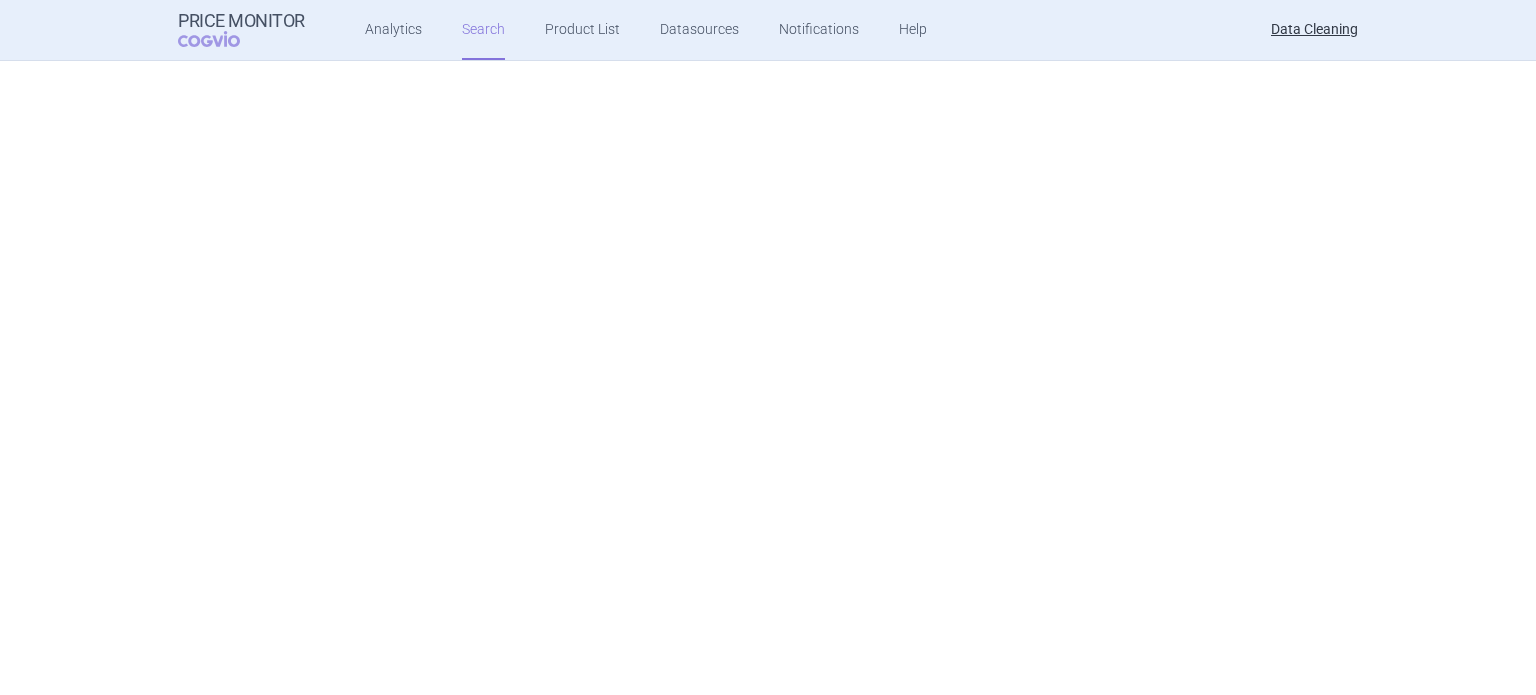 scroll, scrollTop: 0, scrollLeft: 0, axis: both 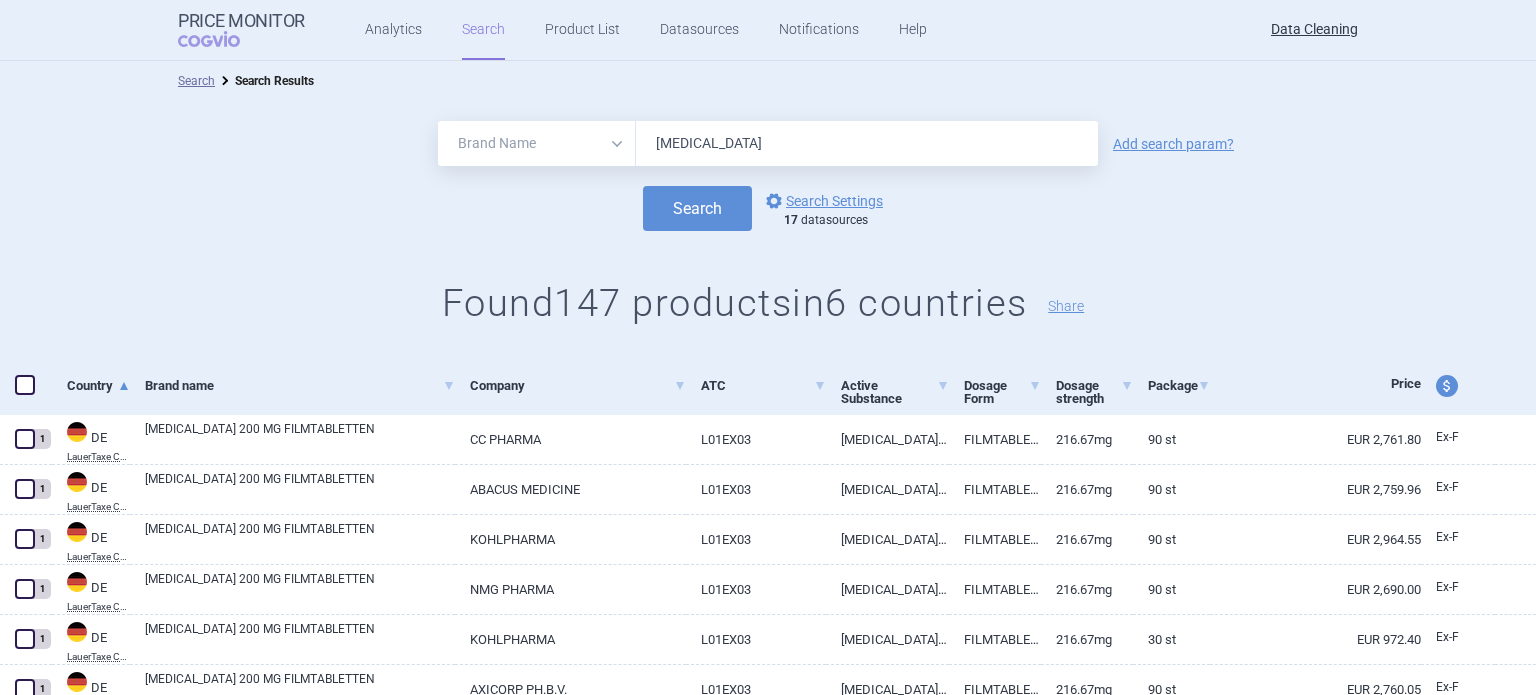 drag, startPoint x: 762, startPoint y: 143, endPoint x: 573, endPoint y: 143, distance: 189 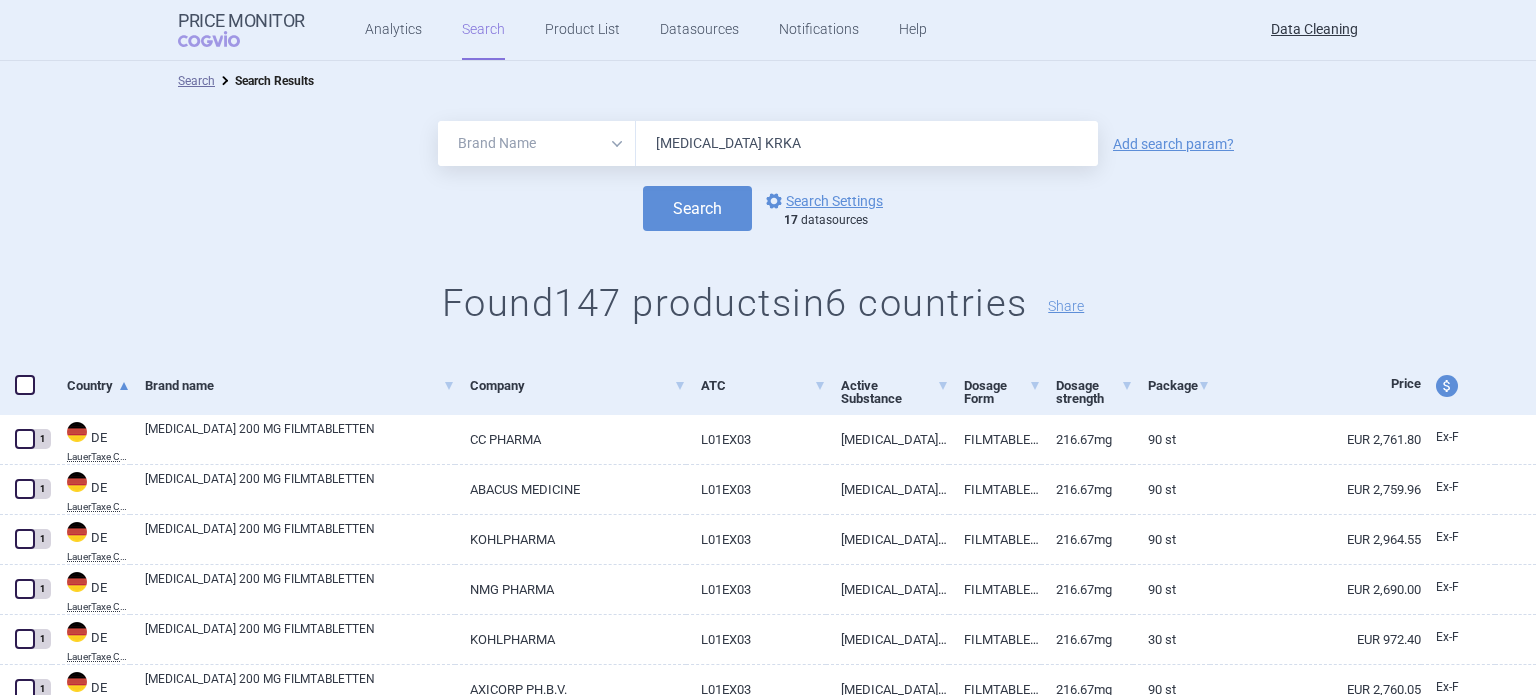 click on "Search" at bounding box center (697, 208) 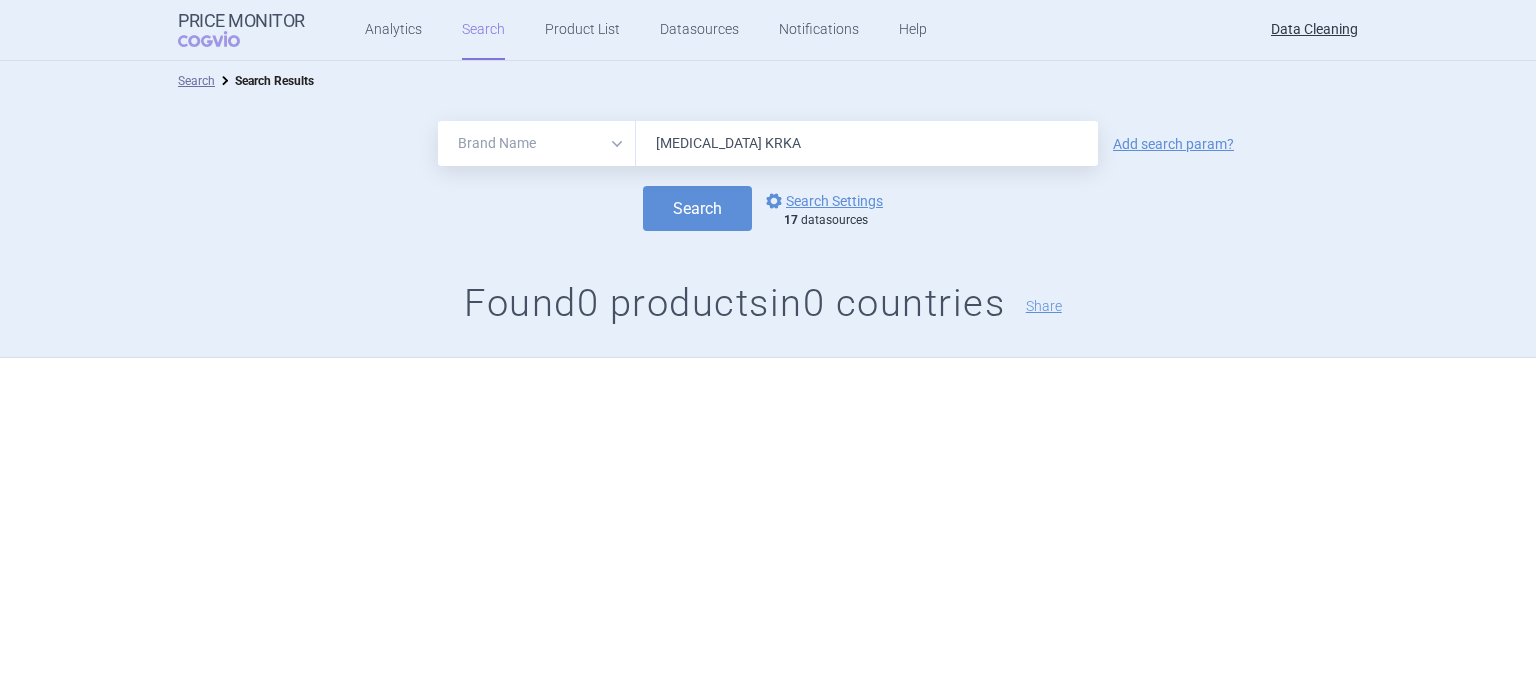 drag, startPoint x: 736, startPoint y: 145, endPoint x: 984, endPoint y: 133, distance: 248.29015 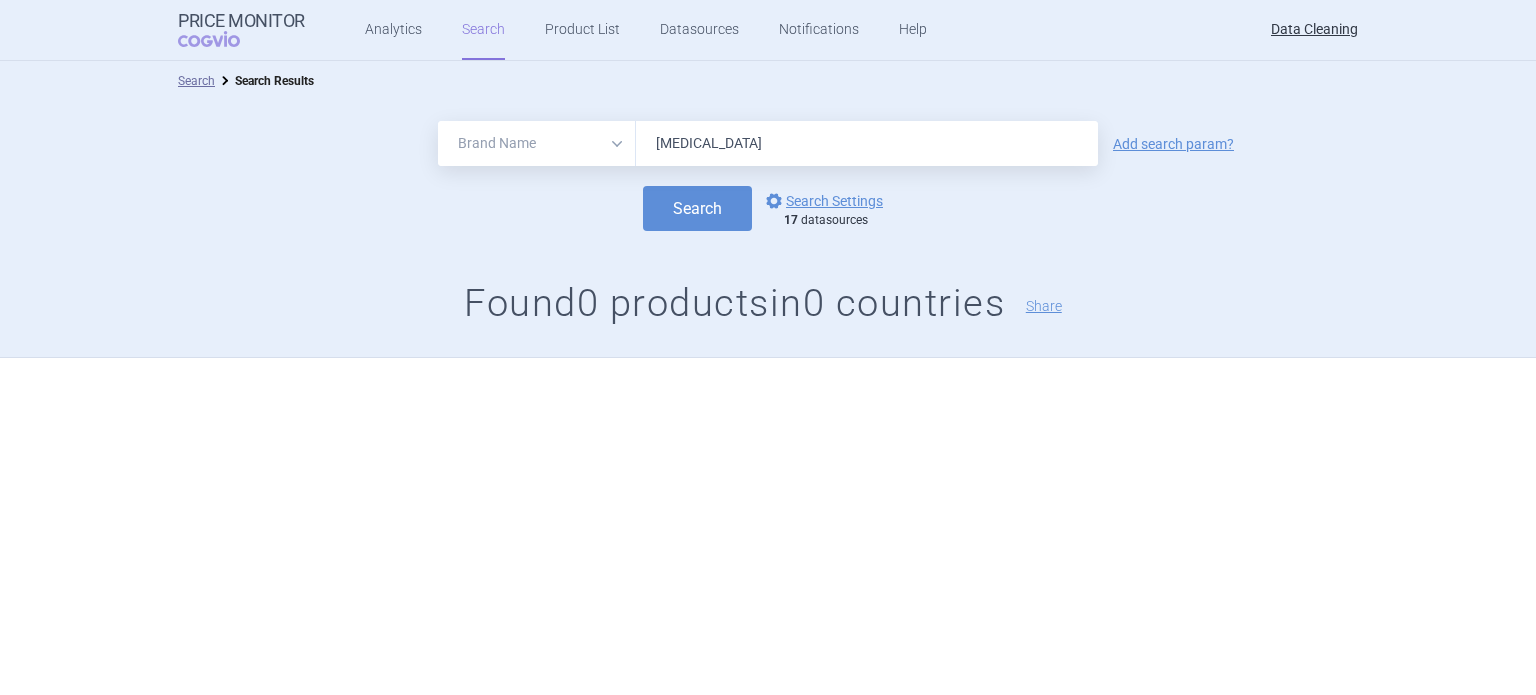 type on "EVEROLIMUS" 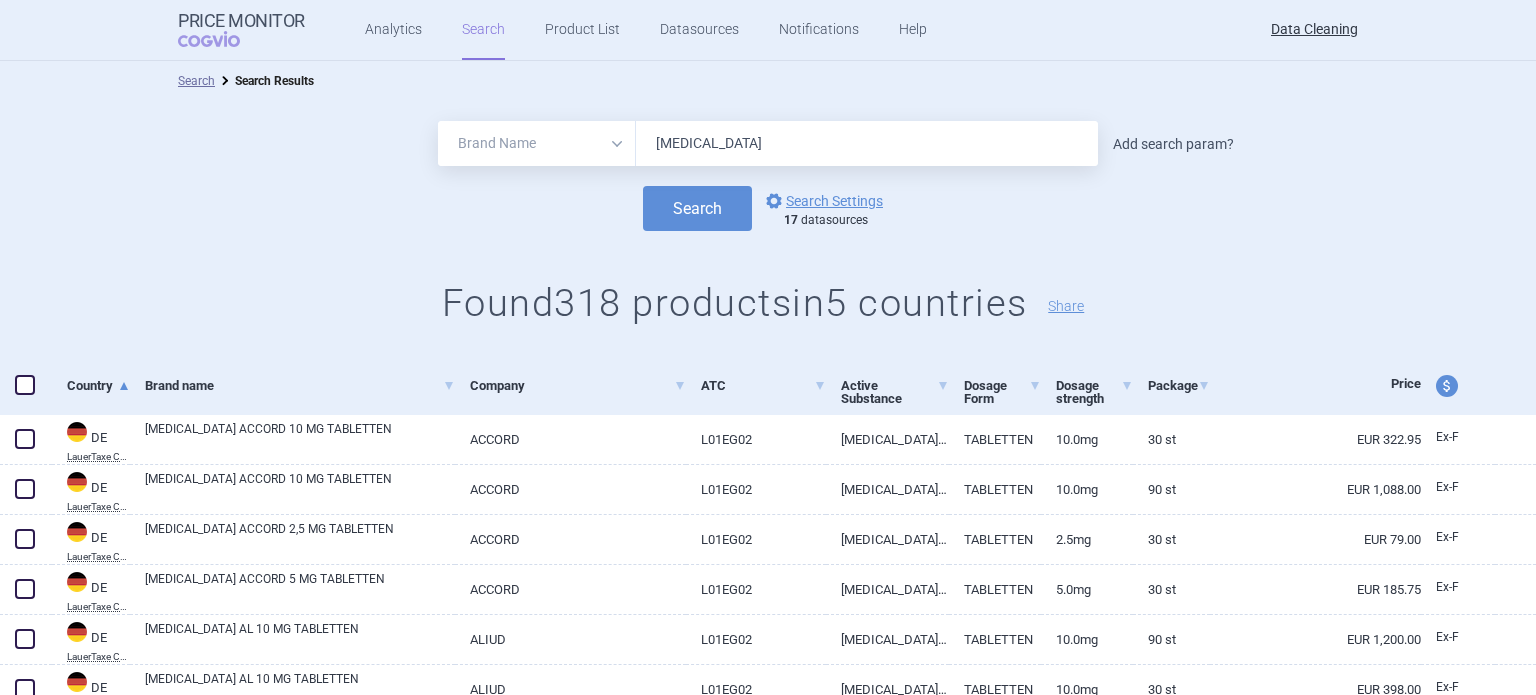 click on "Add search param?" at bounding box center (1173, 144) 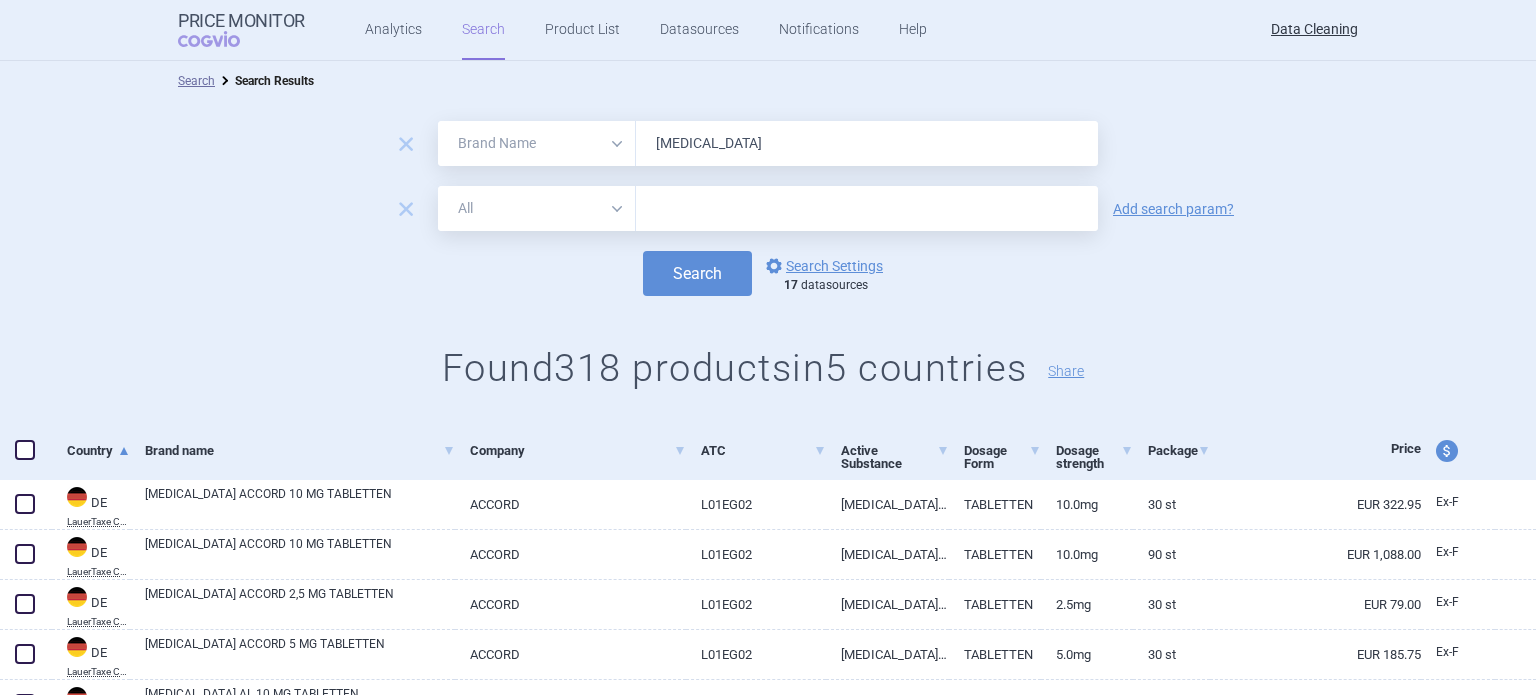 click at bounding box center (867, 208) 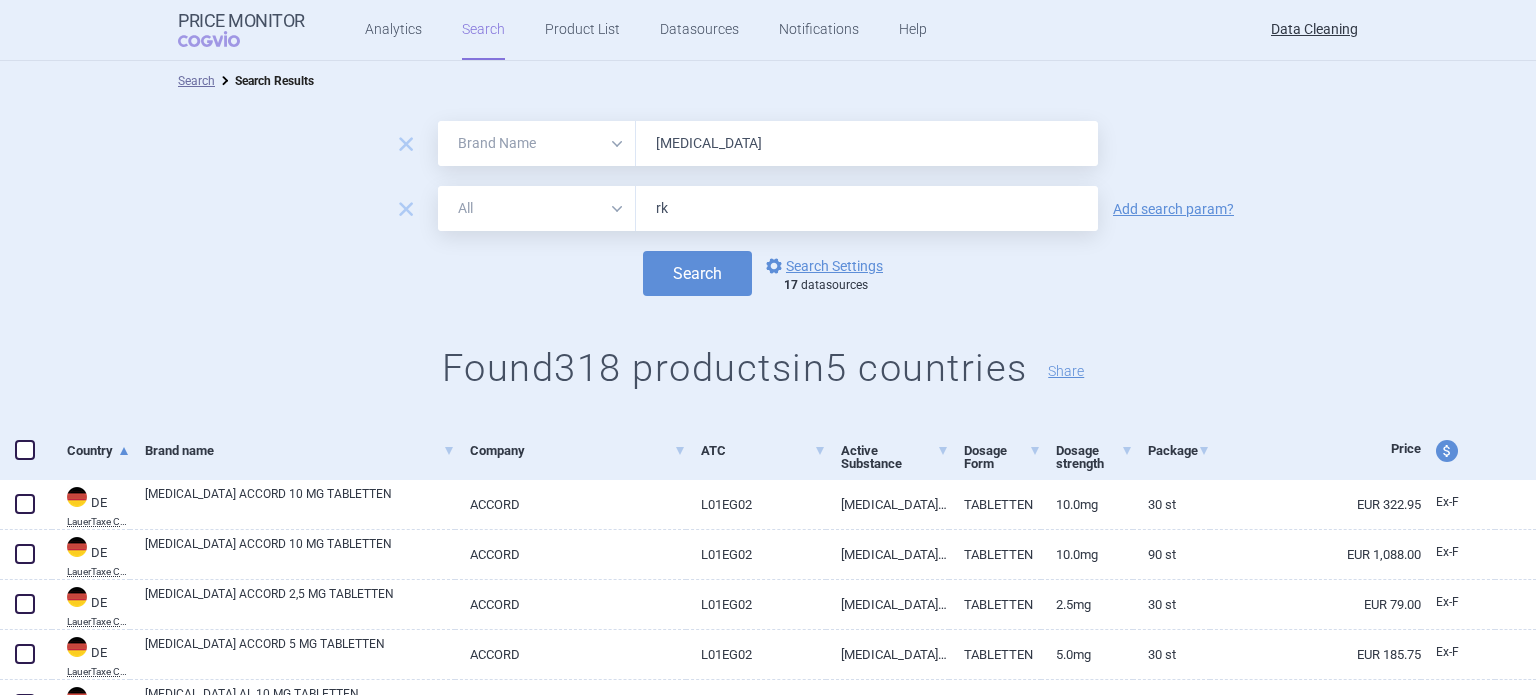 type on "r" 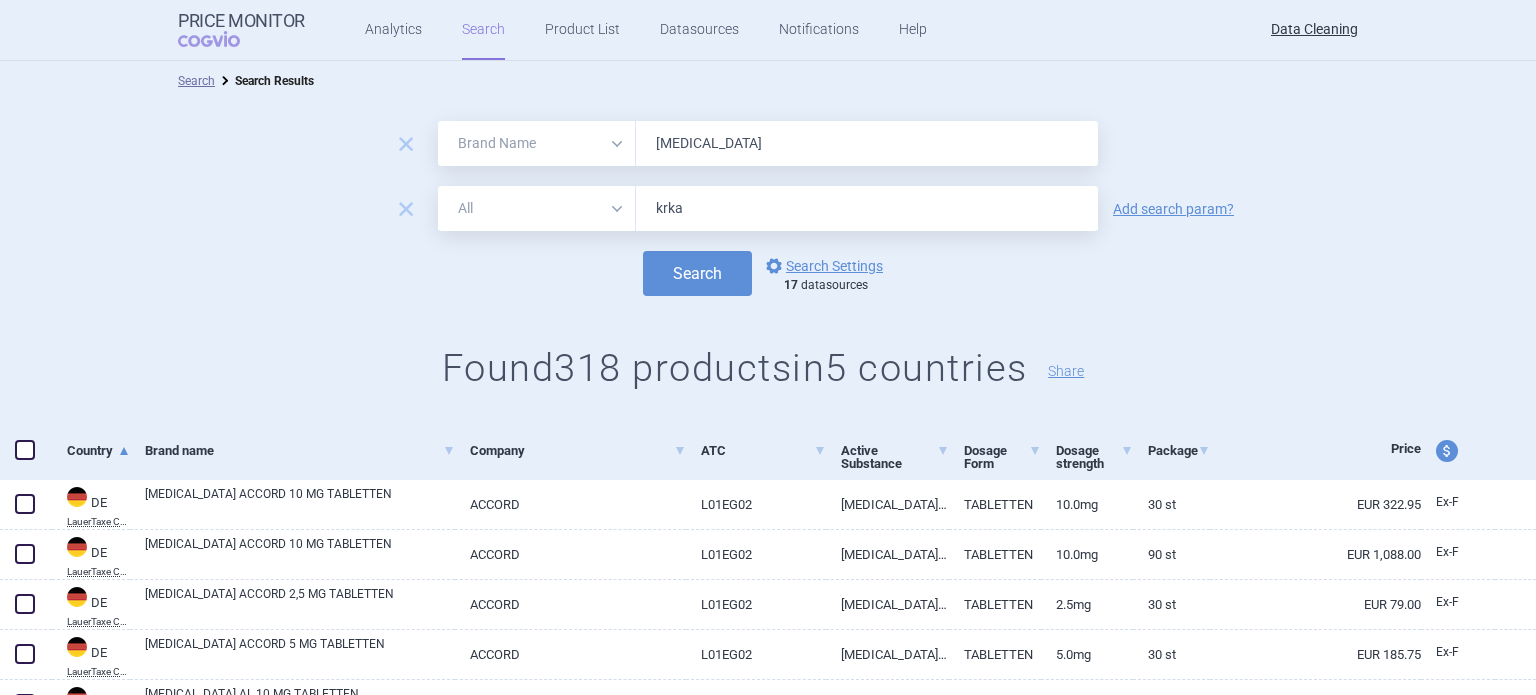 type on "krka" 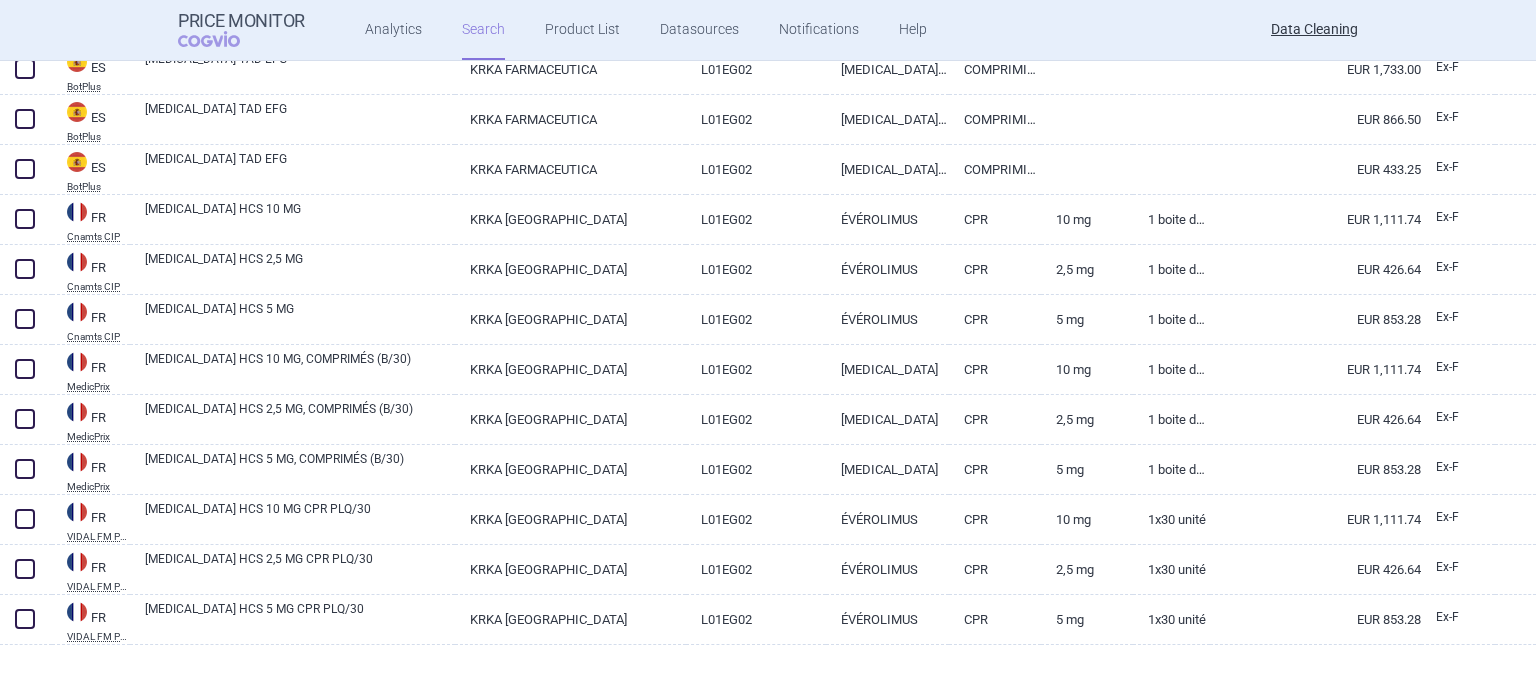 scroll, scrollTop: 55, scrollLeft: 0, axis: vertical 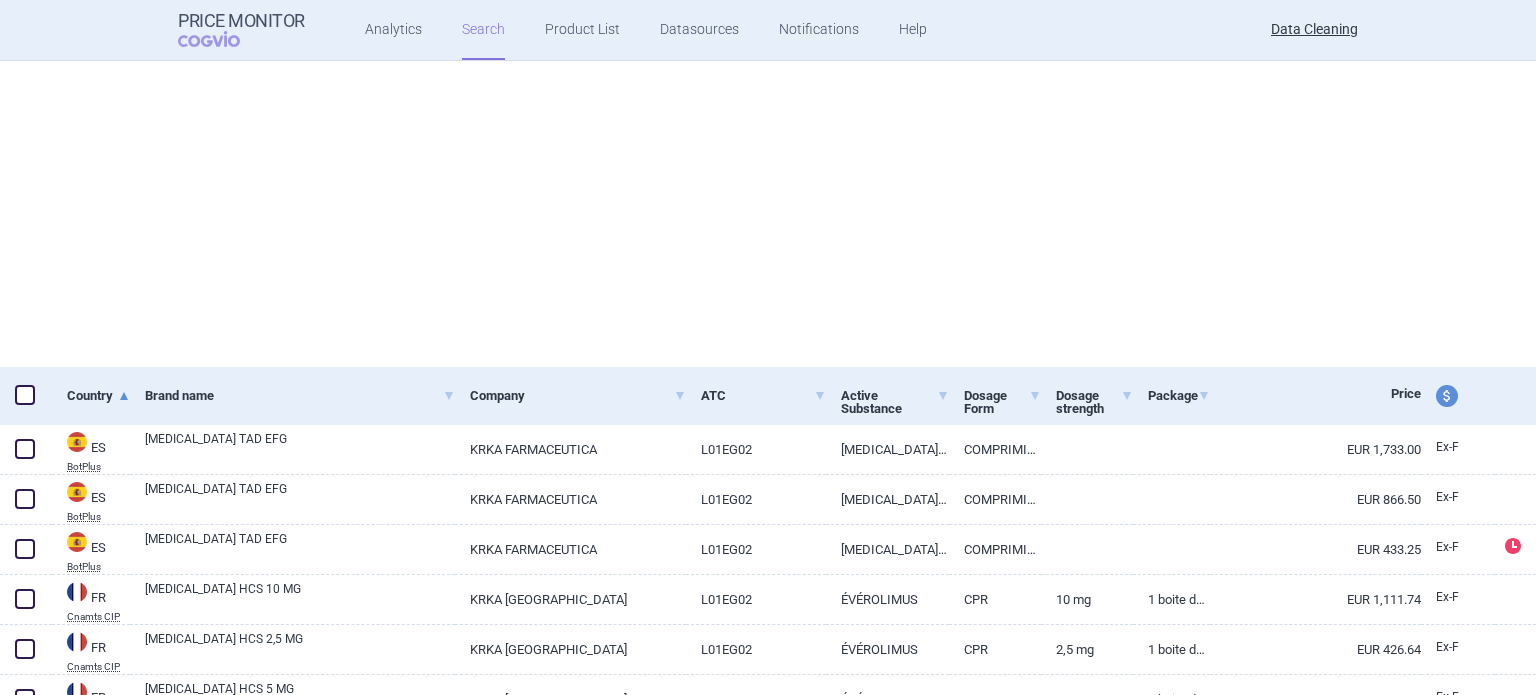 select on "brandName" 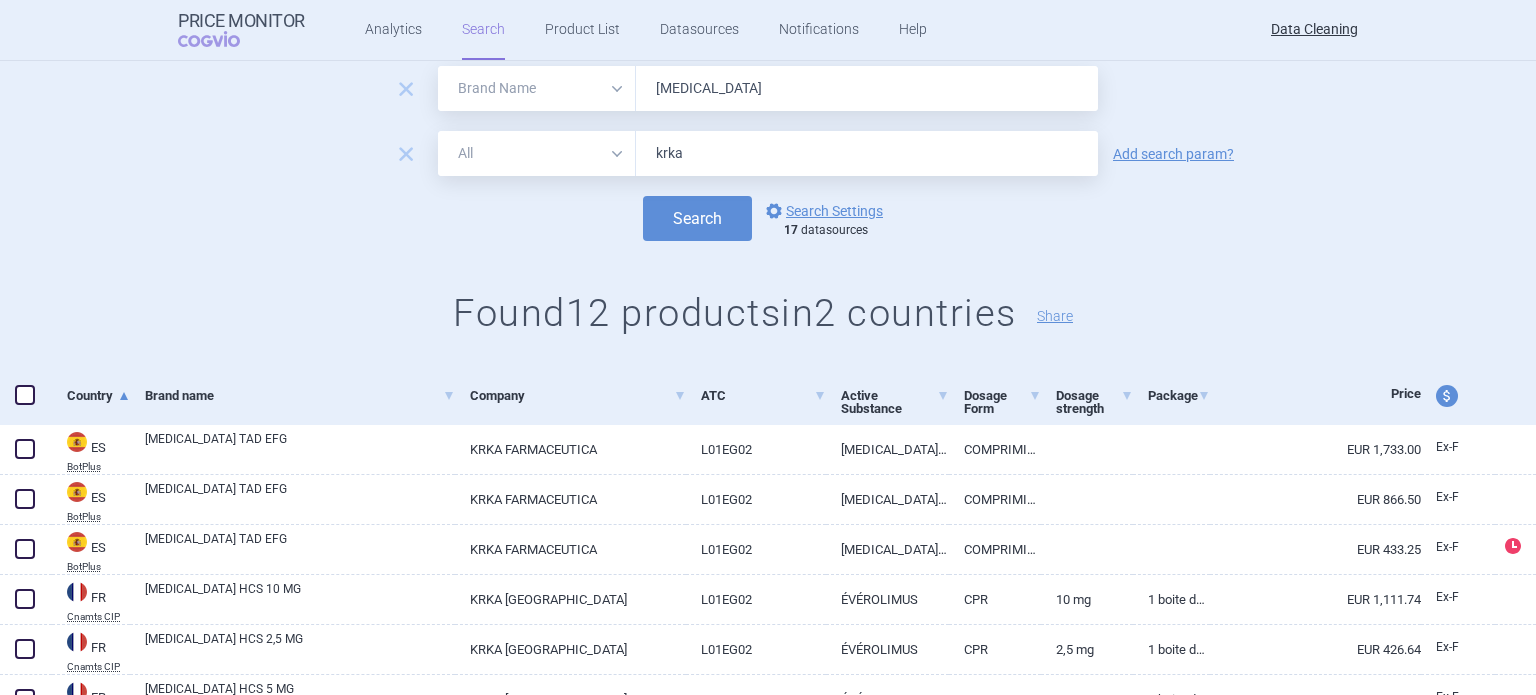 scroll, scrollTop: 0, scrollLeft: 0, axis: both 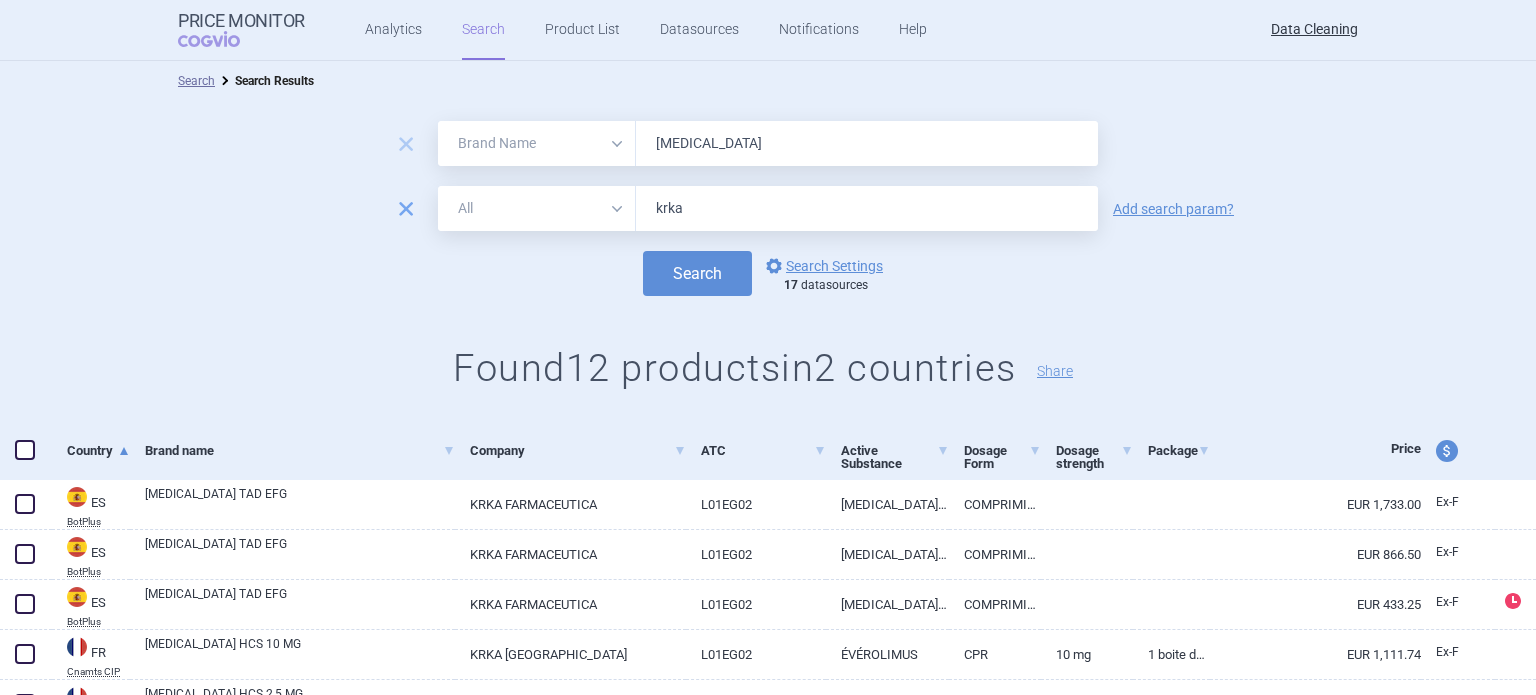 click on "remove" at bounding box center (406, 209) 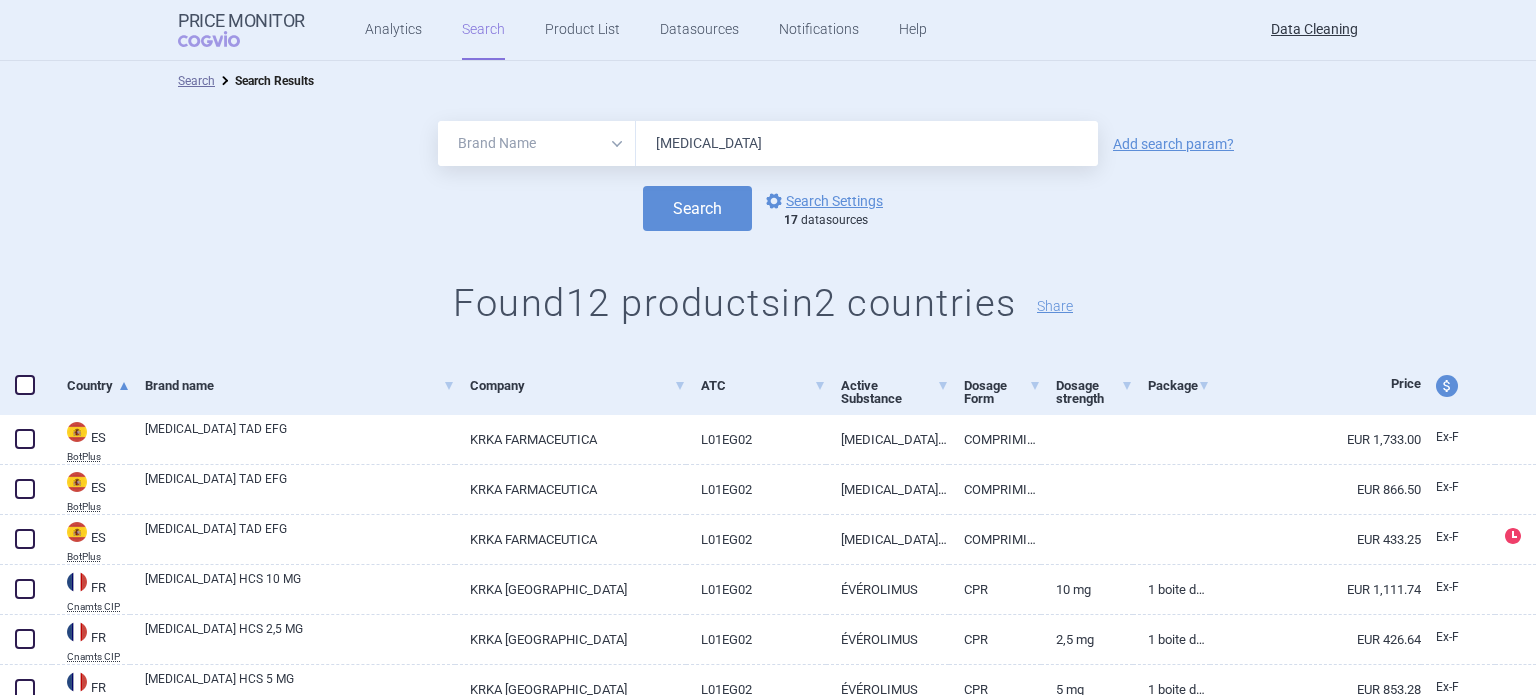 click on "All Brand Name ATC Company Active Substance Country Newer than EVEROLIMUS Add search param? Search options Search Settings 17   datasources Found  12   products  in  2   countries   Share" at bounding box center [768, 229] 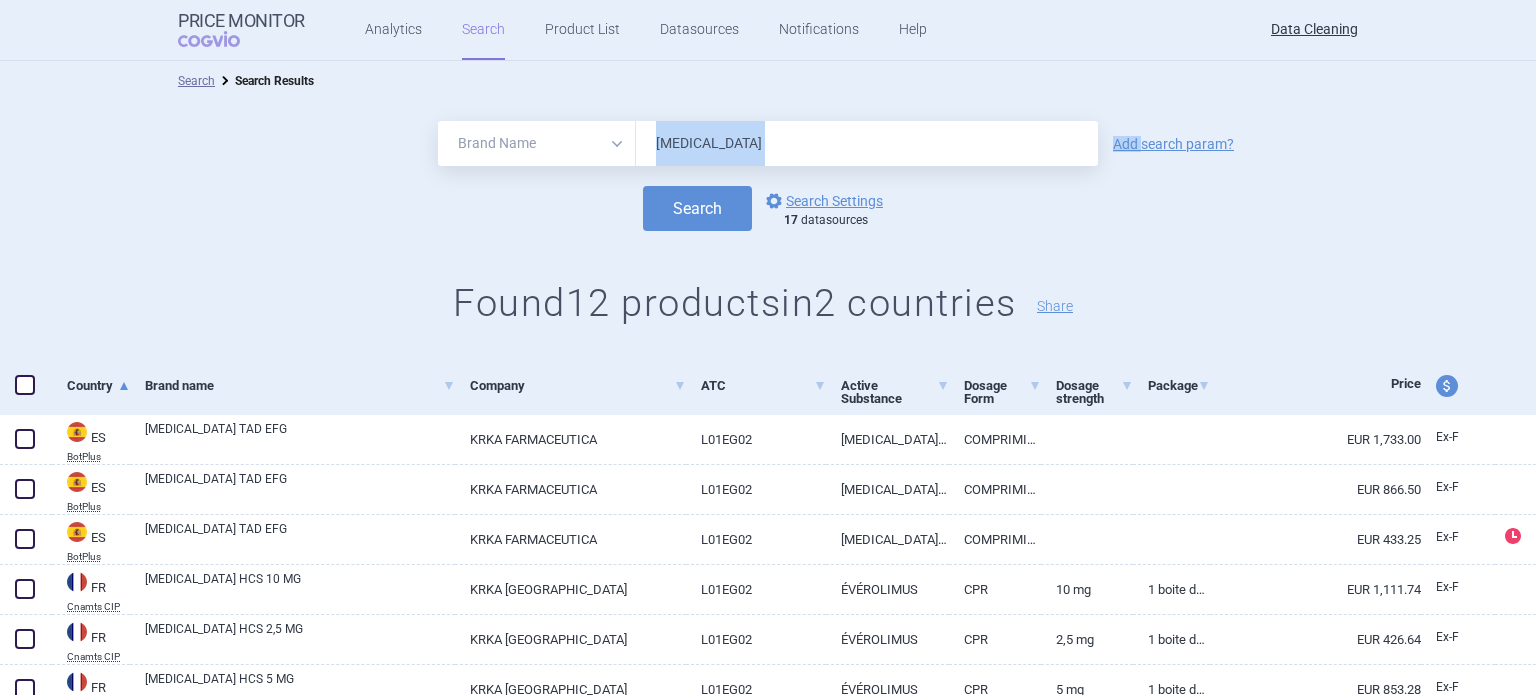 click on "All Brand Name ATC Company Active Substance Country Newer than EVEROLIMUS Add search param? Search options Search Settings 17   datasources Found  12   products  in  2   countries   Share" at bounding box center (768, 229) 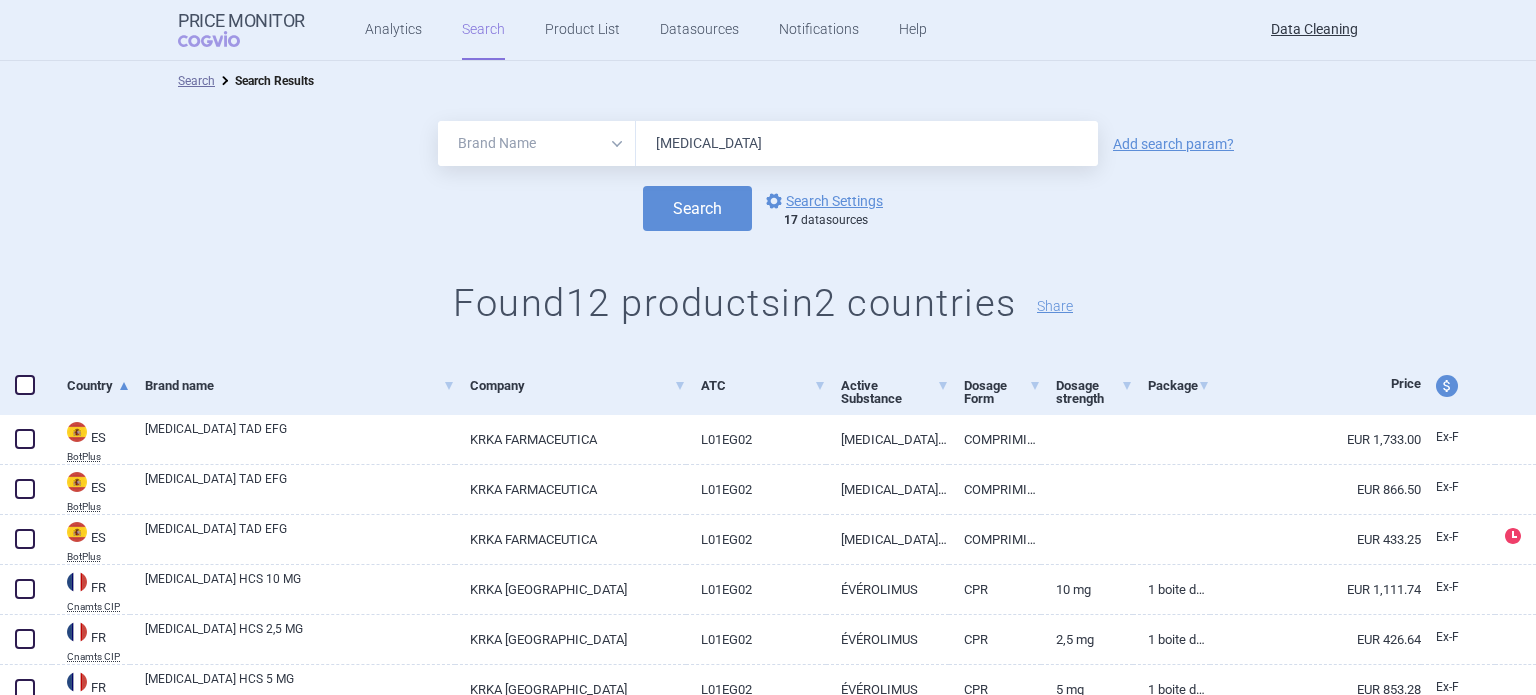 click on "EVEROLIMUS" at bounding box center (867, 143) 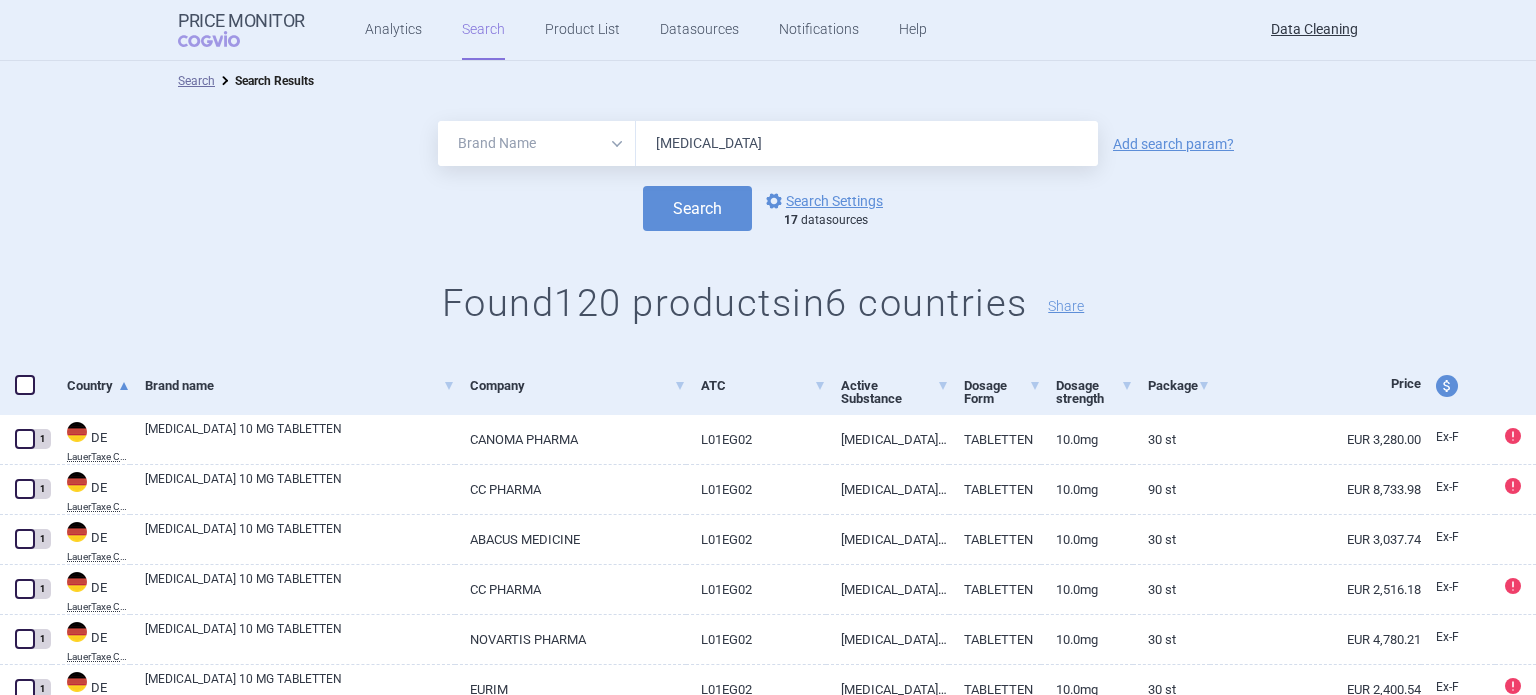 click on "All Brand Name ATC Company Active Substance Country Newer than AFINITOR Add search param? Search options Search Settings 17   datasources Found  120   products  in  6   countries   Share" at bounding box center [768, 229] 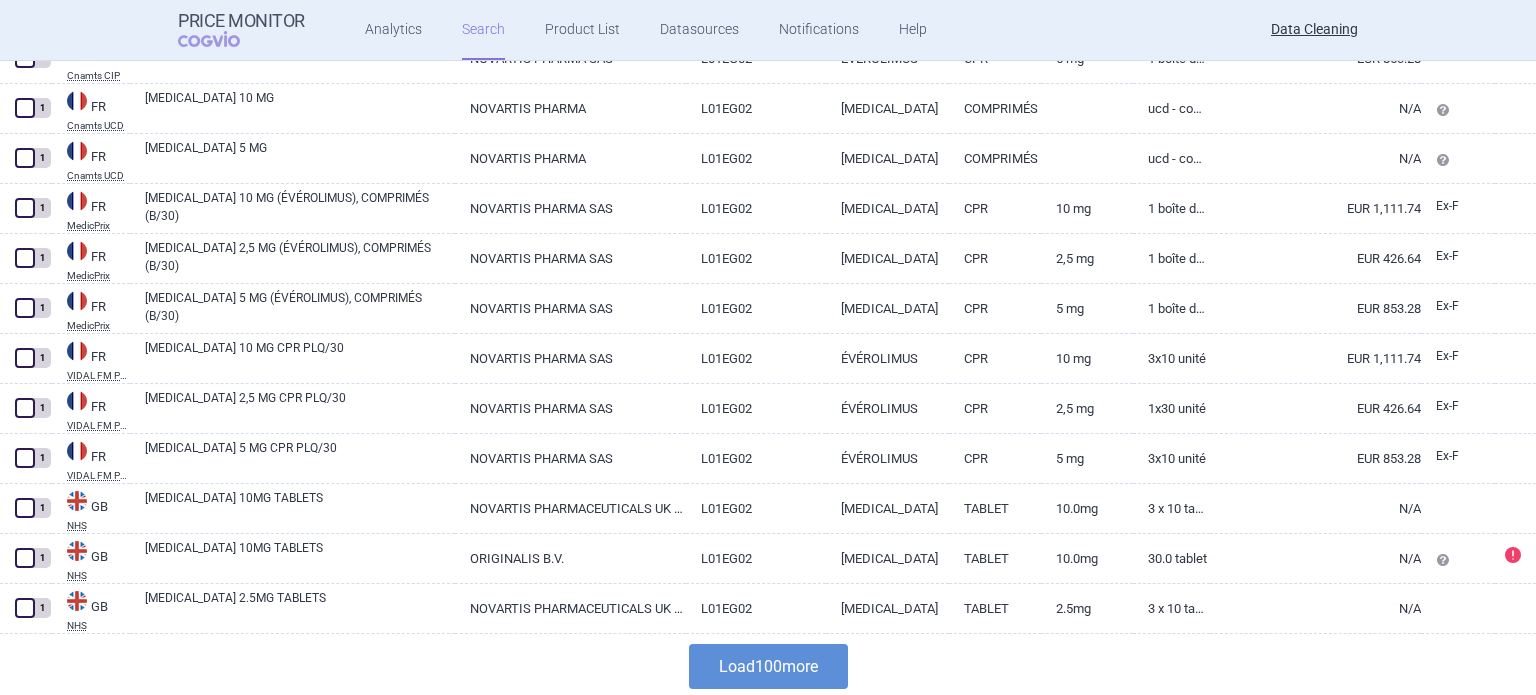 scroll, scrollTop: 4784, scrollLeft: 0, axis: vertical 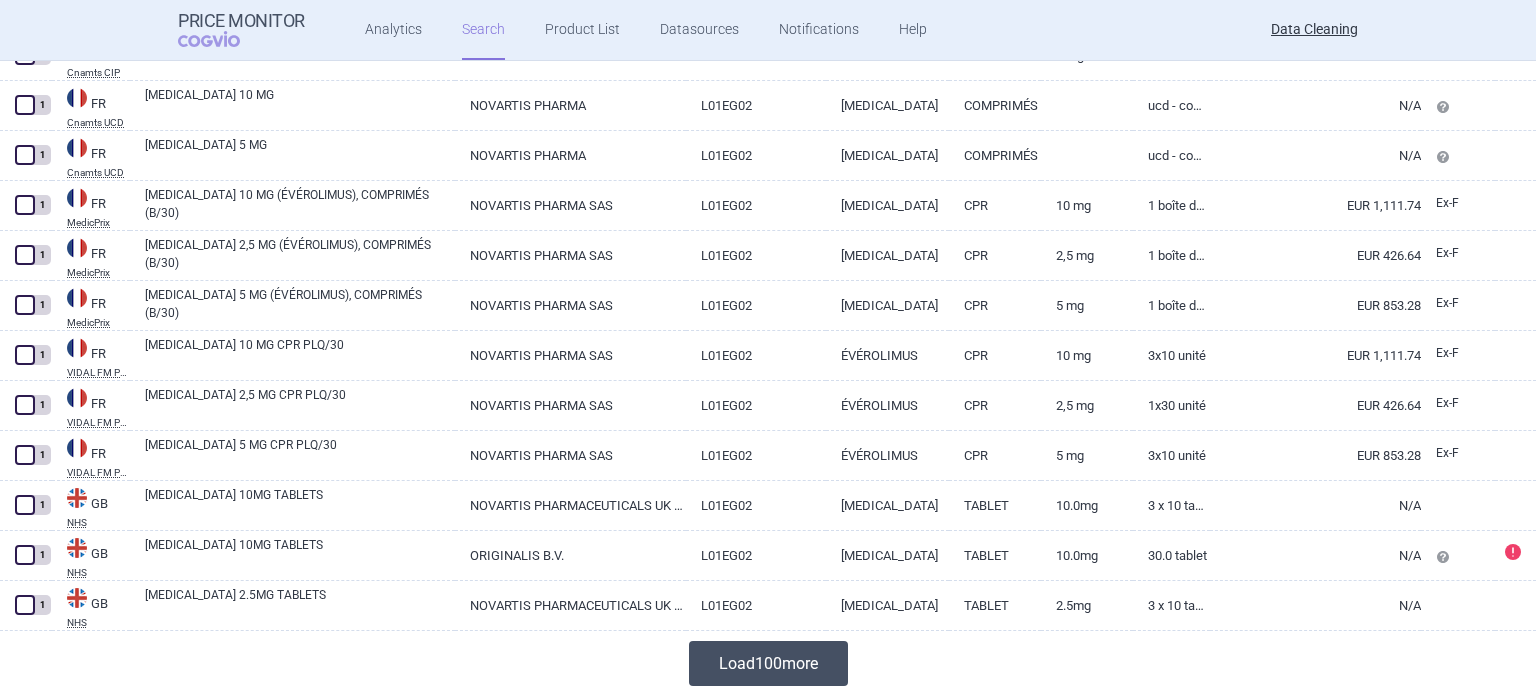 click on "Load  100  more" at bounding box center (768, 663) 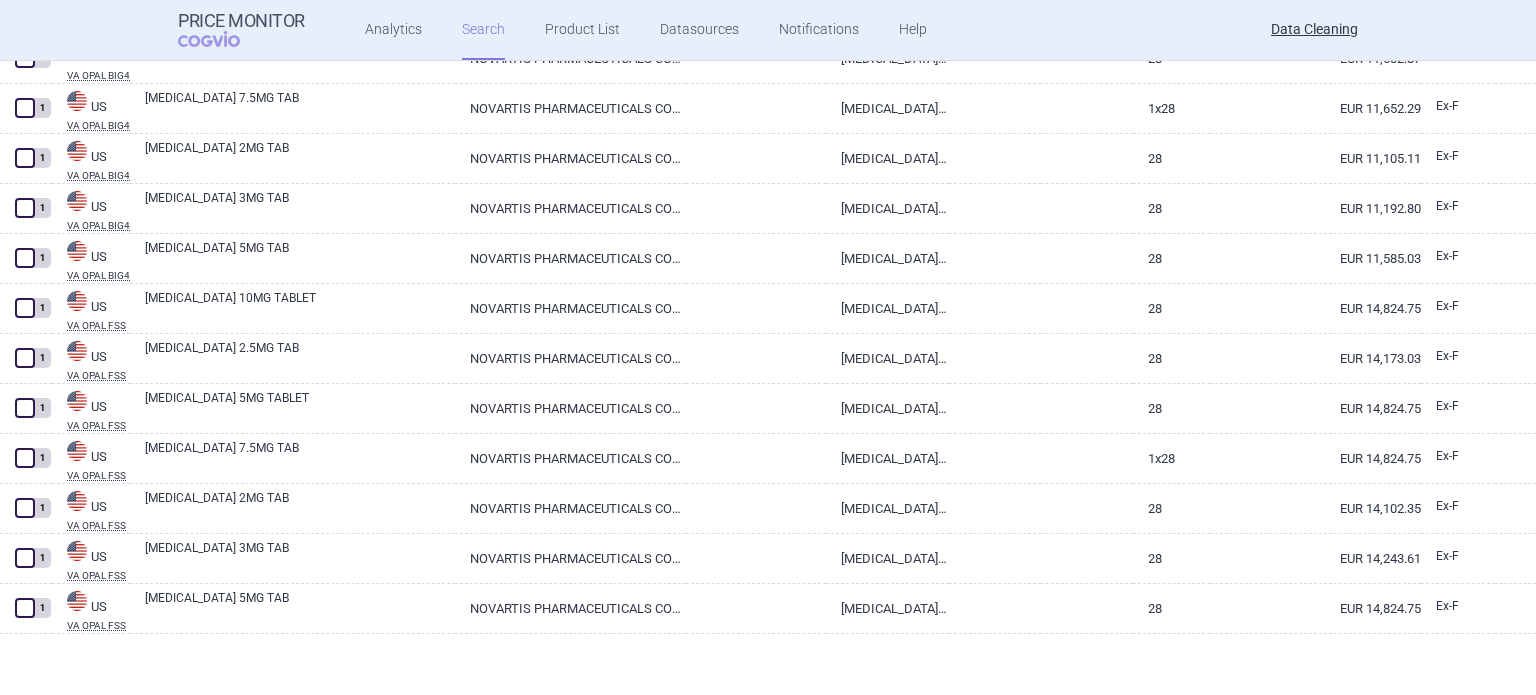 scroll, scrollTop: 5784, scrollLeft: 0, axis: vertical 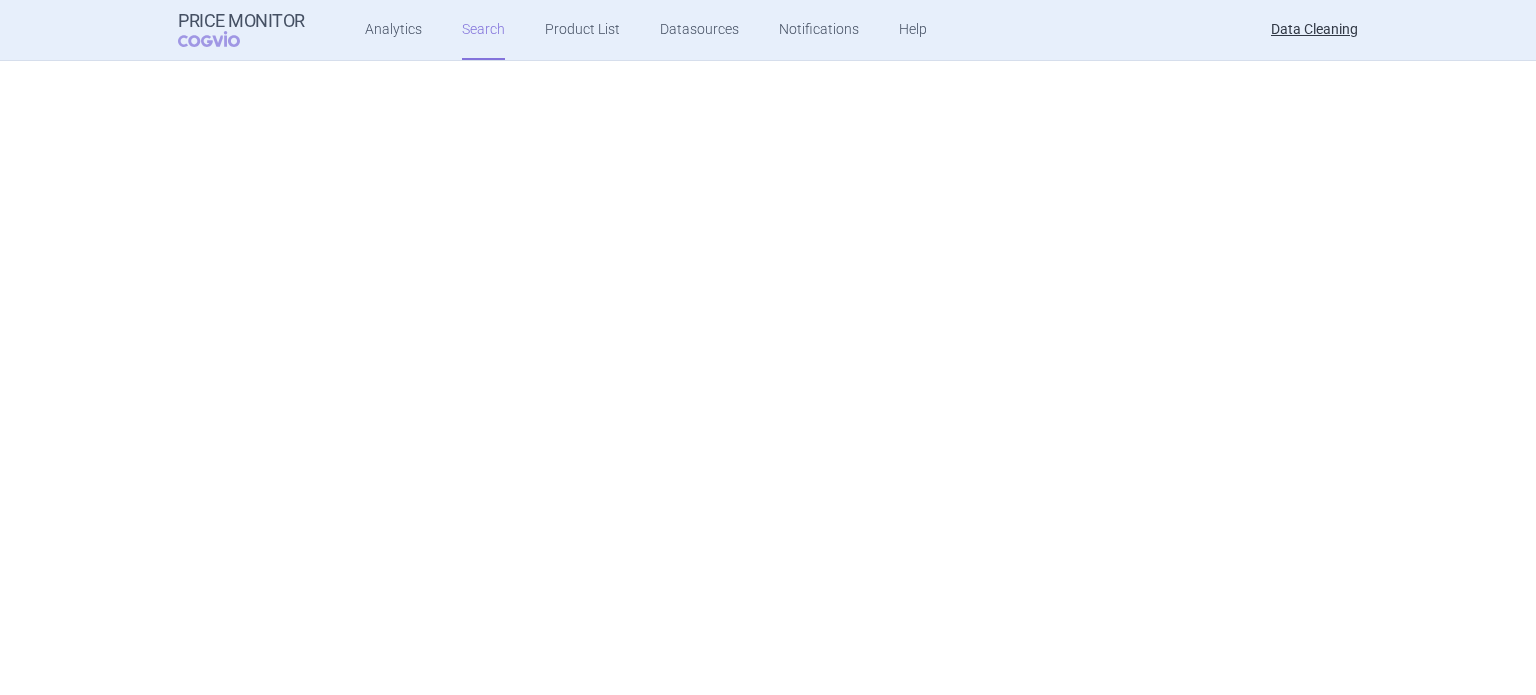 select on "brandName" 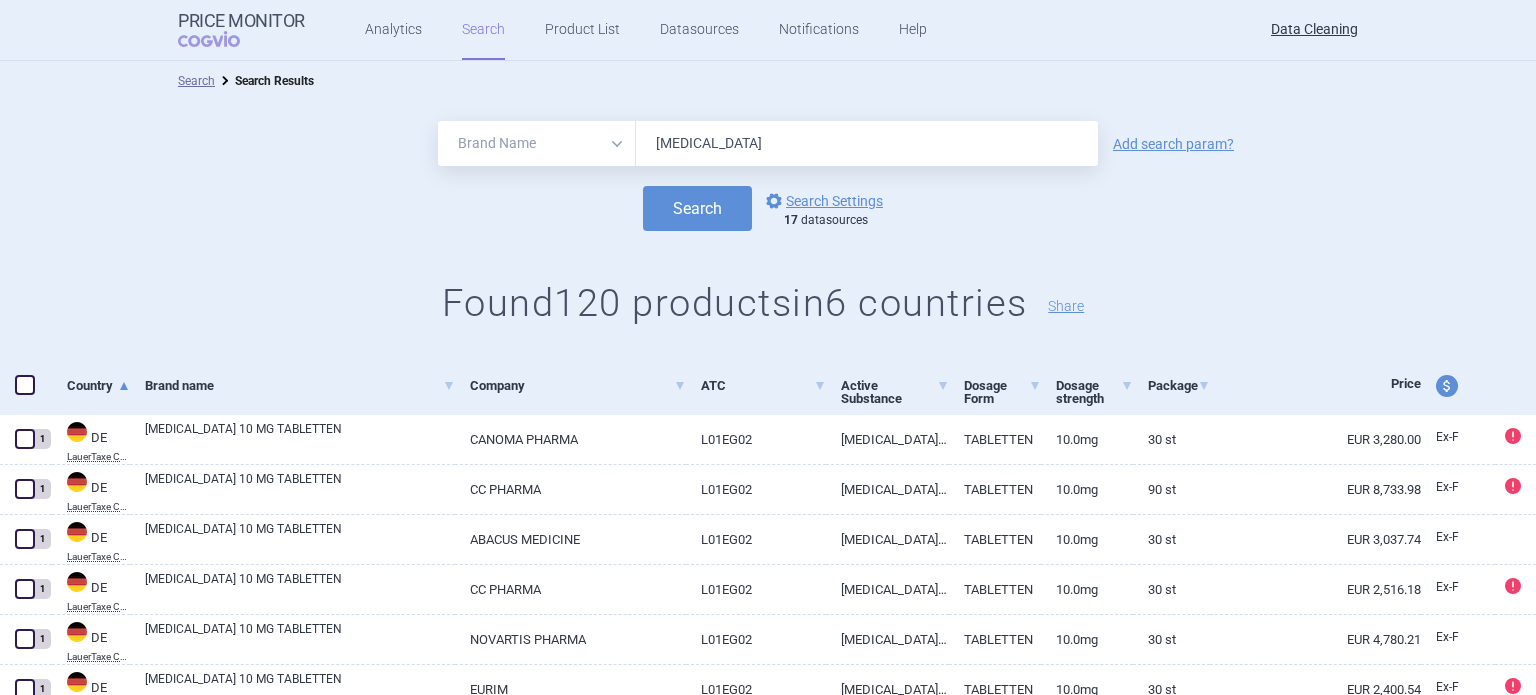 drag, startPoint x: 719, startPoint y: 139, endPoint x: 492, endPoint y: 138, distance: 227.0022 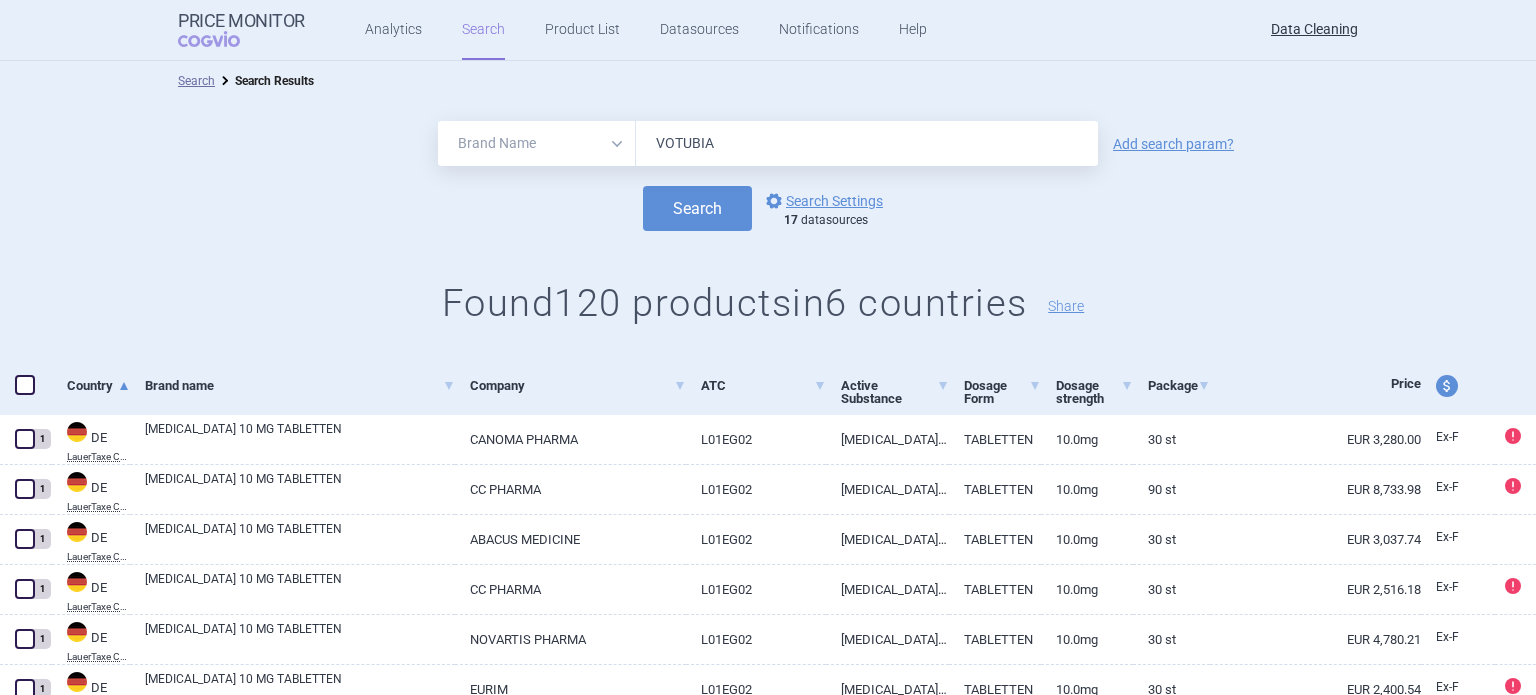 type on "VOTUBIA" 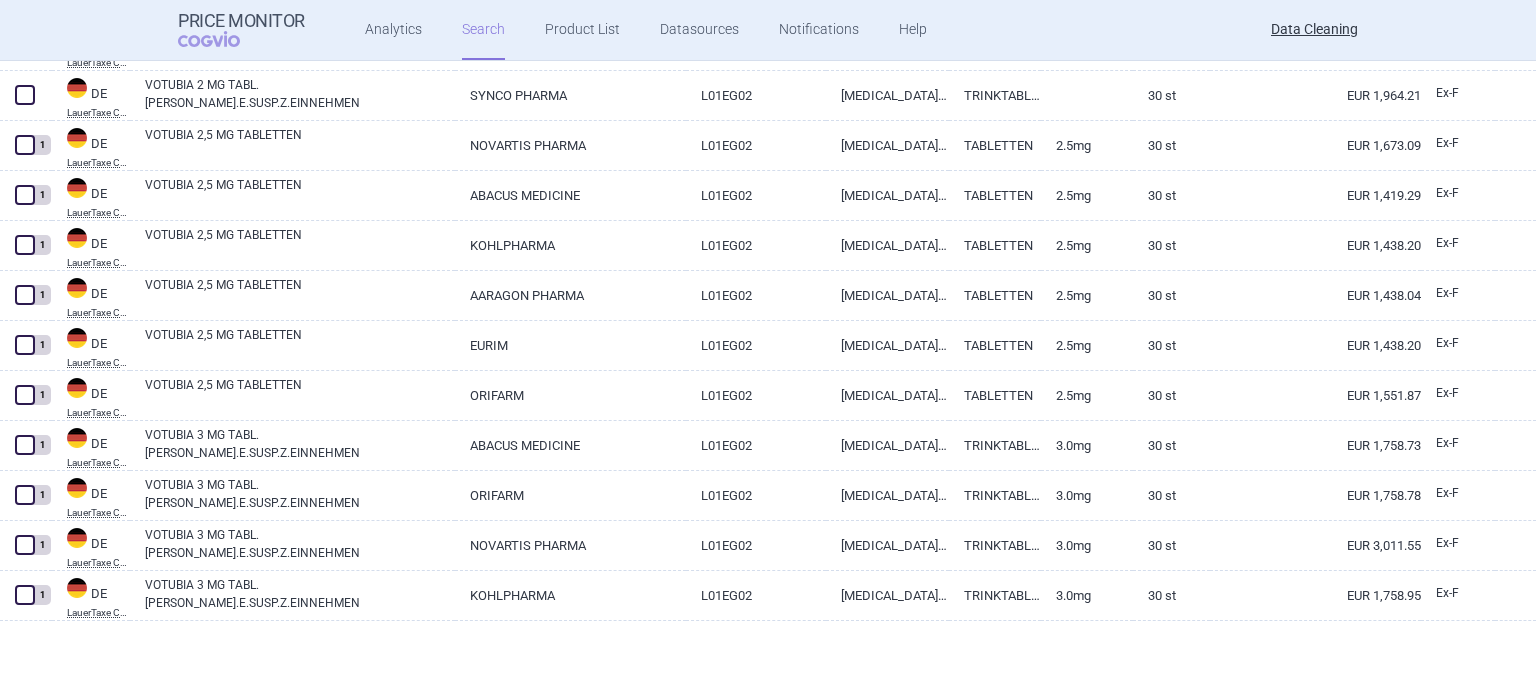 scroll, scrollTop: 800, scrollLeft: 0, axis: vertical 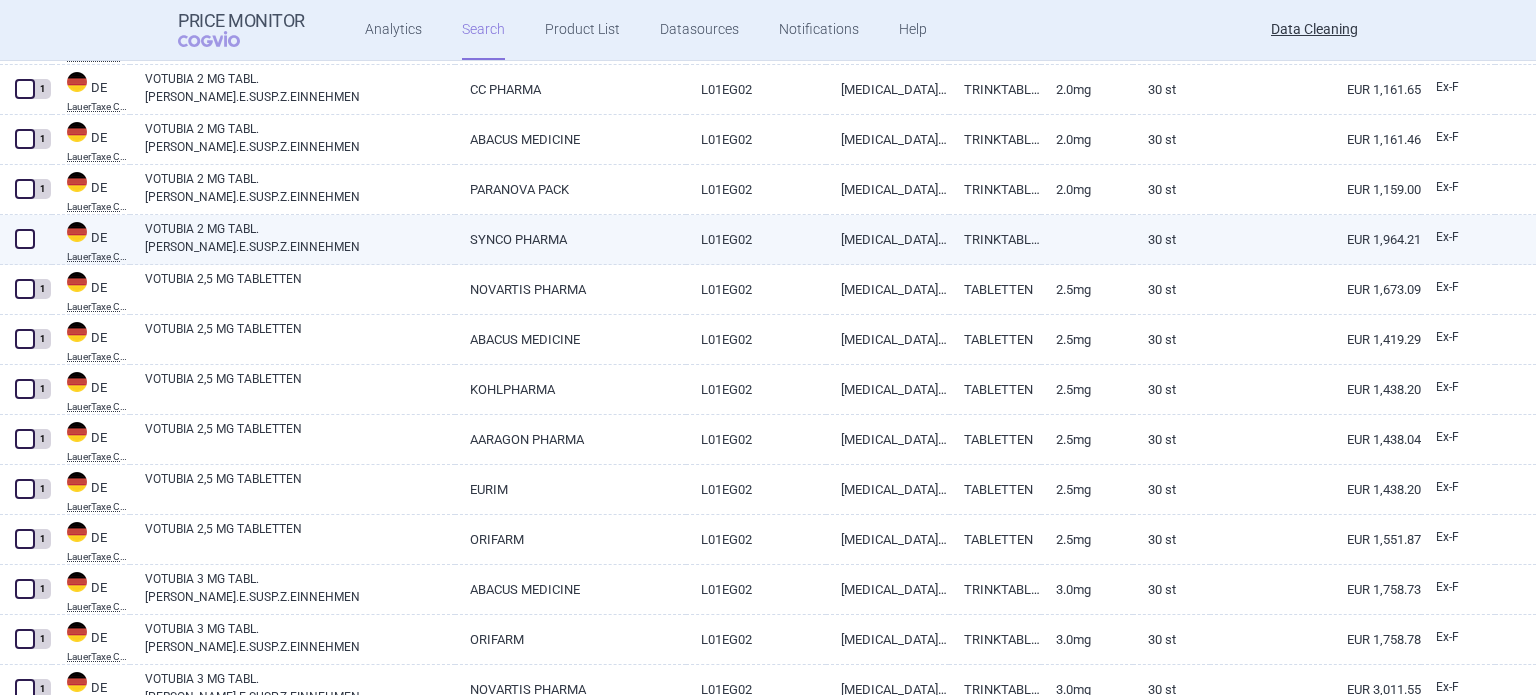 click at bounding box center (25, 239) 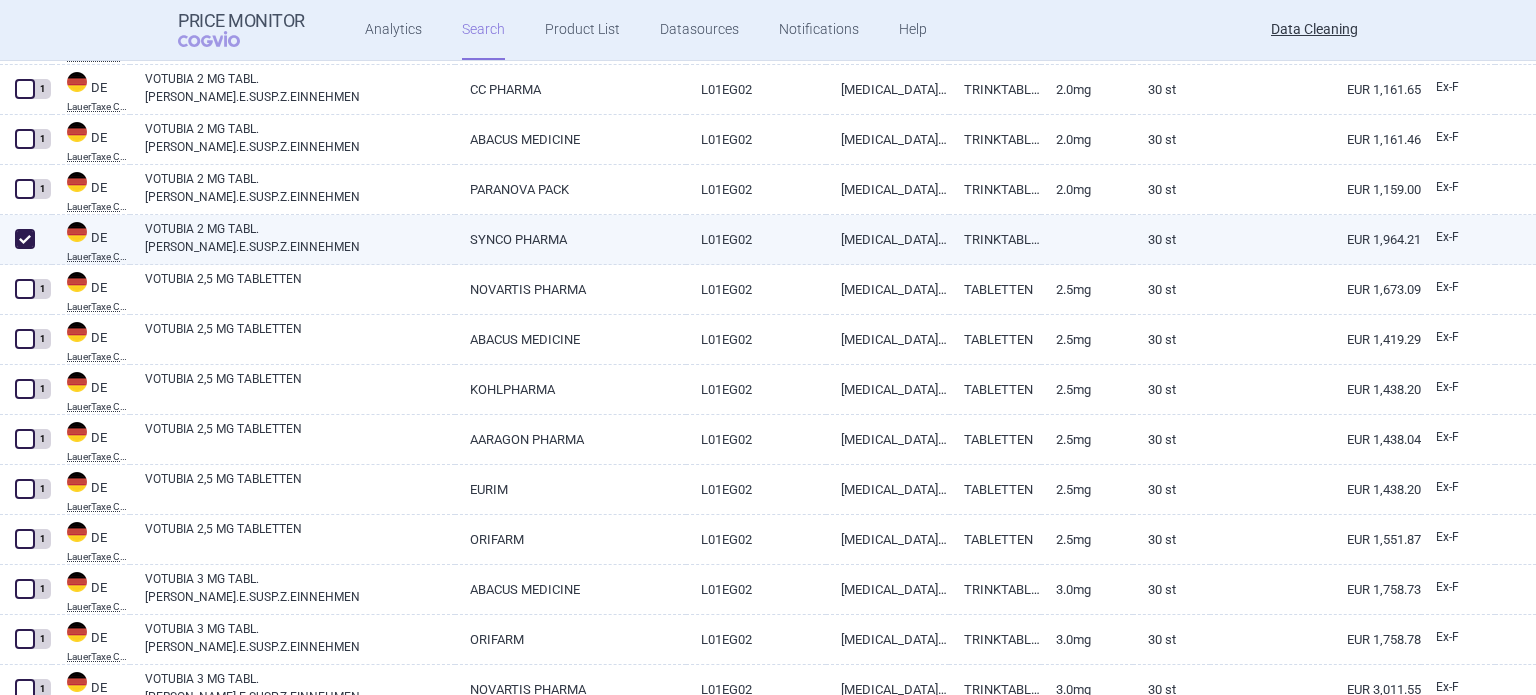 checkbox on "true" 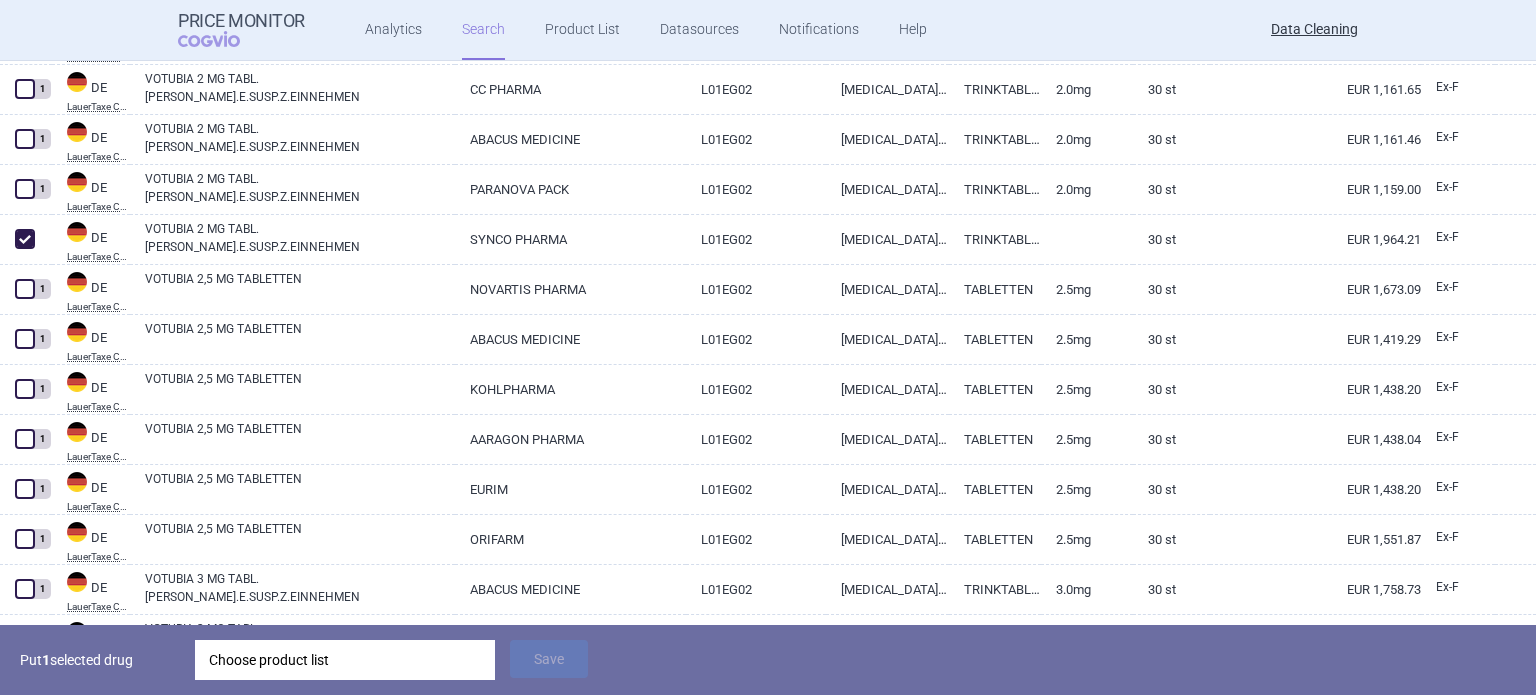 click on "Choose product list" at bounding box center (345, 660) 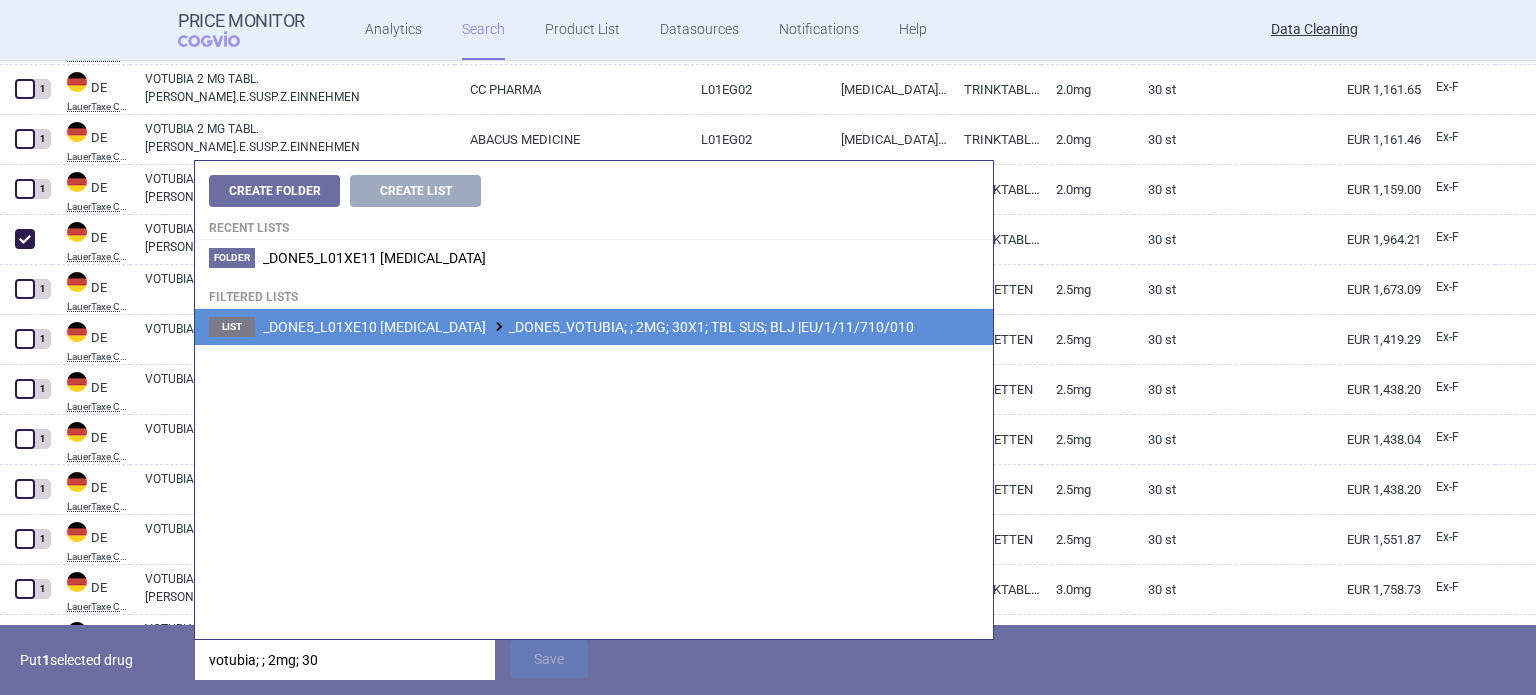 type on "votubia; ; 2mg; 30" 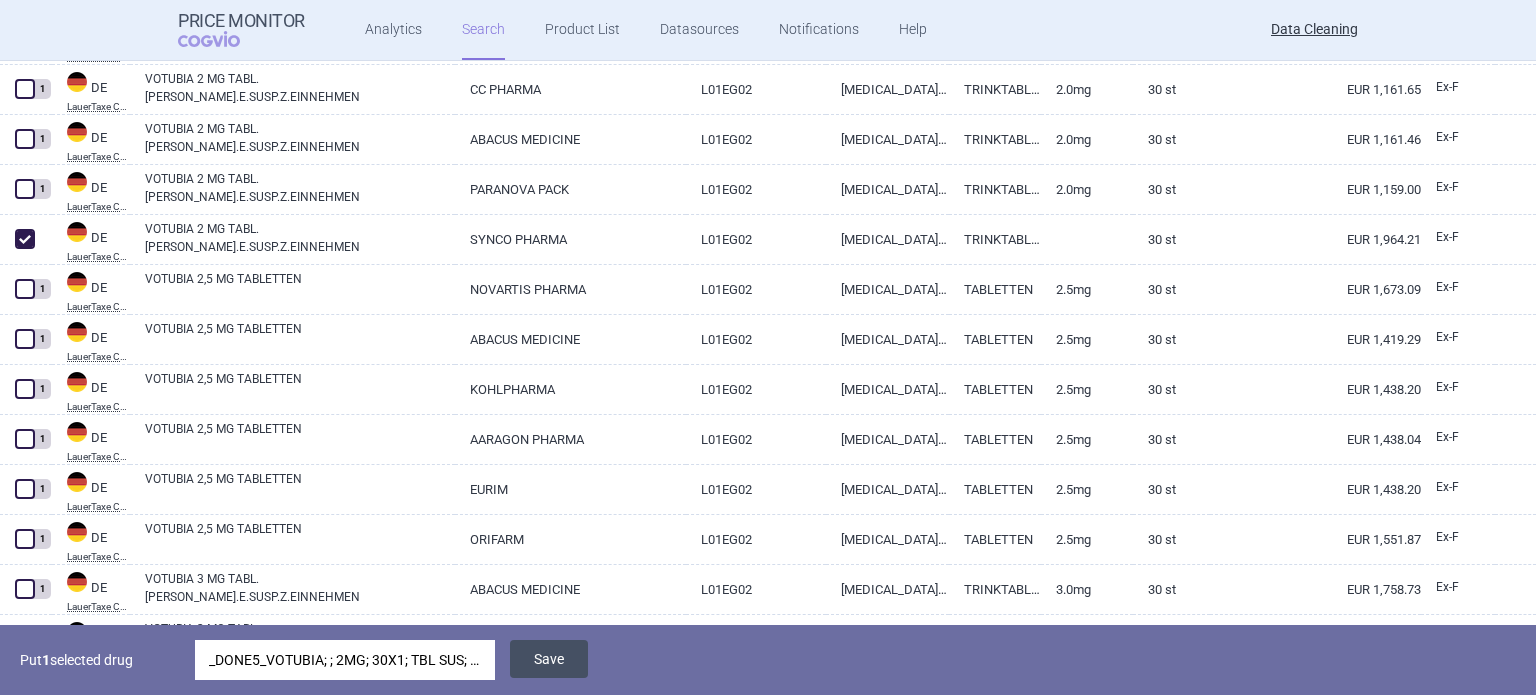 click on "Save" at bounding box center (549, 659) 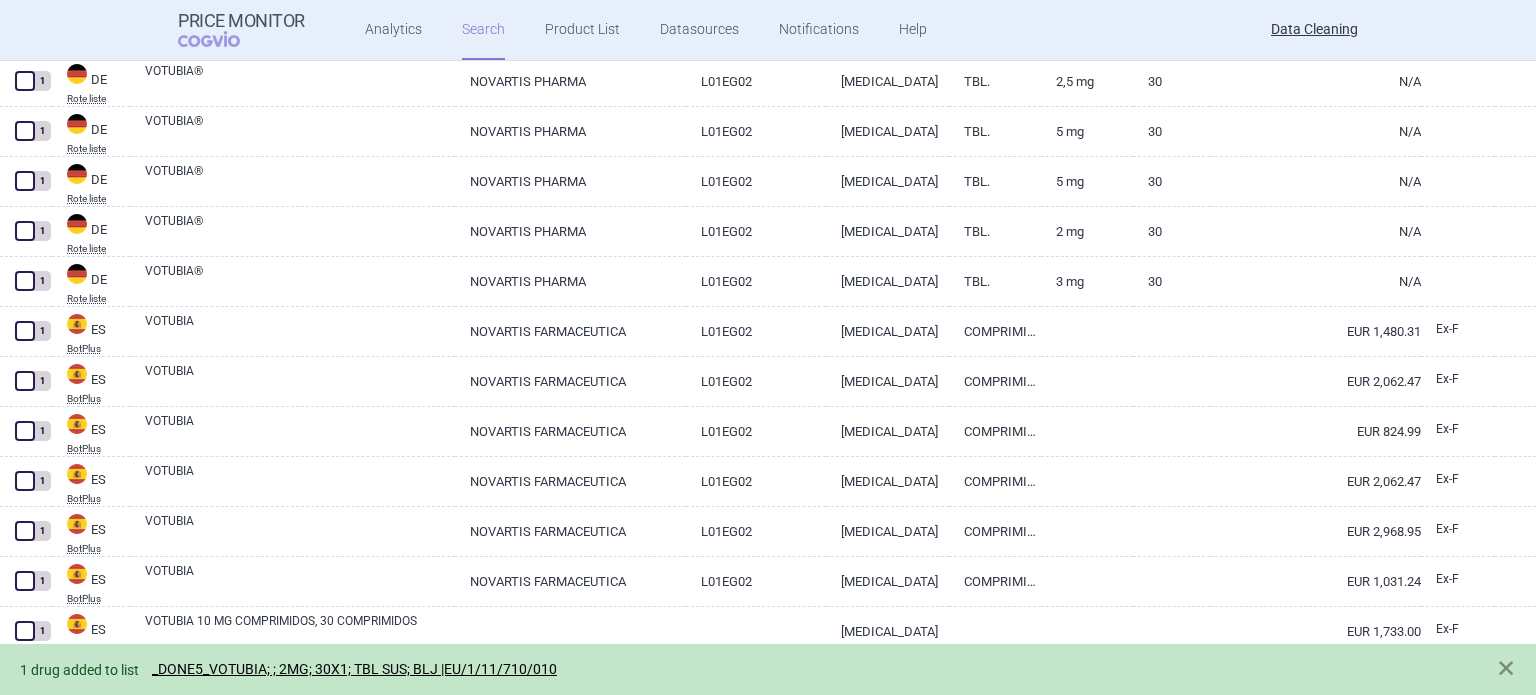 scroll, scrollTop: 4784, scrollLeft: 0, axis: vertical 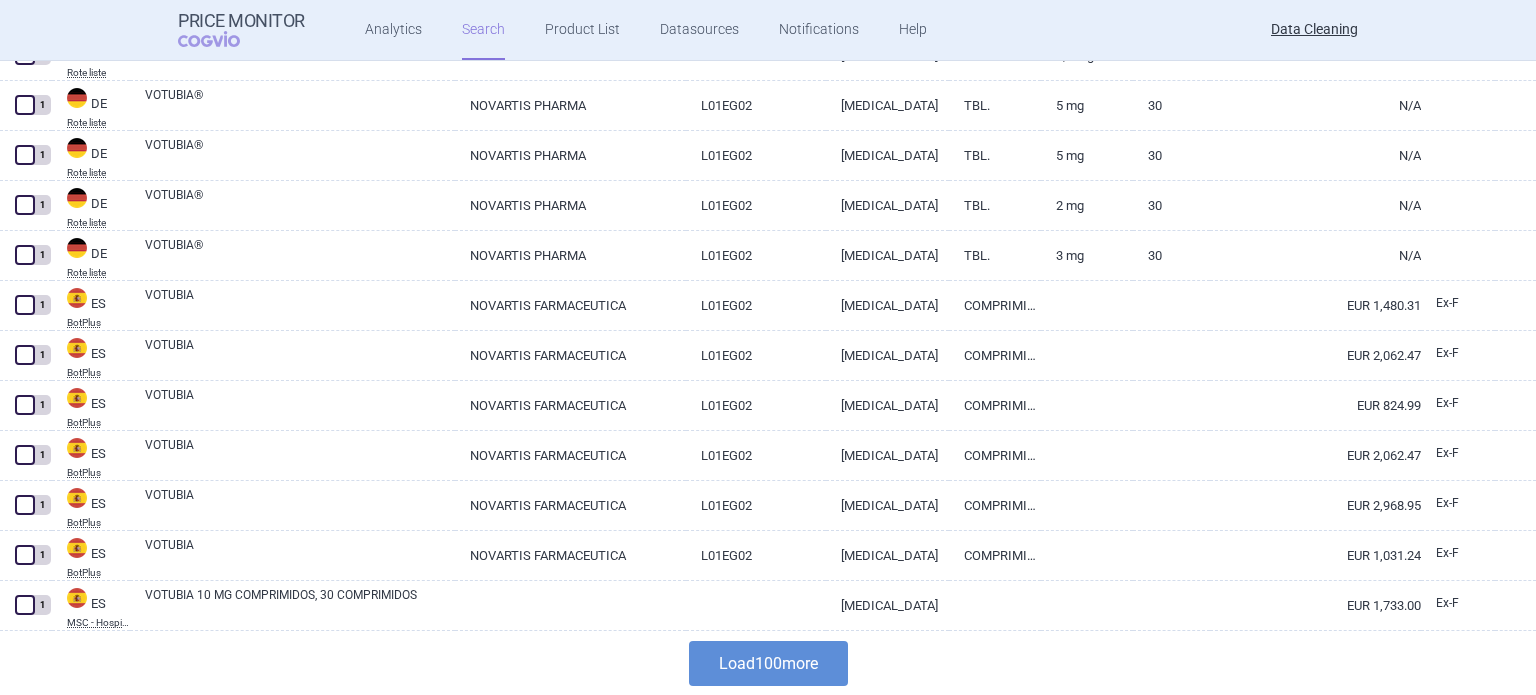 click on "Load  100  more" at bounding box center (768, 663) 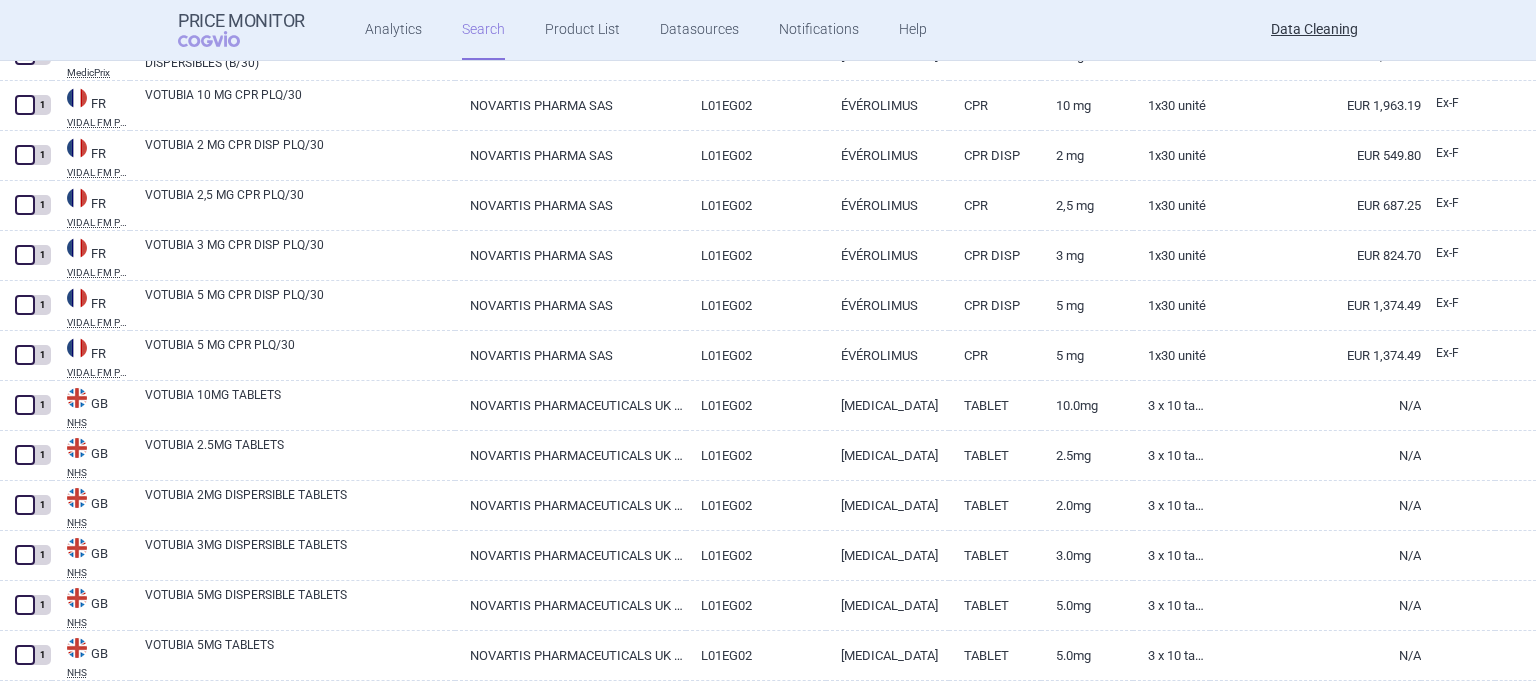 scroll, scrollTop: 6235, scrollLeft: 0, axis: vertical 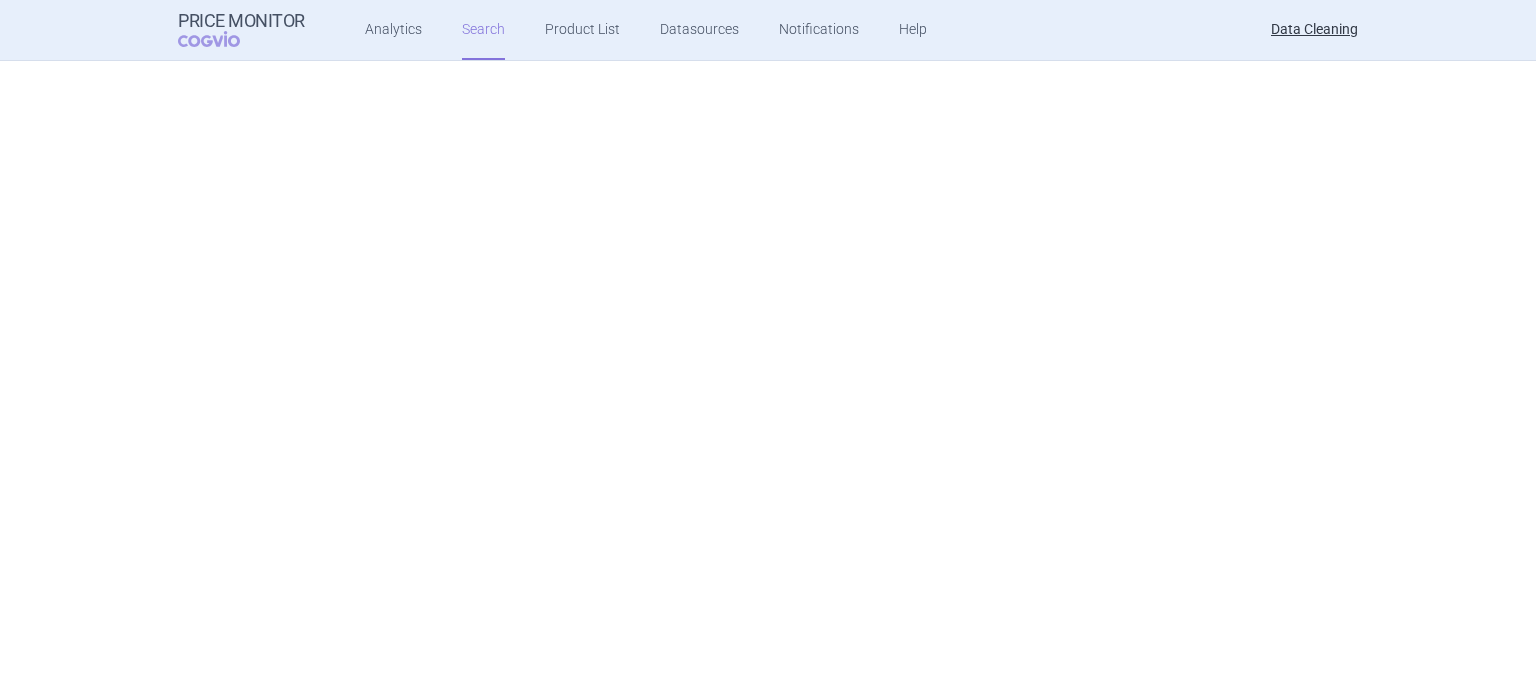 select on "brandName" 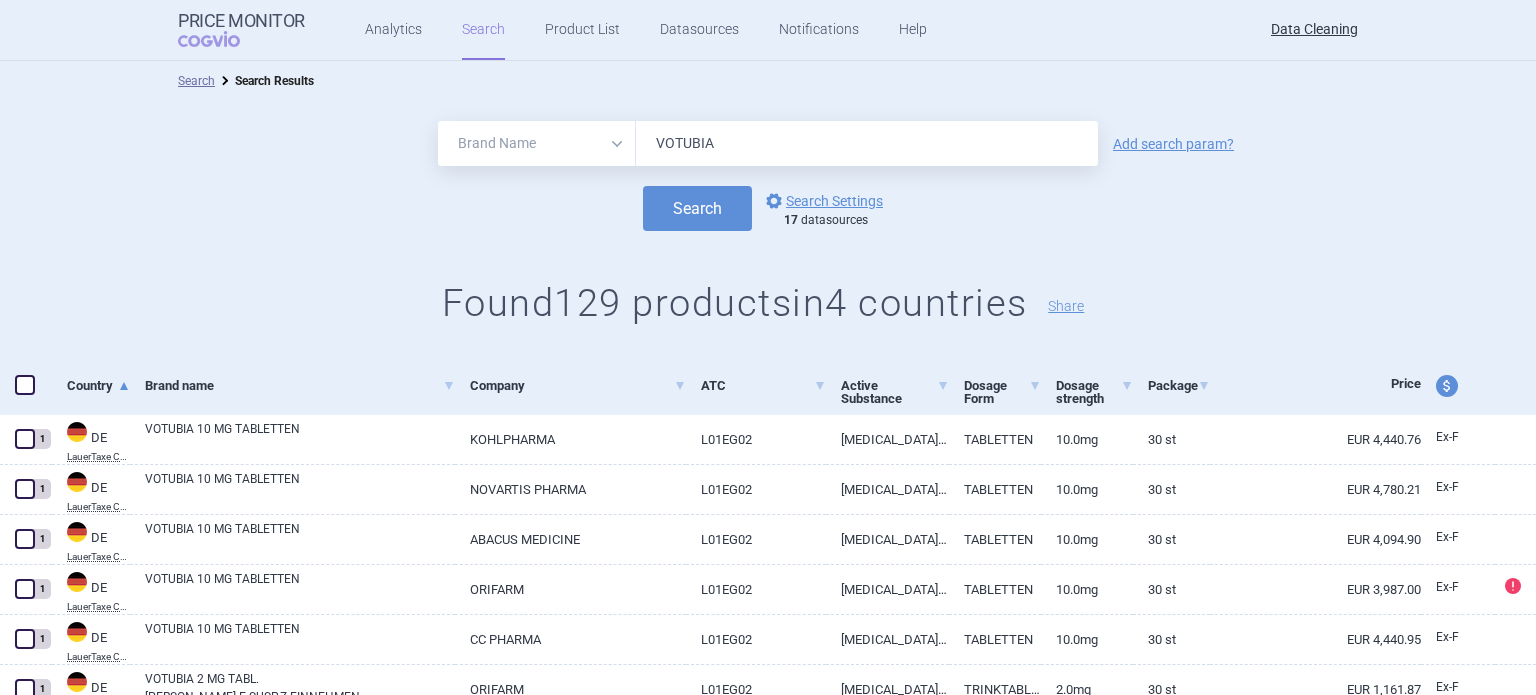 click on "VOTUBIA" at bounding box center (867, 143) 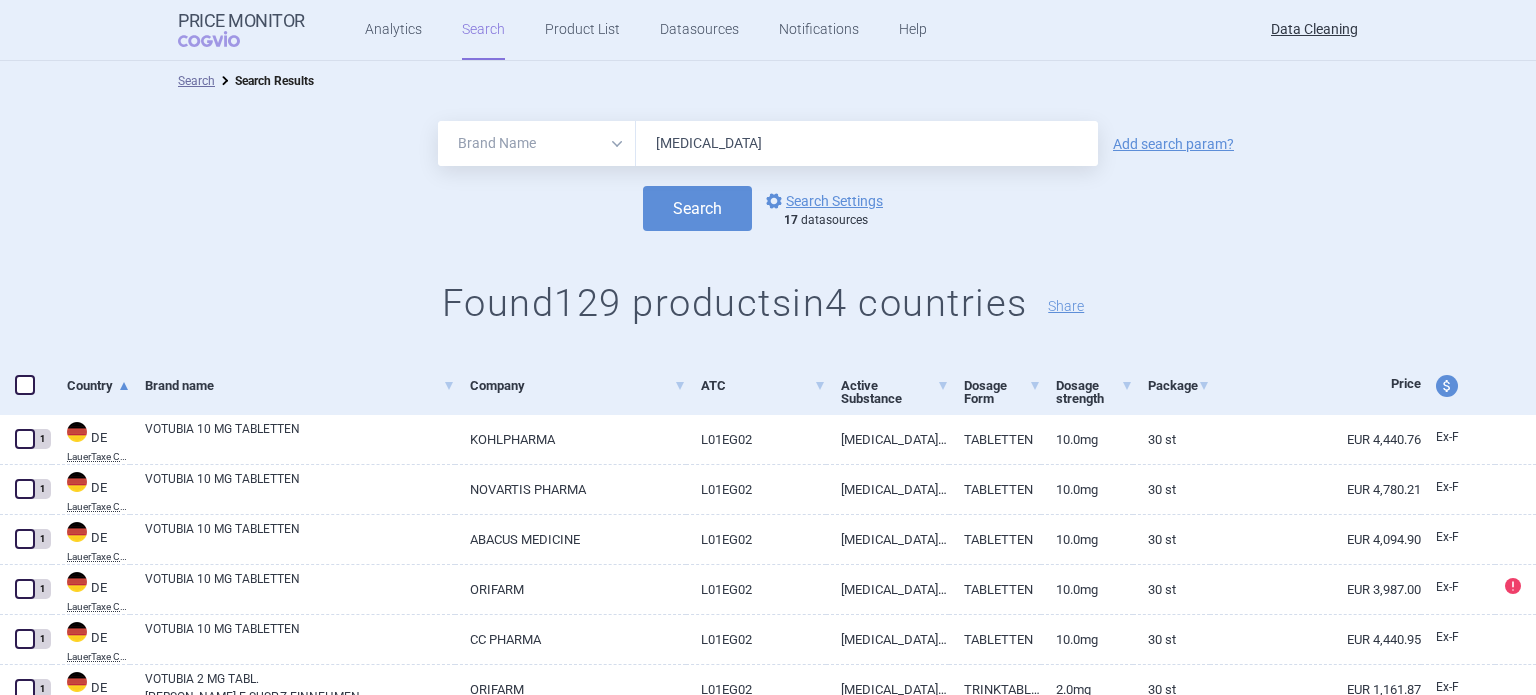 type on "torisel" 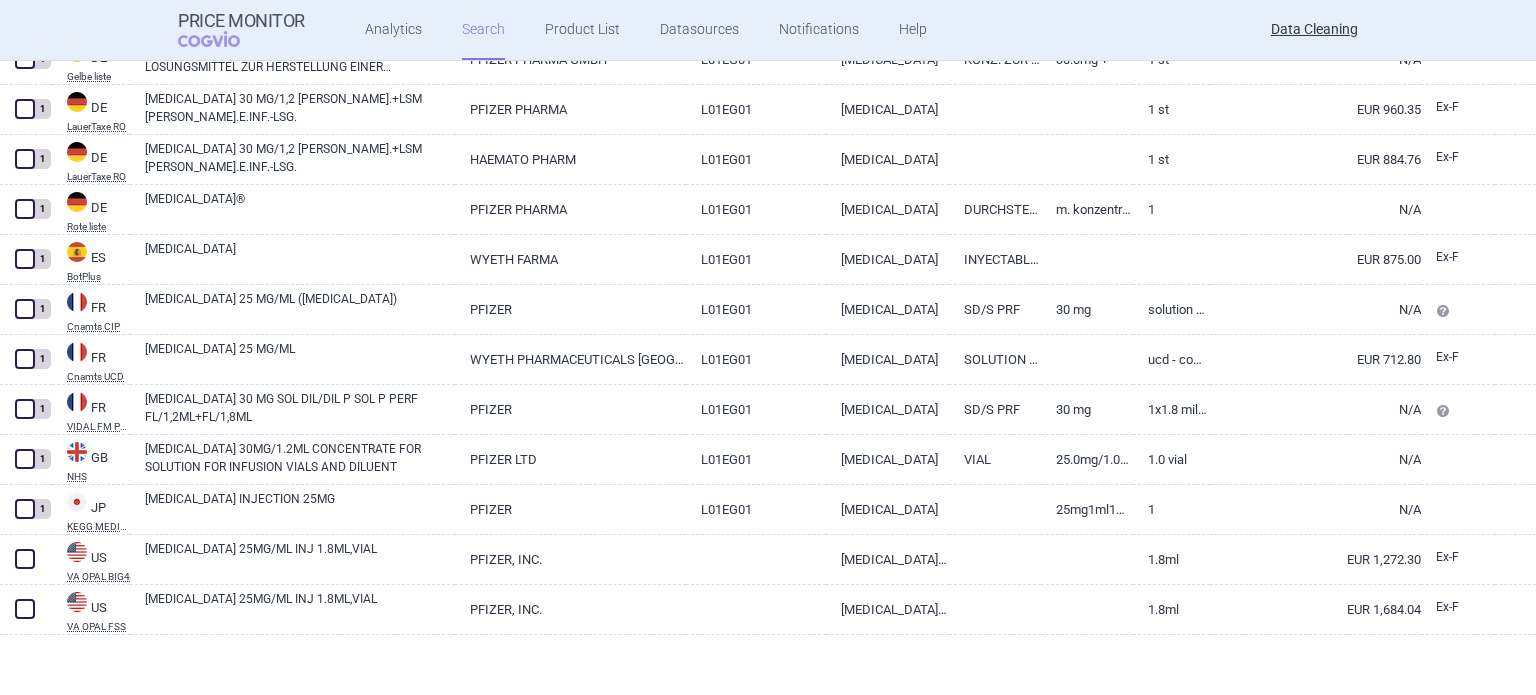 scroll, scrollTop: 435, scrollLeft: 0, axis: vertical 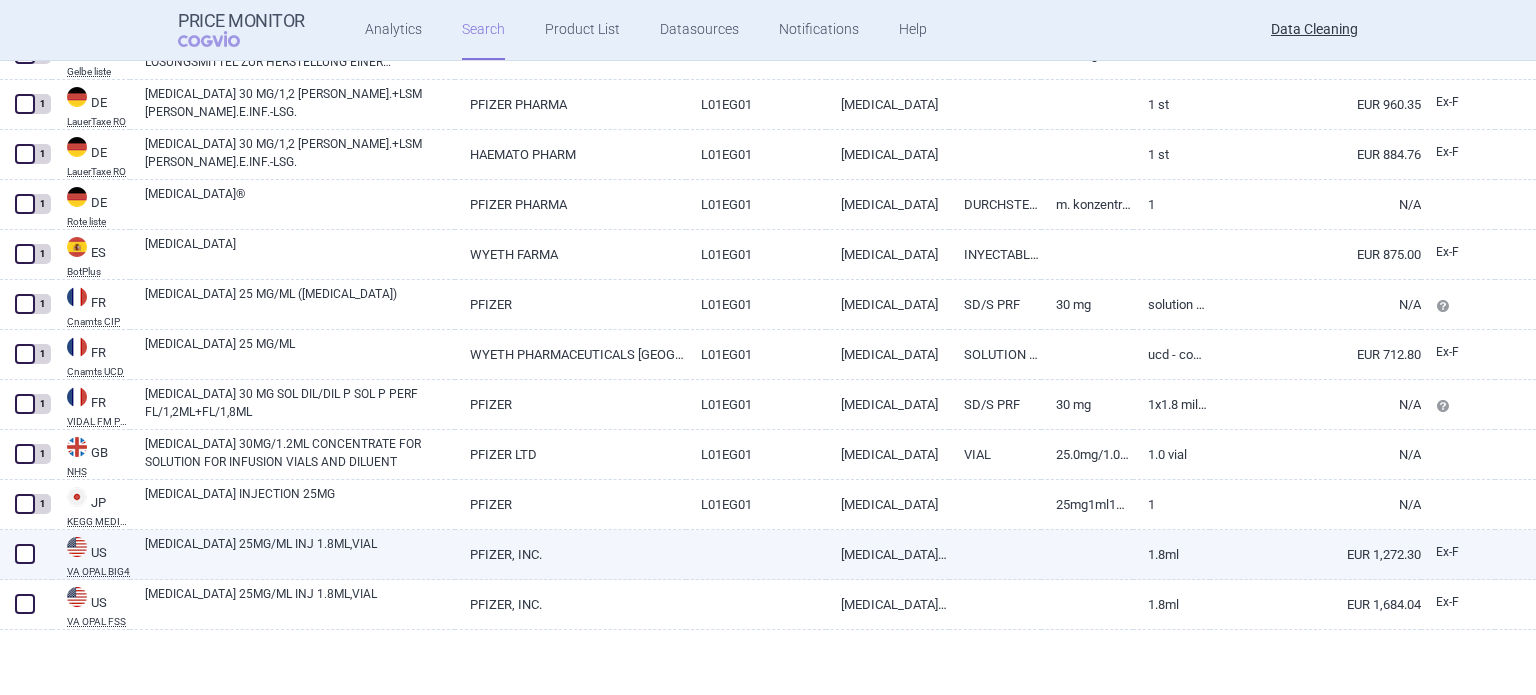 click on "[MEDICAL_DATA] 25MG/ML INJ 1.8ML,VIAL" at bounding box center [300, 553] 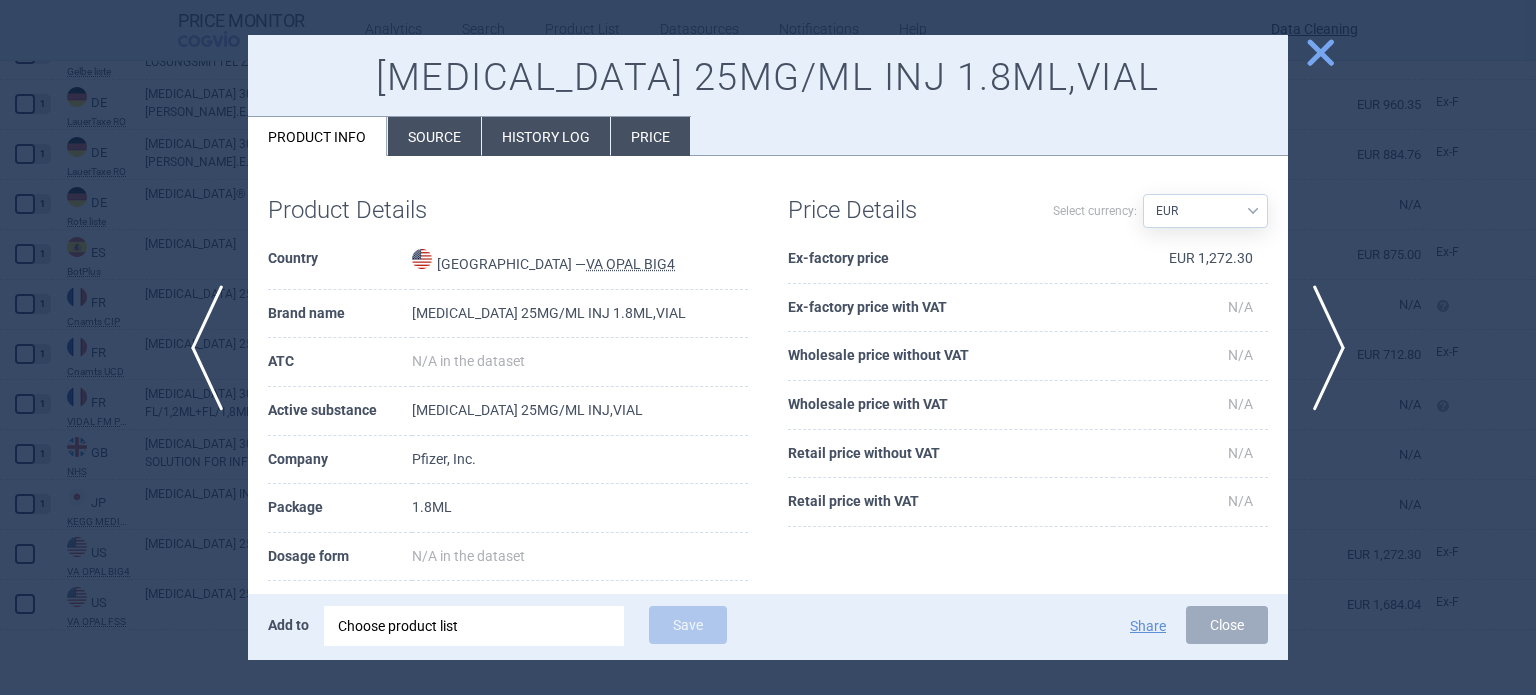 click on "Source" at bounding box center [434, 136] 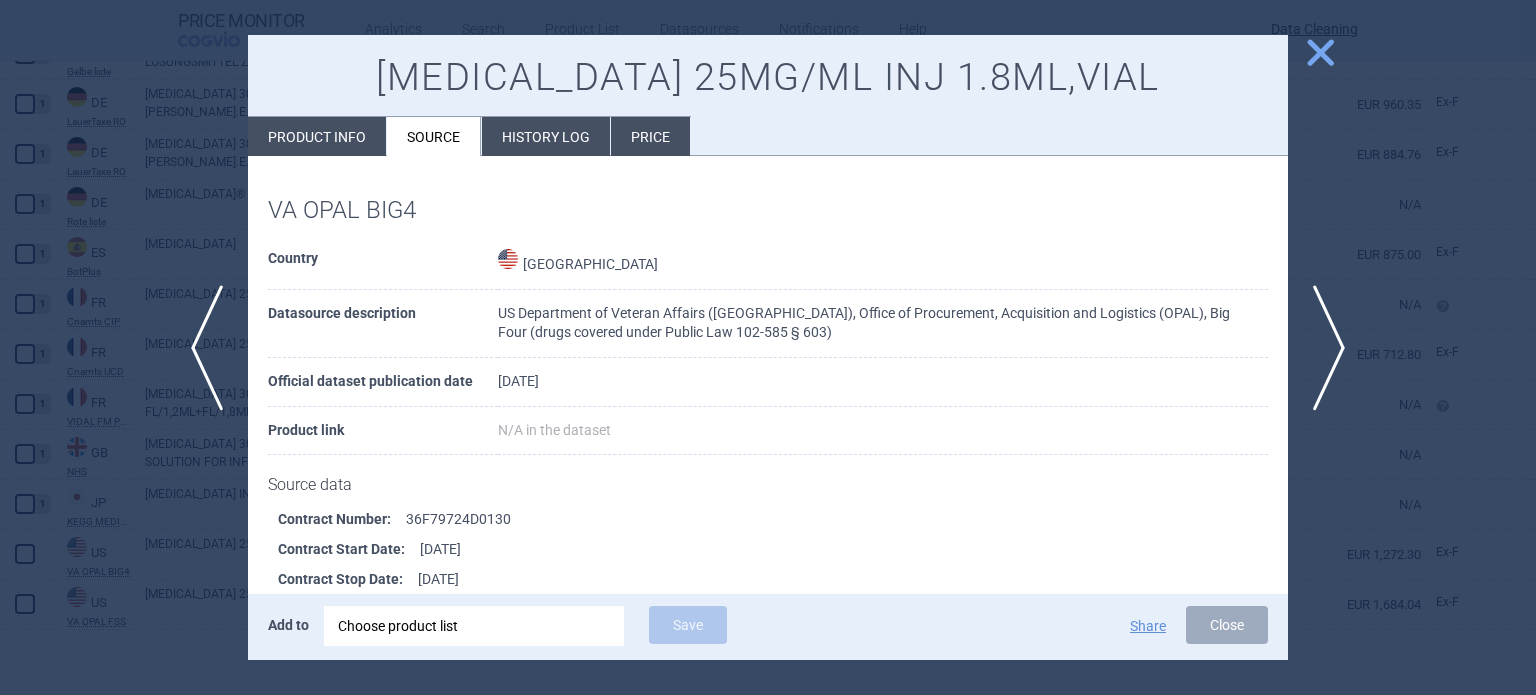 scroll, scrollTop: 200, scrollLeft: 0, axis: vertical 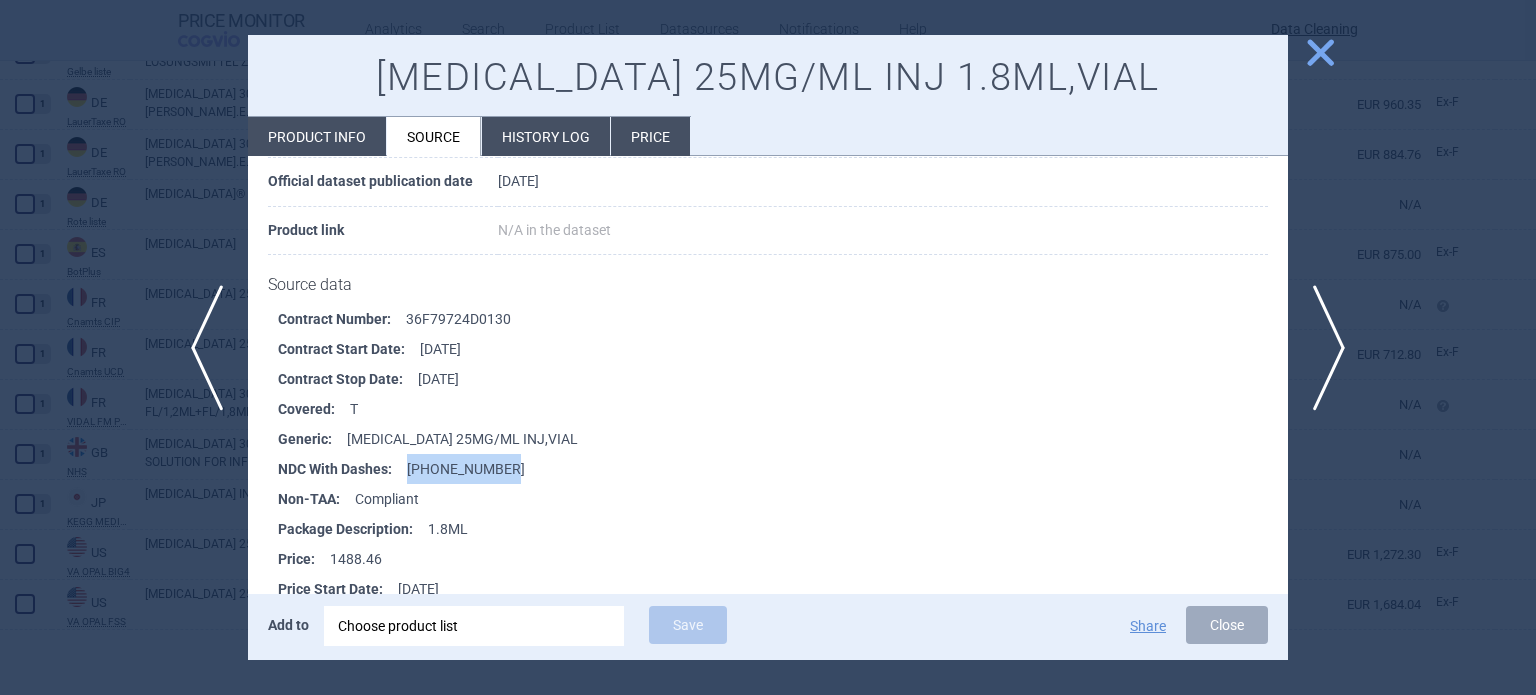 drag, startPoint x: 535, startPoint y: 460, endPoint x: 399, endPoint y: 467, distance: 136.18002 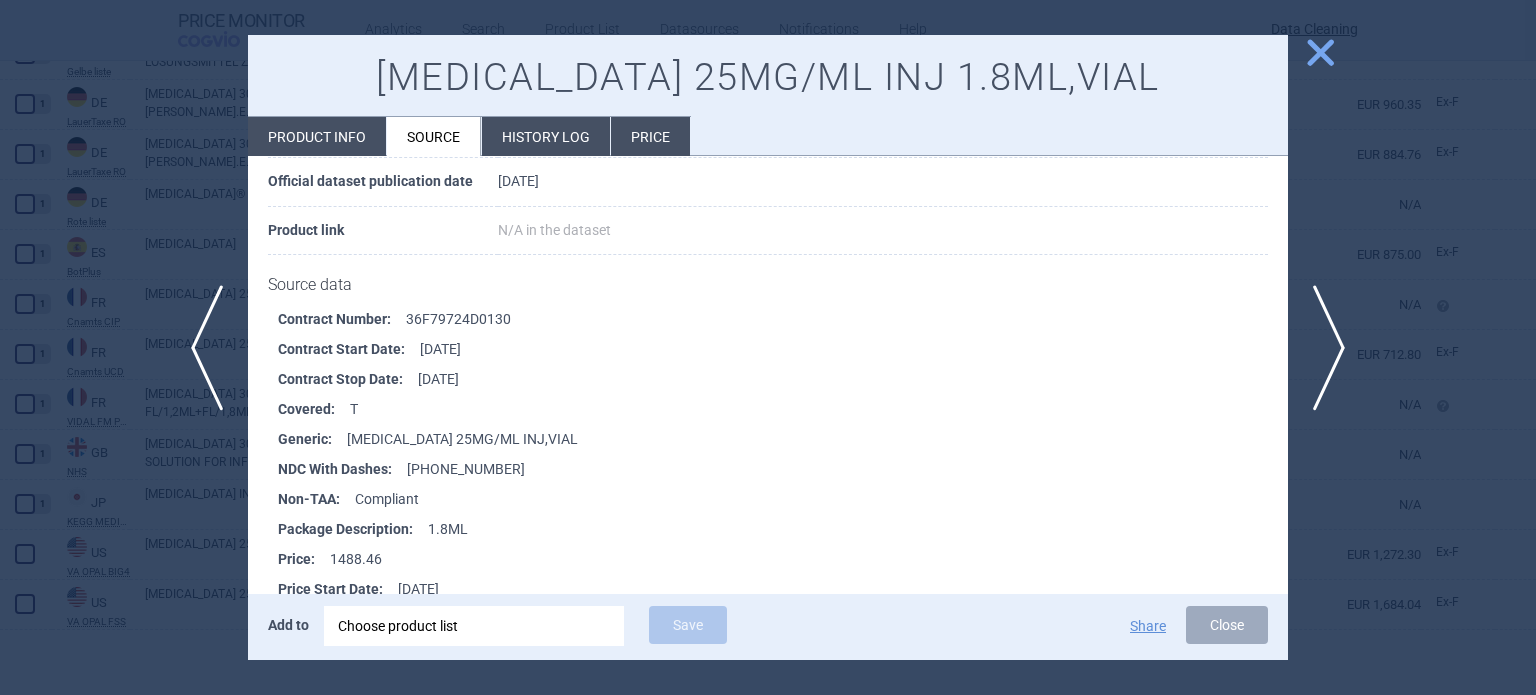 click at bounding box center (768, 347) 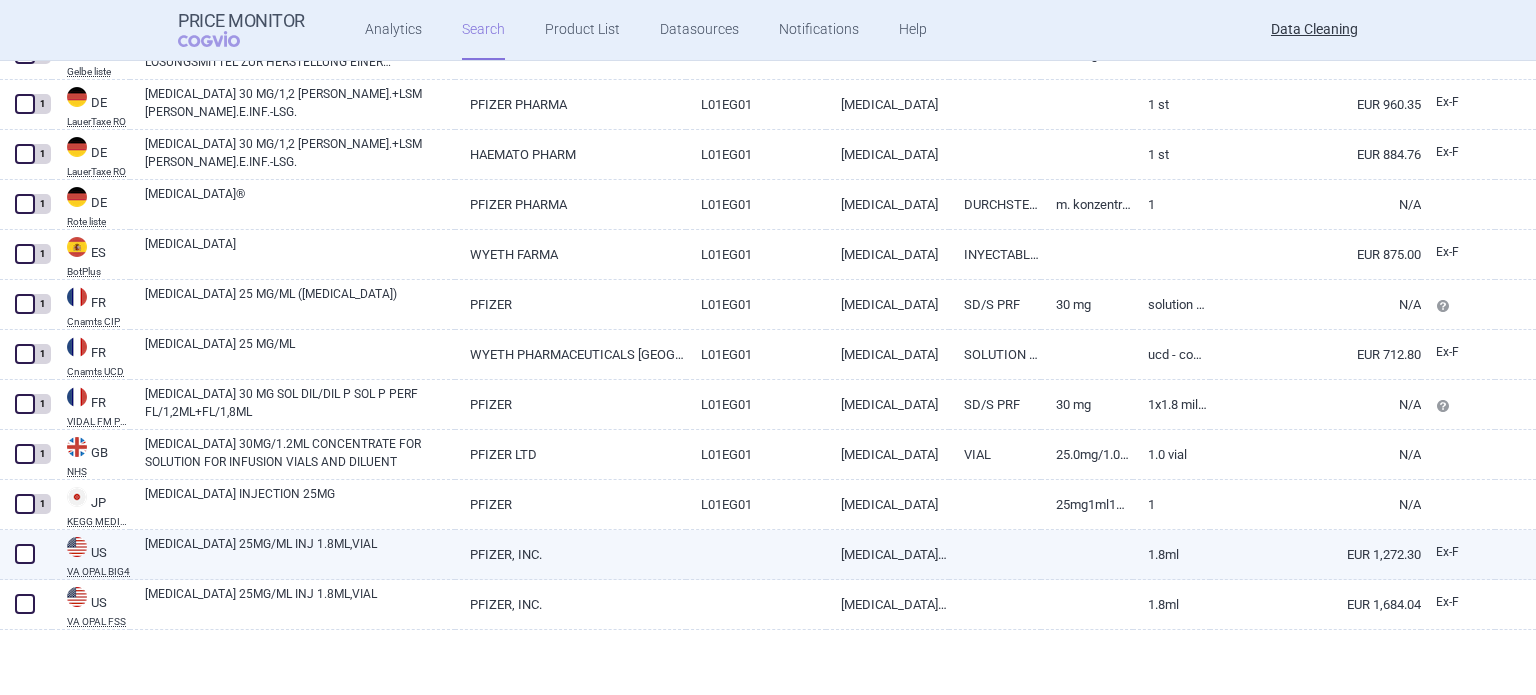 click at bounding box center (25, 554) 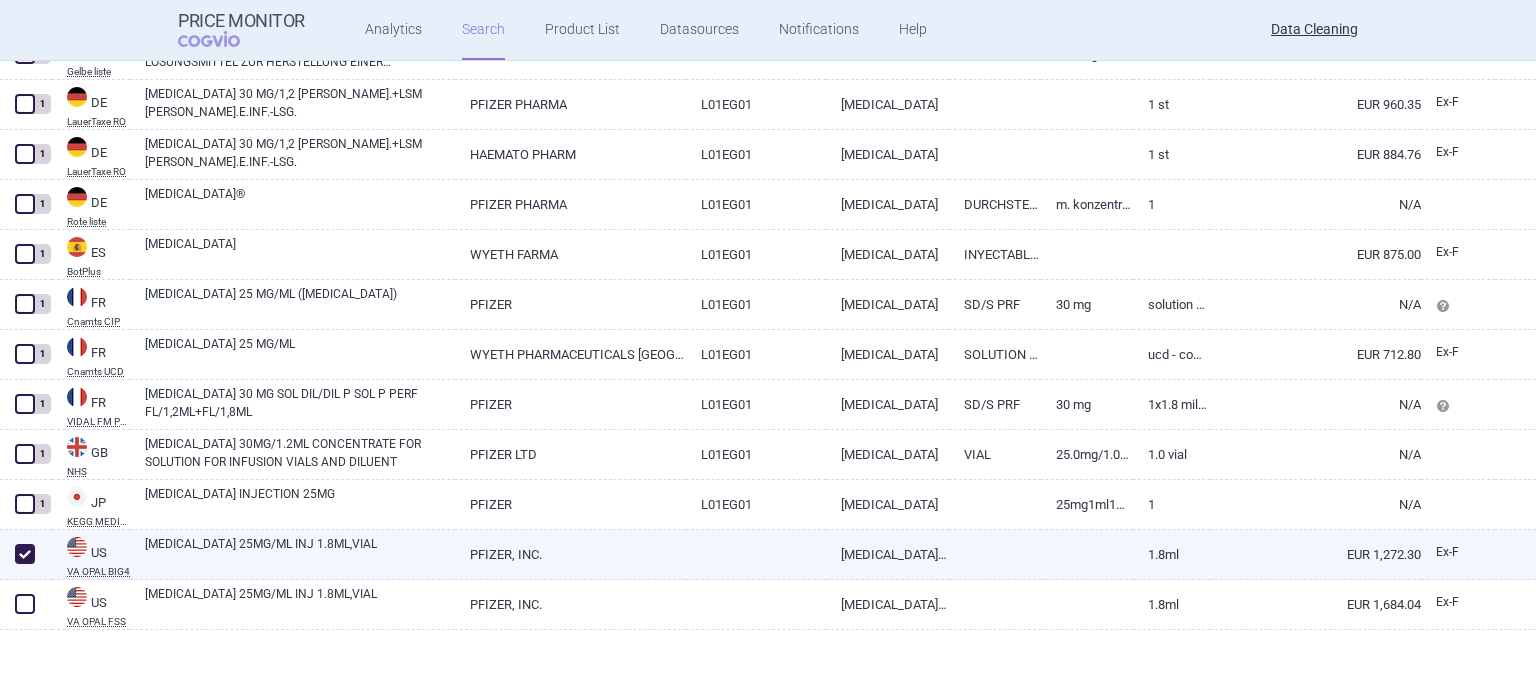 checkbox on "true" 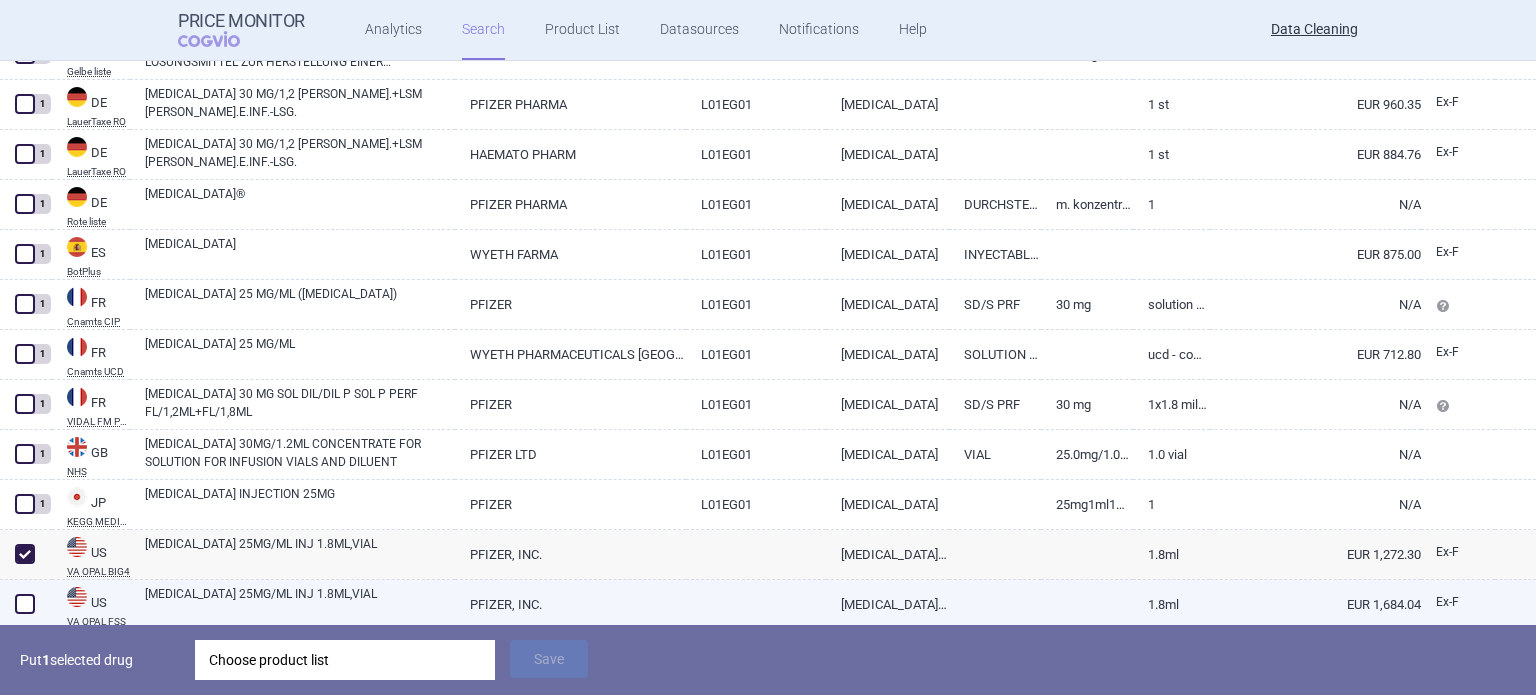 click at bounding box center [25, 604] 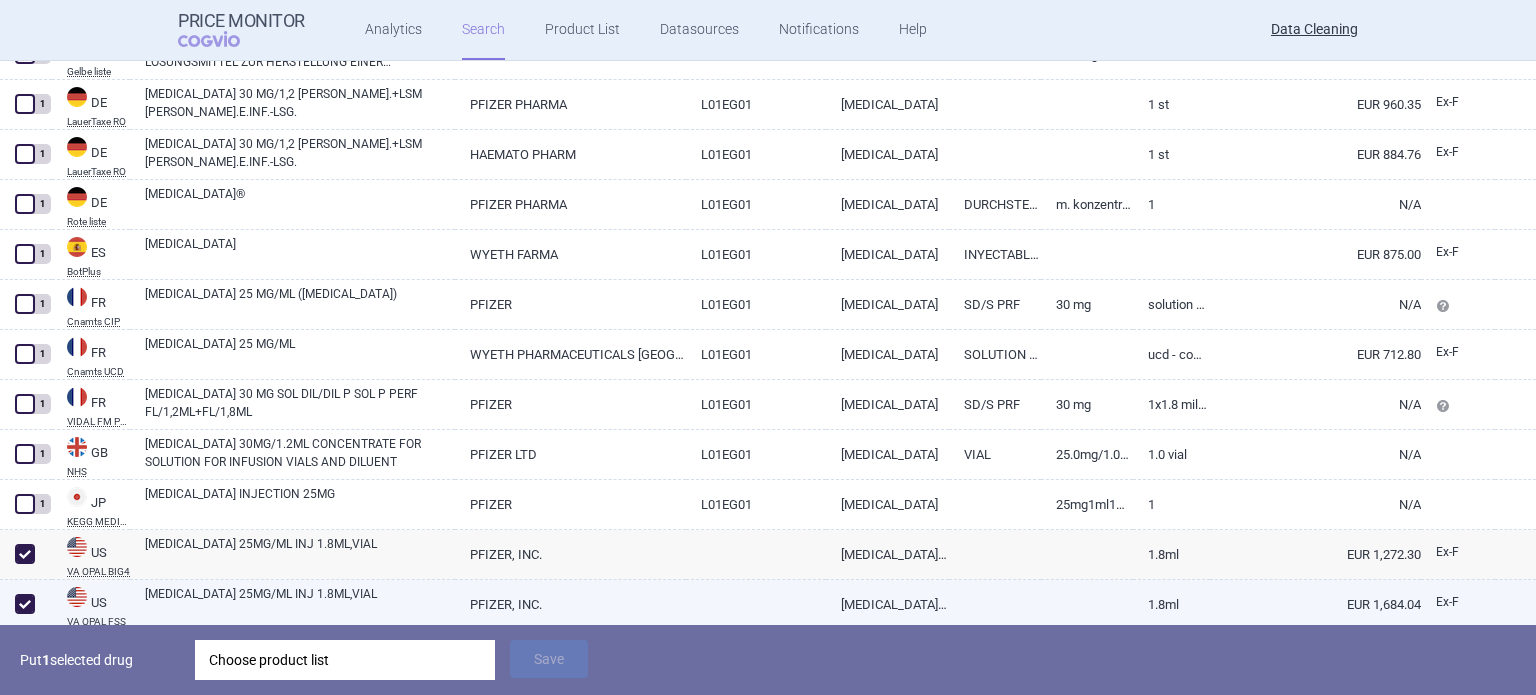 checkbox on "true" 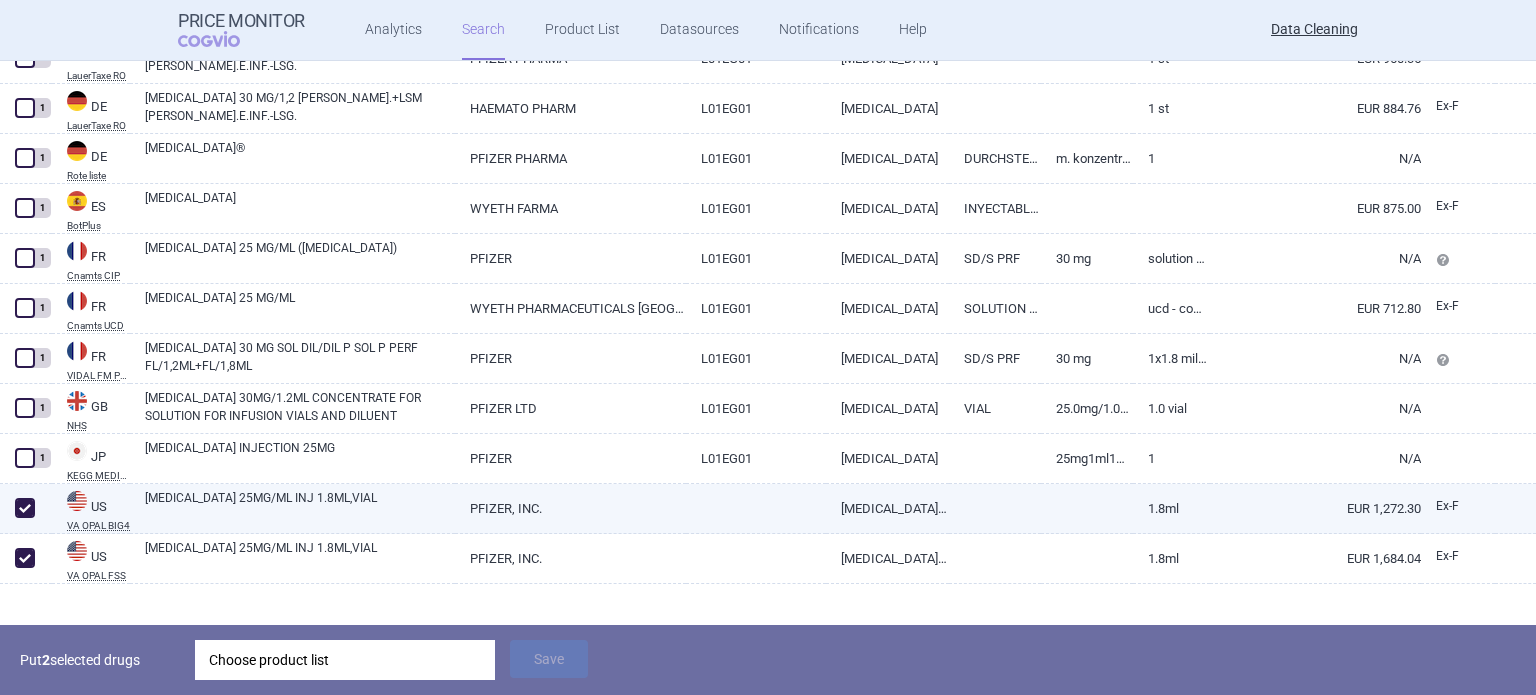 scroll, scrollTop: 505, scrollLeft: 0, axis: vertical 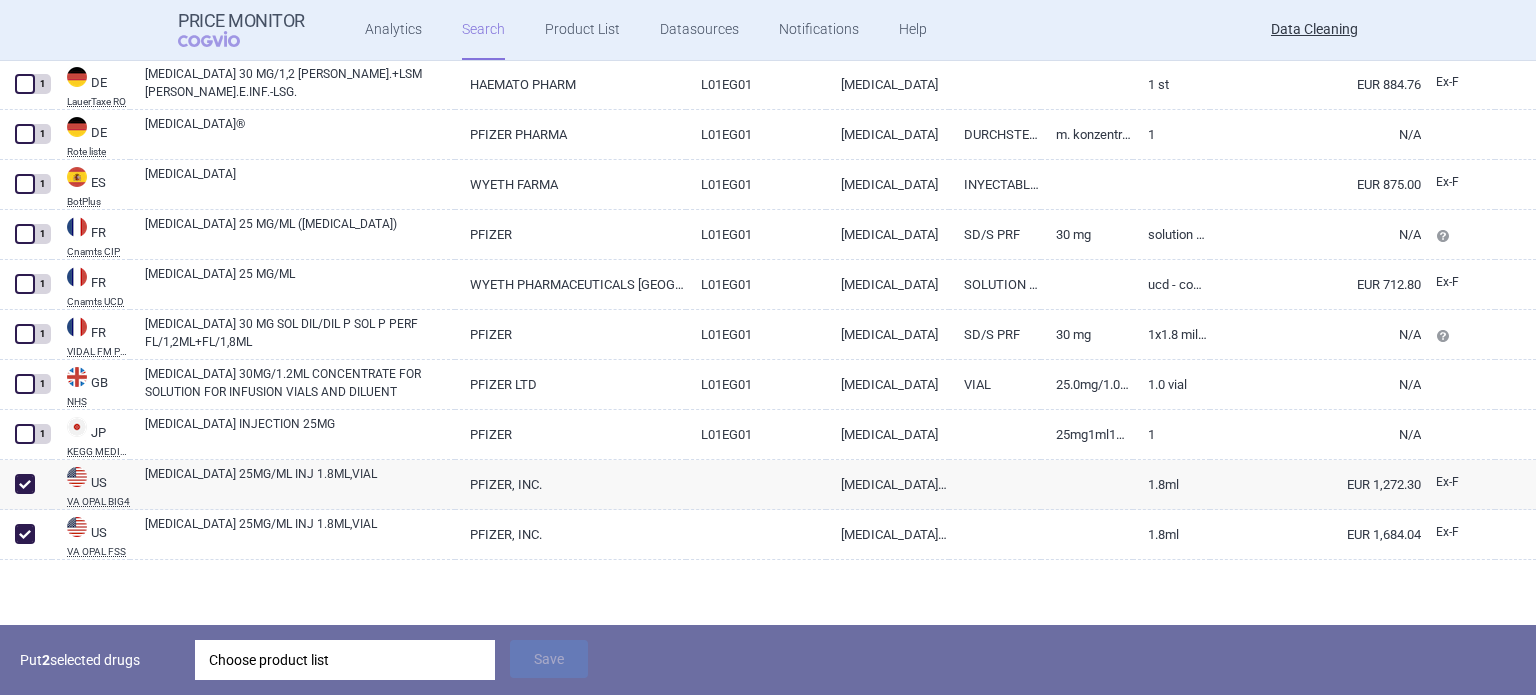 click on "Choose product list" at bounding box center [345, 660] 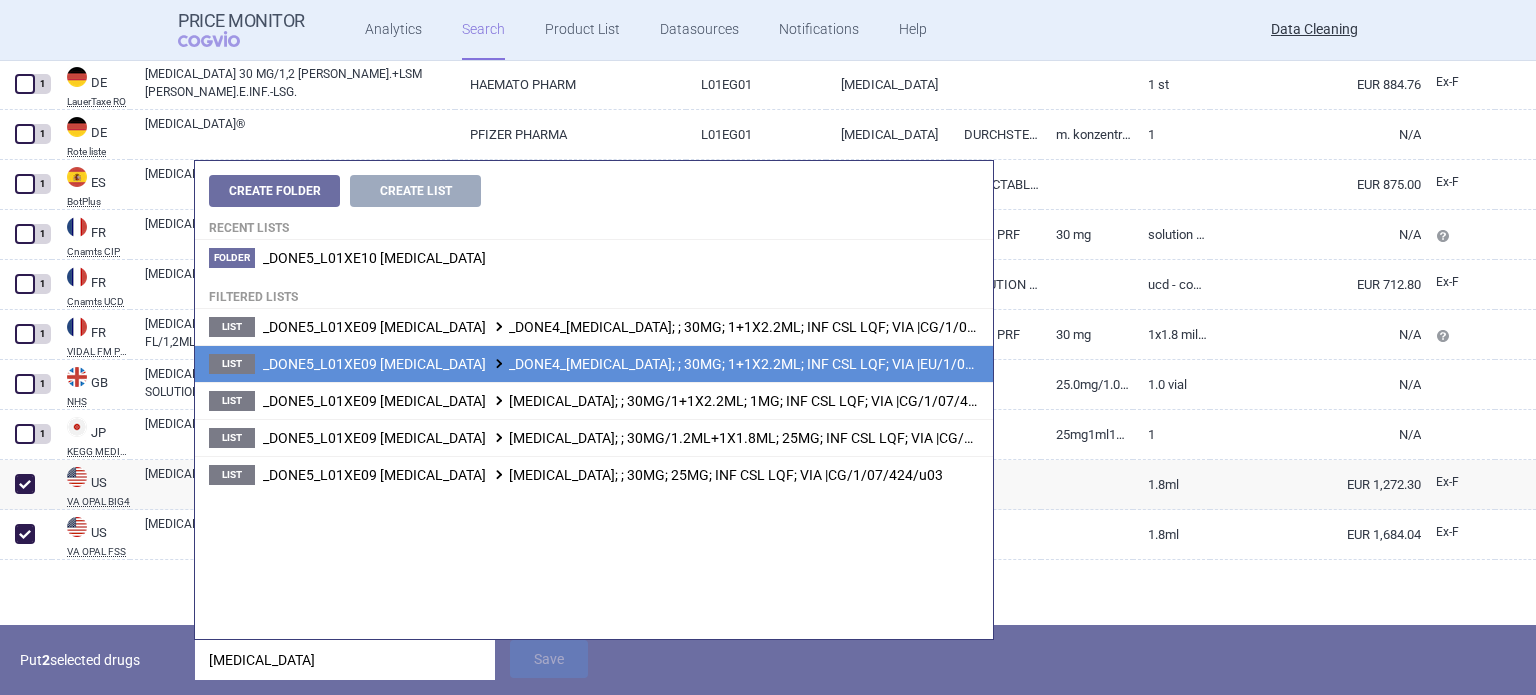 type on "torisel" 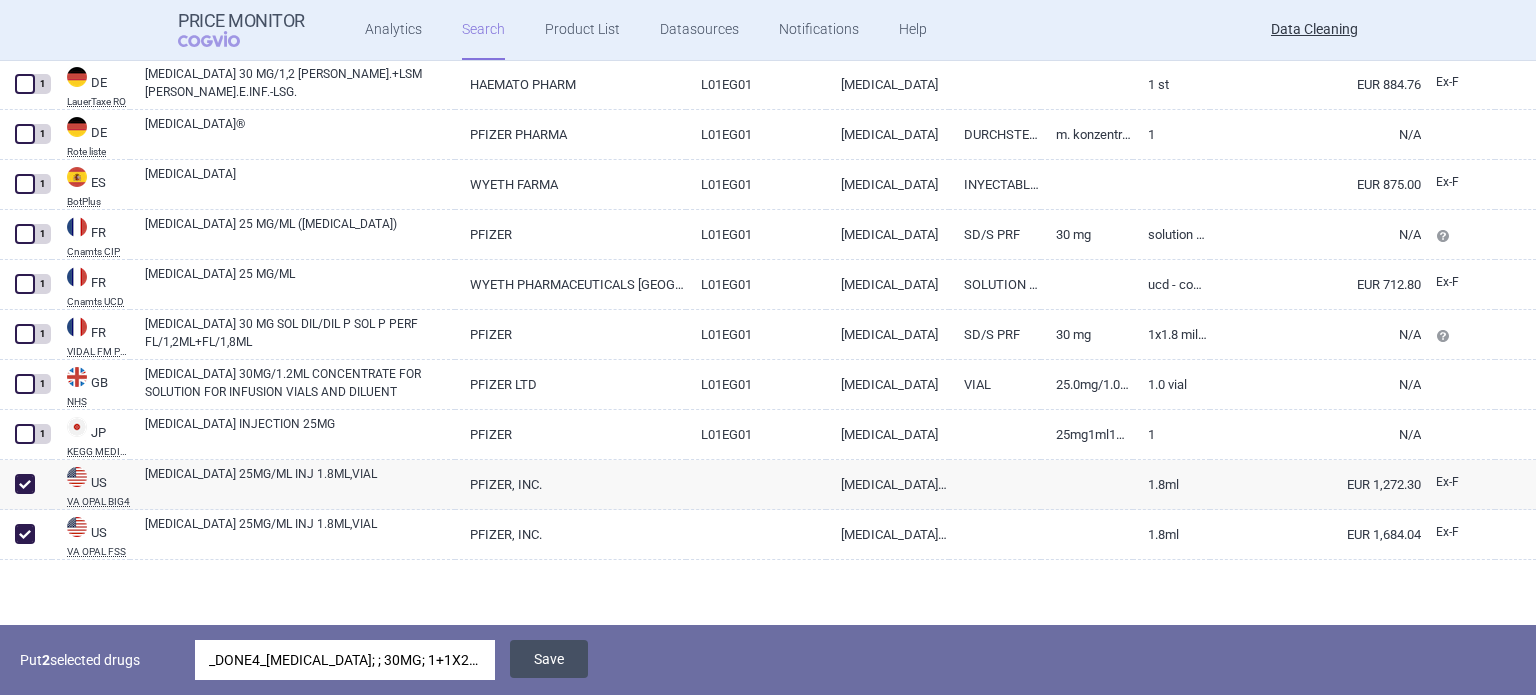 click on "Save" at bounding box center [549, 659] 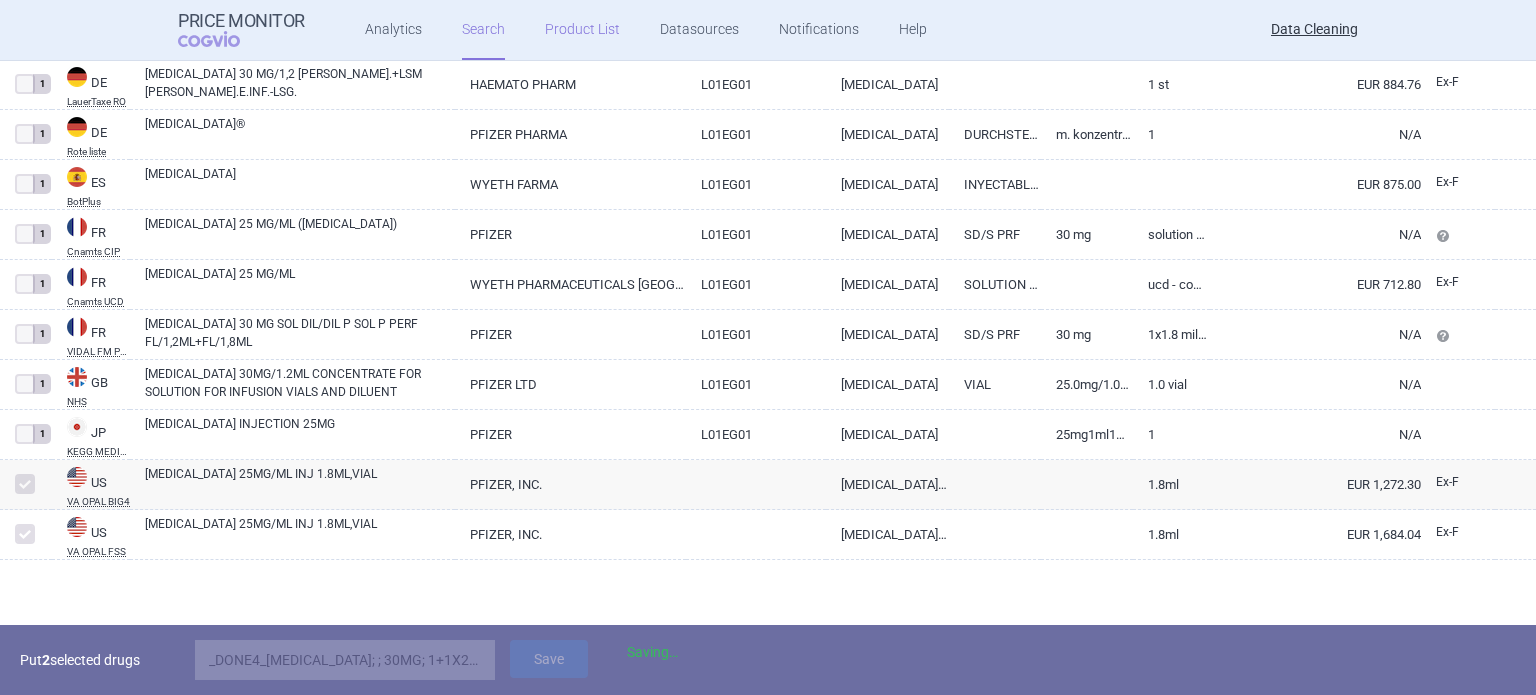 scroll, scrollTop: 435, scrollLeft: 0, axis: vertical 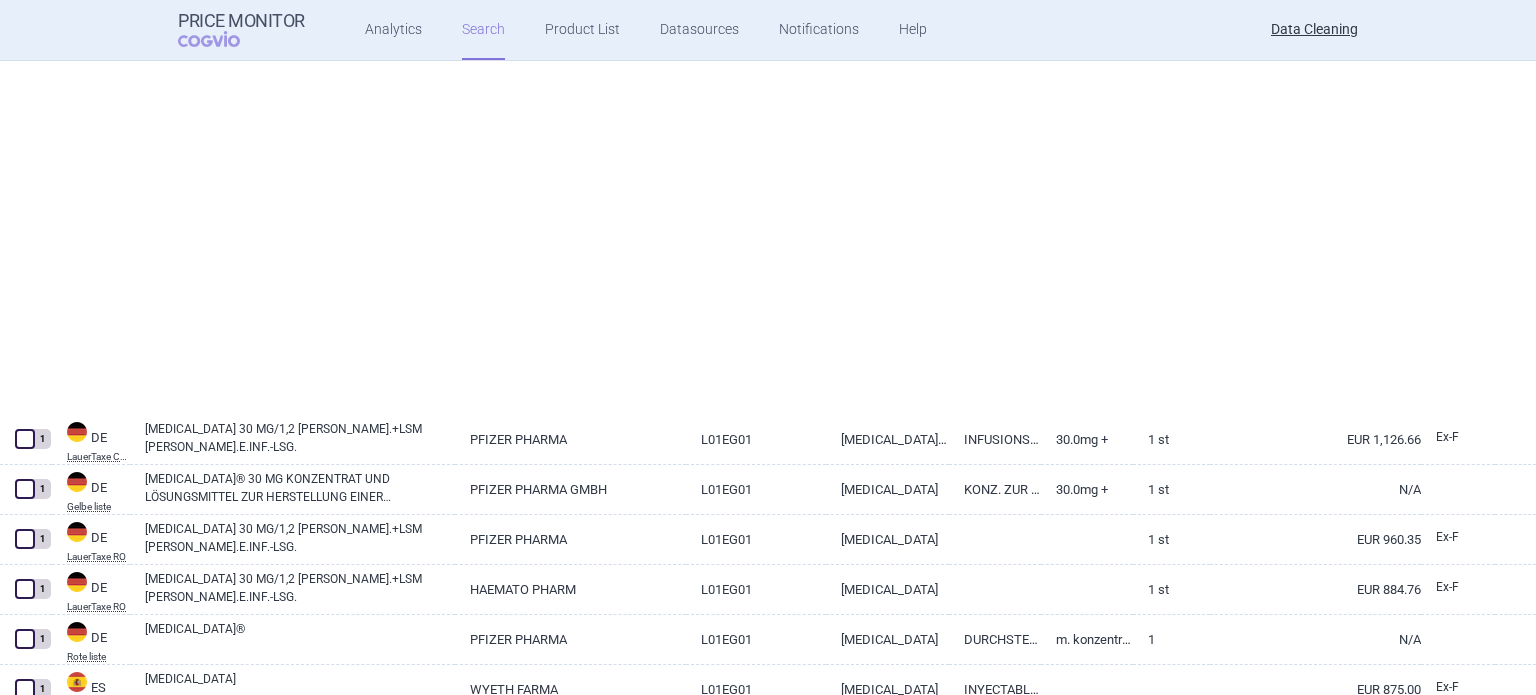 select on "brandName" 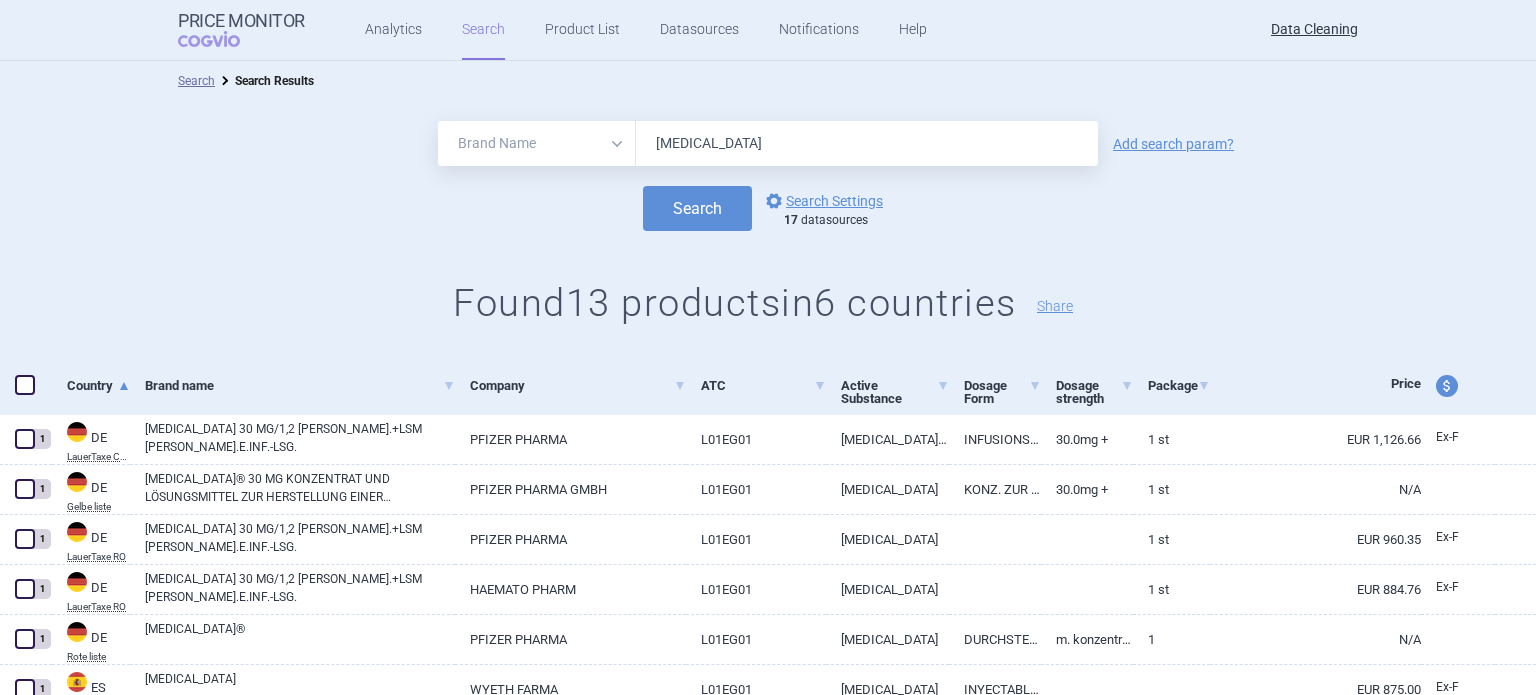 click on "torisel" at bounding box center (867, 143) 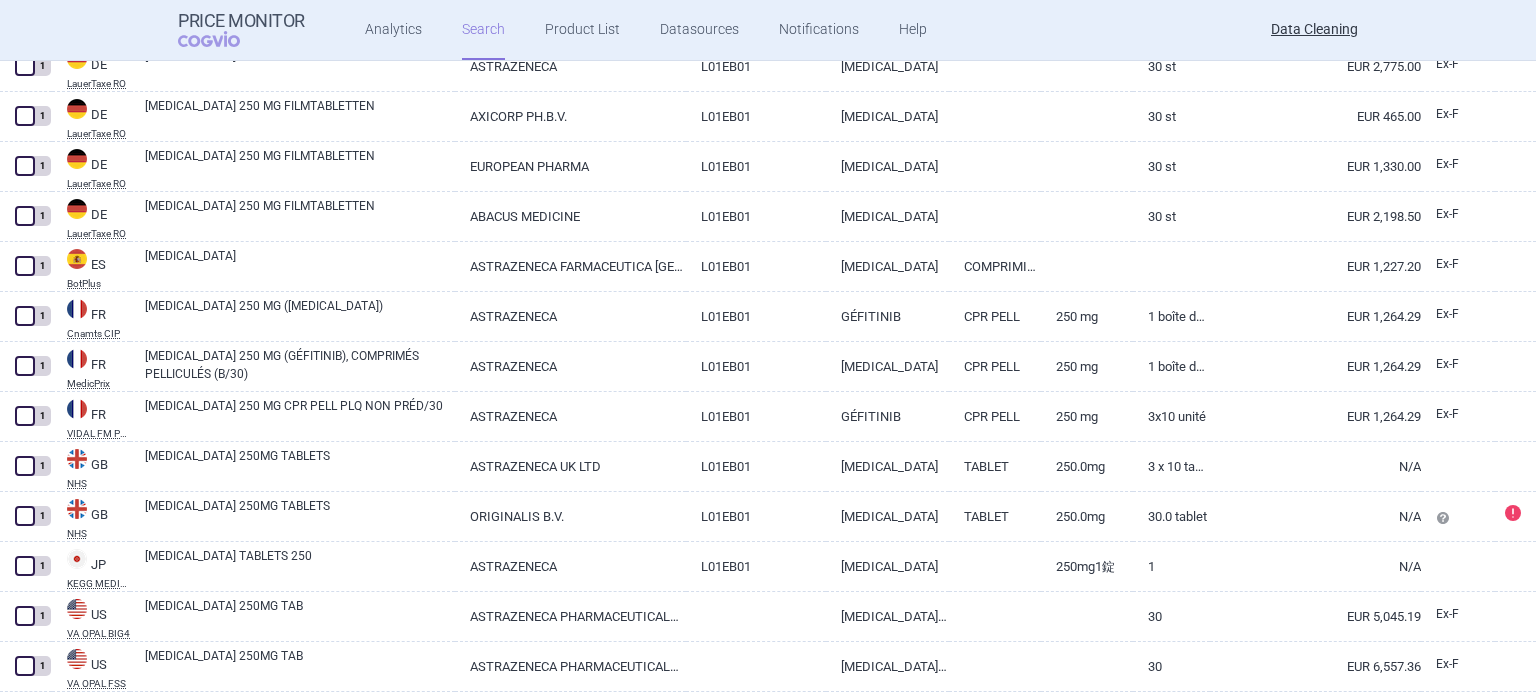 scroll, scrollTop: 1035, scrollLeft: 0, axis: vertical 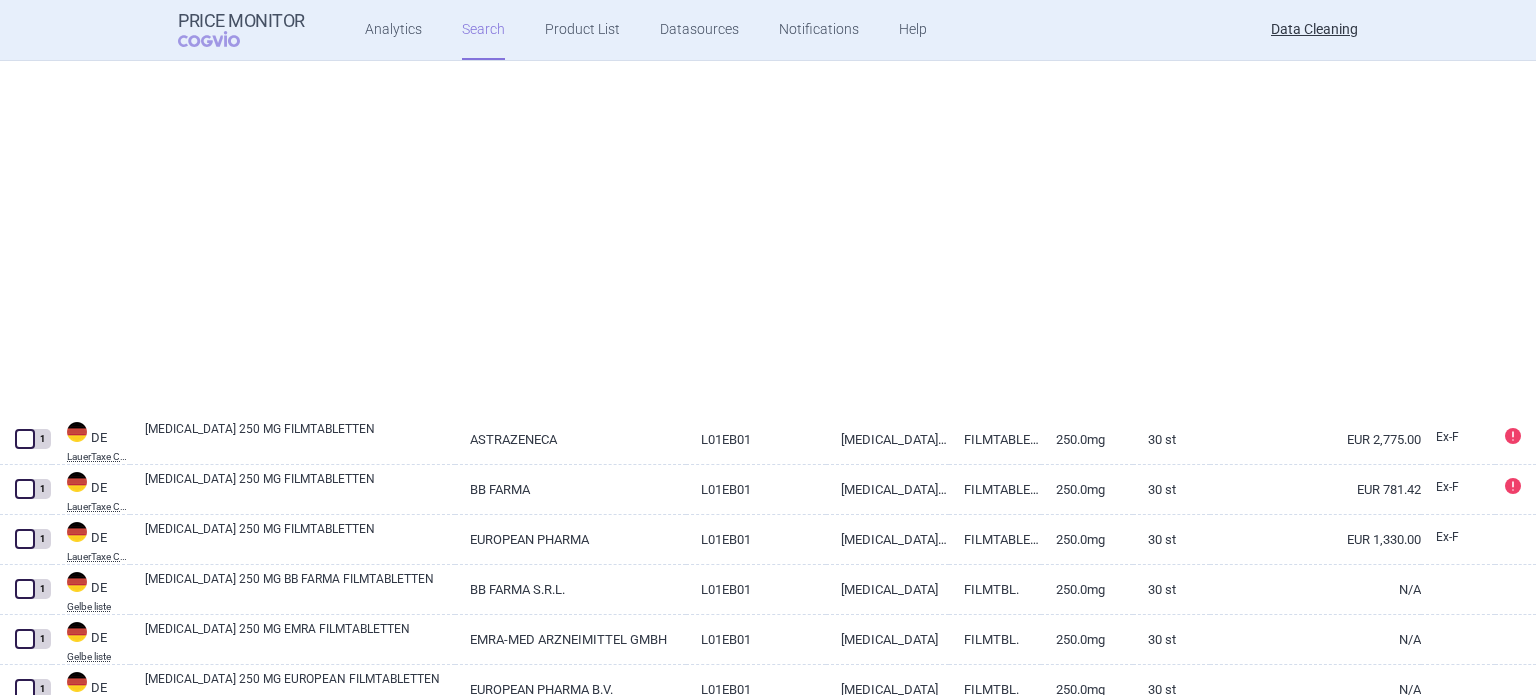 select on "brandName" 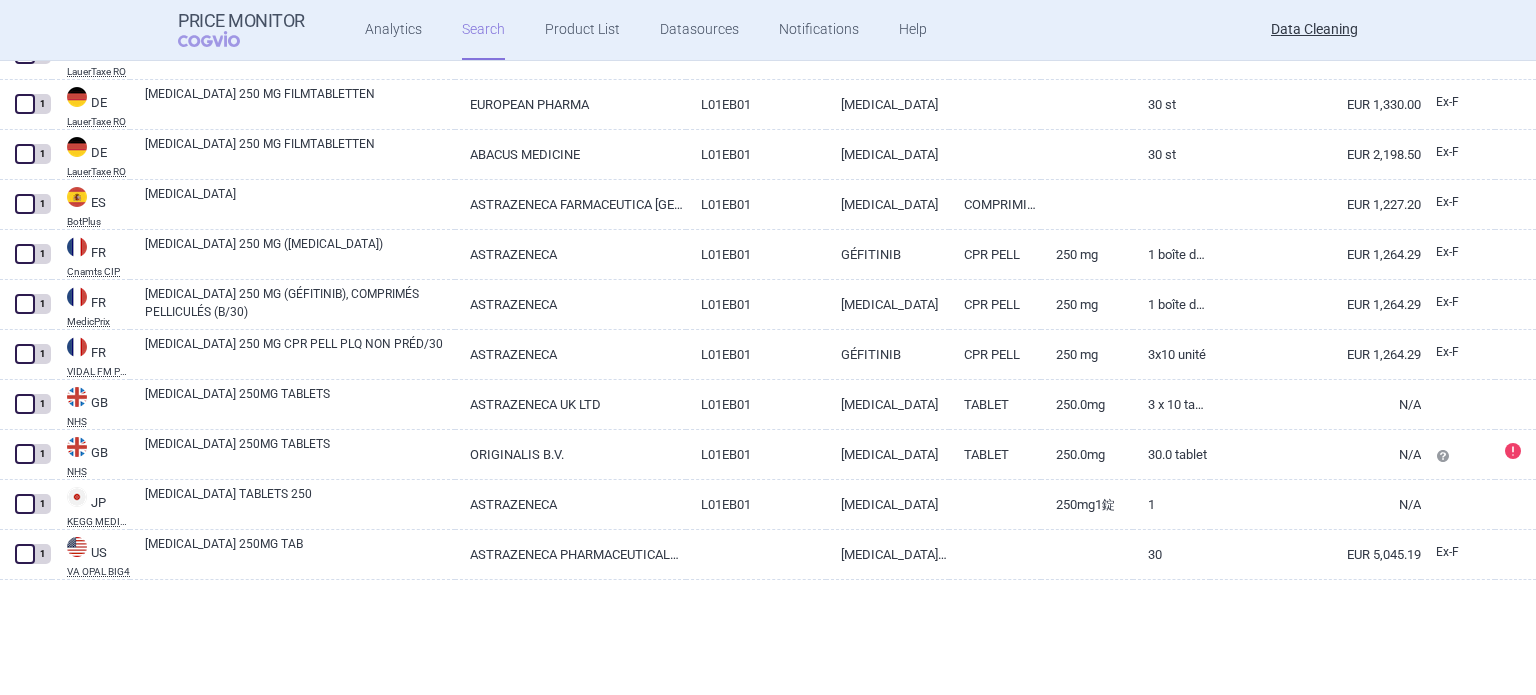 scroll, scrollTop: 474, scrollLeft: 0, axis: vertical 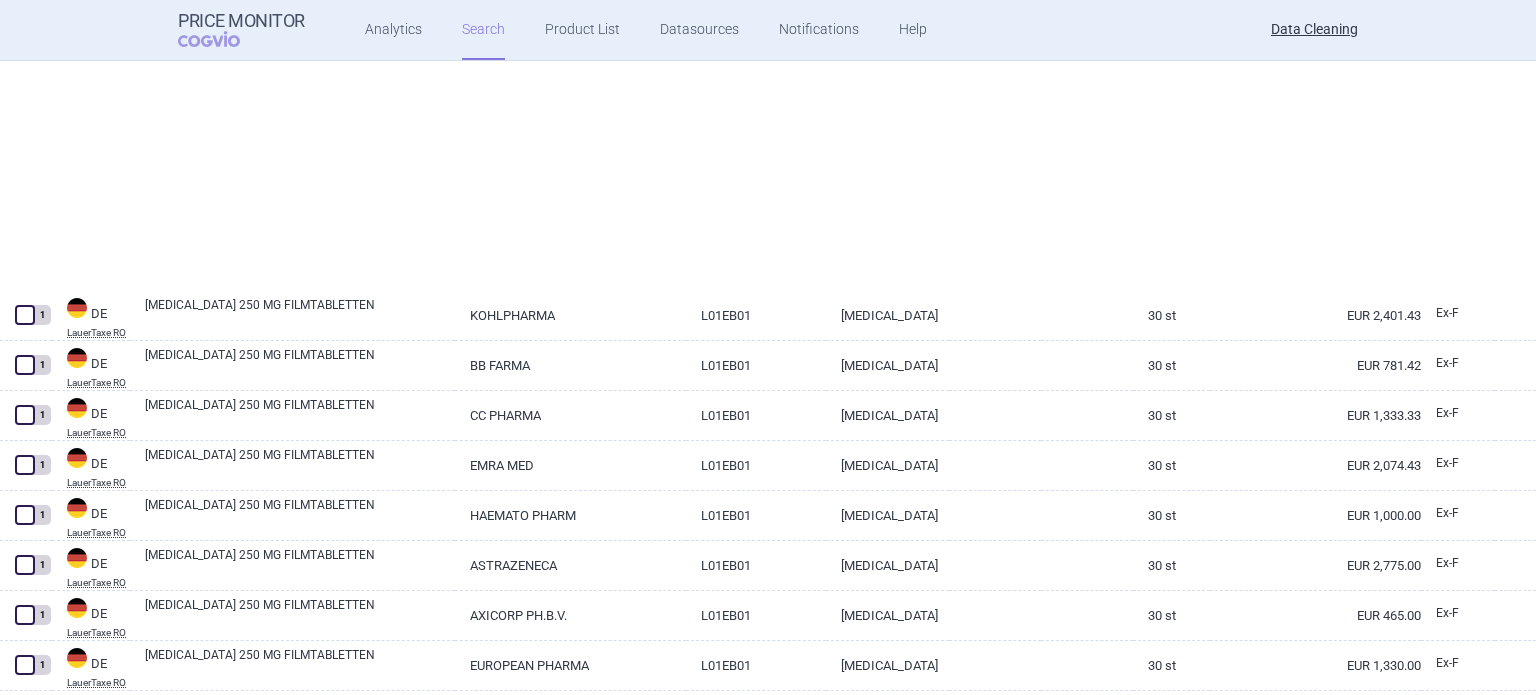 select on "brandName" 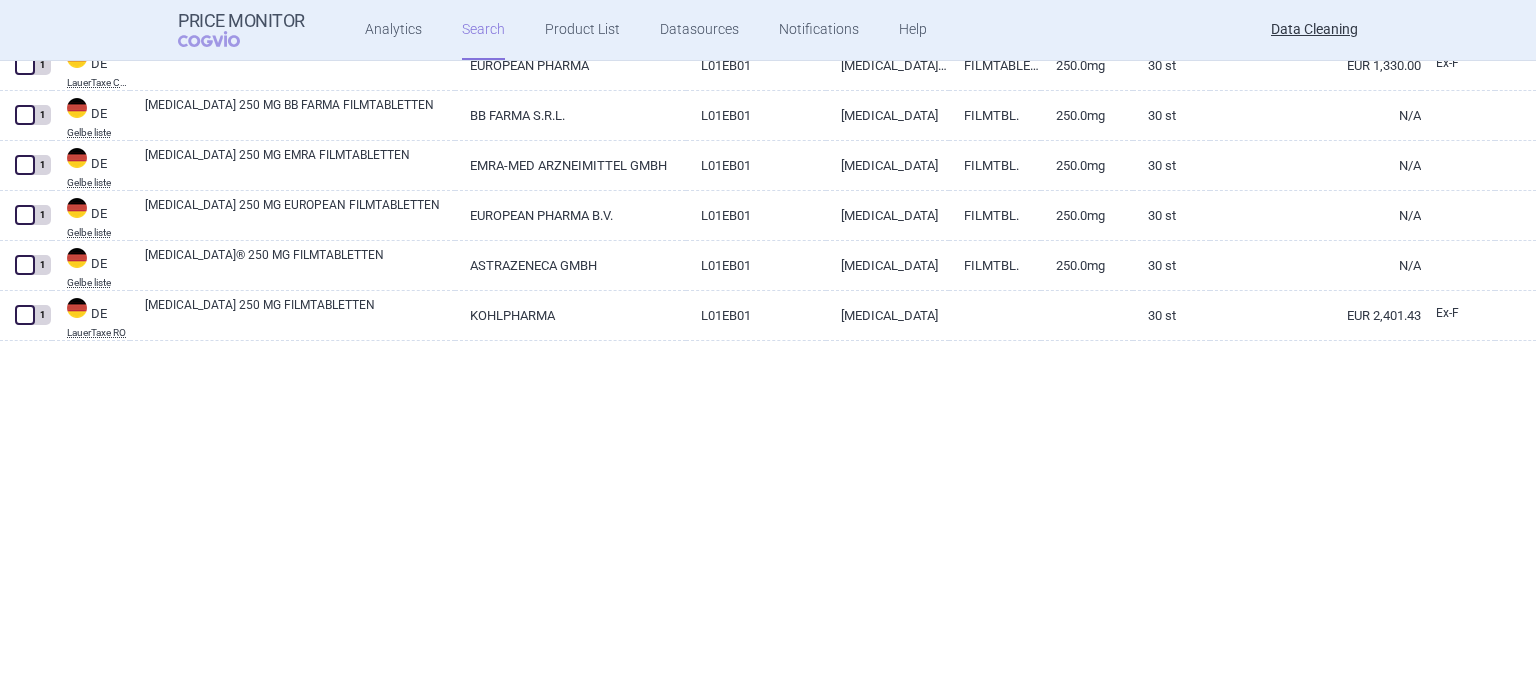 scroll, scrollTop: 0, scrollLeft: 0, axis: both 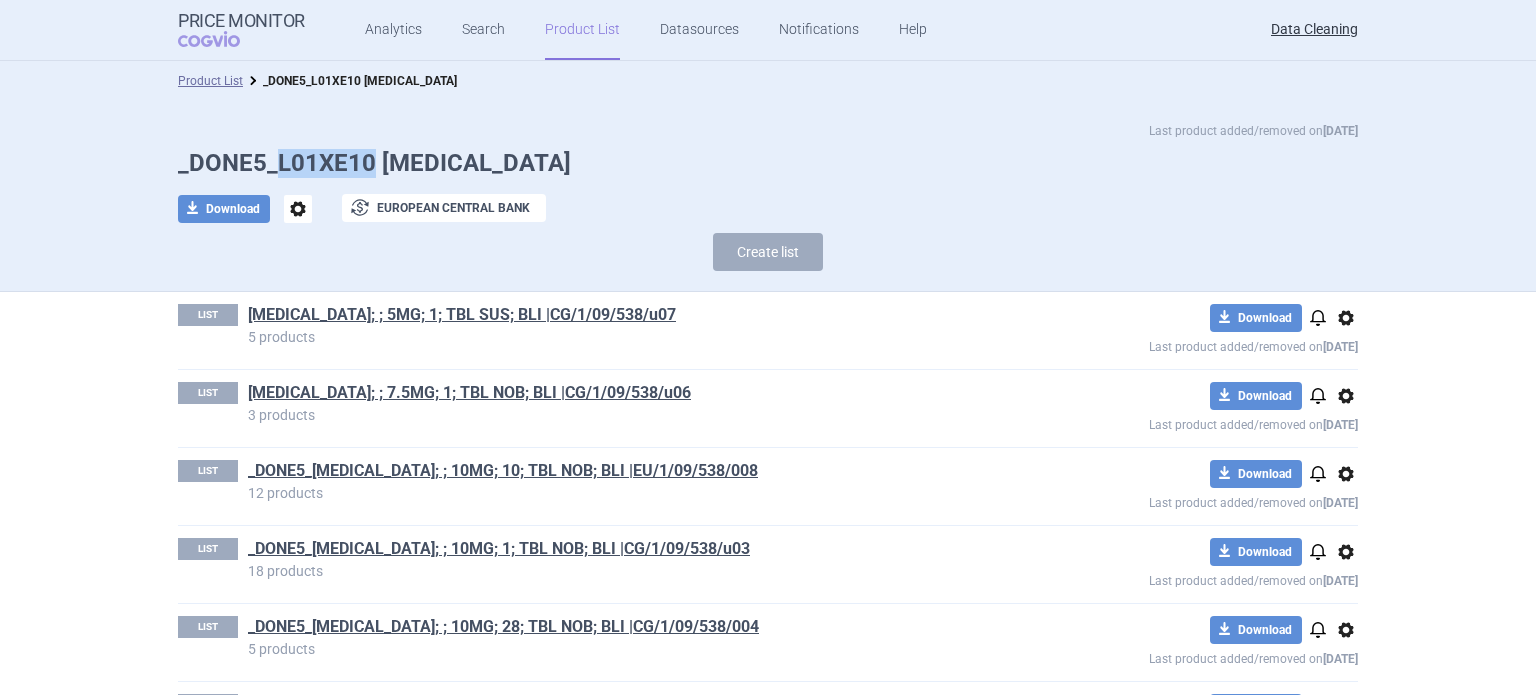 drag, startPoint x: 364, startPoint y: 162, endPoint x: 271, endPoint y: 156, distance: 93.193344 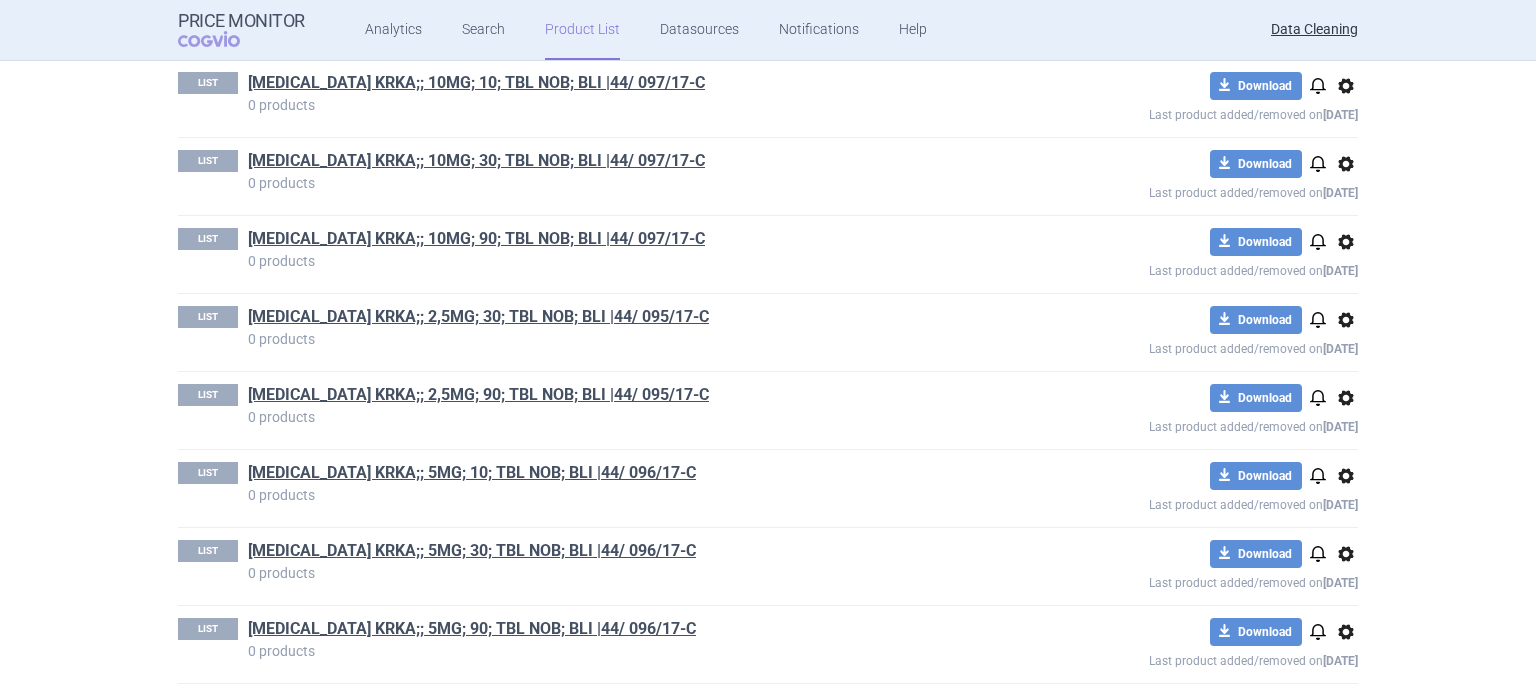 scroll, scrollTop: 4100, scrollLeft: 0, axis: vertical 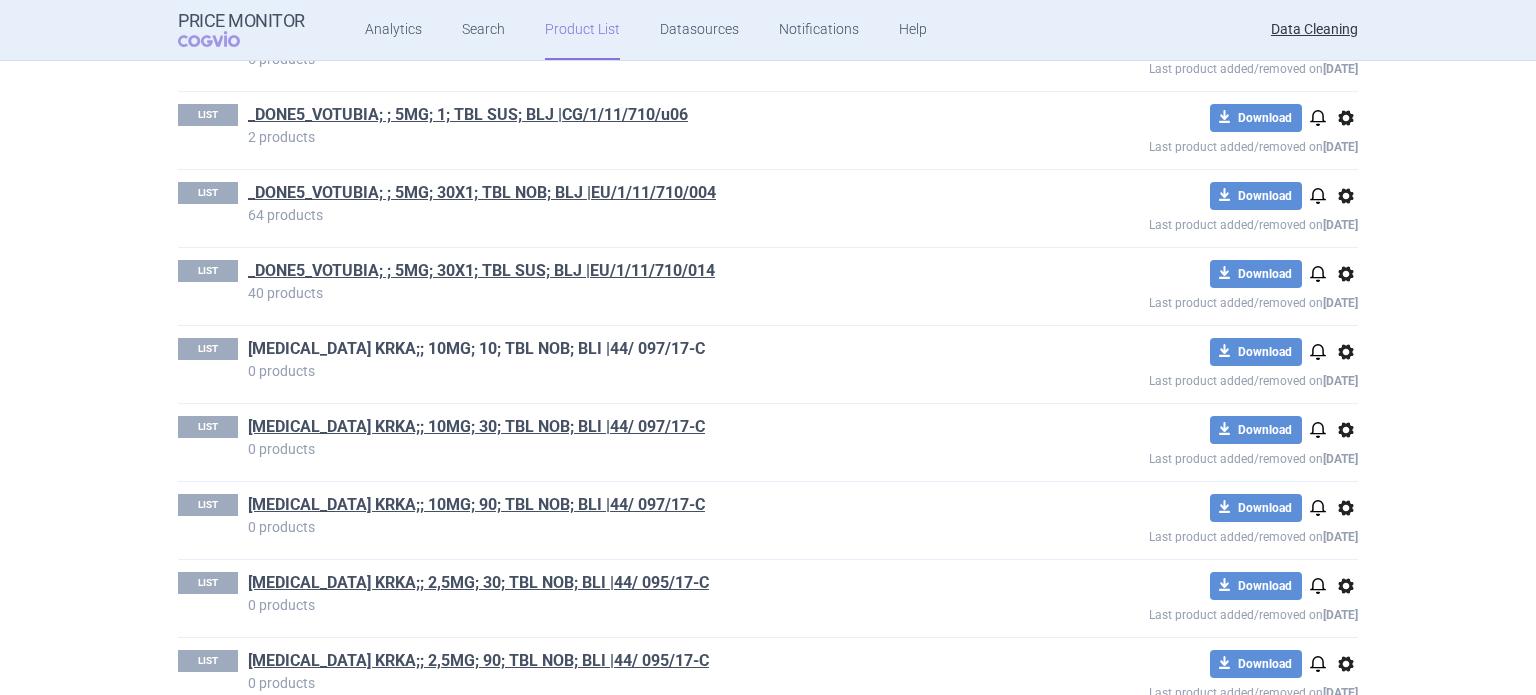 click on "EVEROLIMUS KRKA;; 10MG; 10; TBL NOB; BLI |44/ 097/17-C" at bounding box center (476, 349) 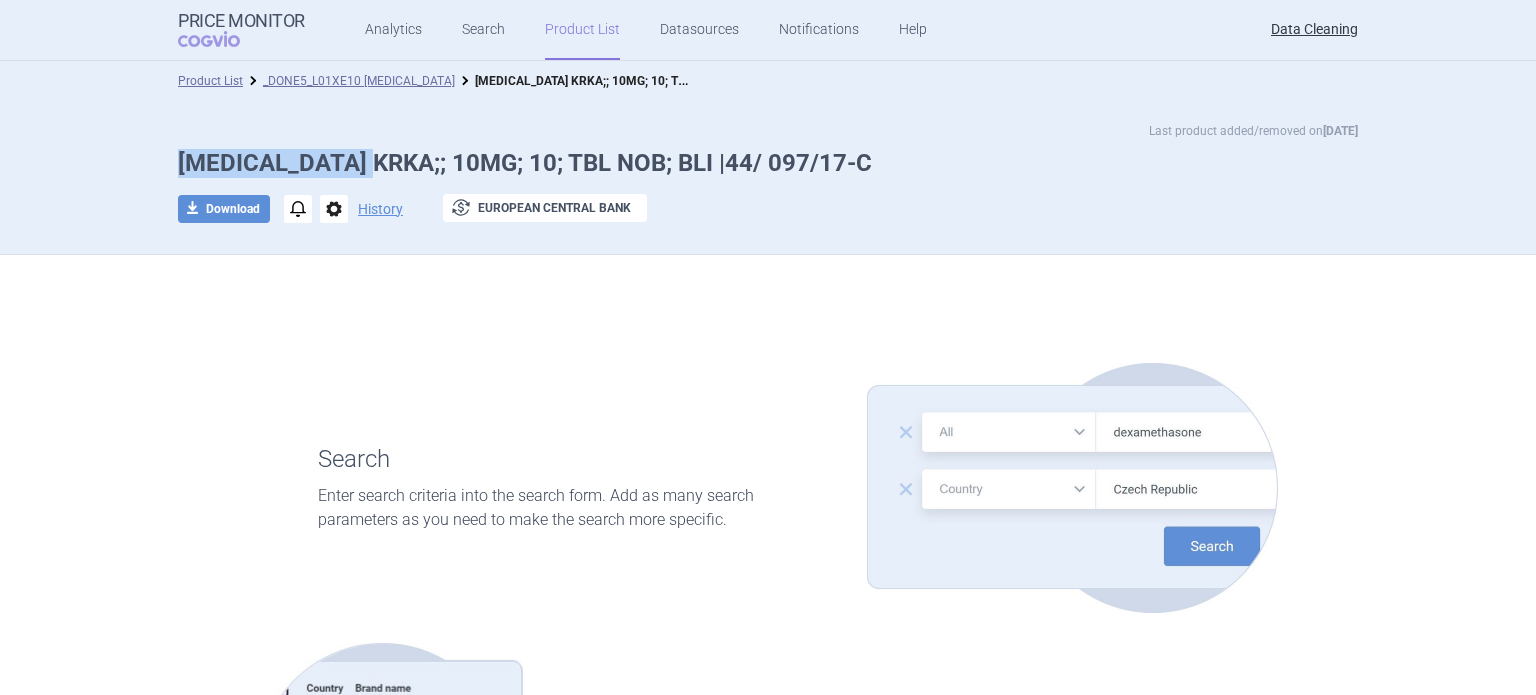 drag, startPoint x: 161, startPoint y: 158, endPoint x: 384, endPoint y: 152, distance: 223.0807 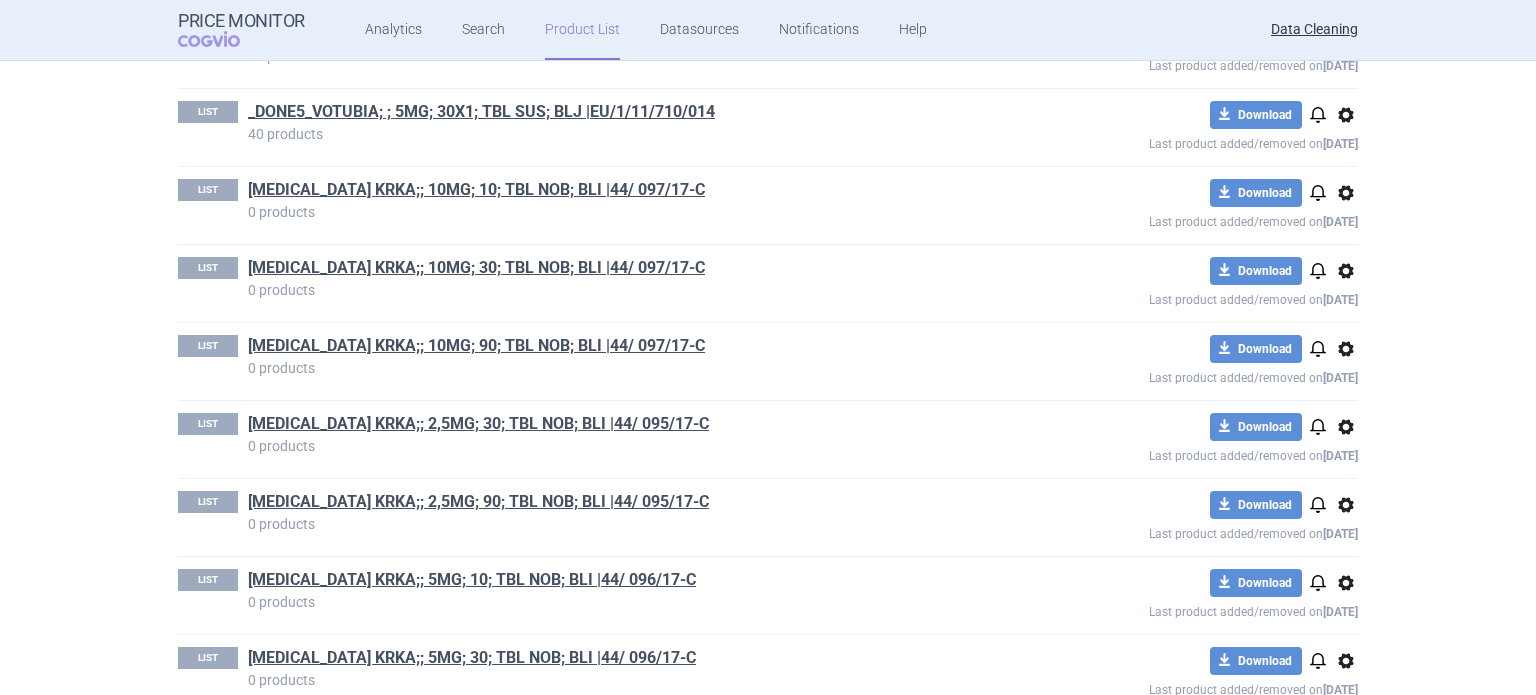 scroll, scrollTop: 4159, scrollLeft: 0, axis: vertical 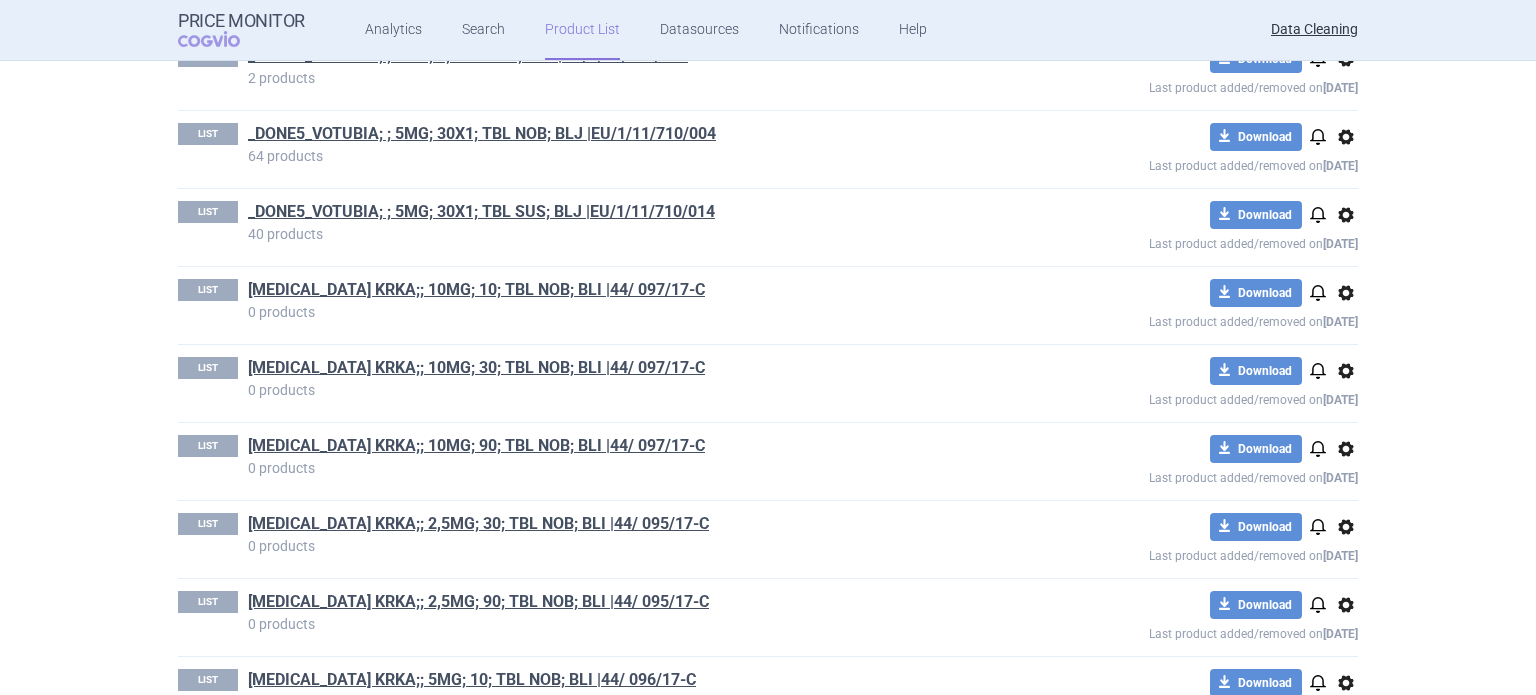 click on "options" at bounding box center (1346, 293) 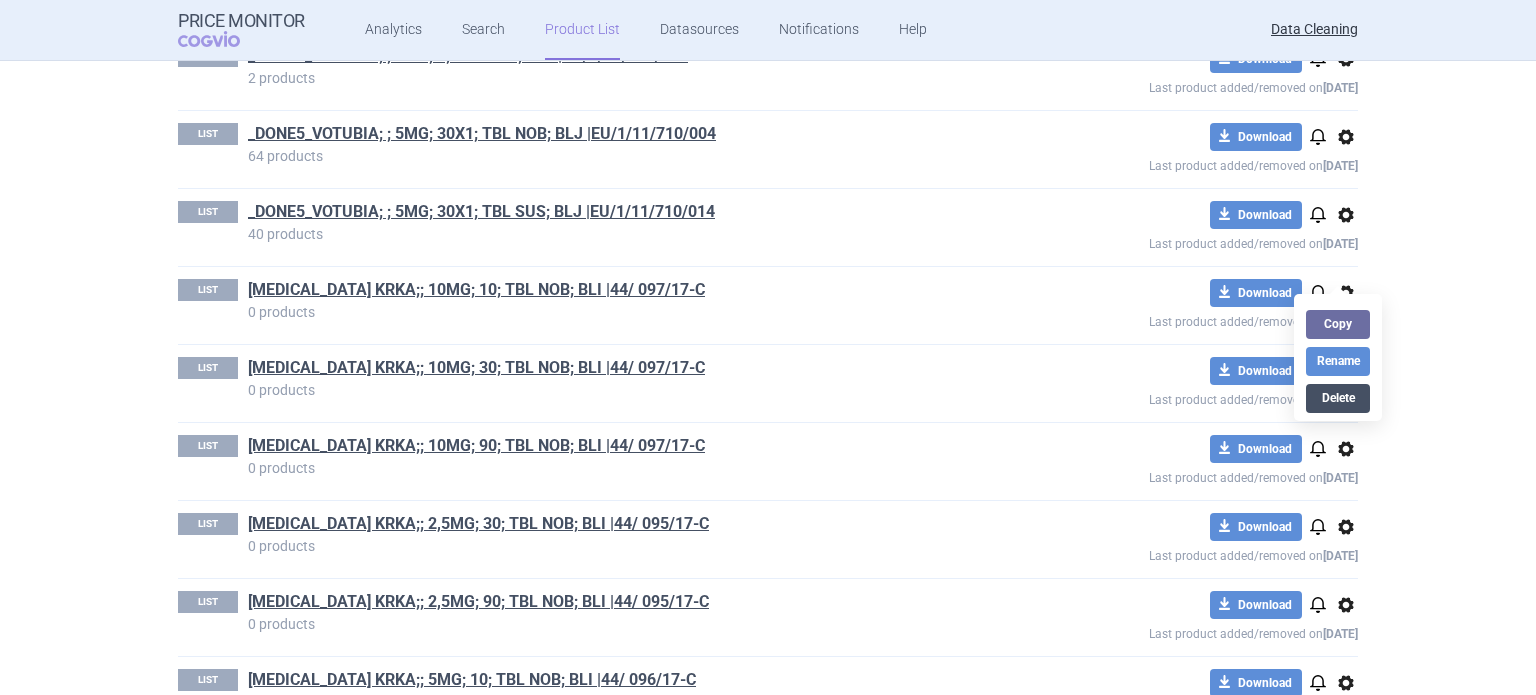 click on "Delete" at bounding box center (1338, 398) 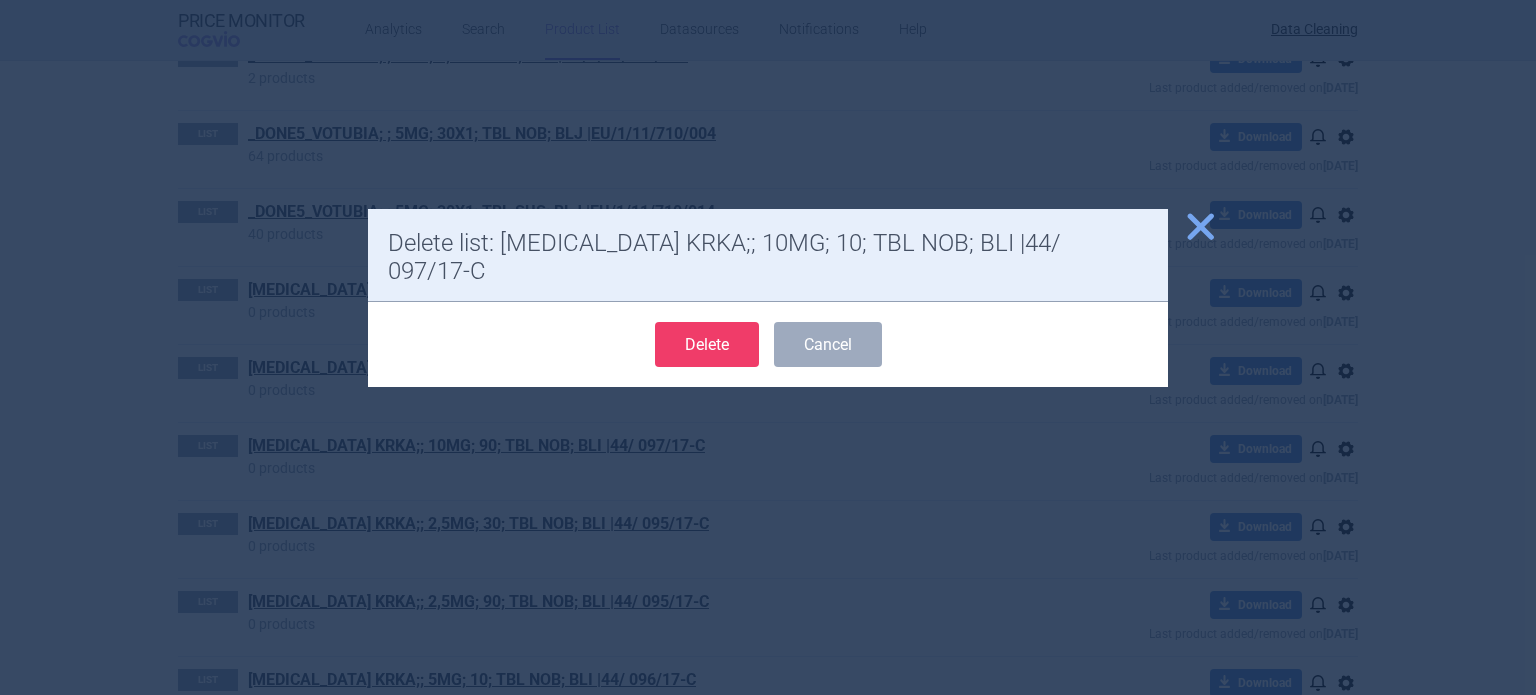 click on "Delete" at bounding box center (707, 344) 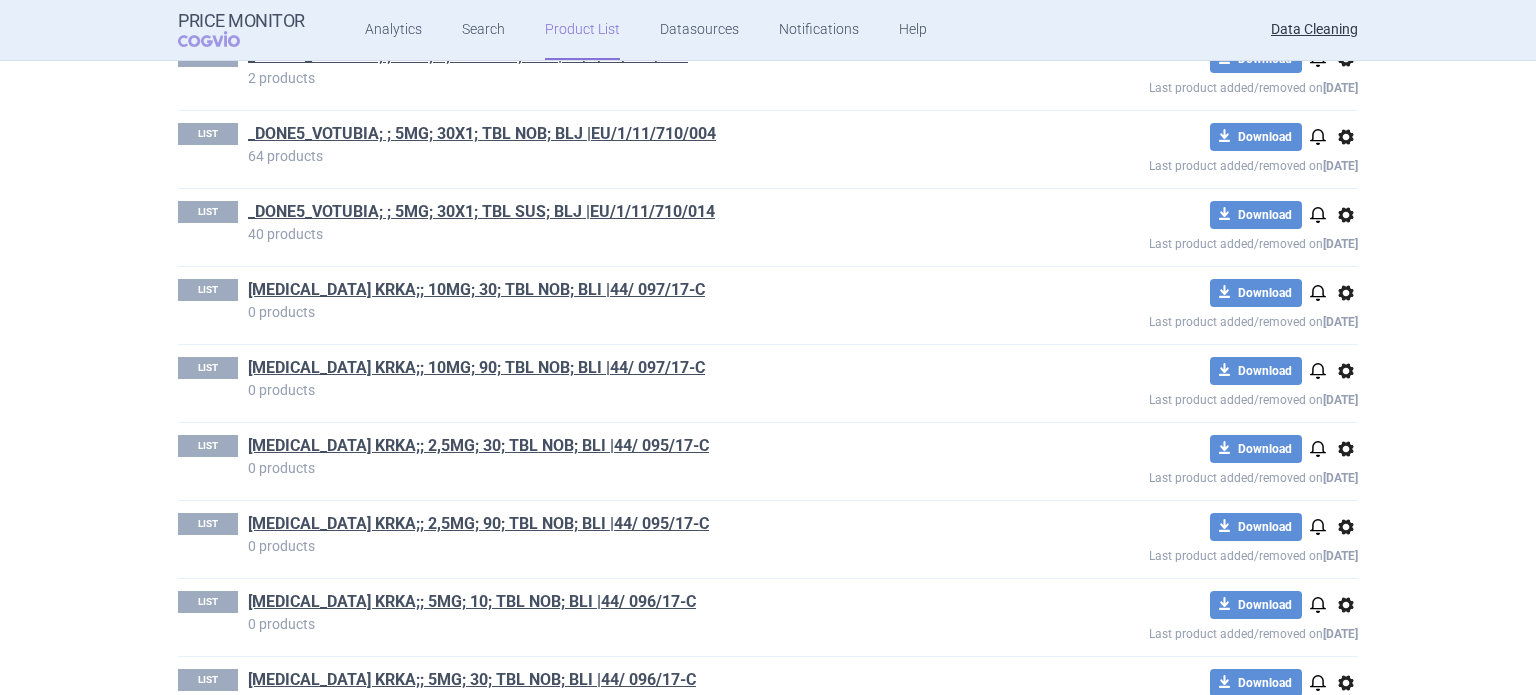 click on "options" at bounding box center [1346, 293] 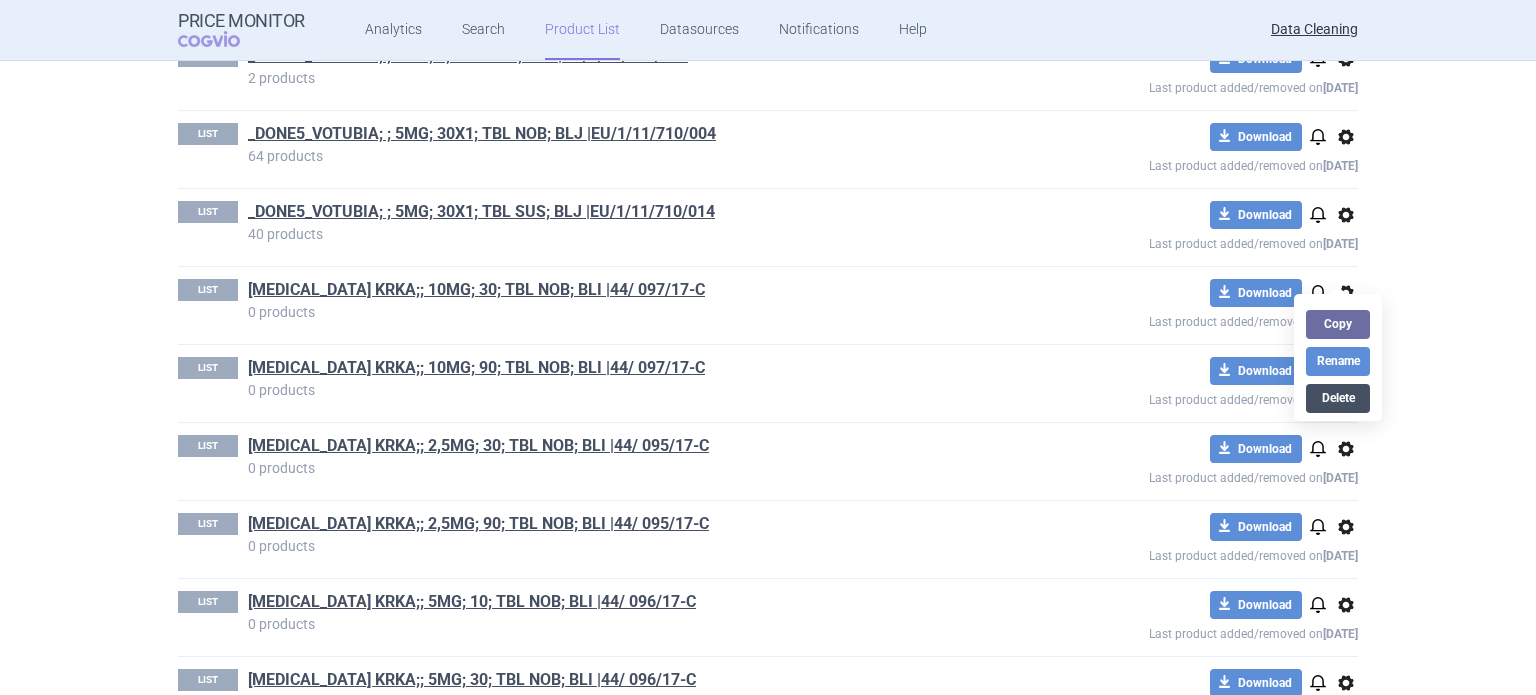 click on "Delete" at bounding box center (1338, 398) 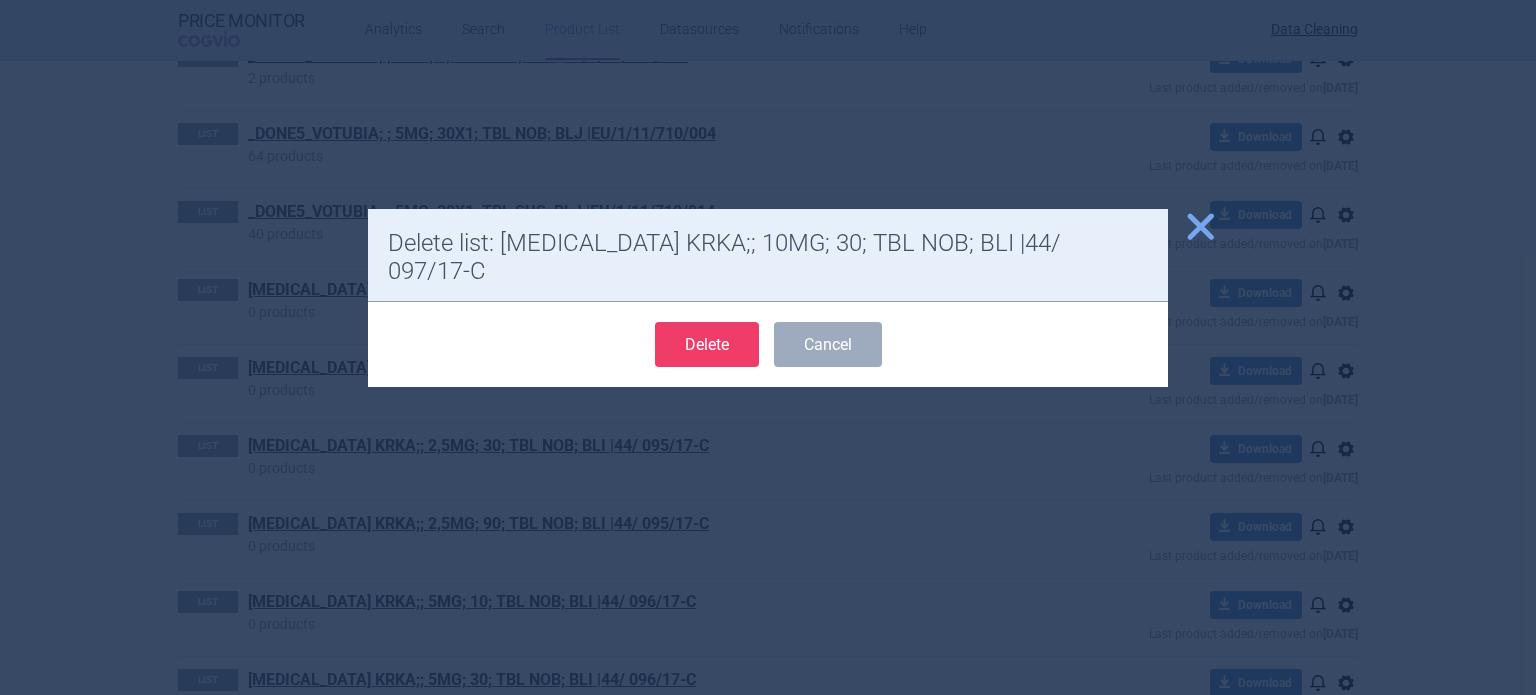 click on "Delete" at bounding box center (707, 344) 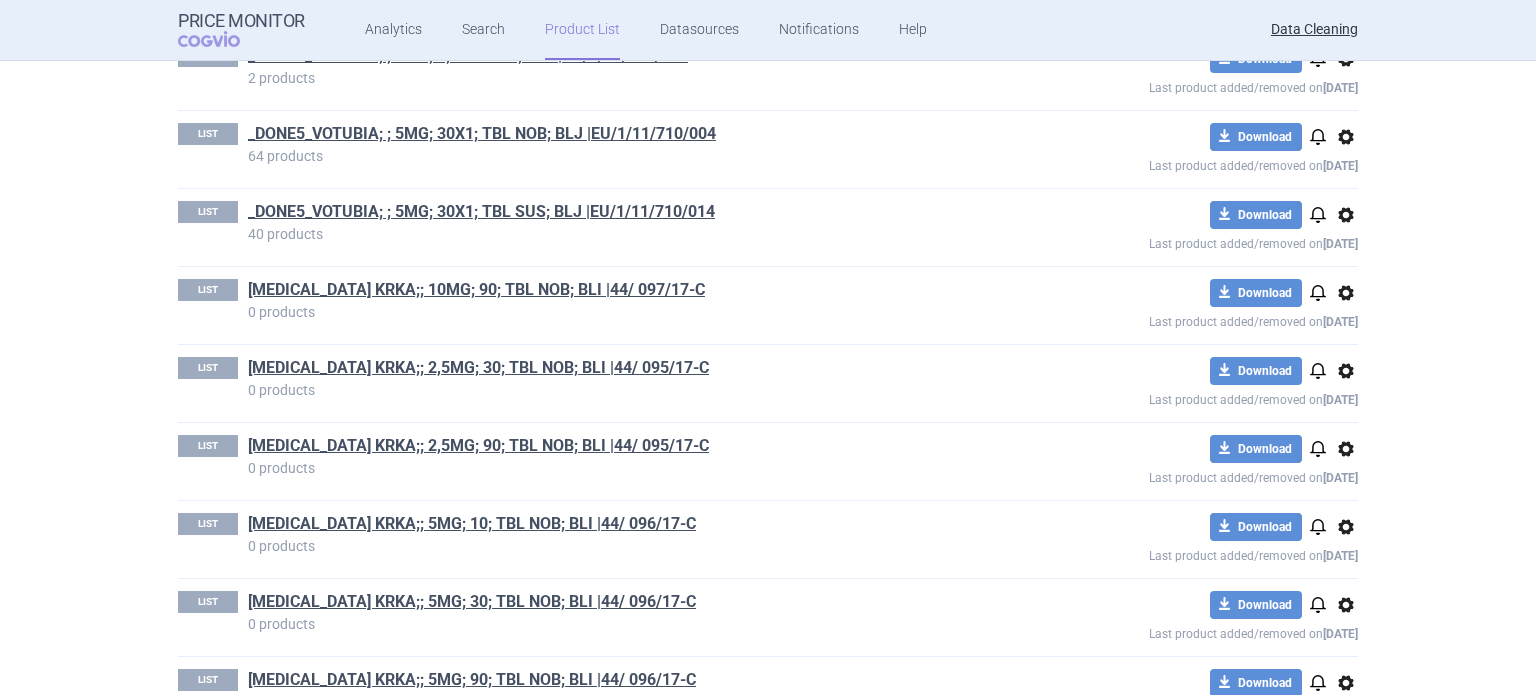 click on "options" at bounding box center [1346, 293] 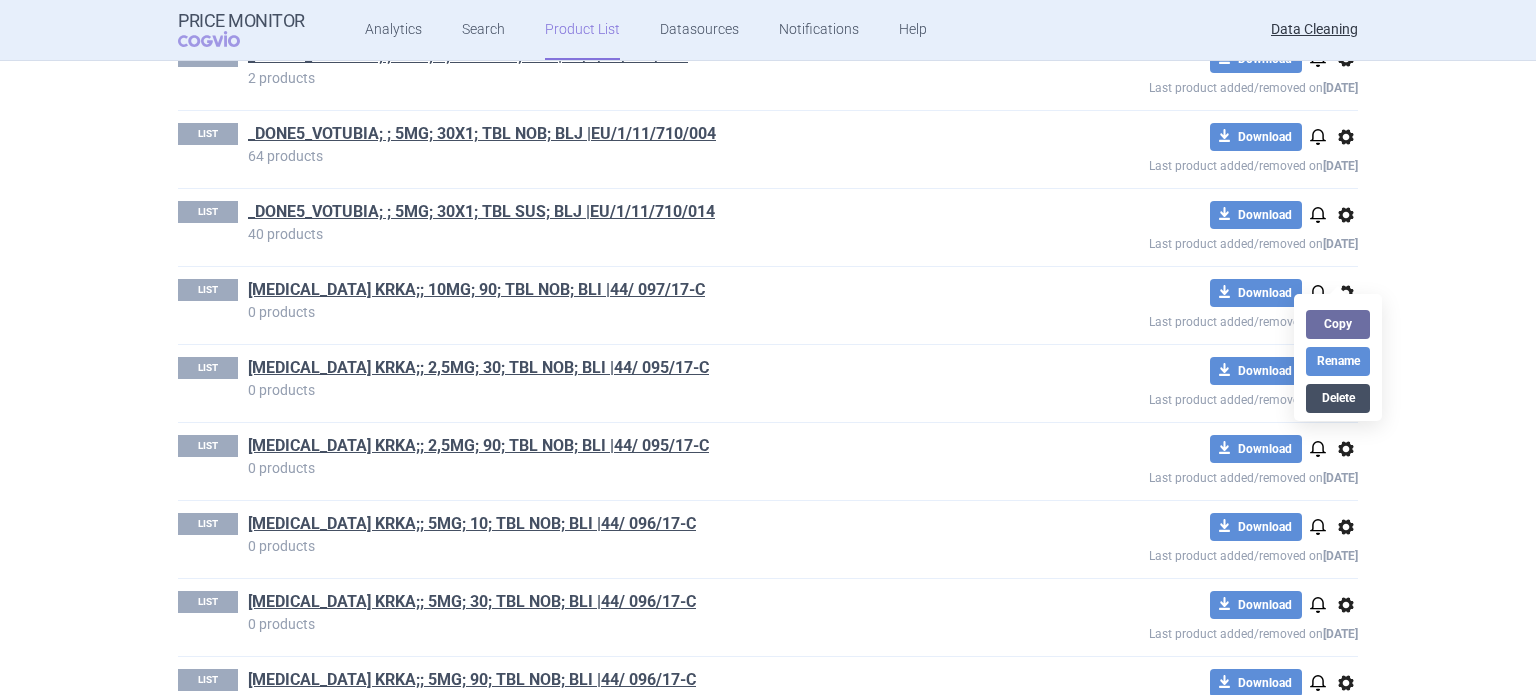 click on "Delete" at bounding box center [1338, 398] 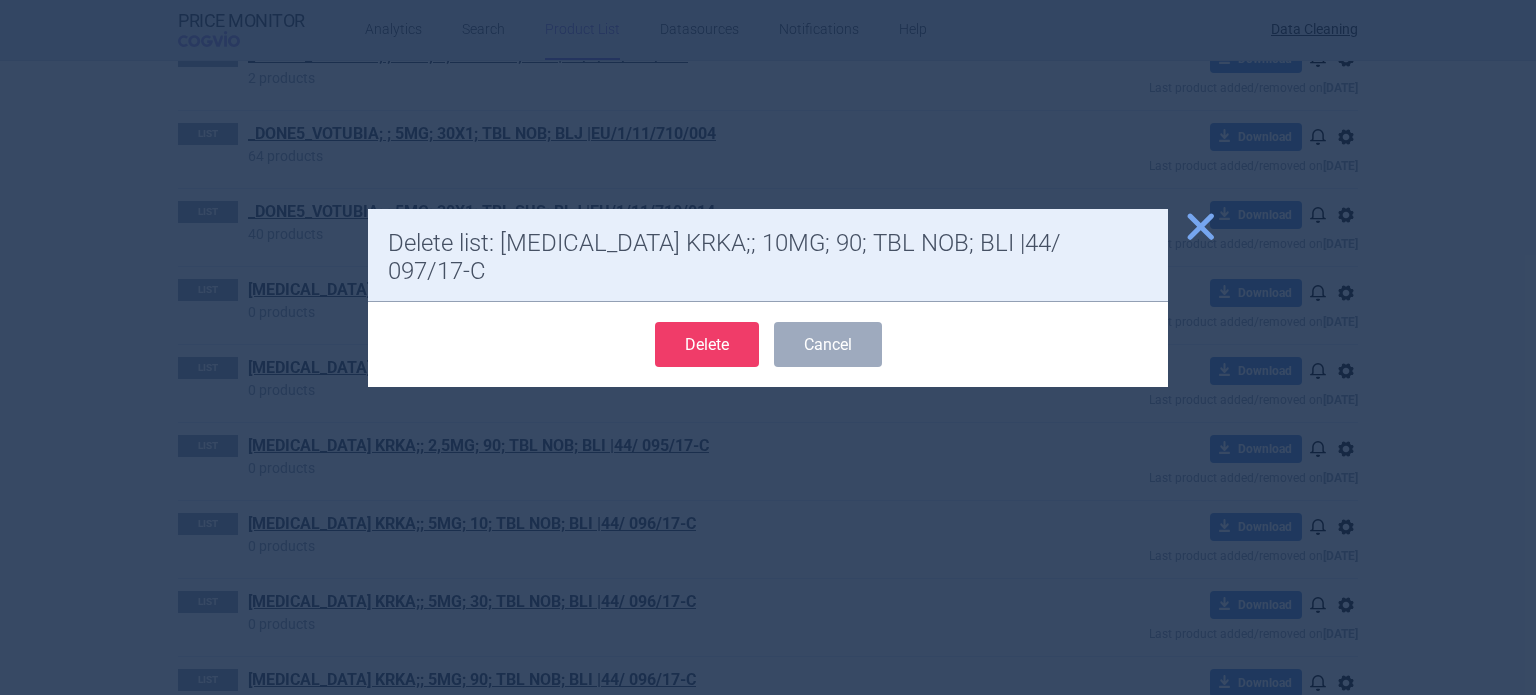 click on "Delete" at bounding box center (707, 344) 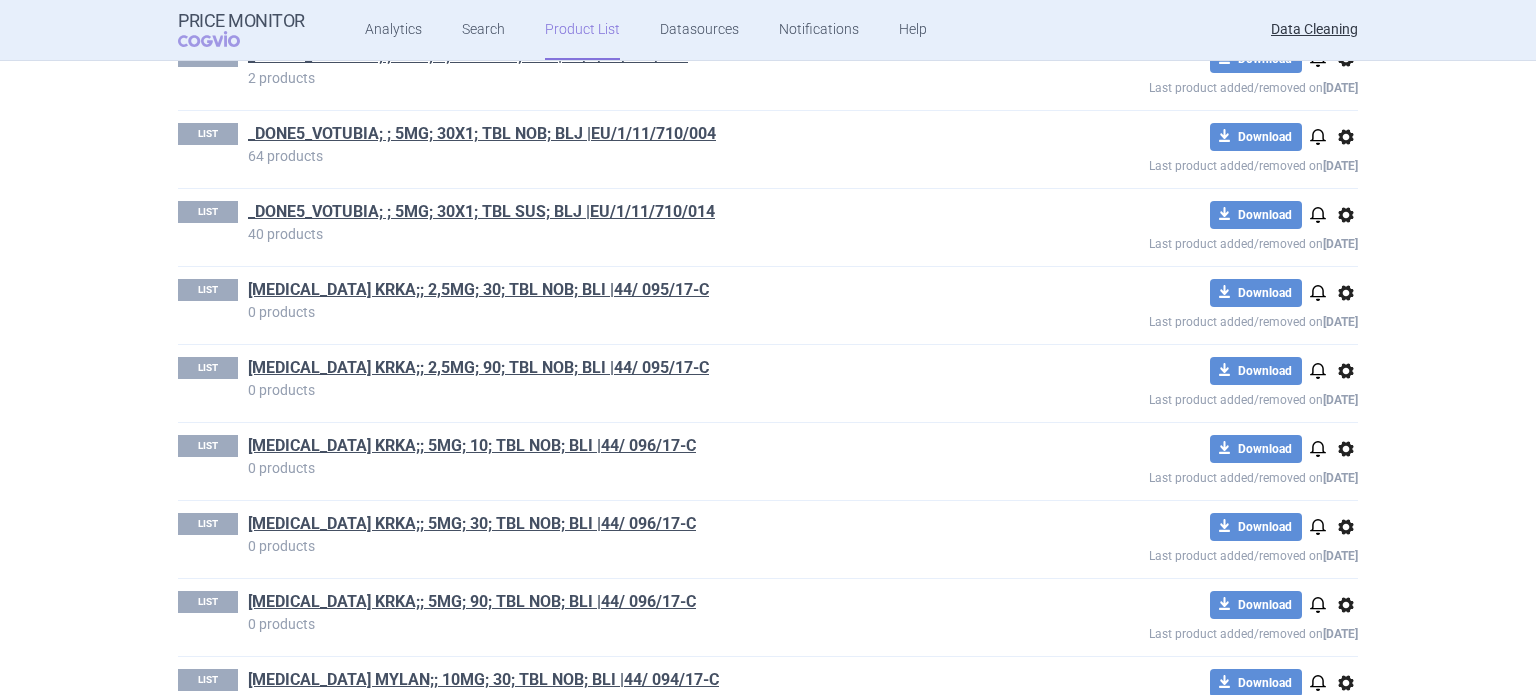 click on "options" at bounding box center [1346, 293] 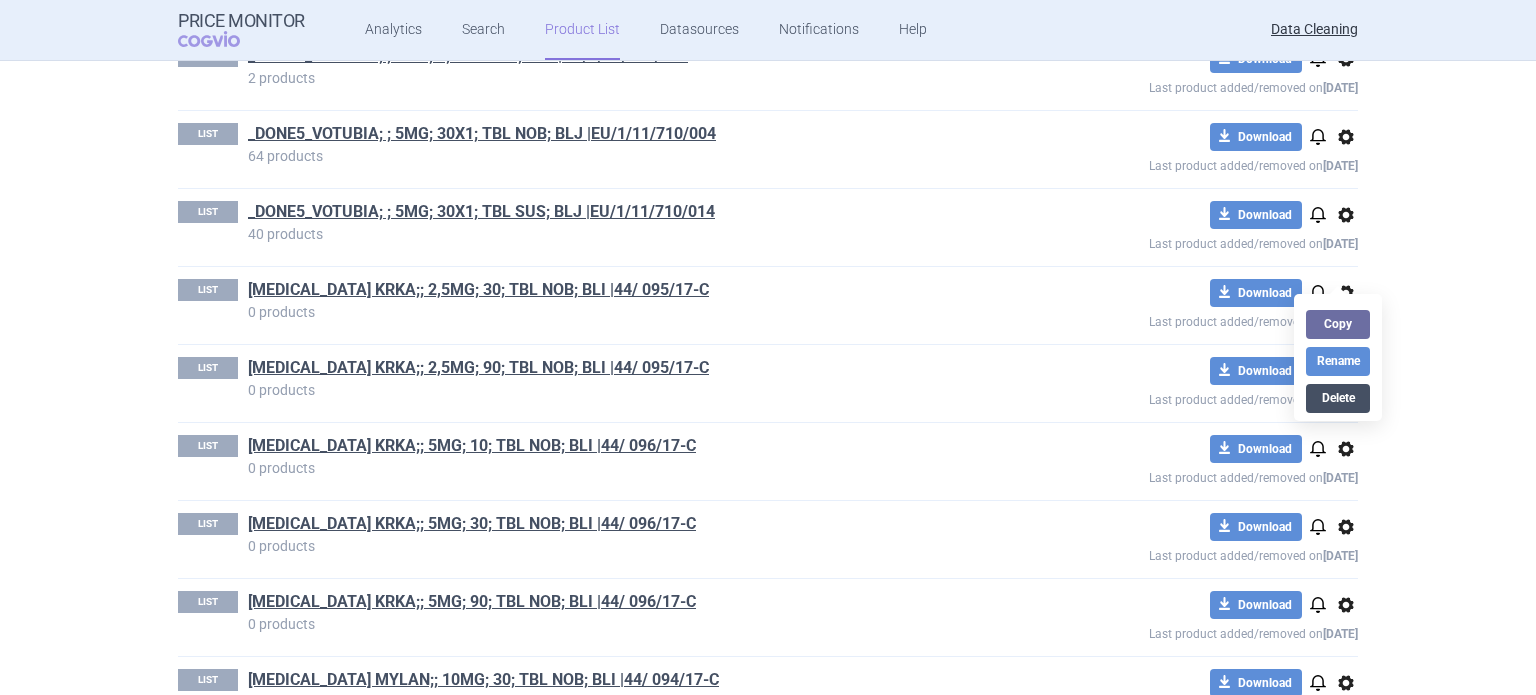 click on "Delete" at bounding box center (1338, 398) 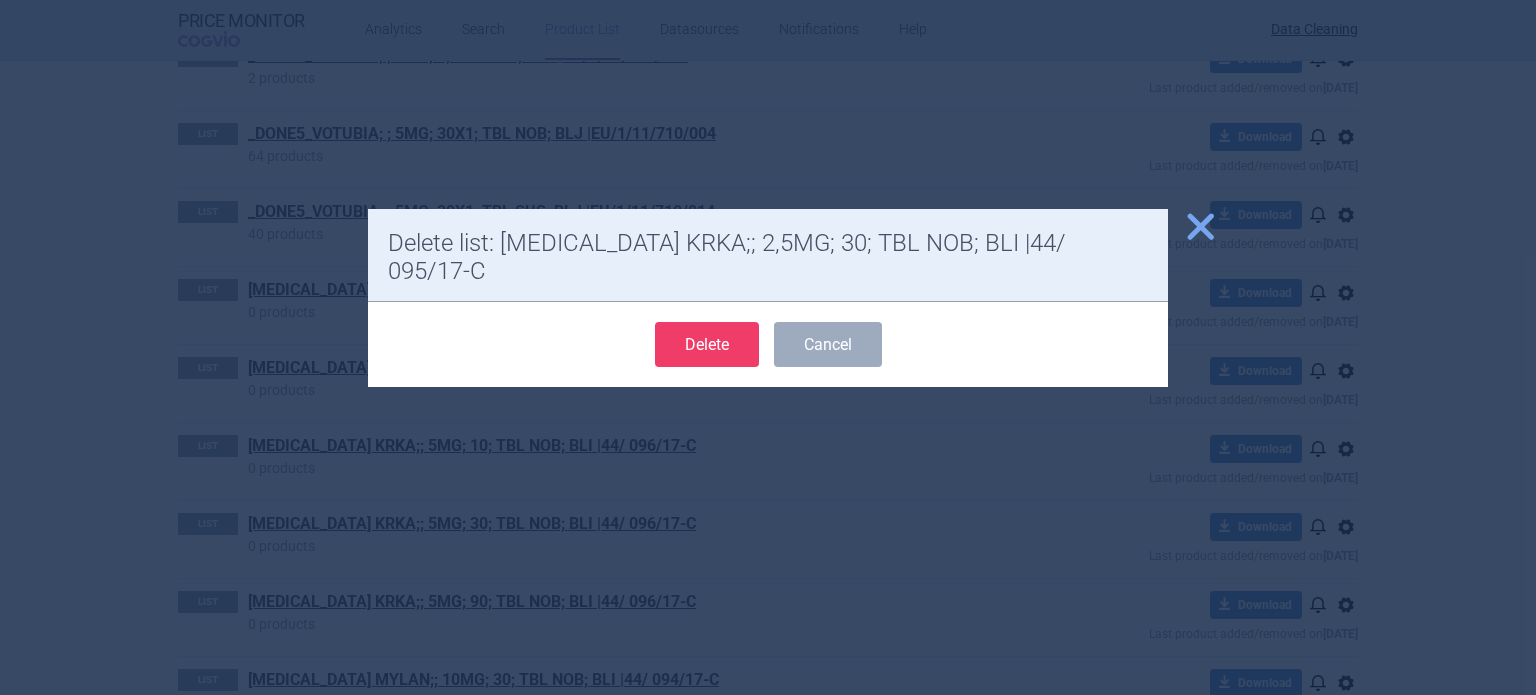 click on "Delete" at bounding box center [707, 344] 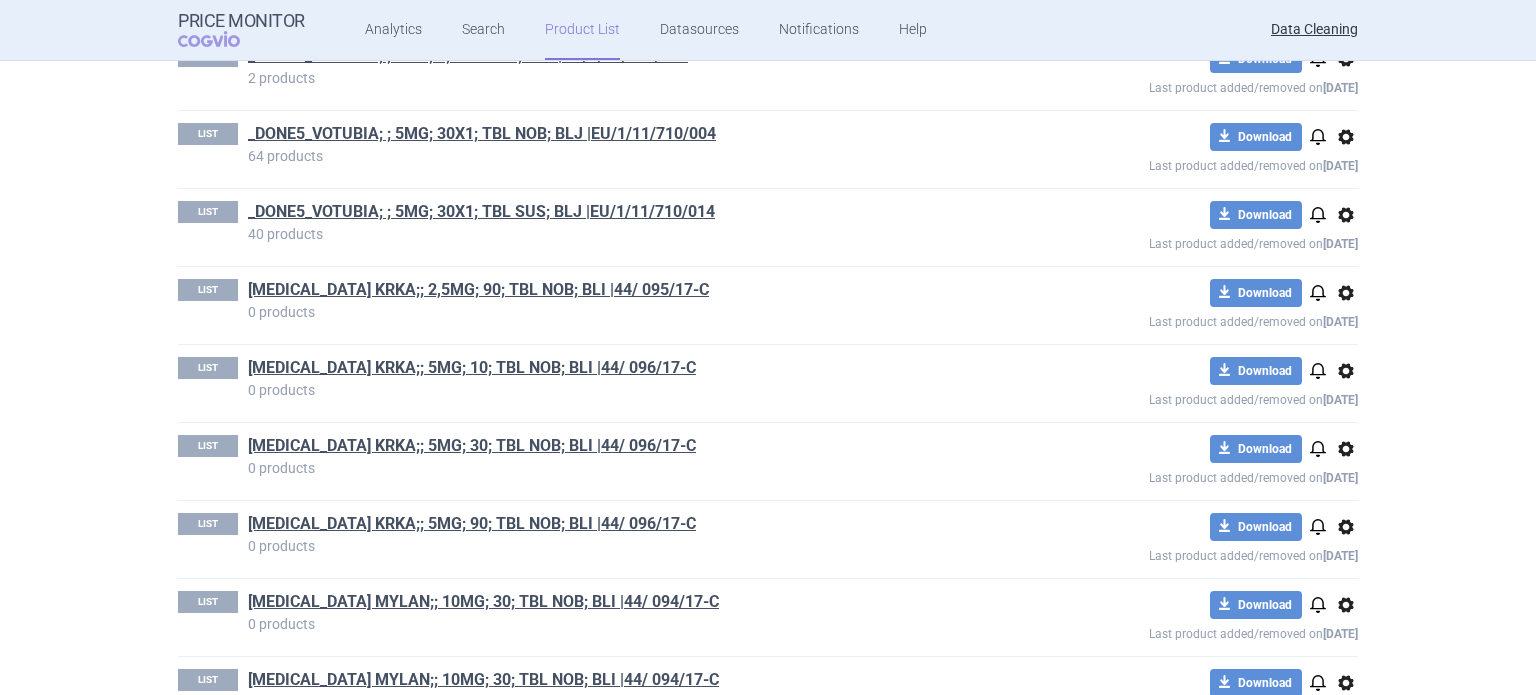 click on "options" at bounding box center [1346, 293] 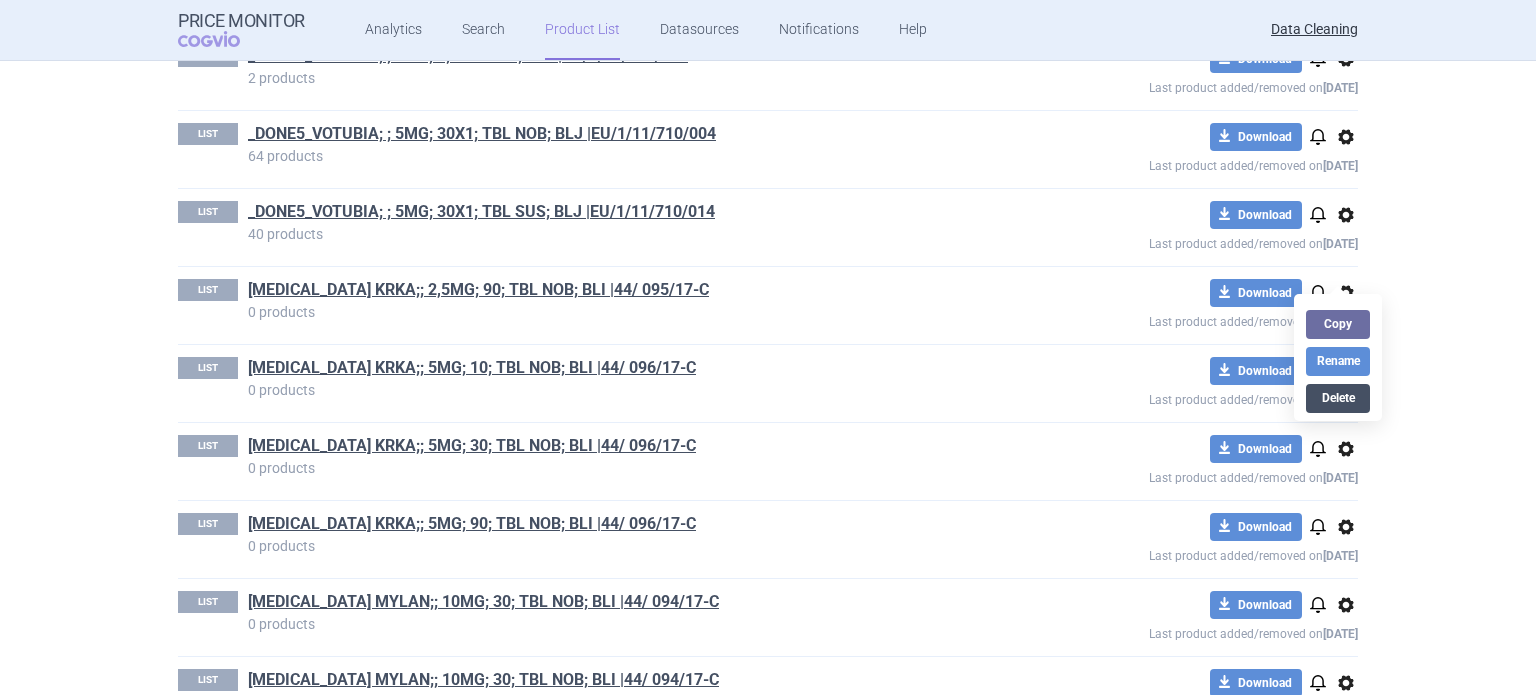 click on "Delete" at bounding box center [1338, 398] 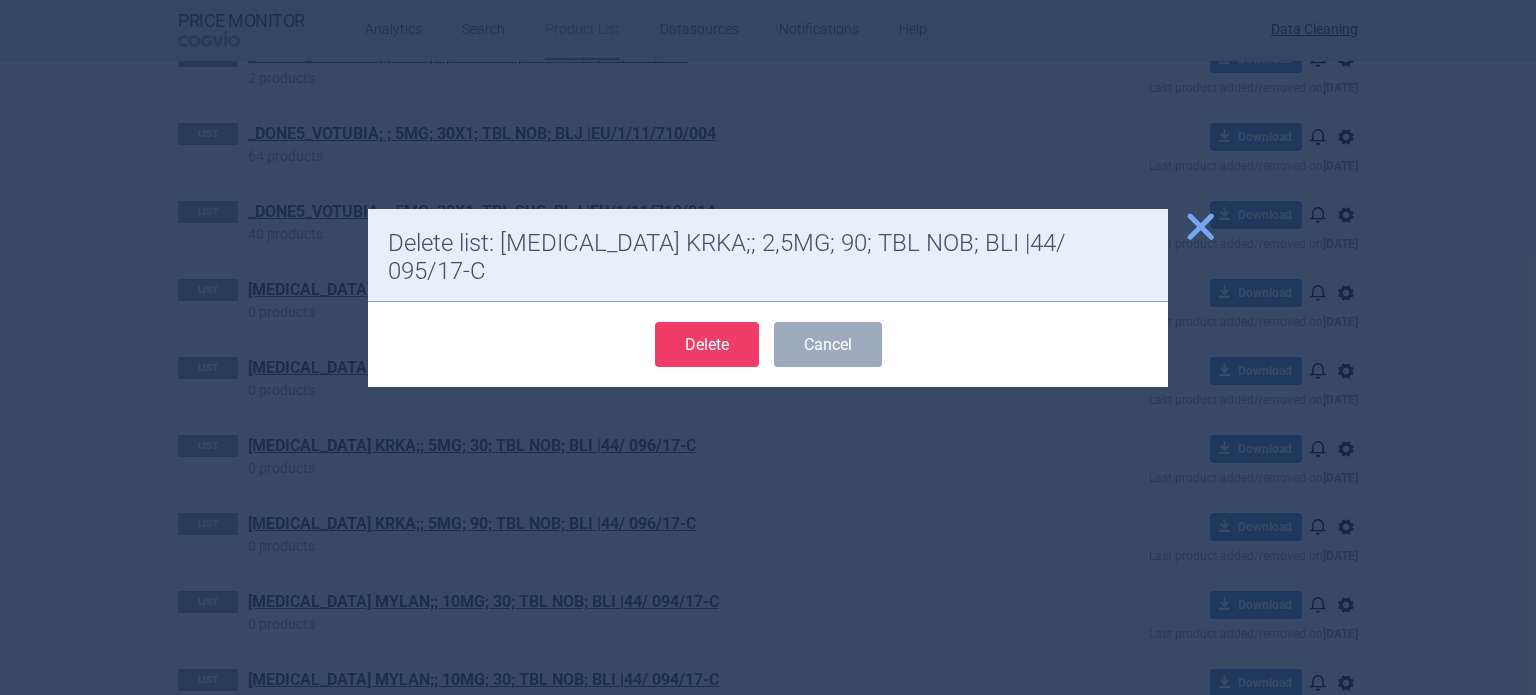click on "Delete" at bounding box center [707, 344] 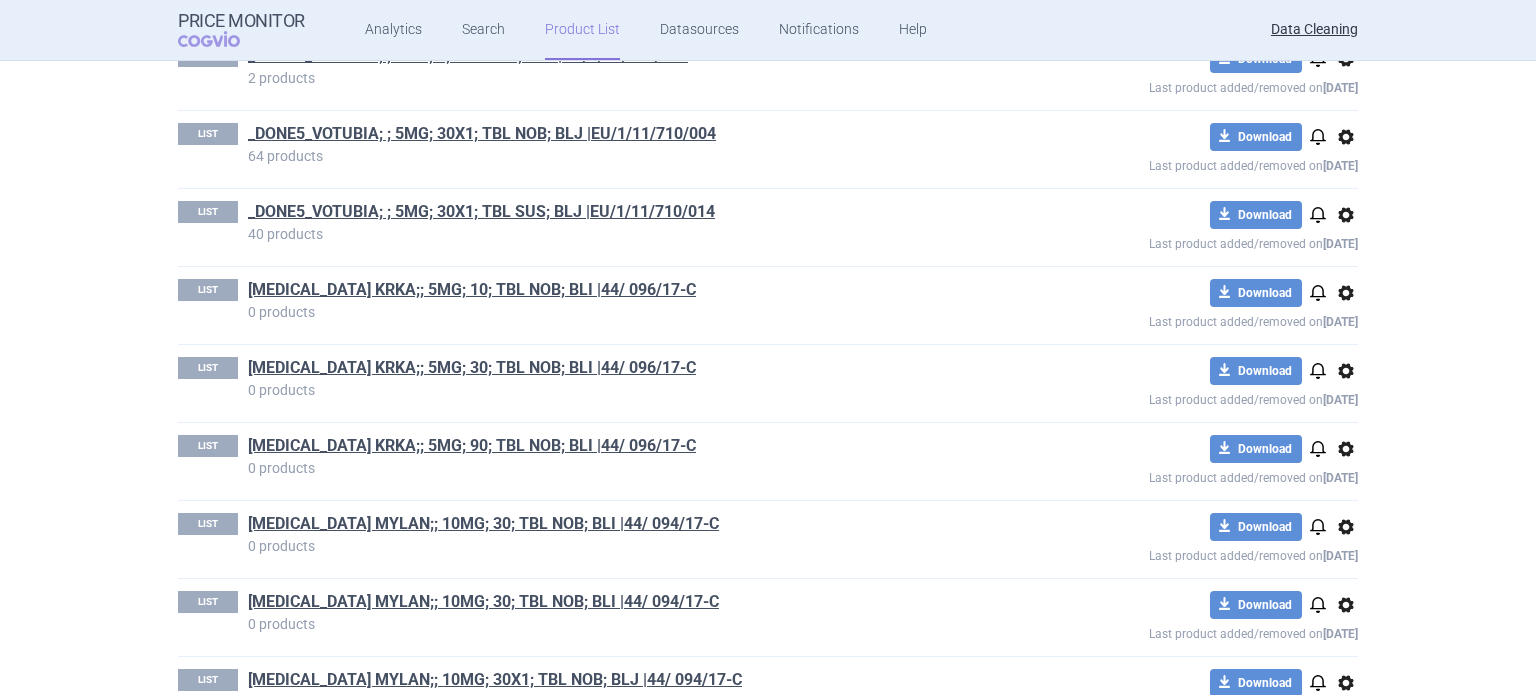 click on "options" at bounding box center (1346, 293) 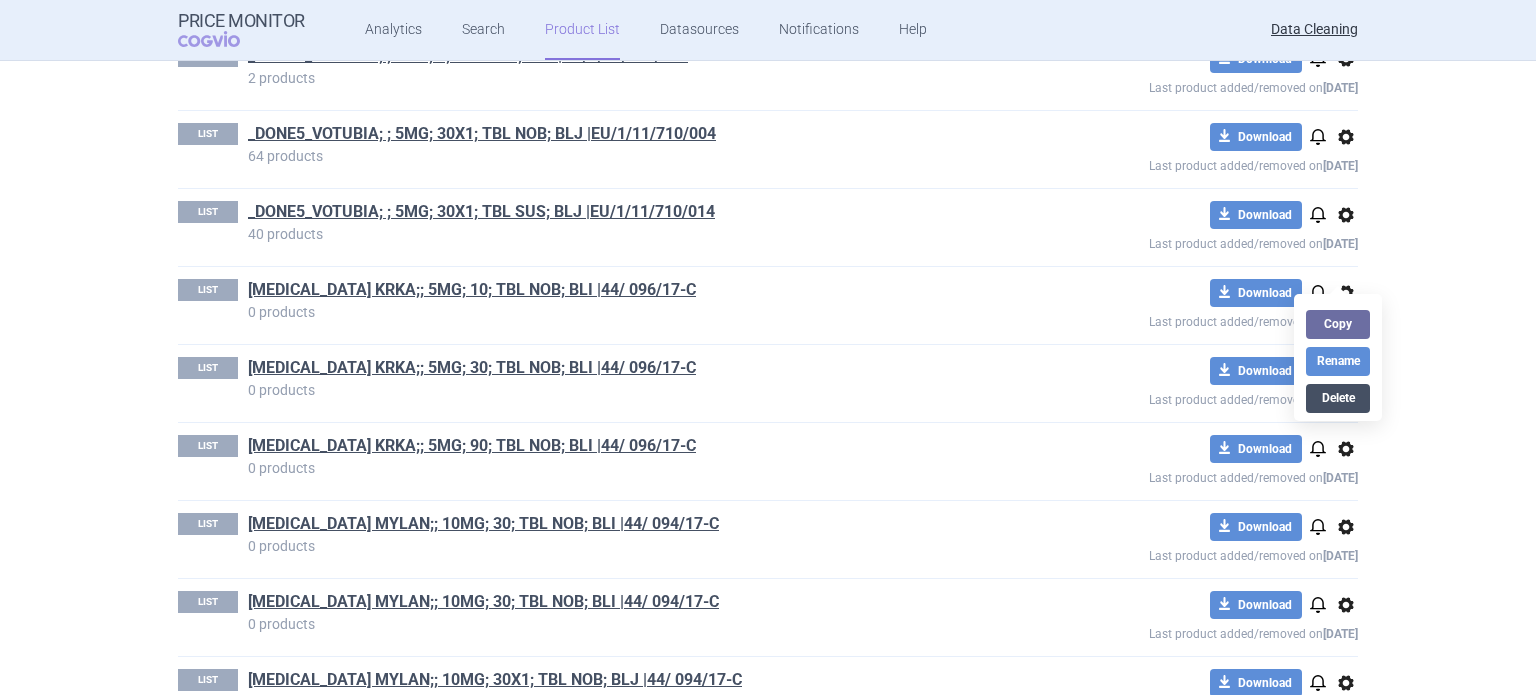 click on "Delete" at bounding box center (1338, 398) 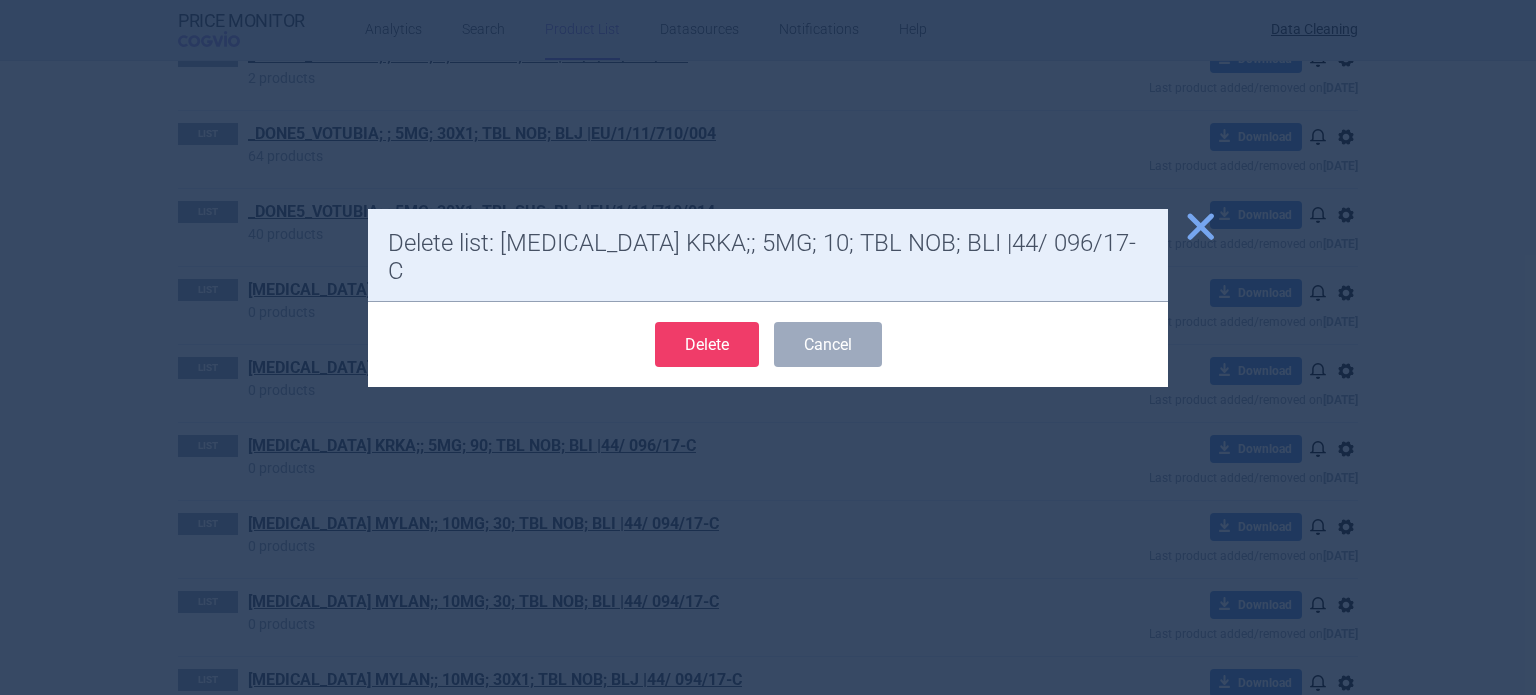 click on "Delete" at bounding box center (707, 344) 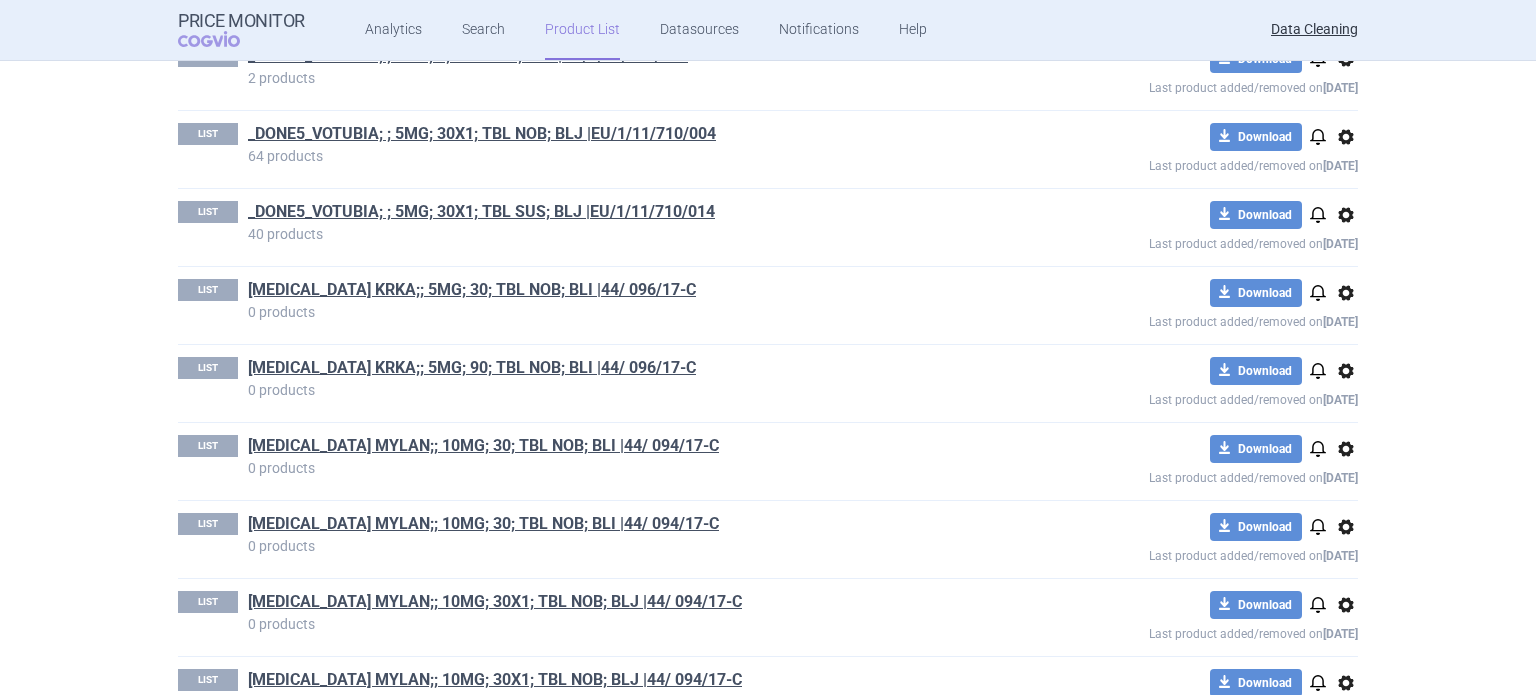 click on "options" at bounding box center (1346, 293) 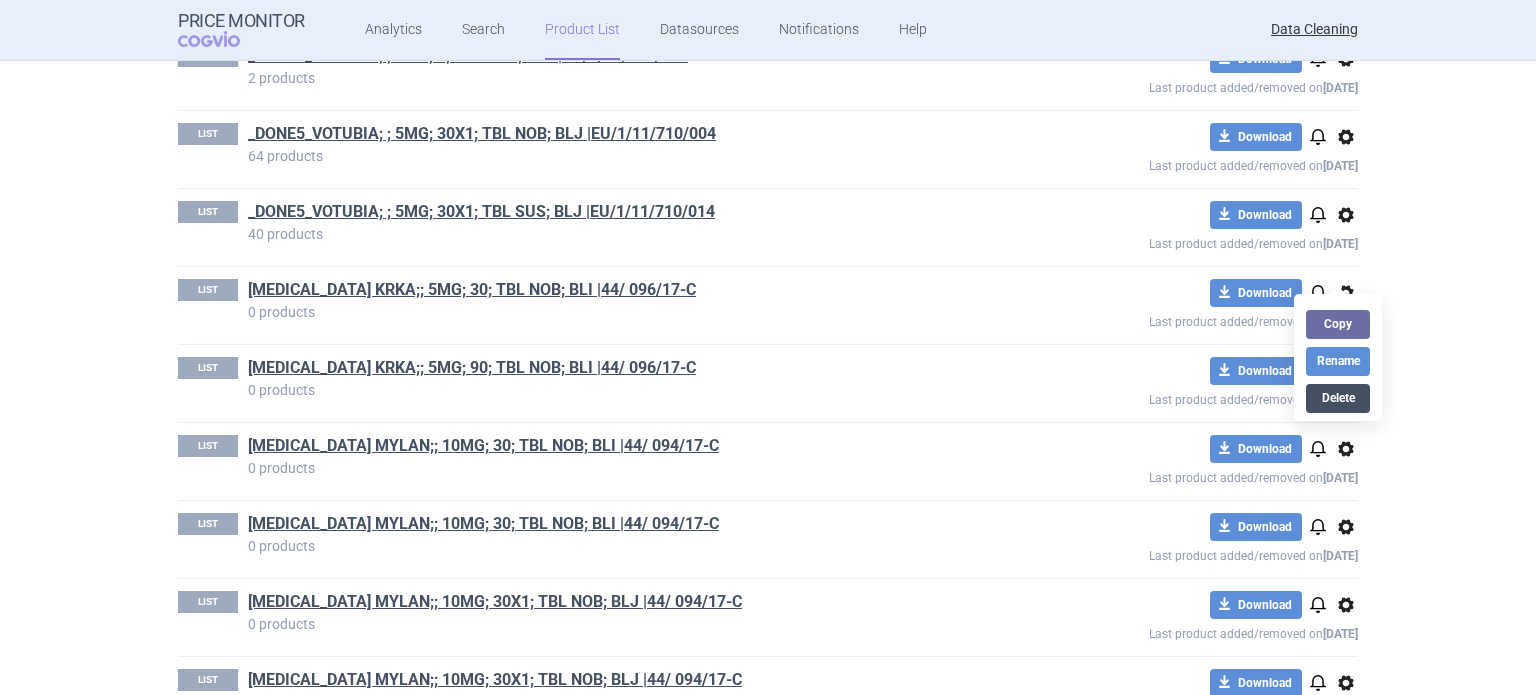 click on "Delete" at bounding box center [1338, 398] 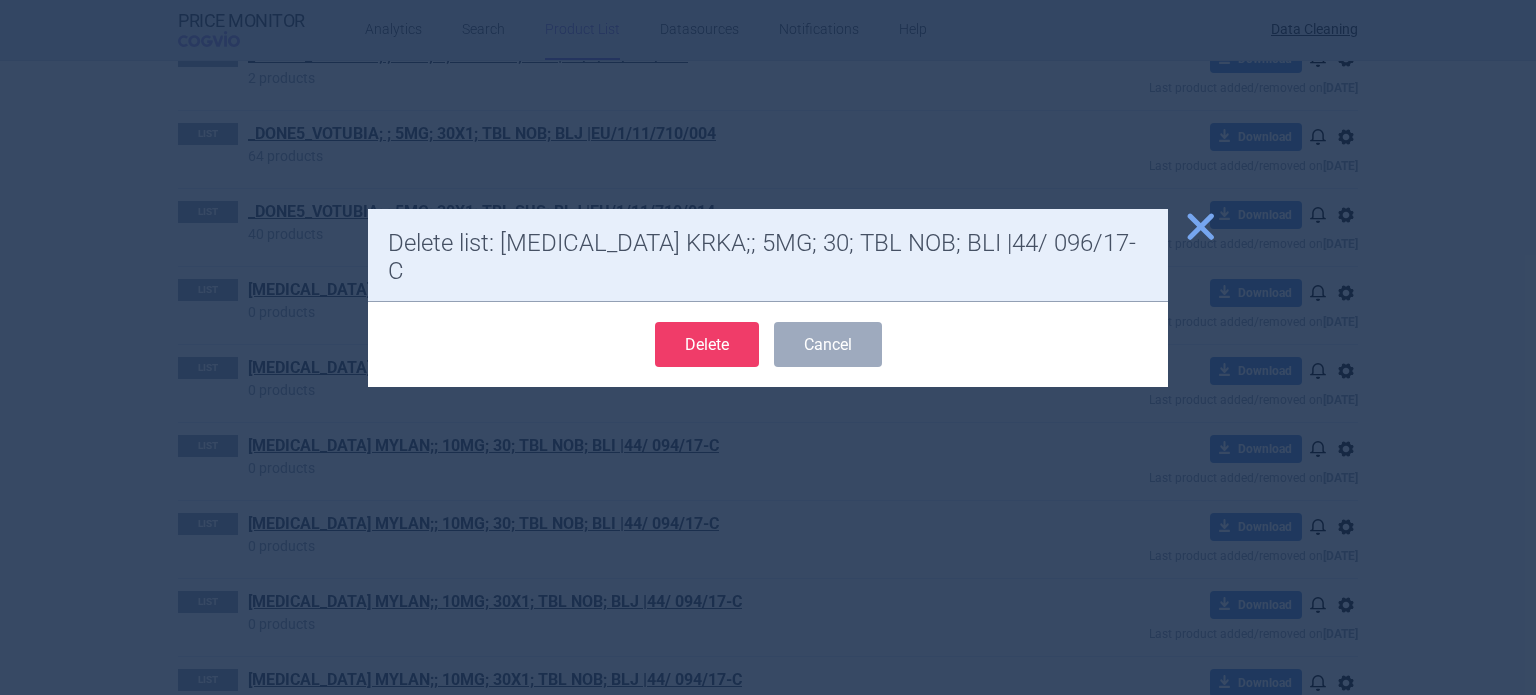 click on "Delete" at bounding box center (707, 344) 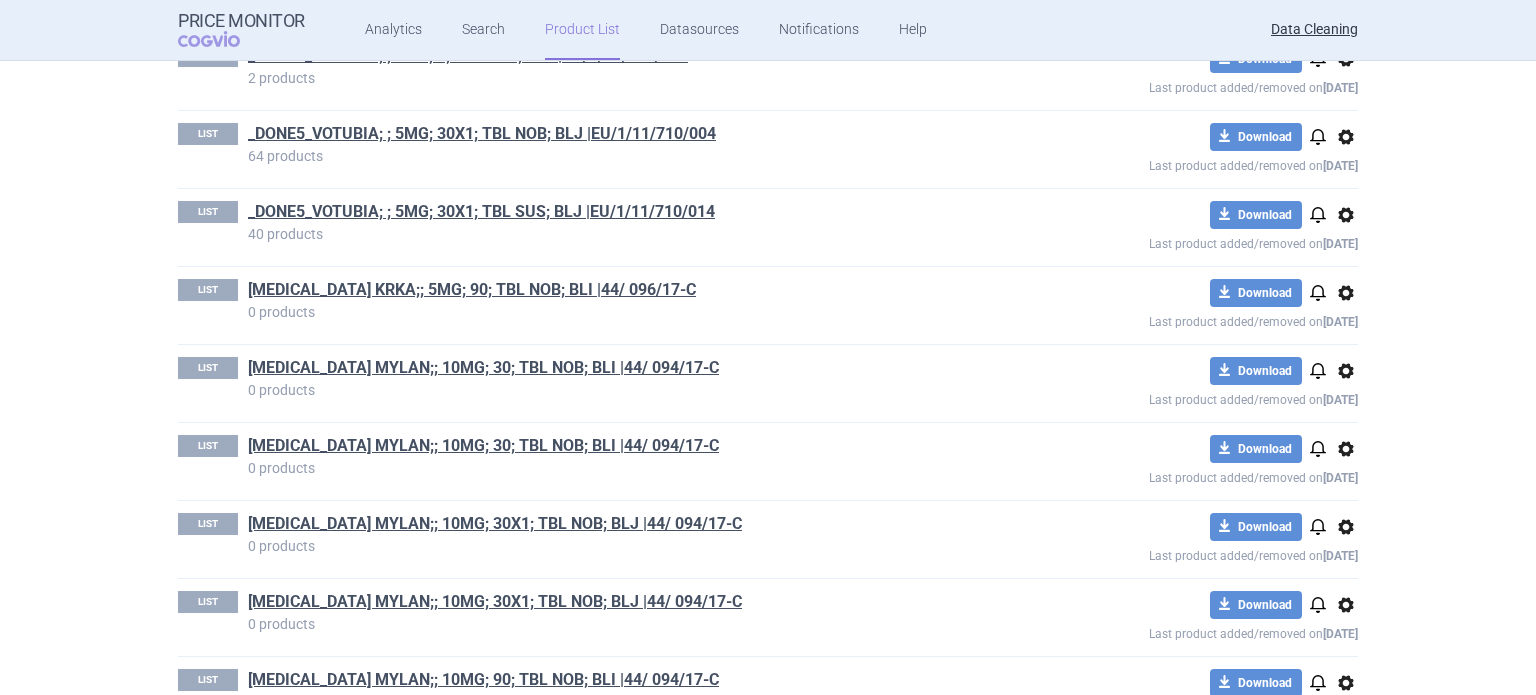 click on "options" at bounding box center (1346, 293) 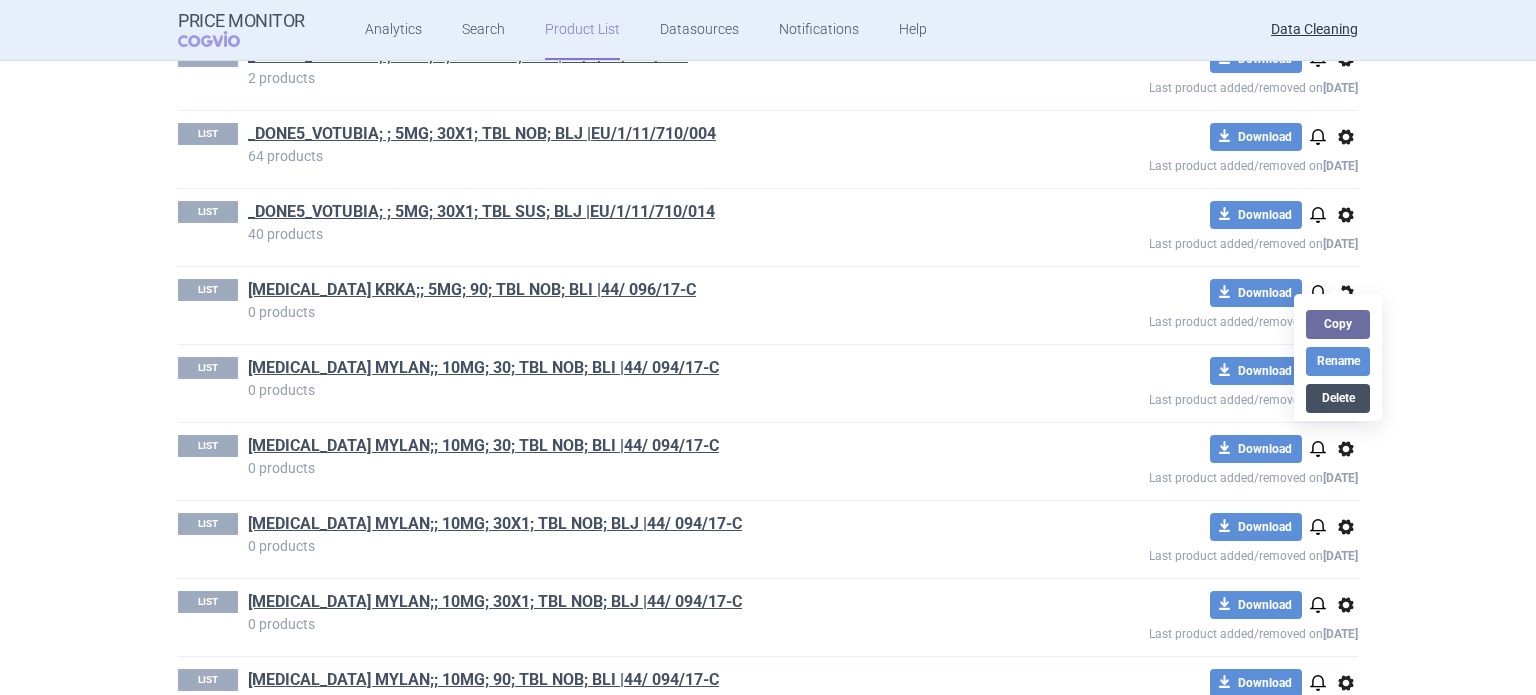 click on "Delete" at bounding box center (1338, 398) 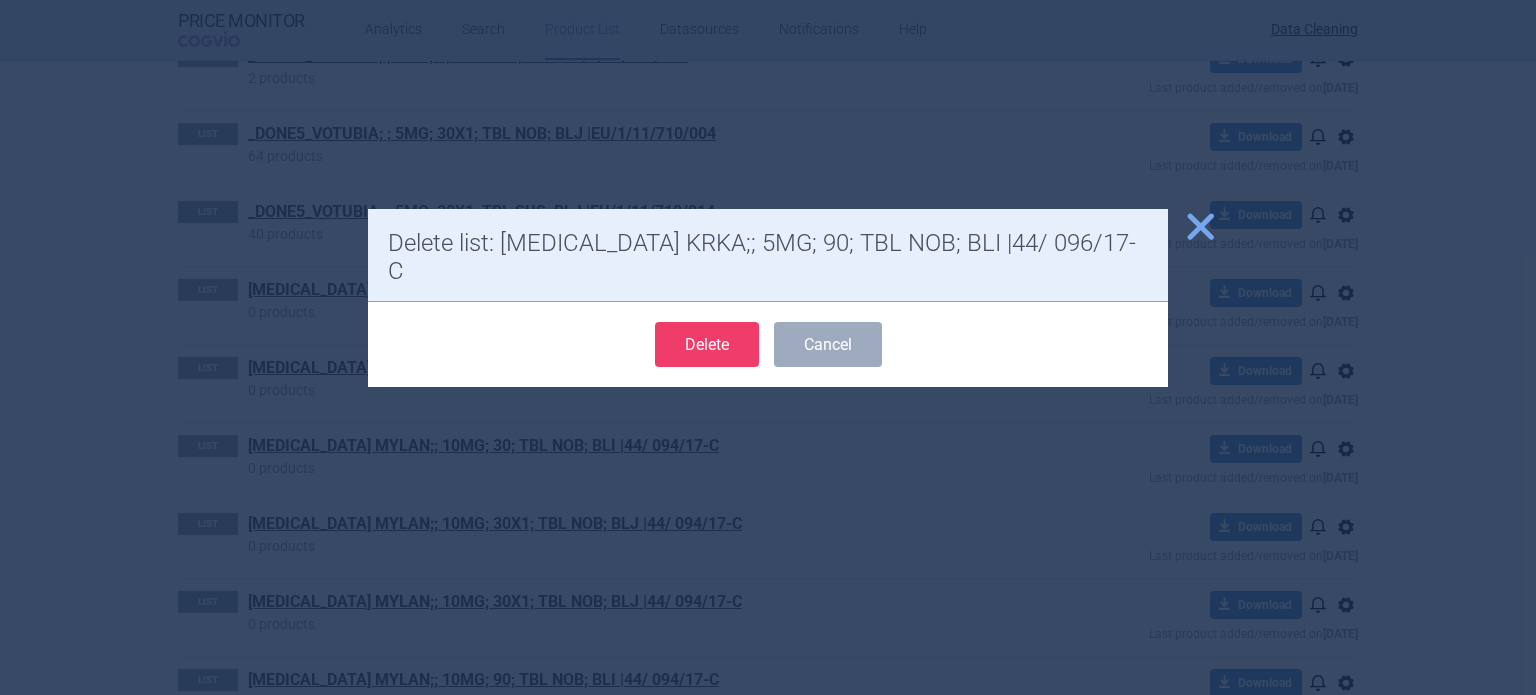 click on "Delete" at bounding box center (707, 344) 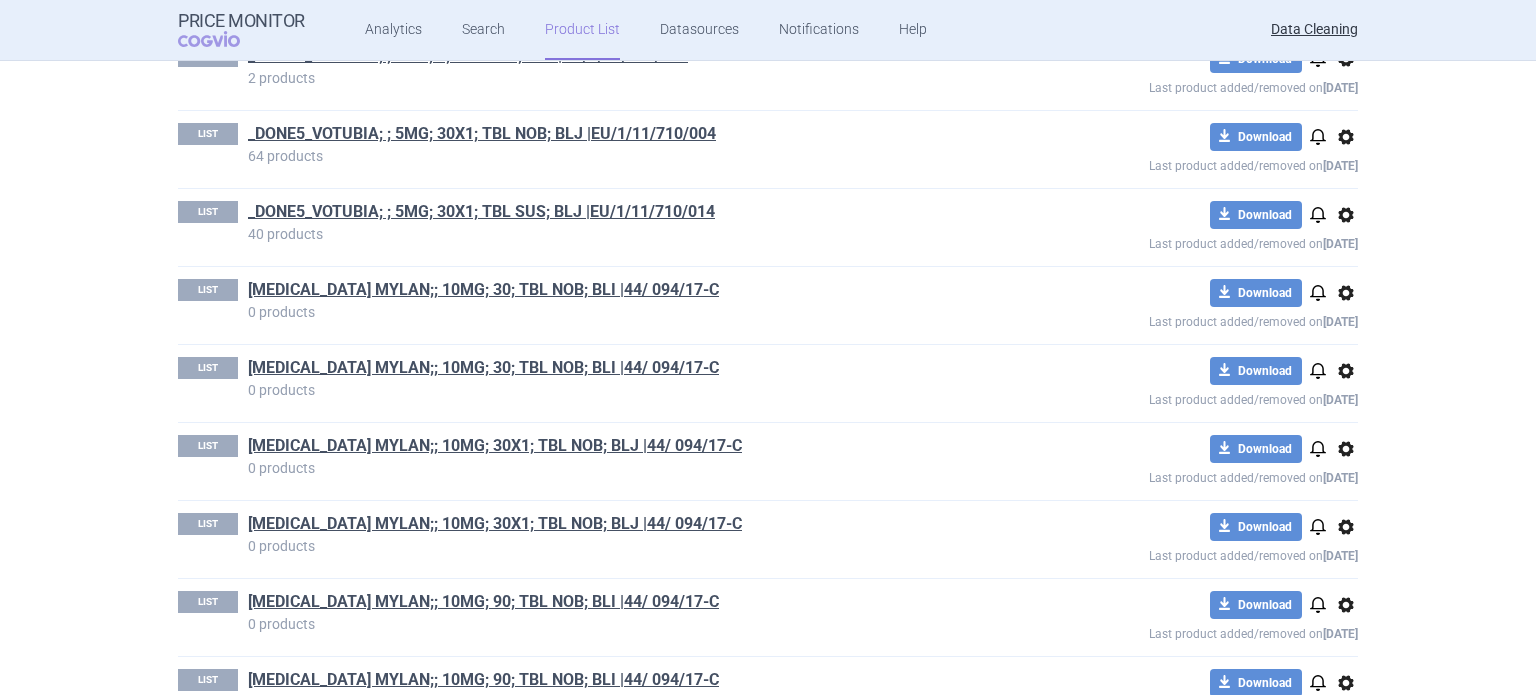 click on "LIST AFINITOR; ; 5MG; 1; TBL SUS; BLI |CG/1/09/538/u07 5   products download  Download notifications options Last product added/removed on  10 Feb 2022 LIST AFINITOR; ; 7.5MG; 1; TBL NOB; BLI |CG/1/09/538/u06 3   products download  Download notifications options Last product added/removed on  6 Aug 2020 LIST _DONE5_AFINITOR; ; 10MG; 10; TBL NOB; BLI |EU/1/09/538/008 12   products download  Download notifications options Last product added/removed on  9 Jan 2023 LIST _DONE5_AFINITOR; ; 10MG; 1; TBL NOB; BLI |CG/1/09/538/u03 18   products download  Download notifications options Last product added/removed on  20 Oct 2022 LIST _DONE5_AFINITOR; ; 10MG; 28; TBL NOB; BLI |CG/1/09/538/004 5   products download  Download notifications options Last product added/removed on  15 Sept 2020 LIST _DONE5_AFINITOR; ; 10MG; 30; TBL NOB; BLI |EU/1/09/538/004 154   products download  Download notifications options Last product added/removed on  25 Mar LIST _DONE5_AFINITOR; ; 10MG; 60; TBL NOB; BLI |EU/1/09/538/005 3" at bounding box center (768, 433) 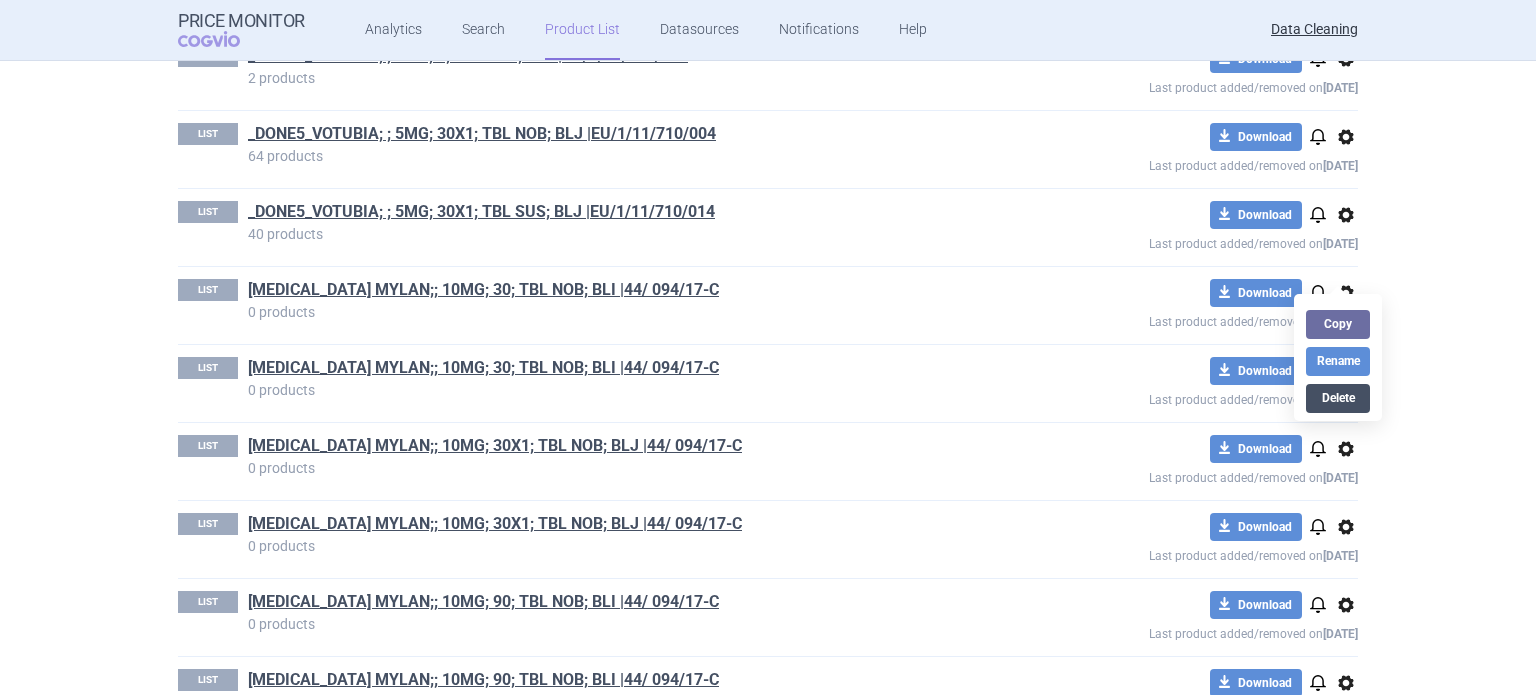 click on "Delete" at bounding box center [1338, 398] 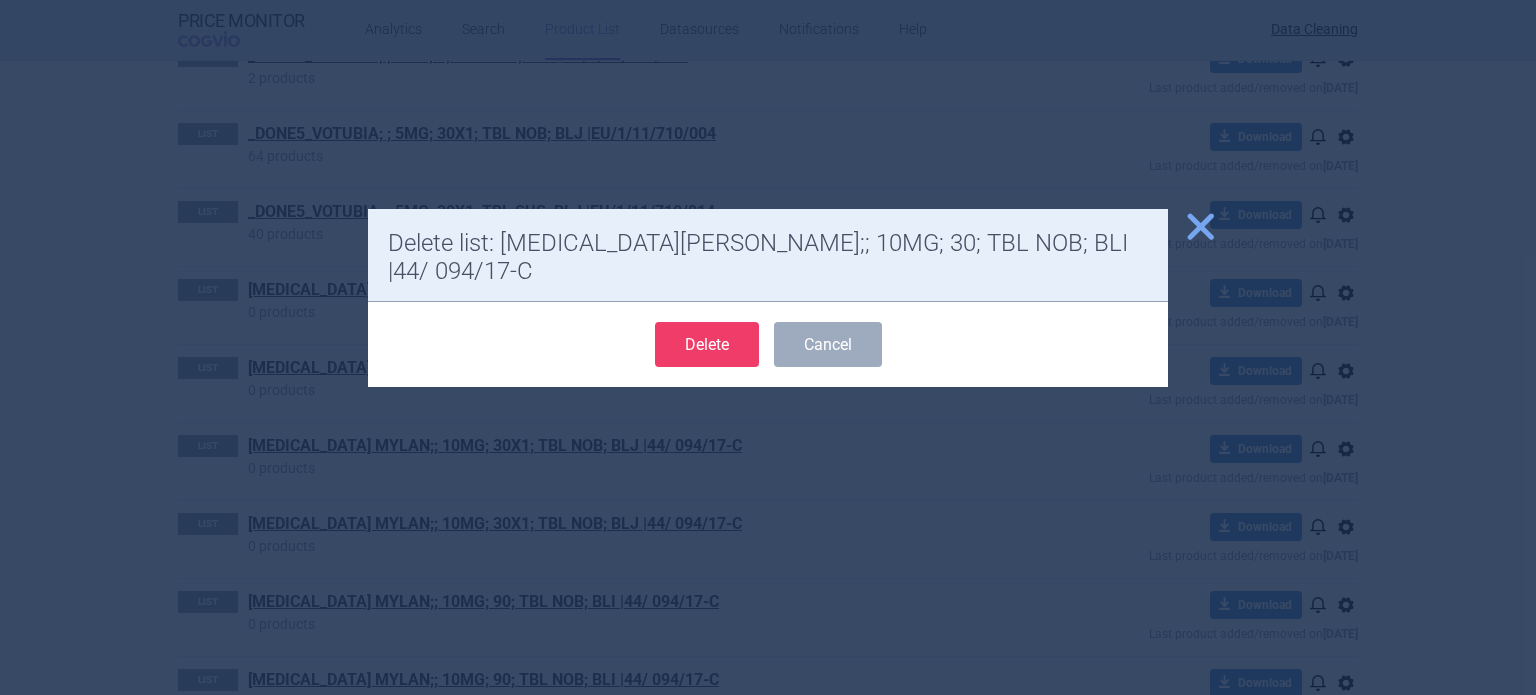 click on "Delete" at bounding box center [707, 344] 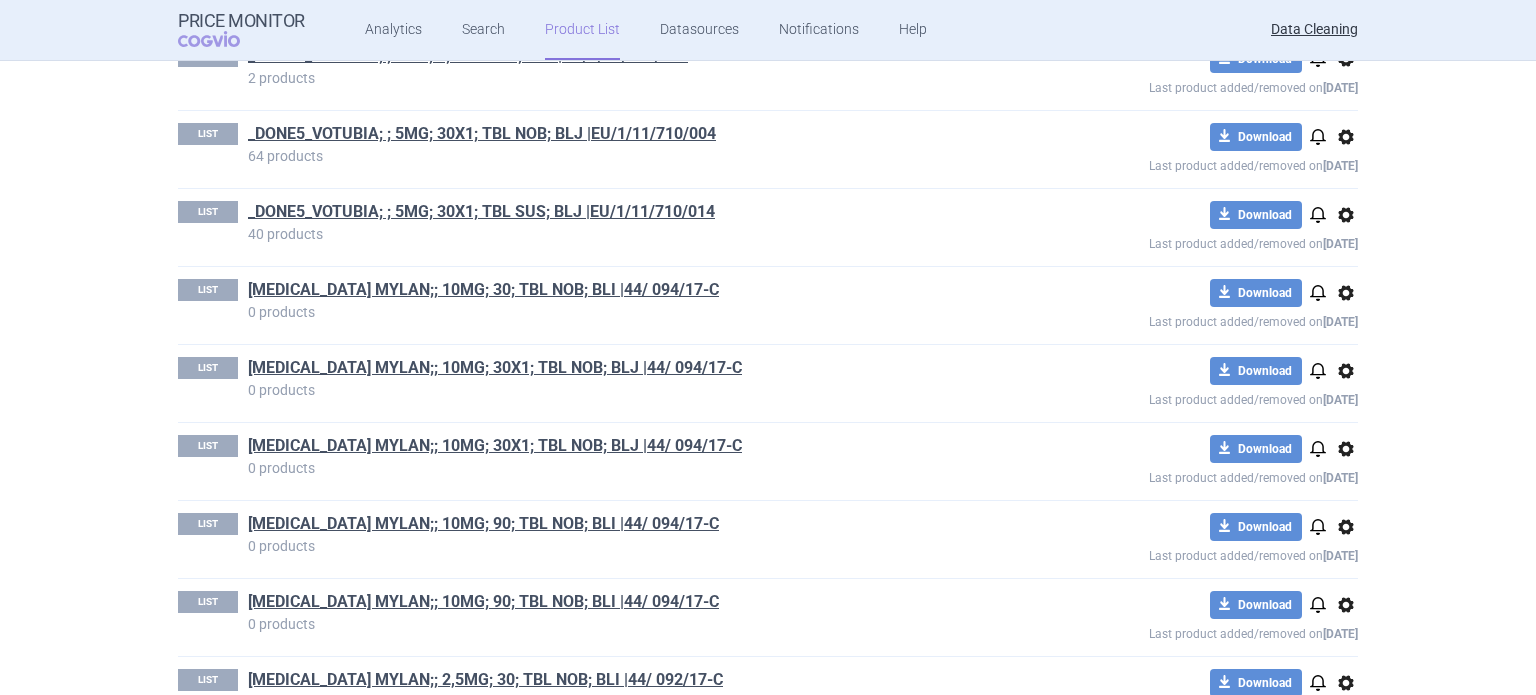 click on "options" at bounding box center [1346, 293] 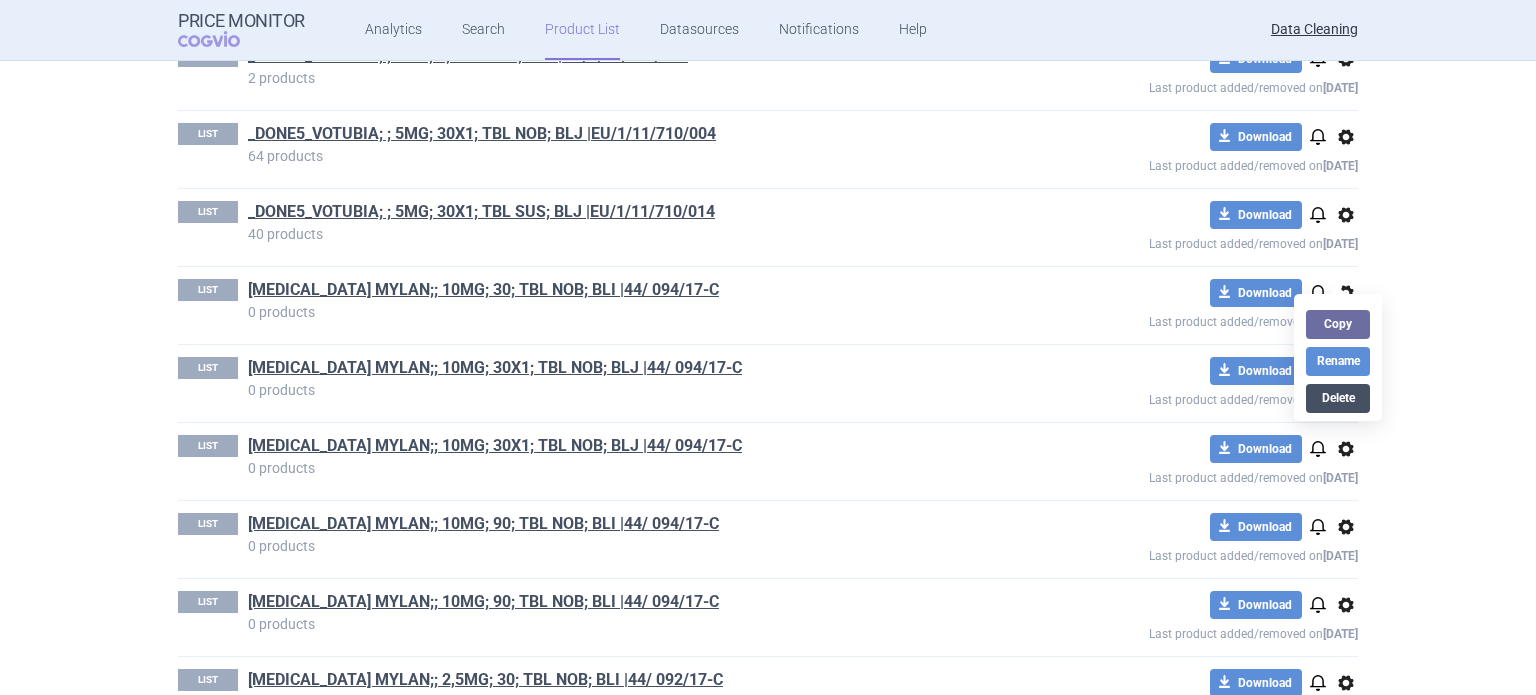 click on "Delete" at bounding box center [1338, 398] 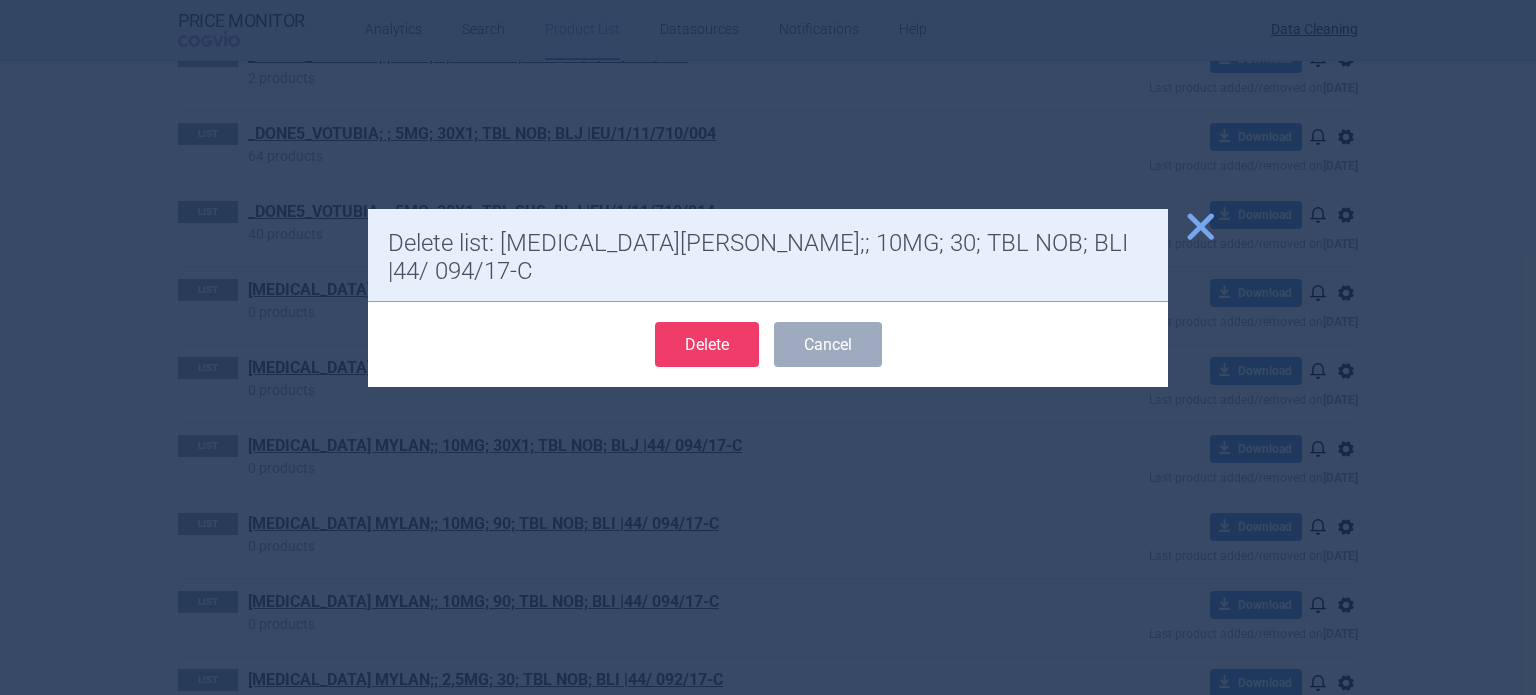 click on "Delete" at bounding box center (707, 344) 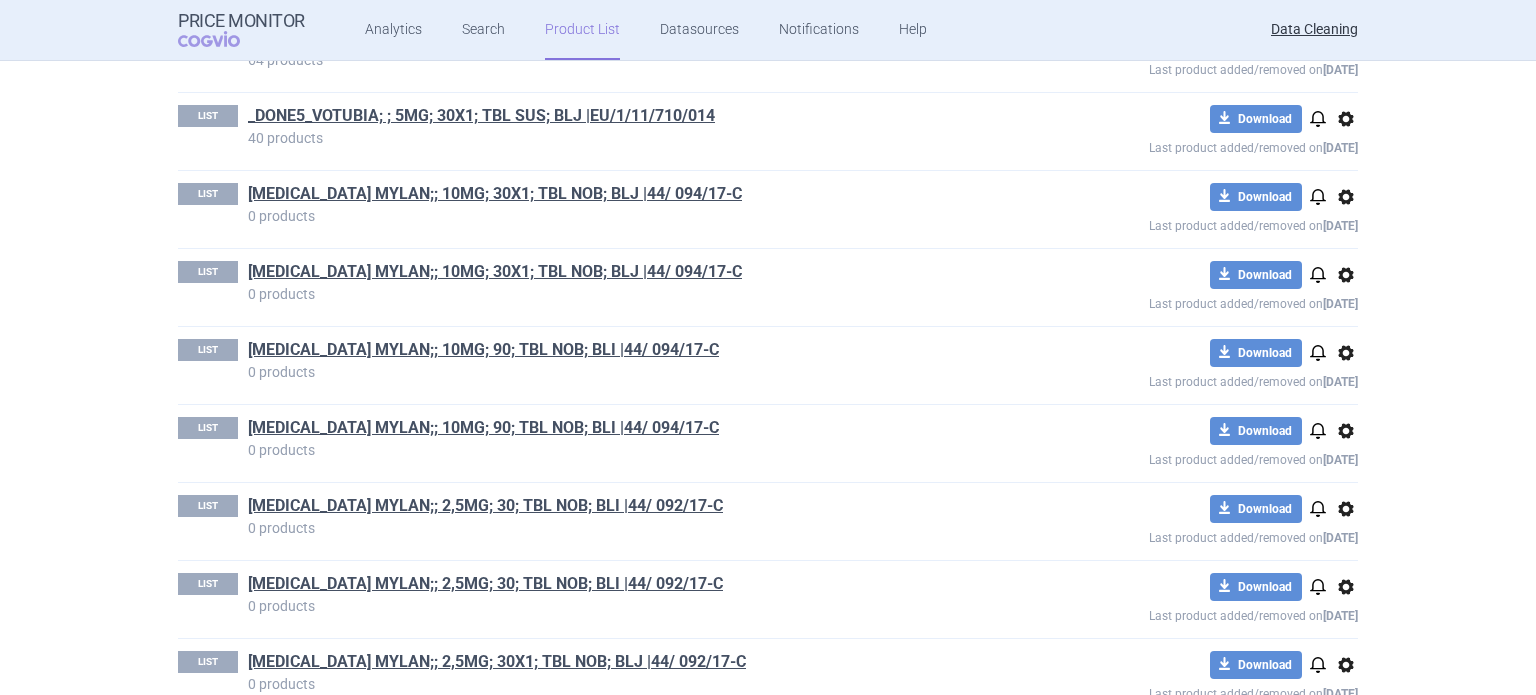 scroll, scrollTop: 4244, scrollLeft: 0, axis: vertical 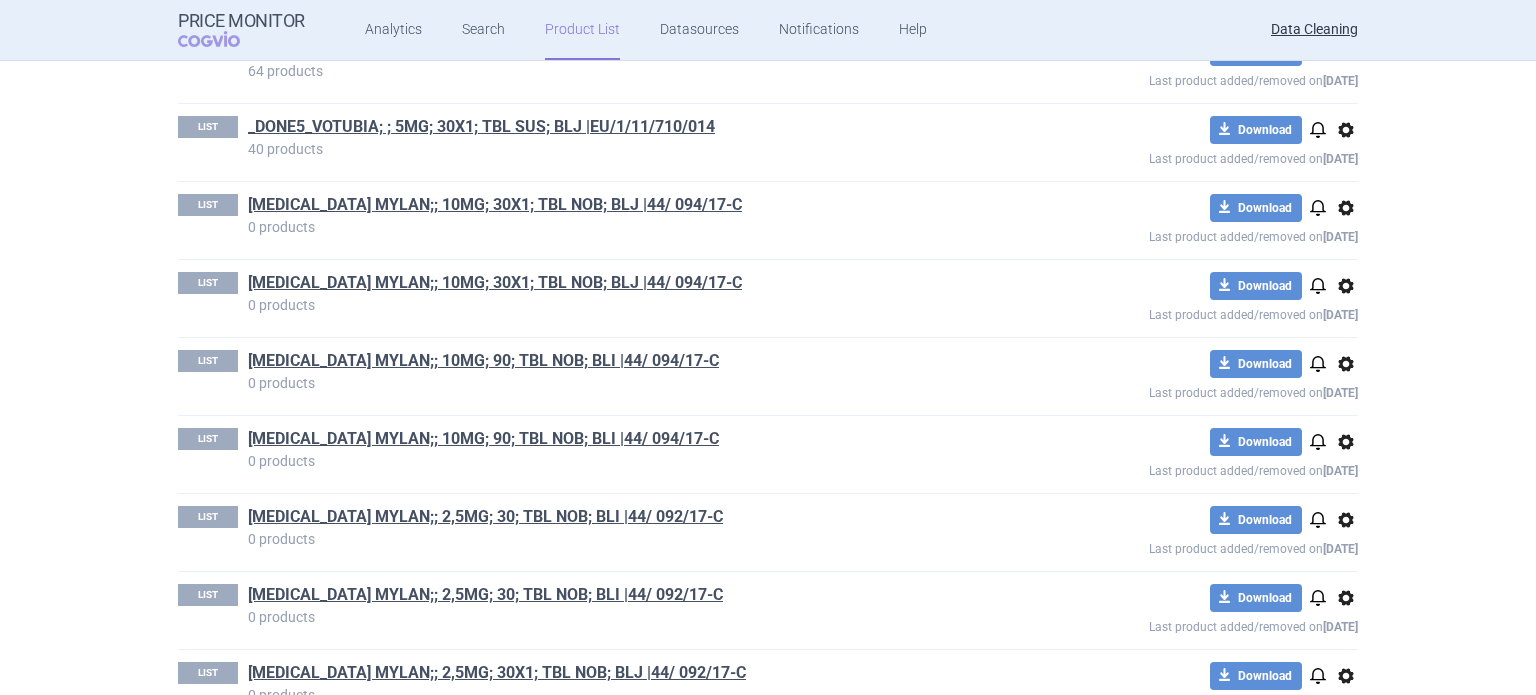 click on "options" at bounding box center (1346, 208) 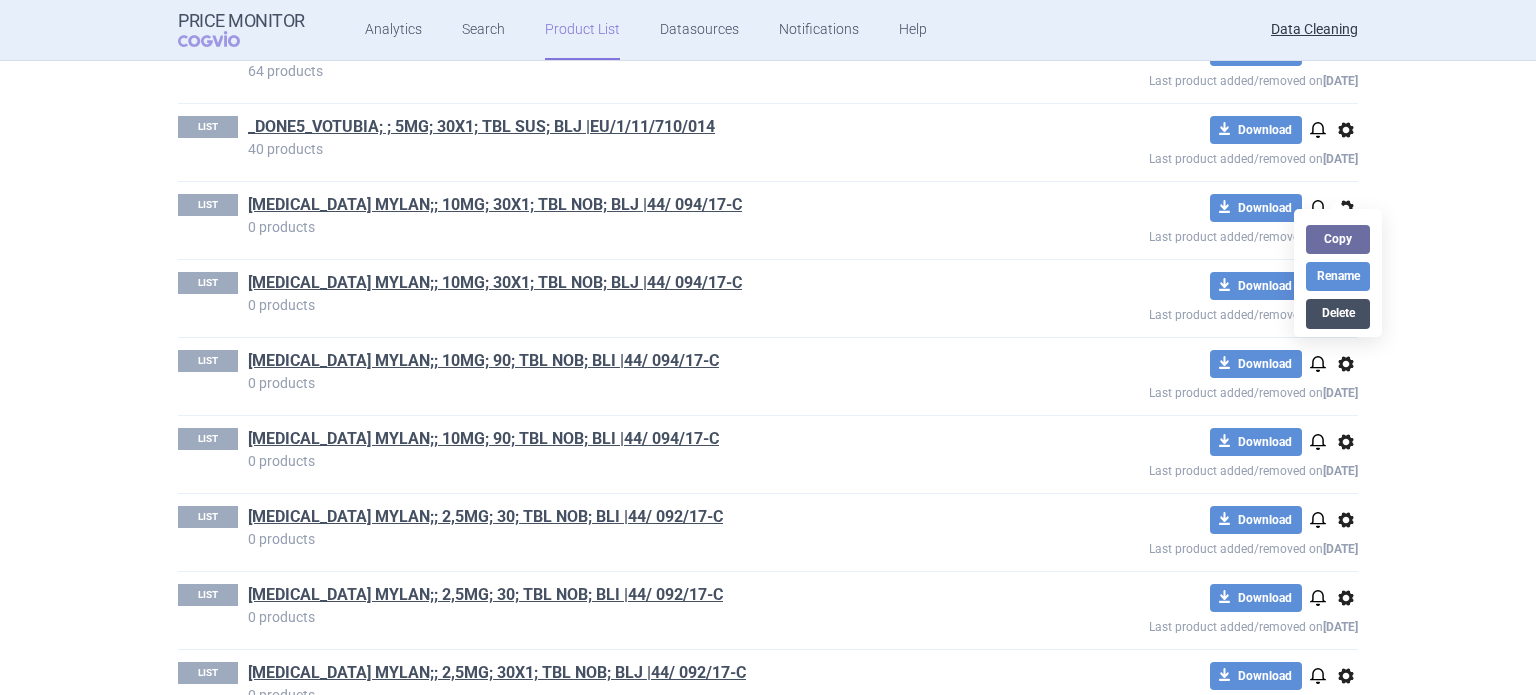 click on "Delete" at bounding box center [1338, 313] 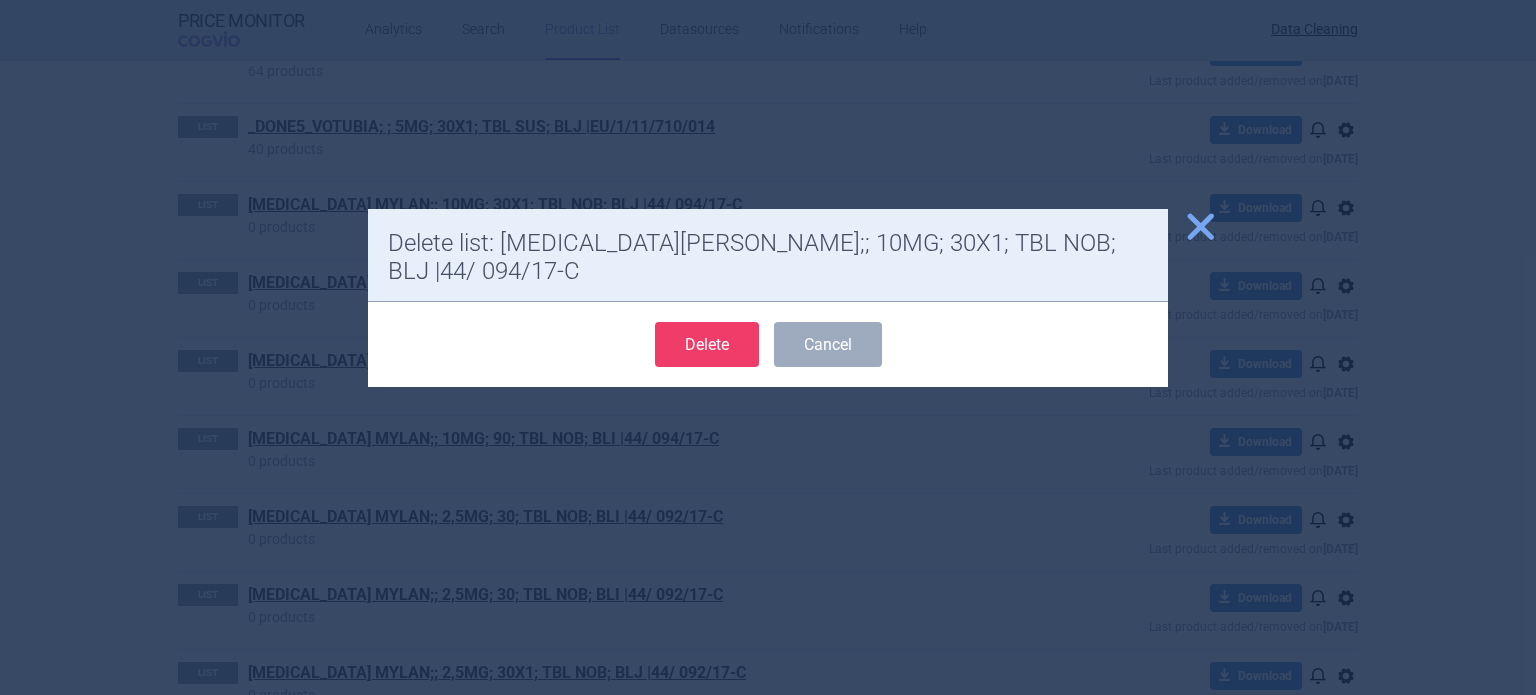 click on "Delete" at bounding box center [707, 344] 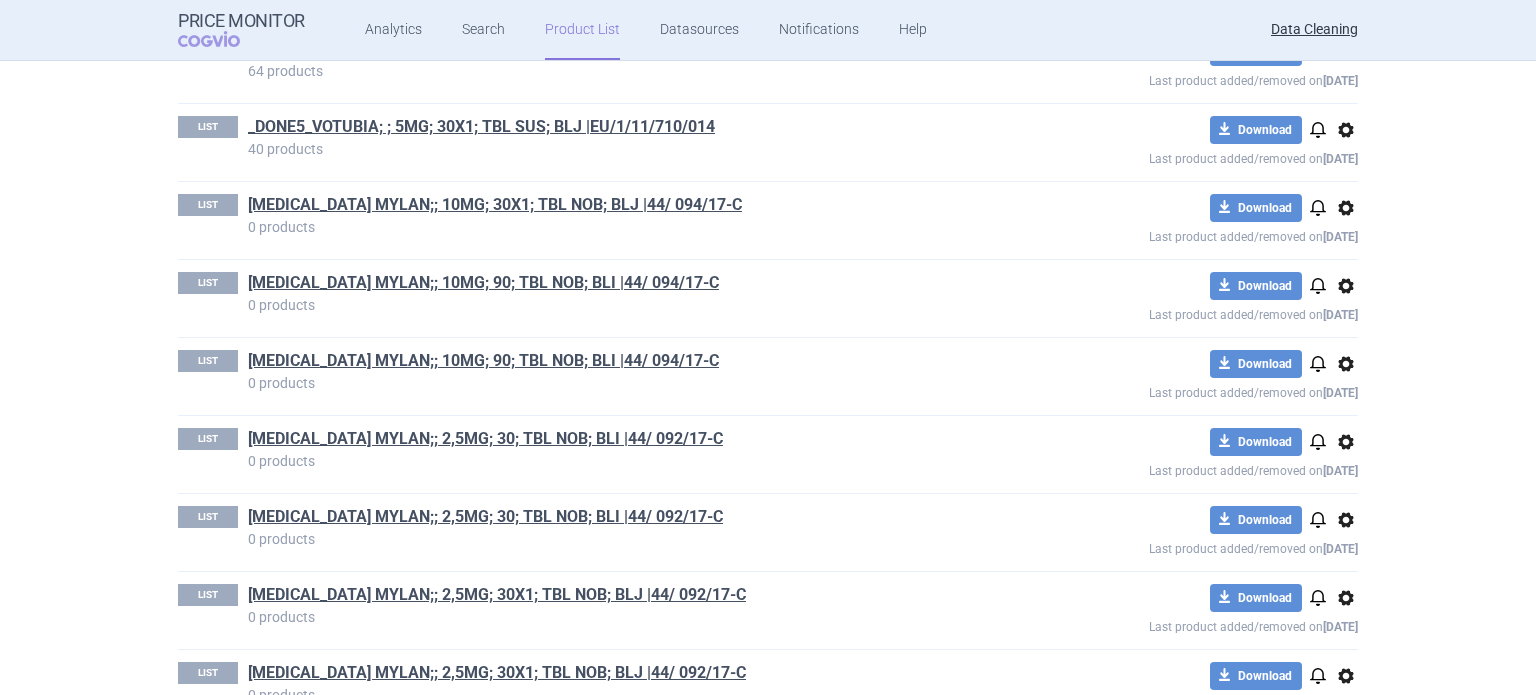 click on "options" at bounding box center [1346, 208] 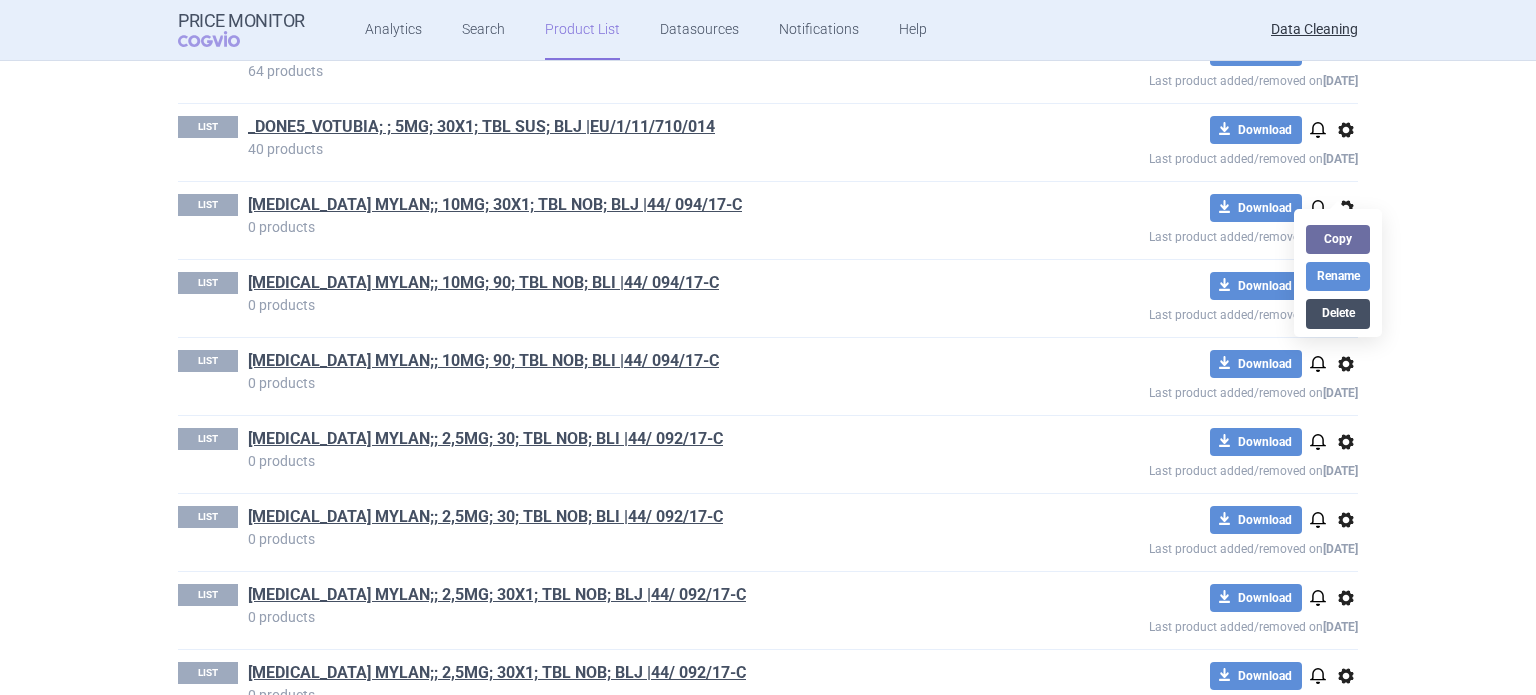 click on "Delete" at bounding box center [1338, 313] 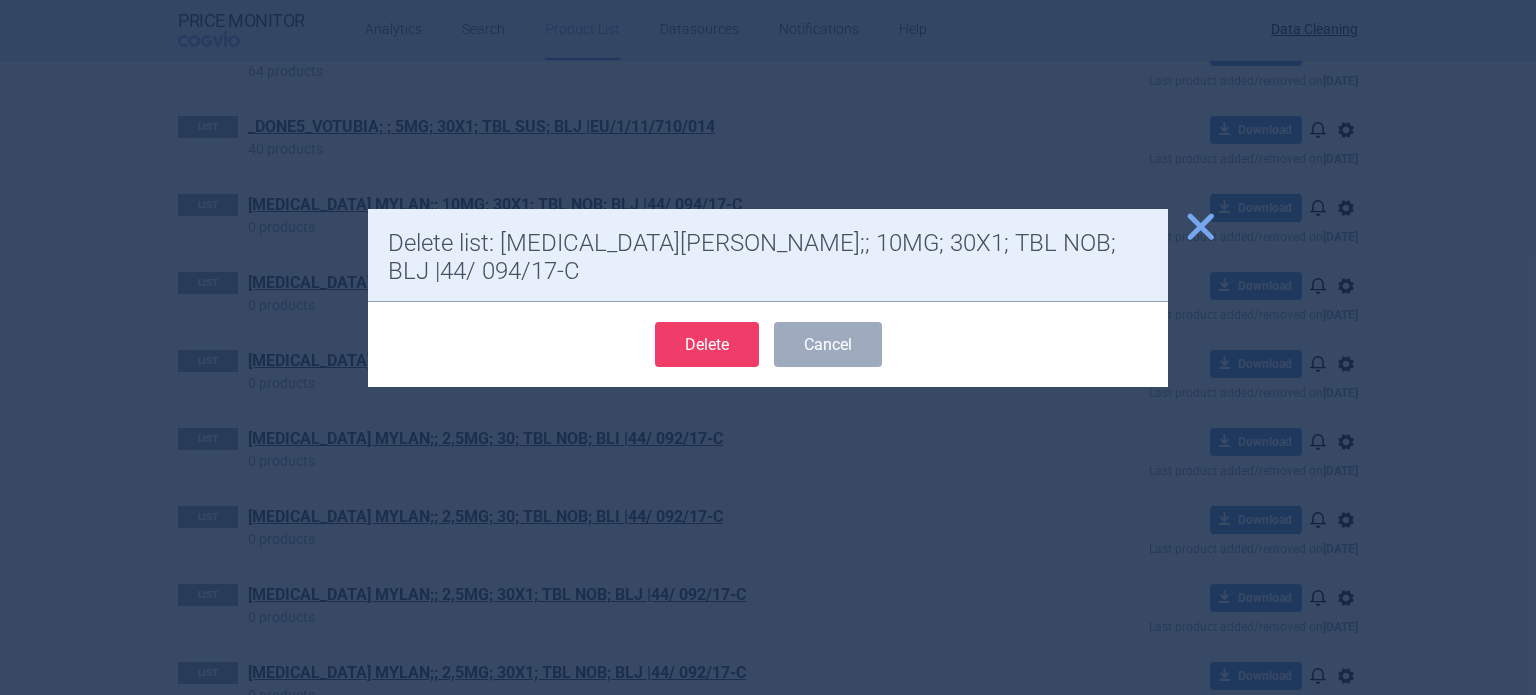 click on "Delete" at bounding box center (707, 344) 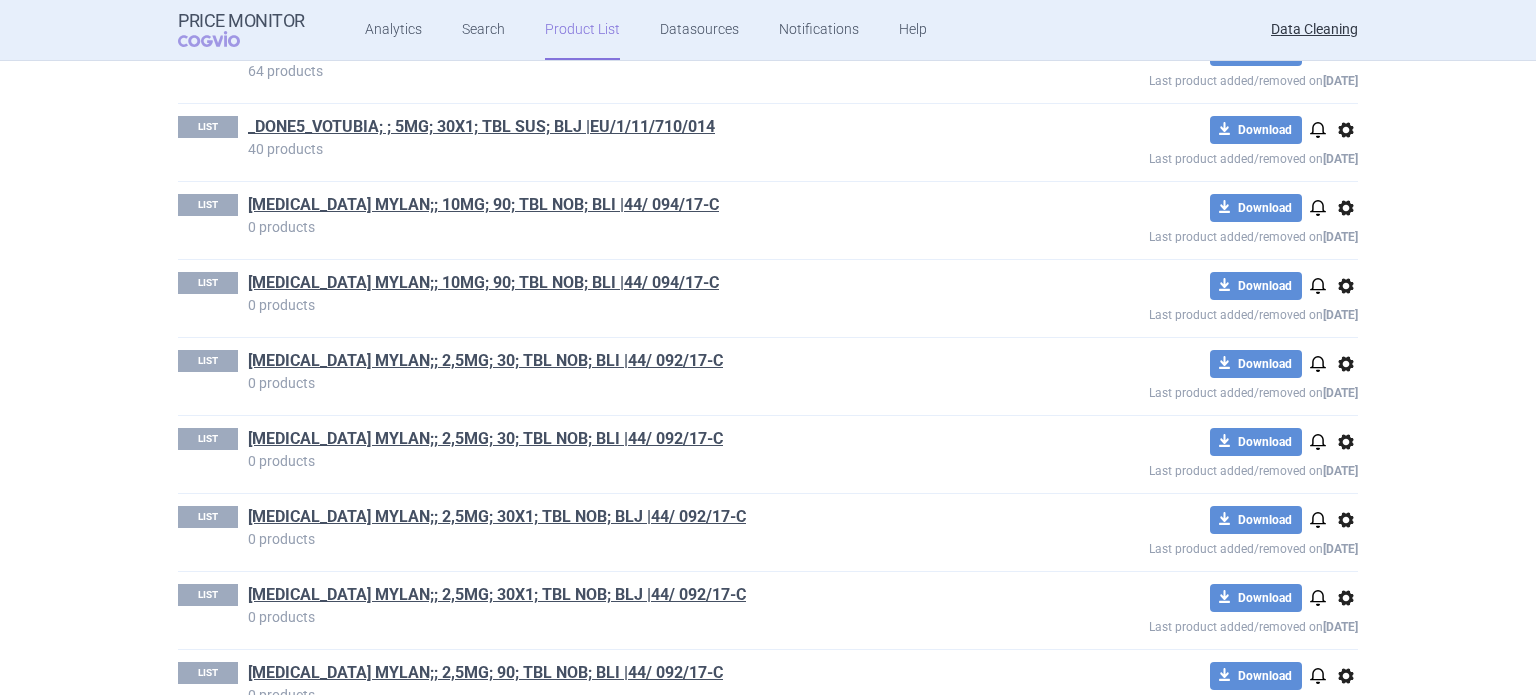 click on "LIST AFINITOR; ; 5MG; 1; TBL SUS; BLI |CG/1/09/538/u07 5   products download  Download notifications options Last product added/removed on  10 Feb 2022 LIST AFINITOR; ; 7.5MG; 1; TBL NOB; BLI |CG/1/09/538/u06 3   products download  Download notifications options Last product added/removed on  6 Aug 2020 LIST _DONE5_AFINITOR; ; 10MG; 10; TBL NOB; BLI |EU/1/09/538/008 12   products download  Download notifications options Last product added/removed on  9 Jan 2023 LIST _DONE5_AFINITOR; ; 10MG; 1; TBL NOB; BLI |CG/1/09/538/u03 18   products download  Download notifications options Last product added/removed on  20 Oct 2022 LIST _DONE5_AFINITOR; ; 10MG; 28; TBL NOB; BLI |CG/1/09/538/004 5   products download  Download notifications options Last product added/removed on  15 Sept 2020 LIST _DONE5_AFINITOR; ; 10MG; 30; TBL NOB; BLI |EU/1/09/538/004 154   products download  Download notifications options Last product added/removed on  25 Mar LIST _DONE5_AFINITOR; ; 10MG; 60; TBL NOB; BLI |EU/1/09/538/005 3" at bounding box center (768, 192) 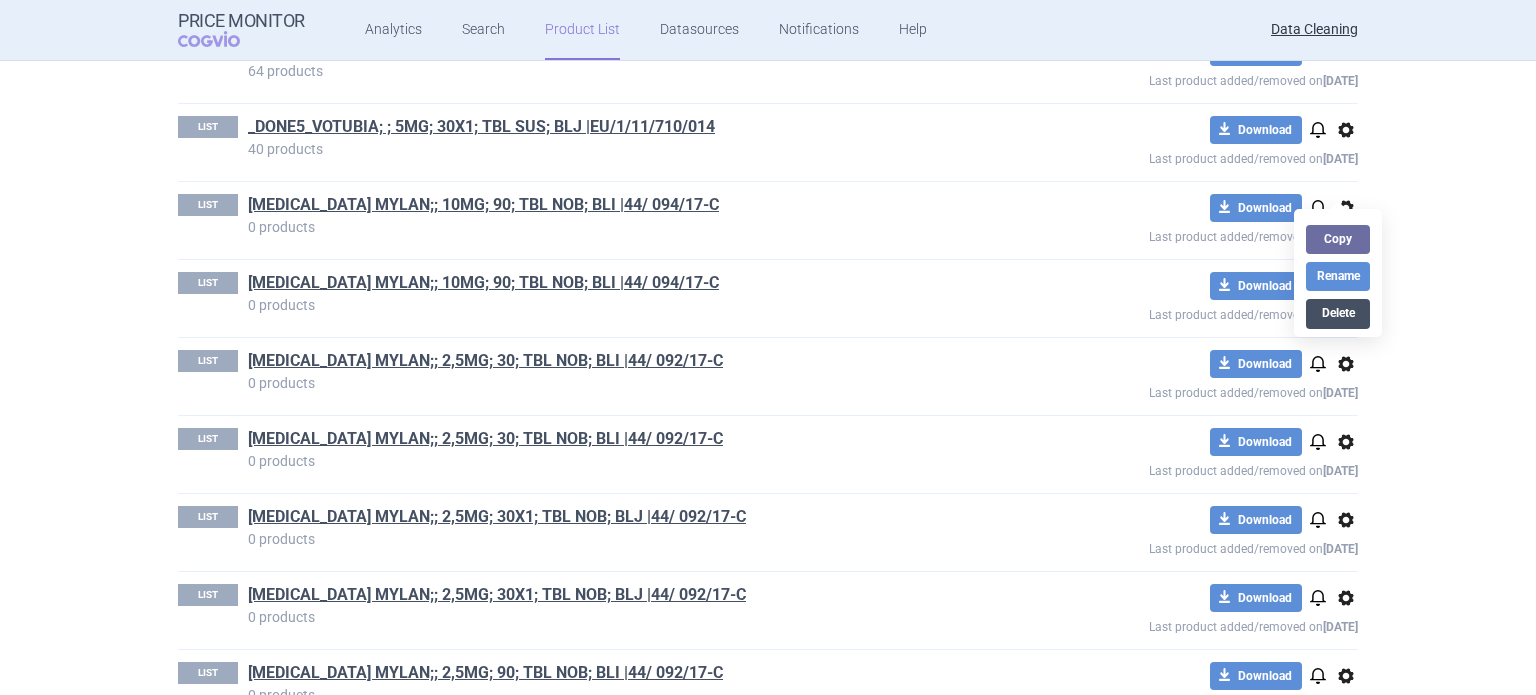 click on "Delete" at bounding box center (1338, 313) 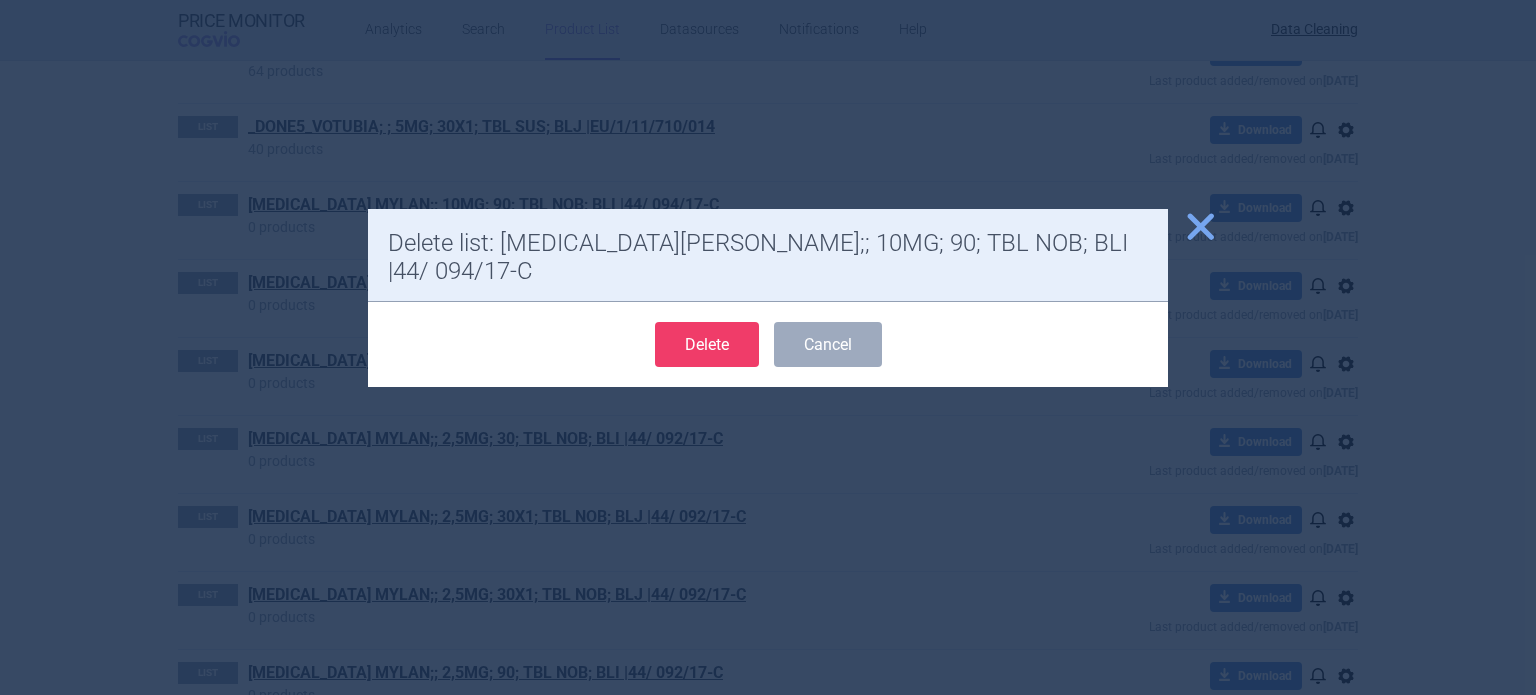 click on "Delete" at bounding box center [707, 344] 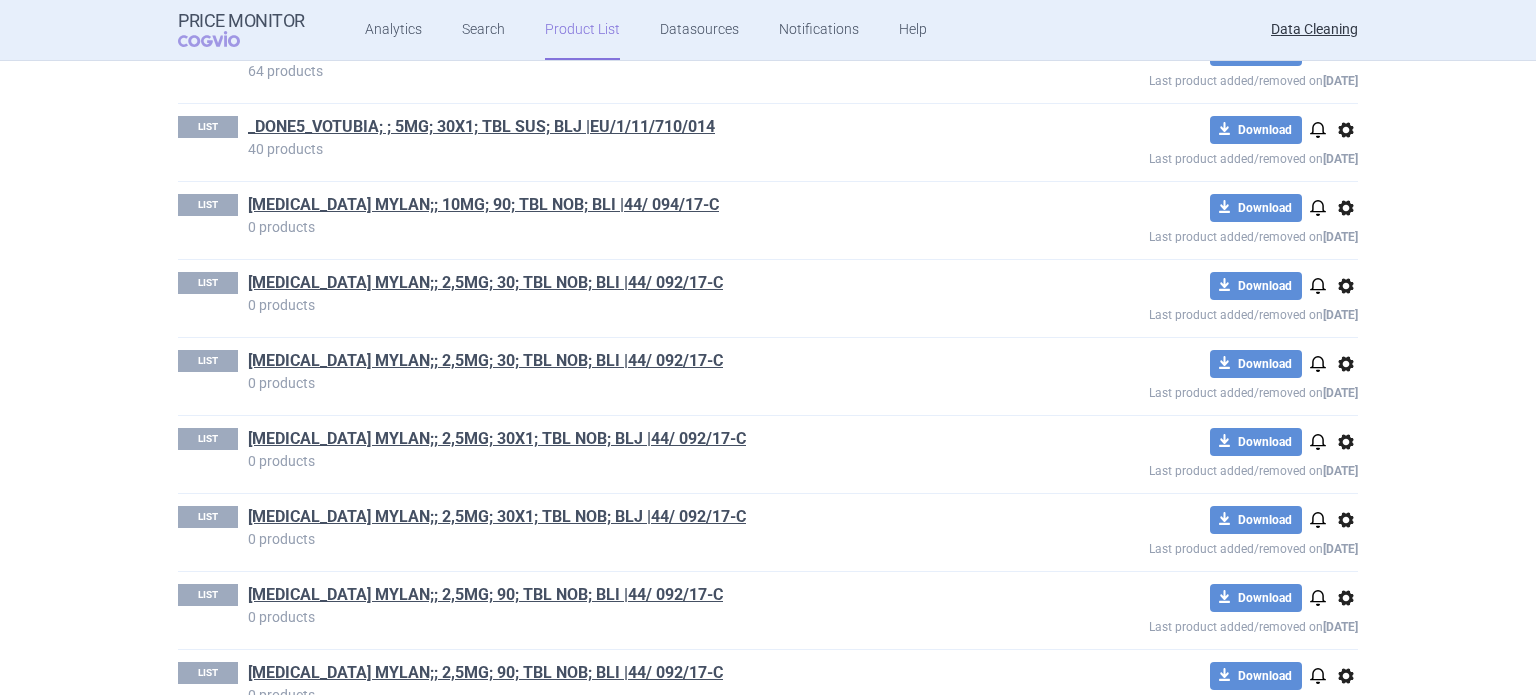 click on "options" at bounding box center (1346, 208) 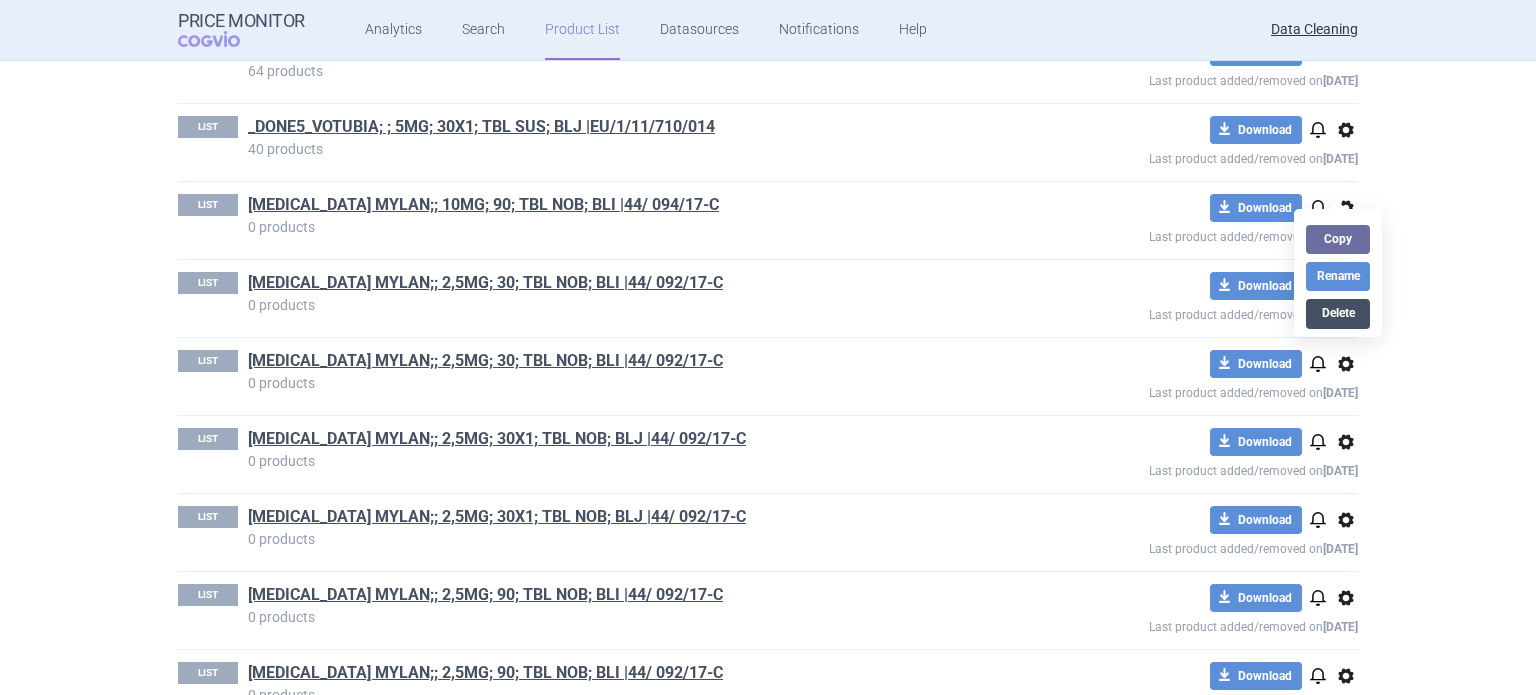 click on "Delete" at bounding box center (1338, 313) 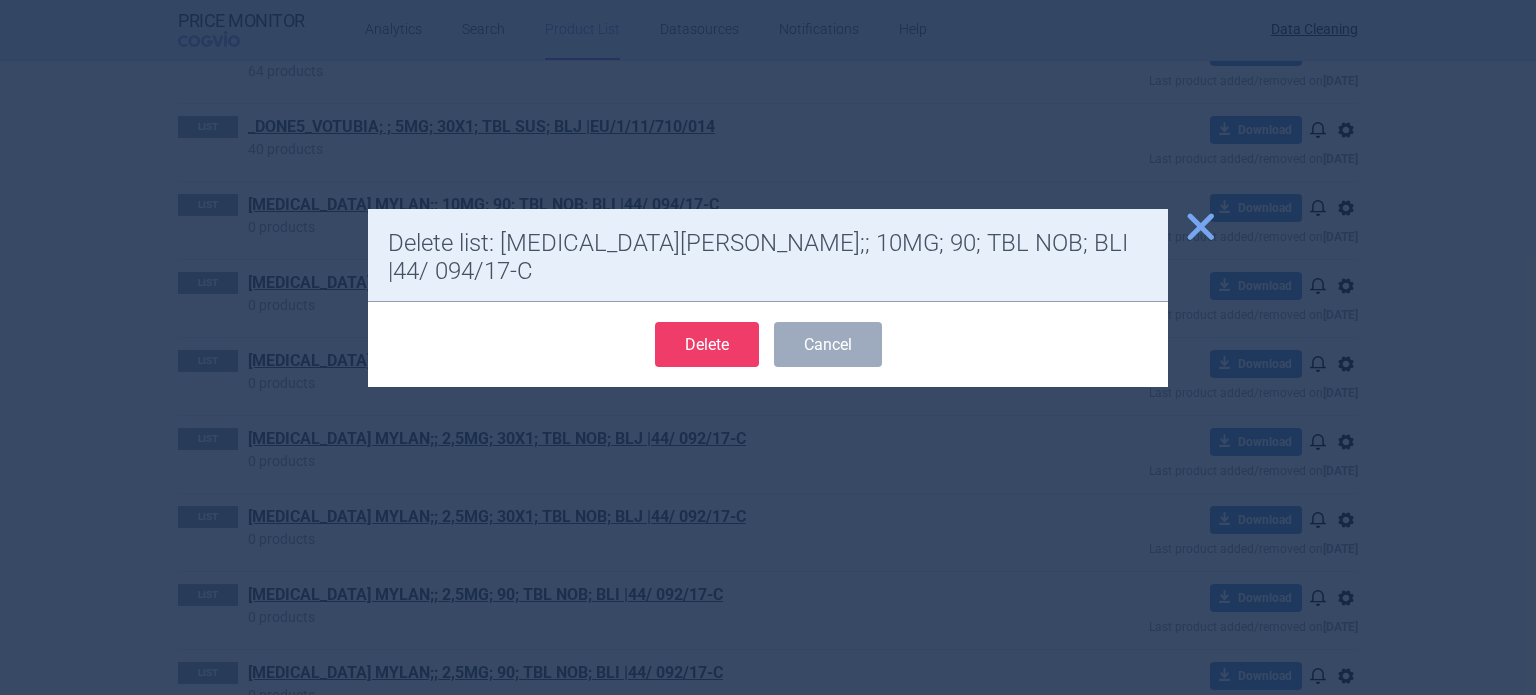 click on "Delete" at bounding box center (707, 344) 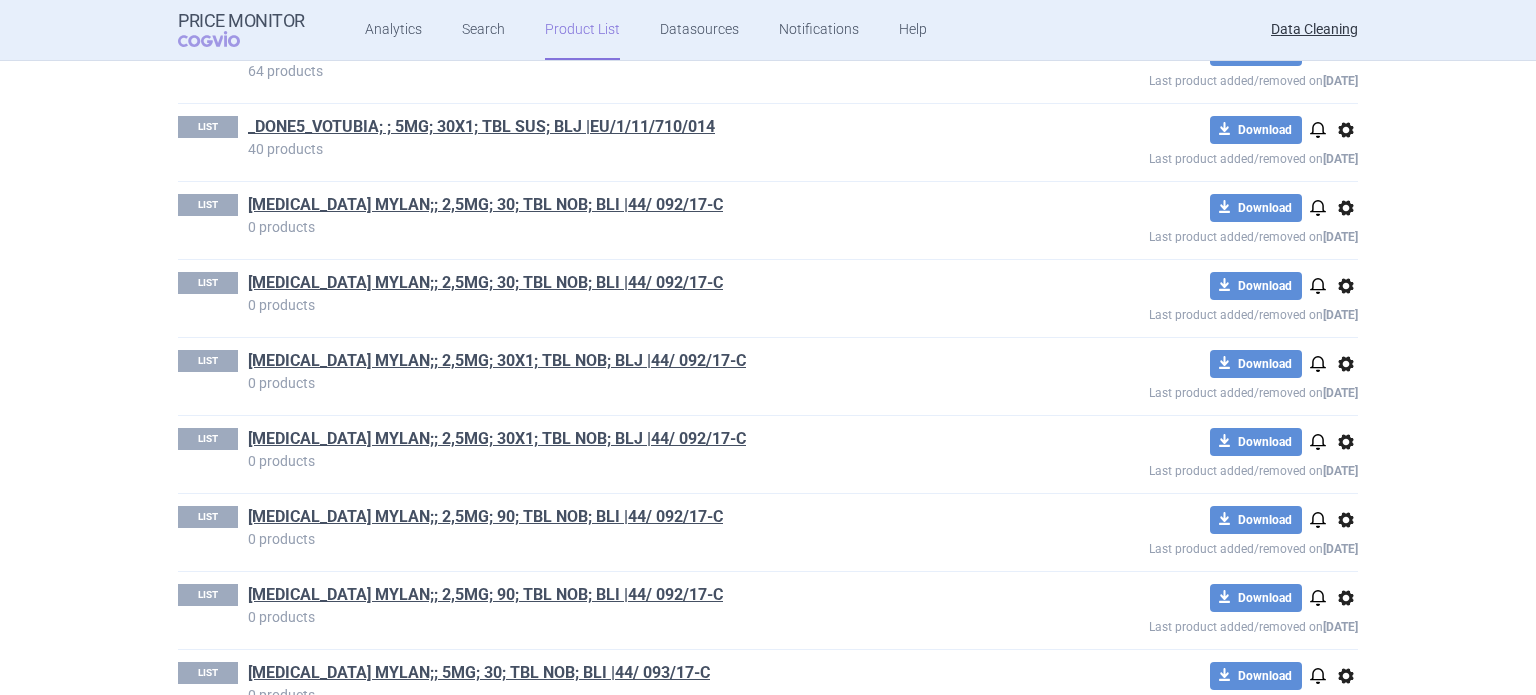 click on "options" at bounding box center [1346, 208] 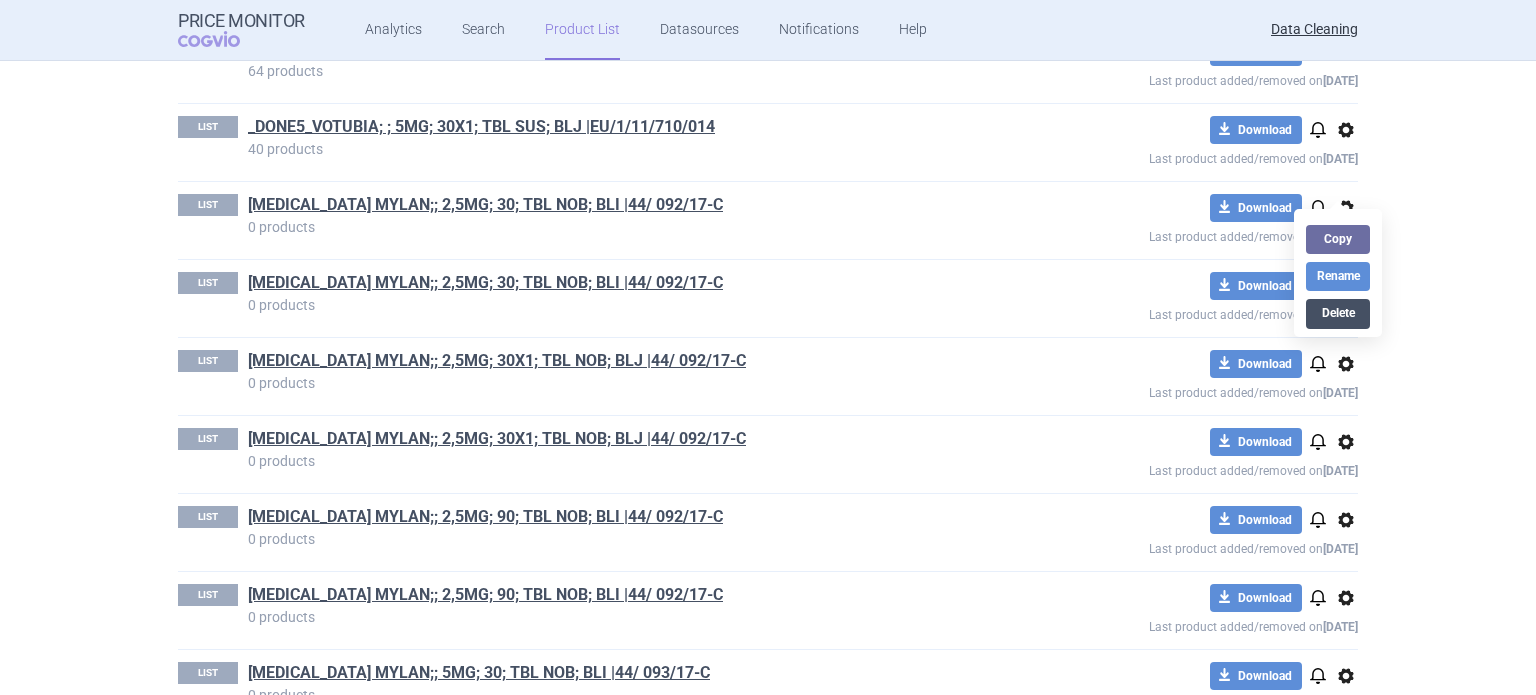 click on "Delete" at bounding box center [1338, 313] 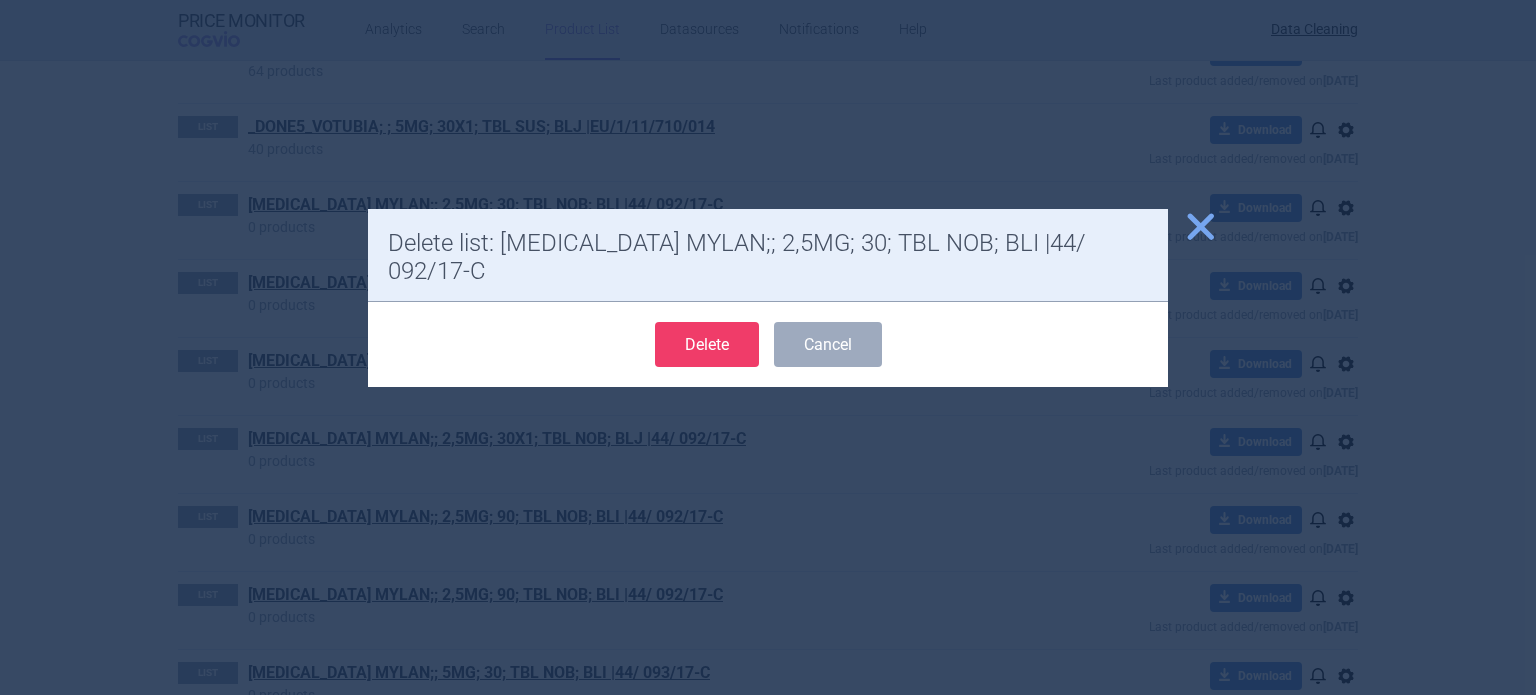 click on "Delete" at bounding box center (707, 344) 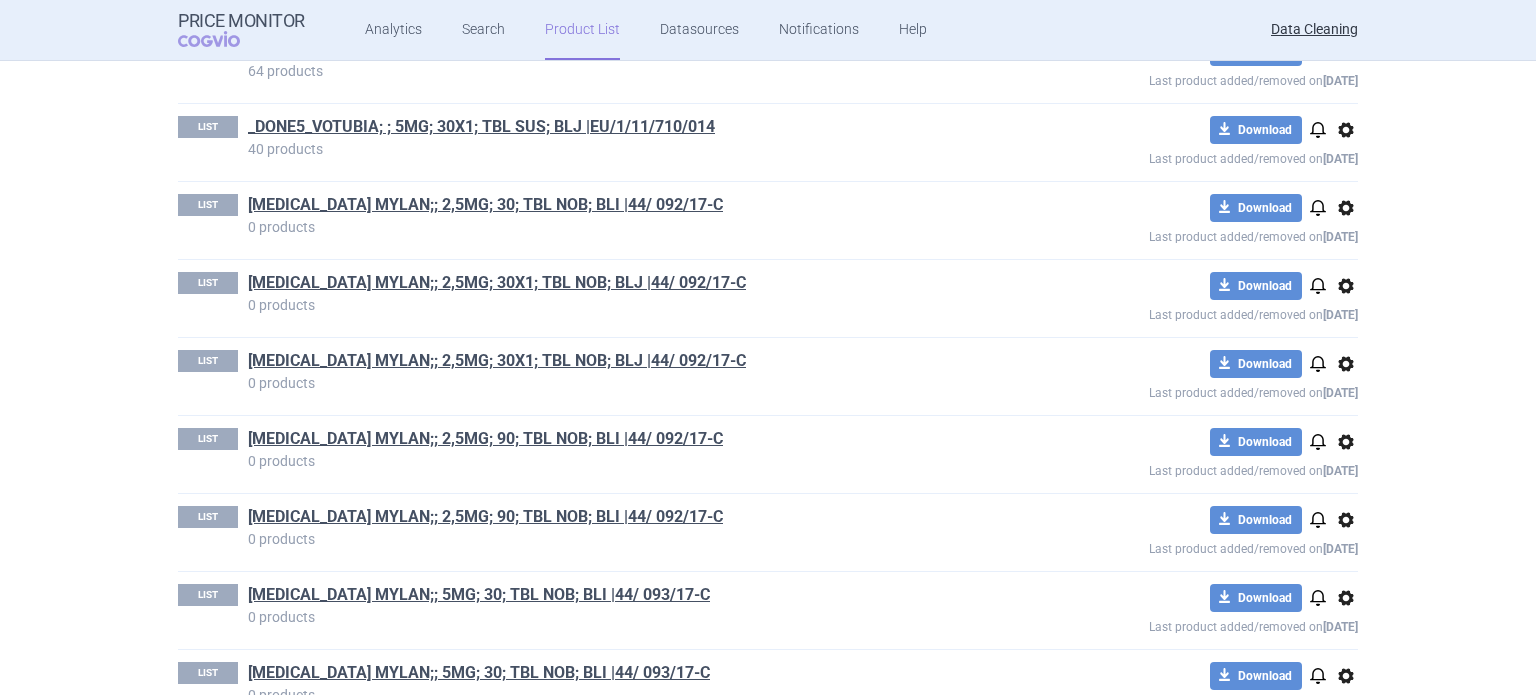 click on "options" at bounding box center (1346, 208) 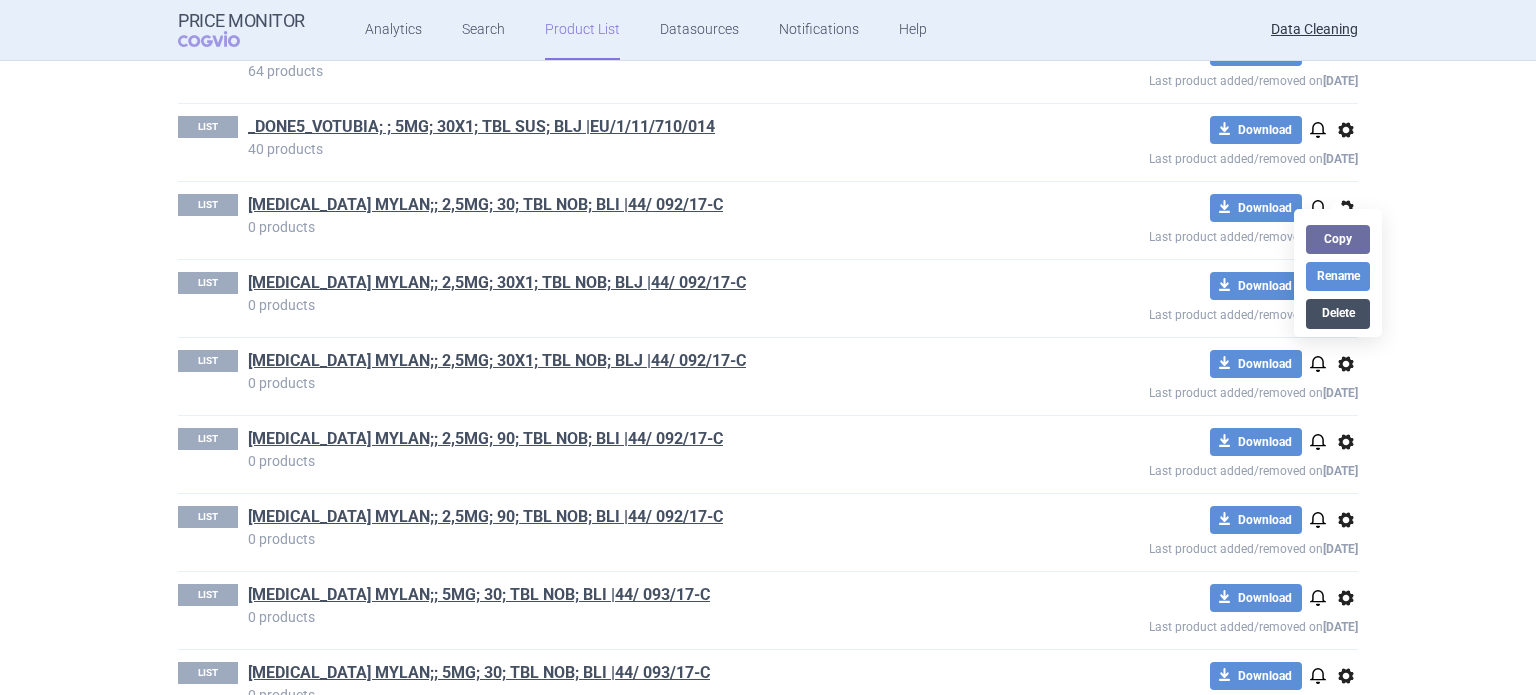 click on "Delete" at bounding box center [1338, 313] 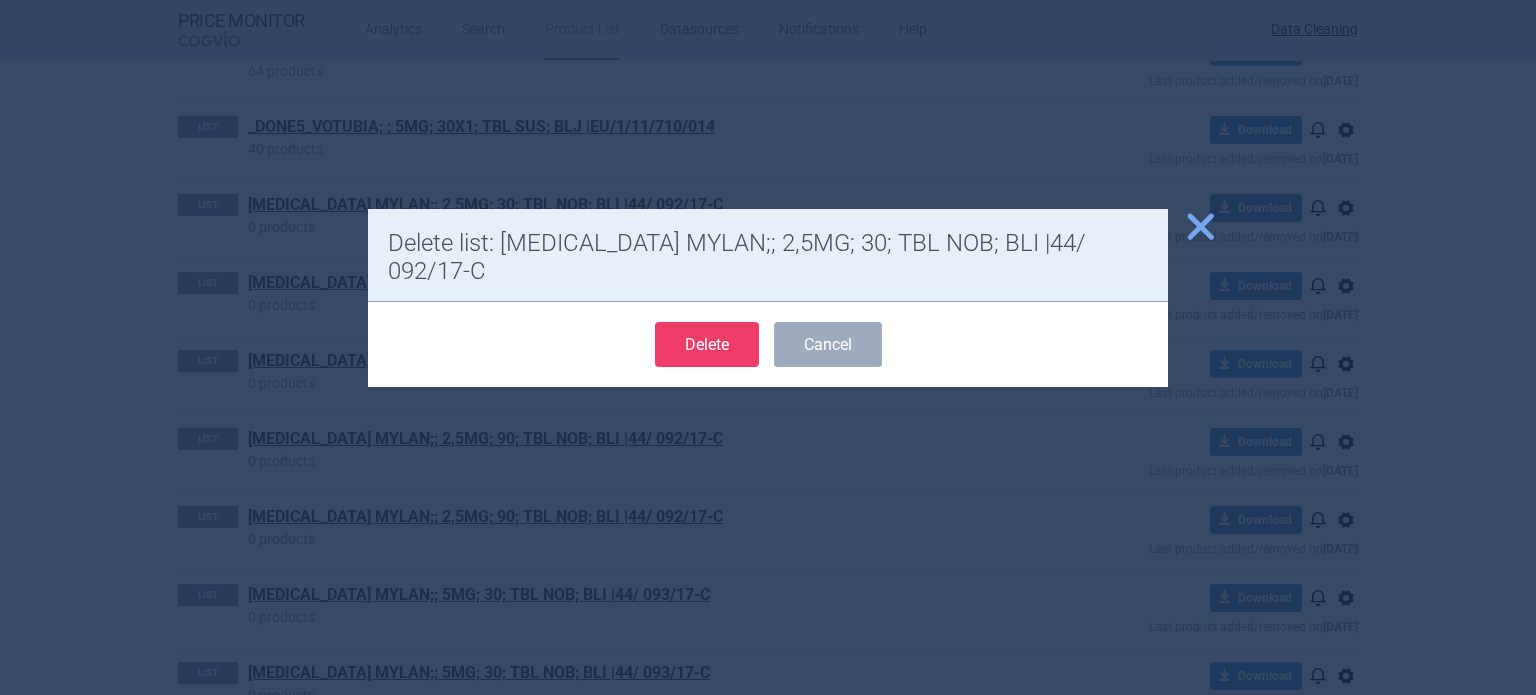 click on "Delete" at bounding box center [707, 344] 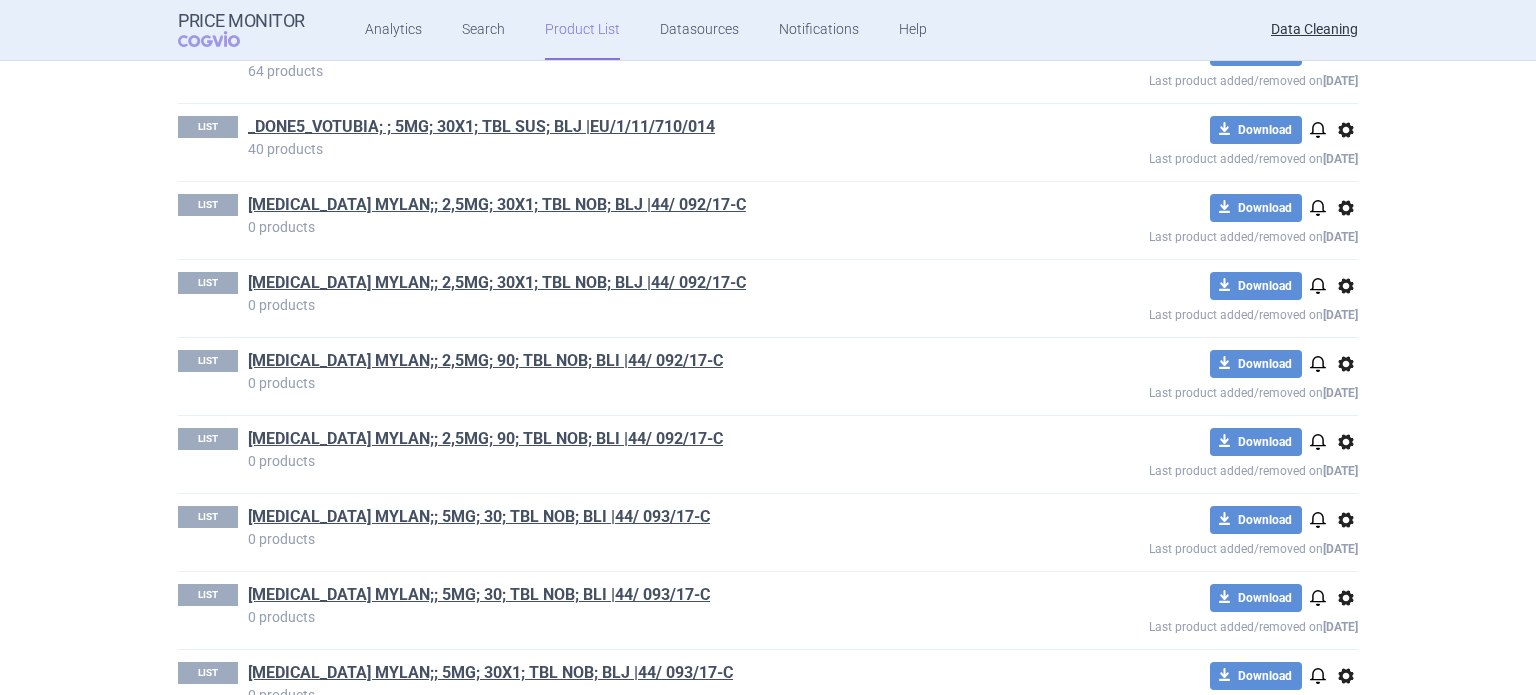 click on "options" at bounding box center (1346, 208) 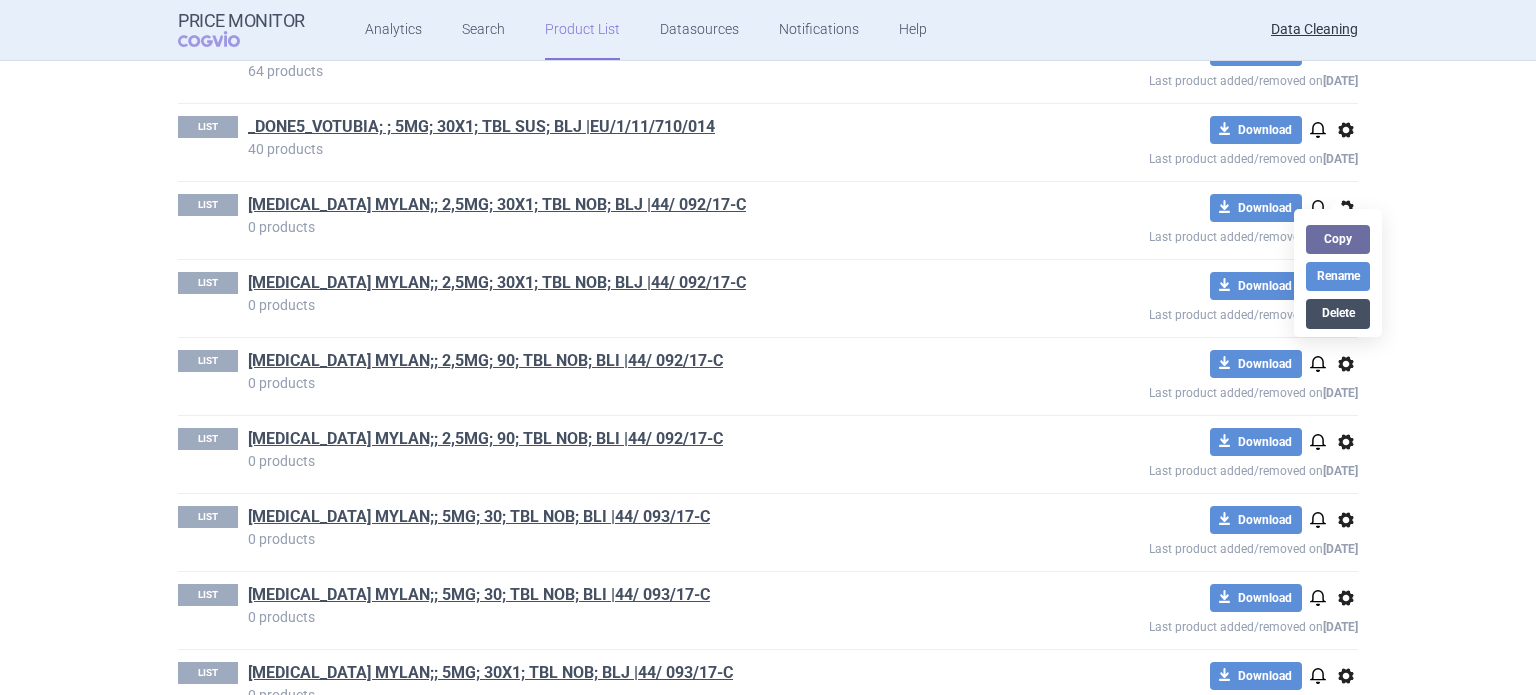 click on "Delete" at bounding box center [1338, 313] 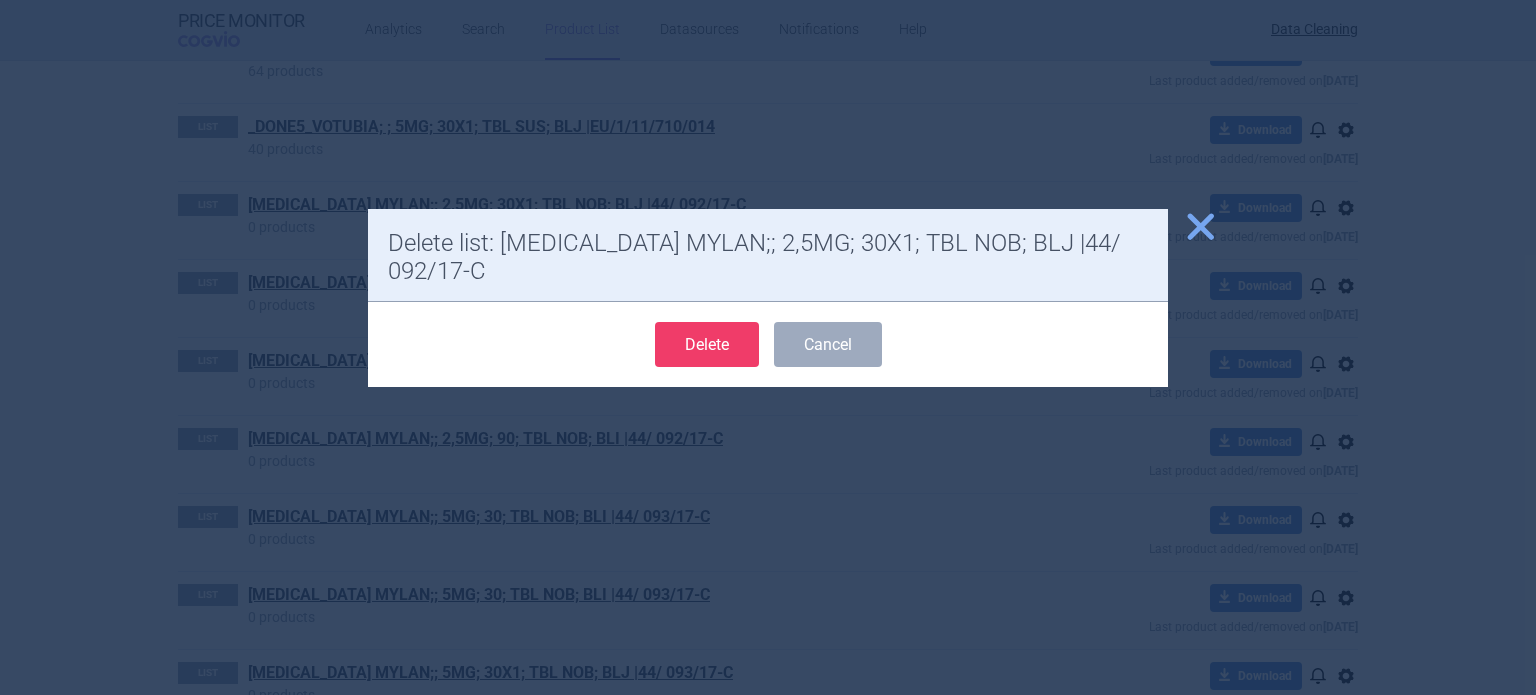 click on "Delete" at bounding box center [707, 344] 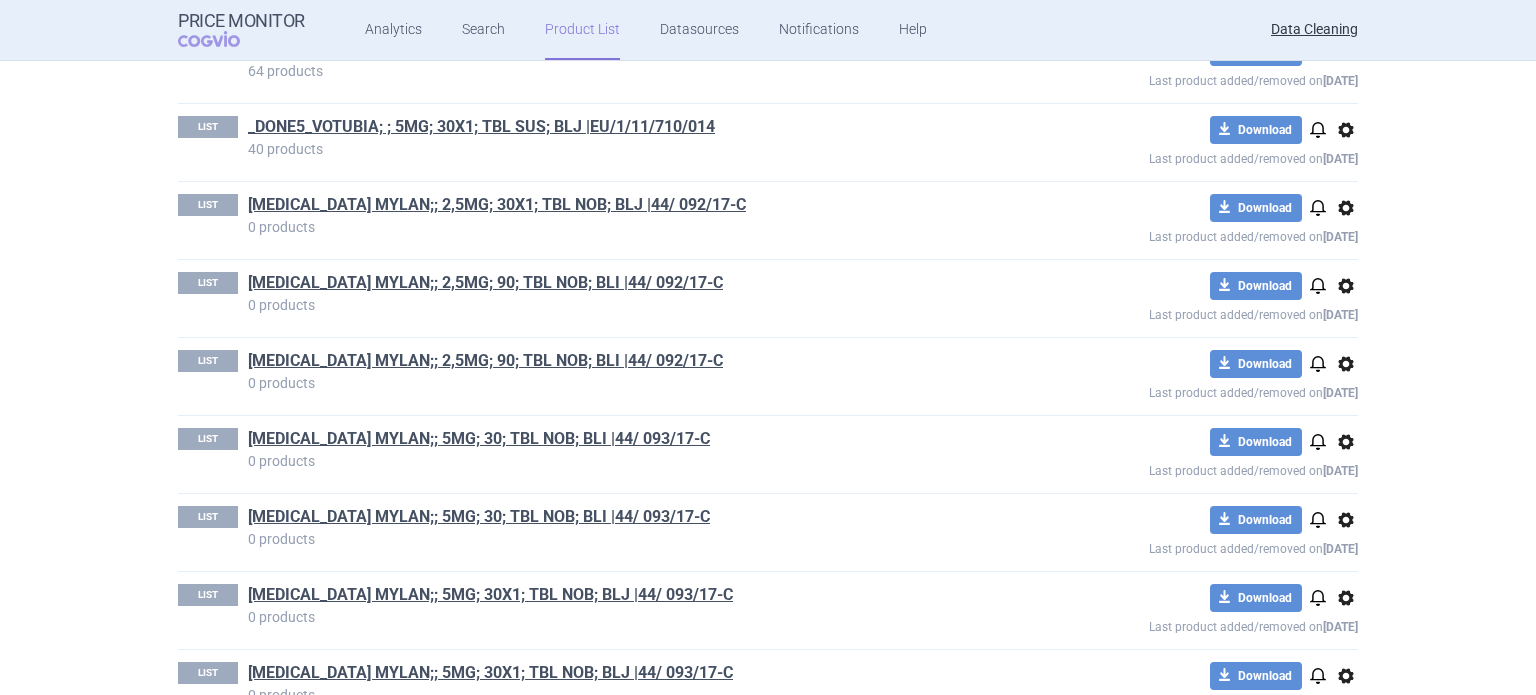 click on "options" at bounding box center [1346, 208] 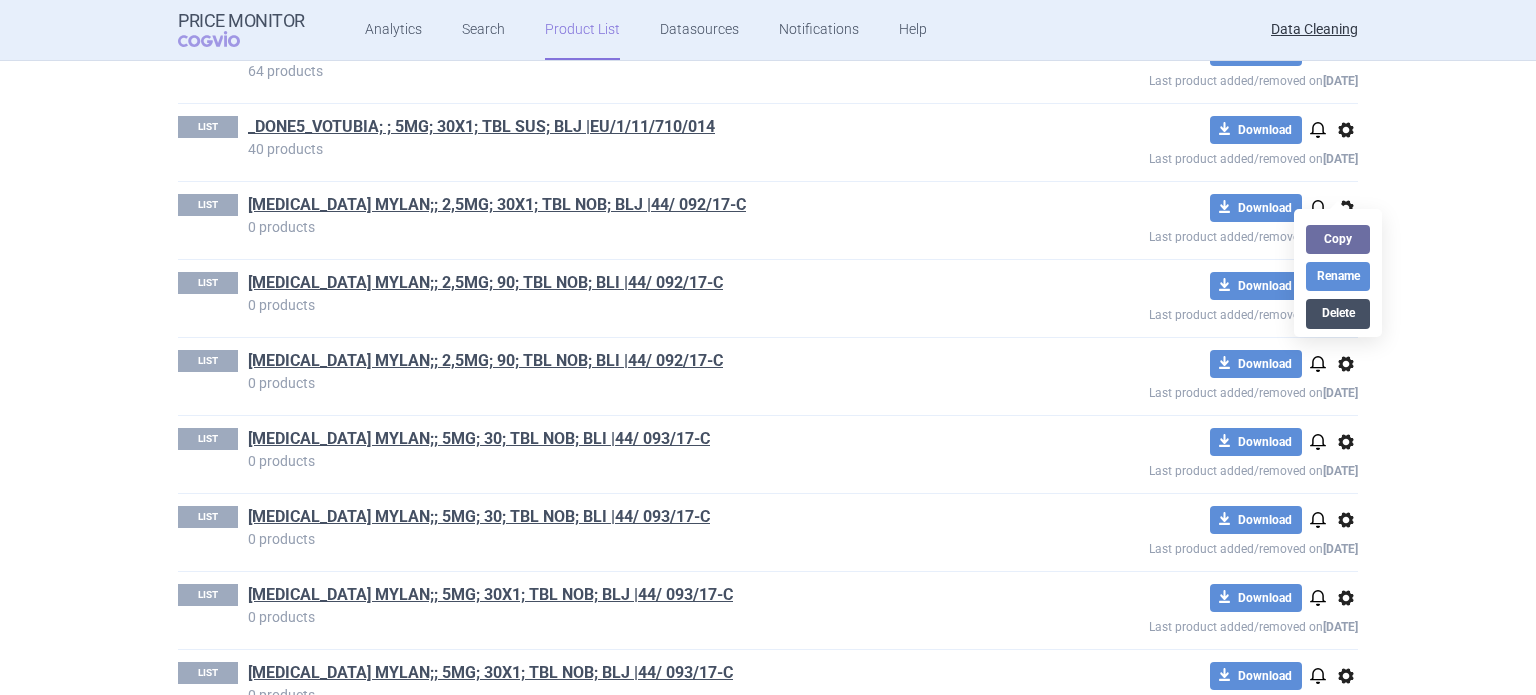 click on "Delete" at bounding box center [1338, 313] 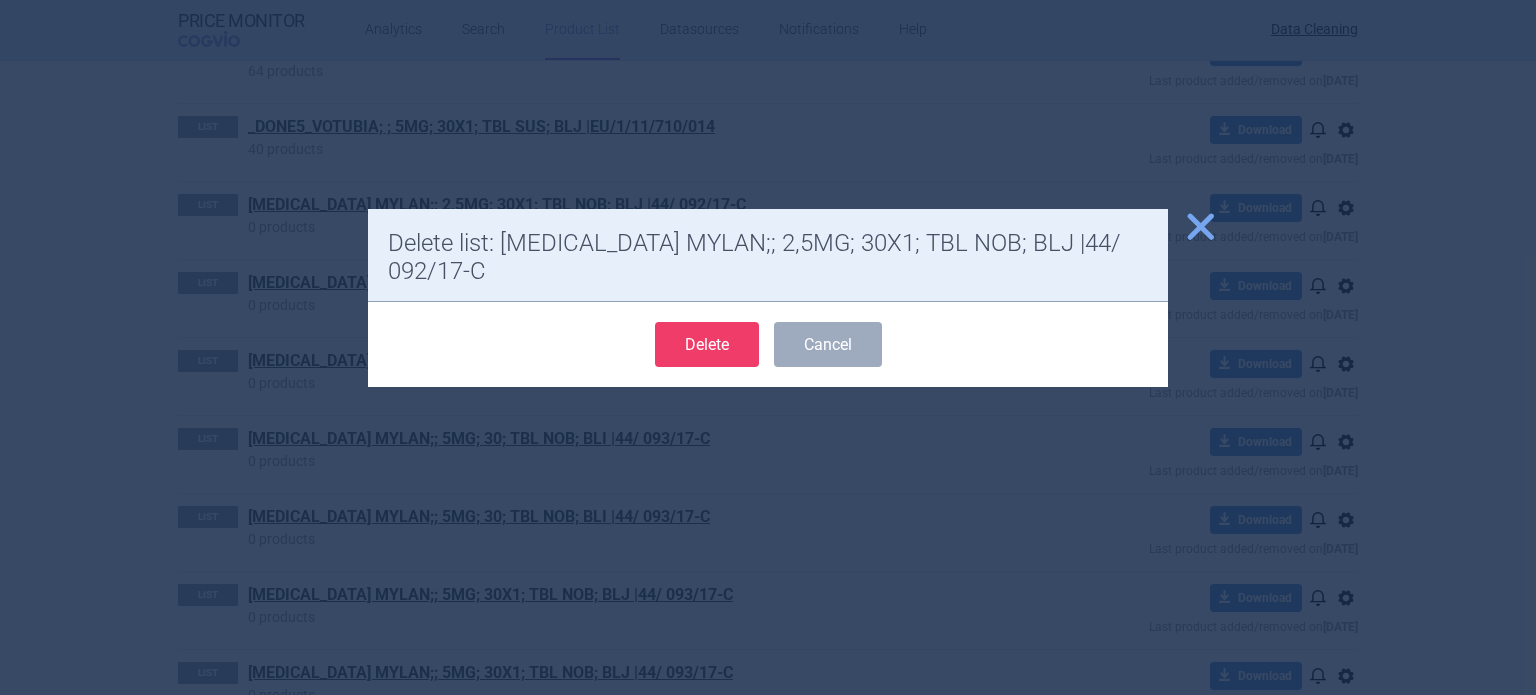 click on "Delete" at bounding box center [707, 344] 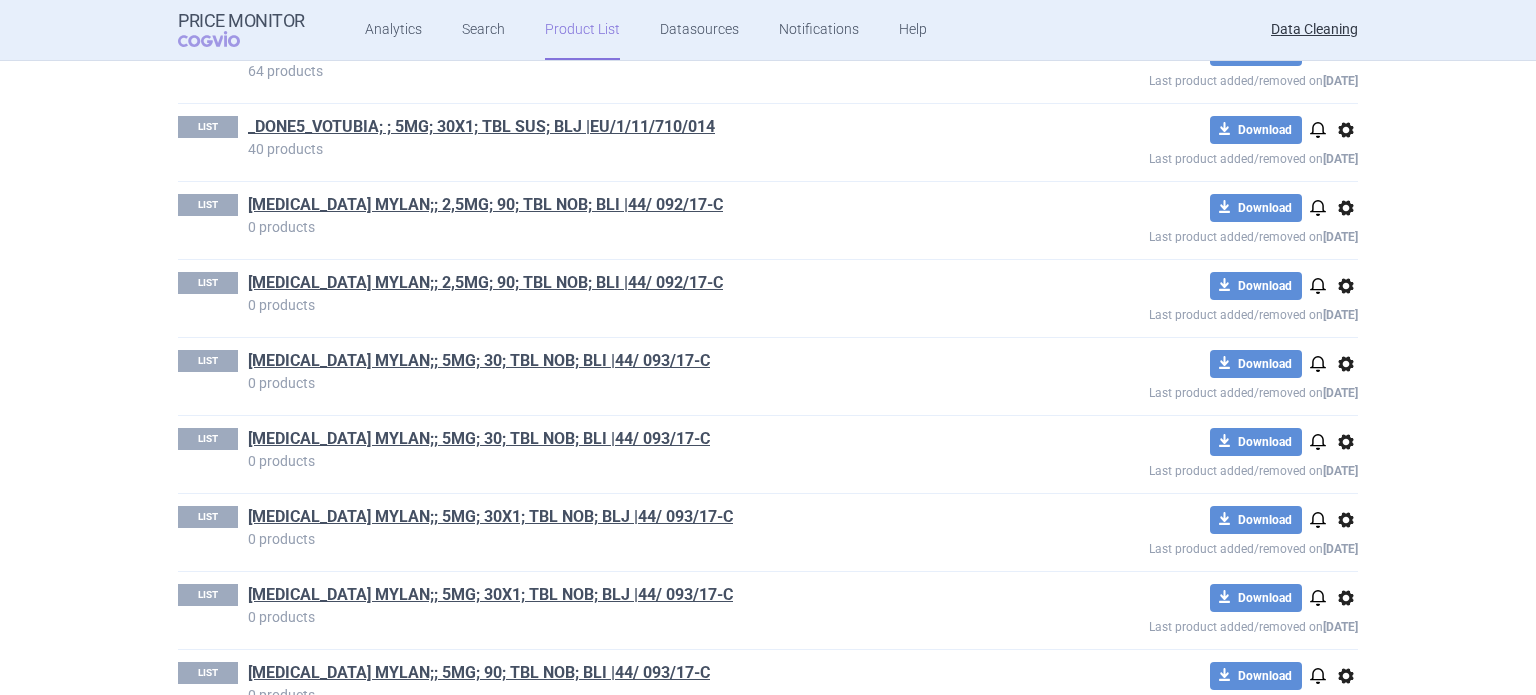 click on "options" at bounding box center (1346, 208) 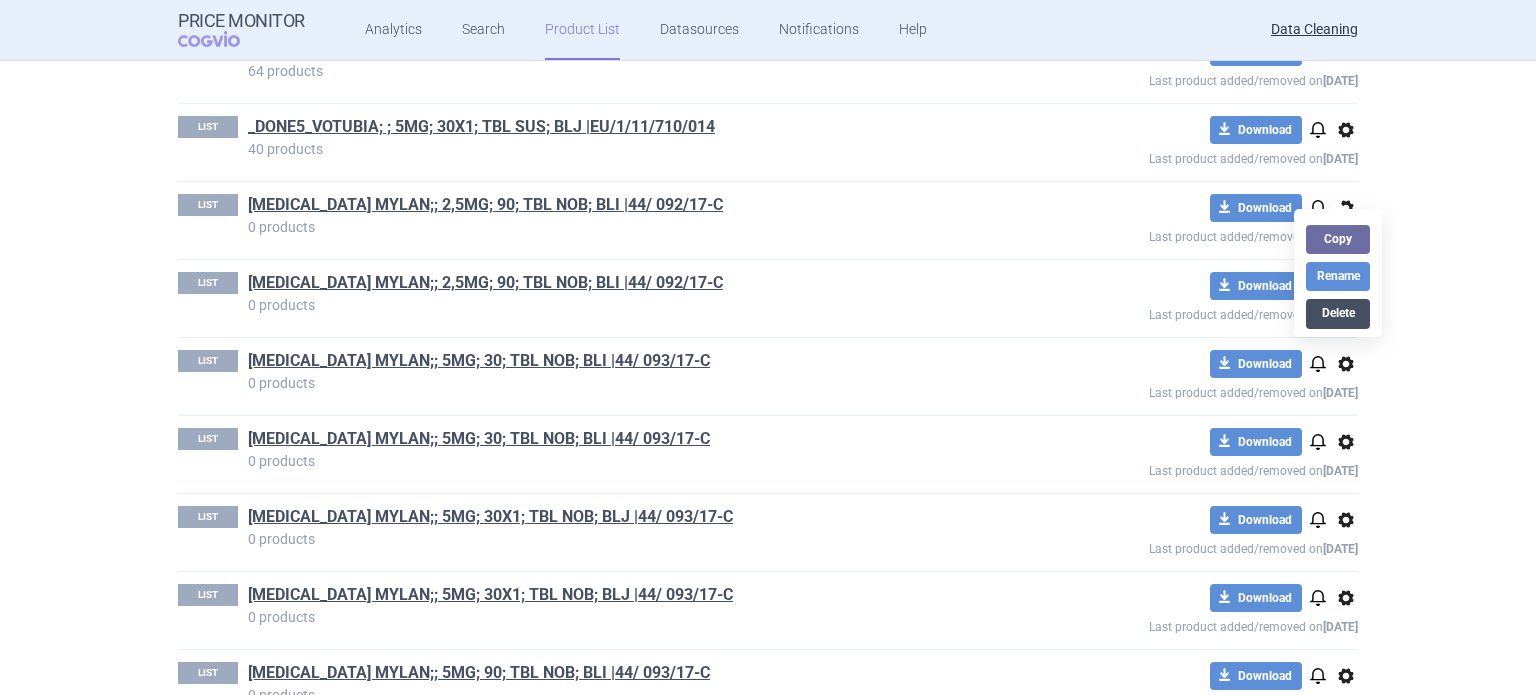 click on "Delete" at bounding box center [1338, 313] 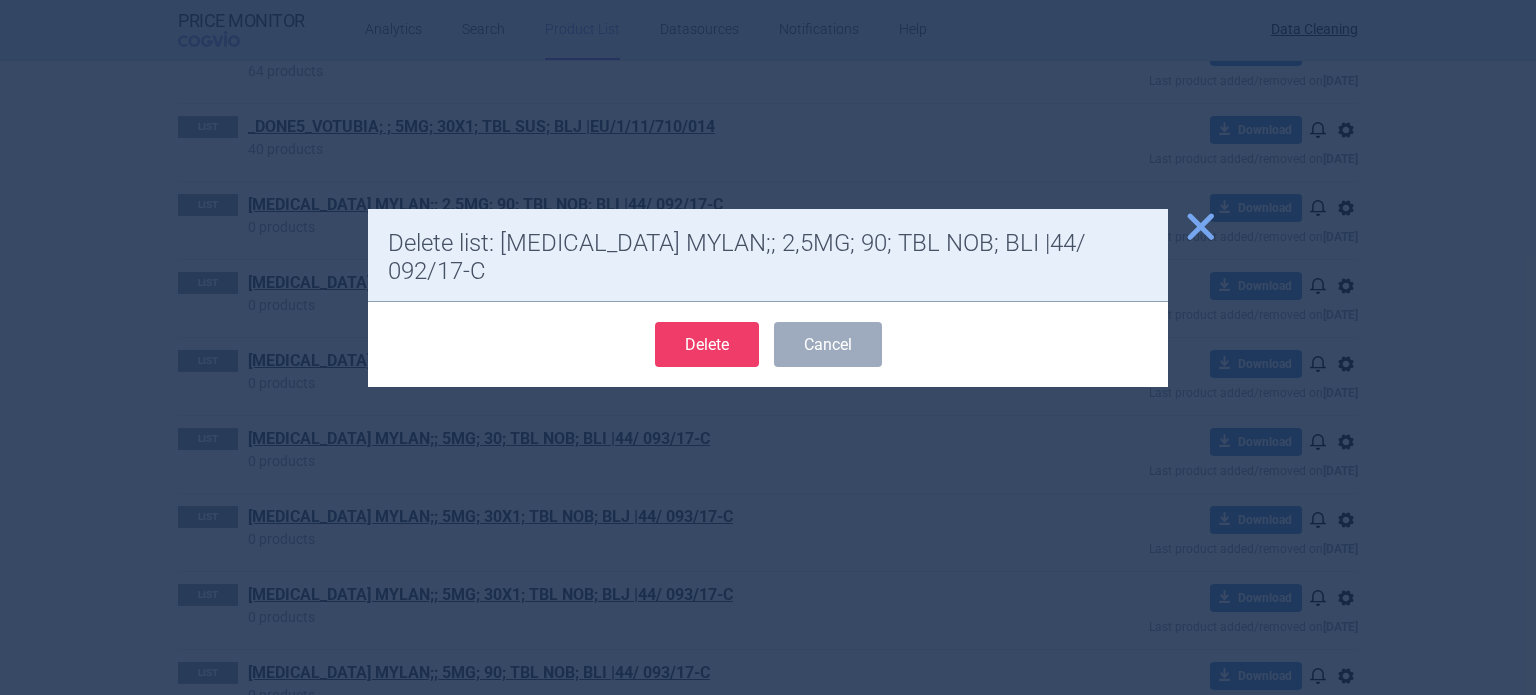 click on "Delete" at bounding box center [707, 344] 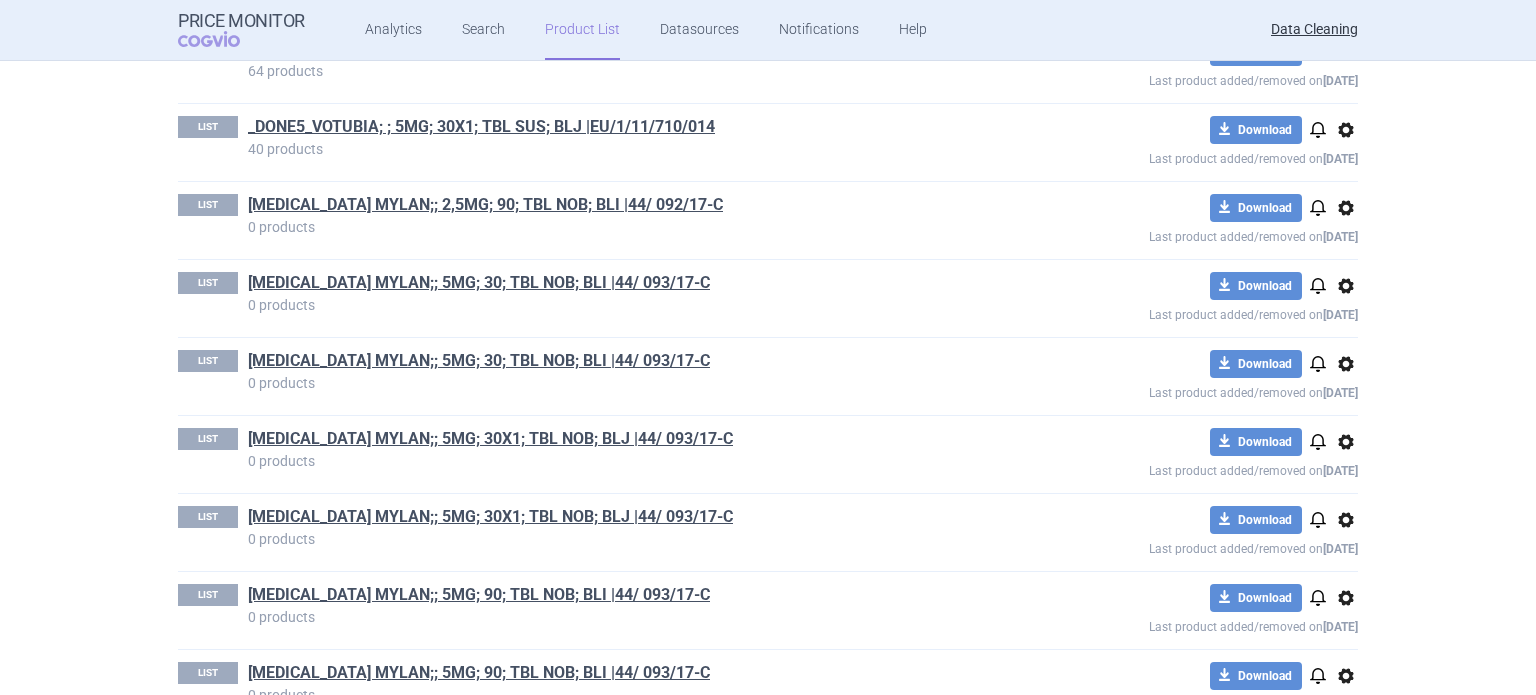 click on "options" at bounding box center [1346, 208] 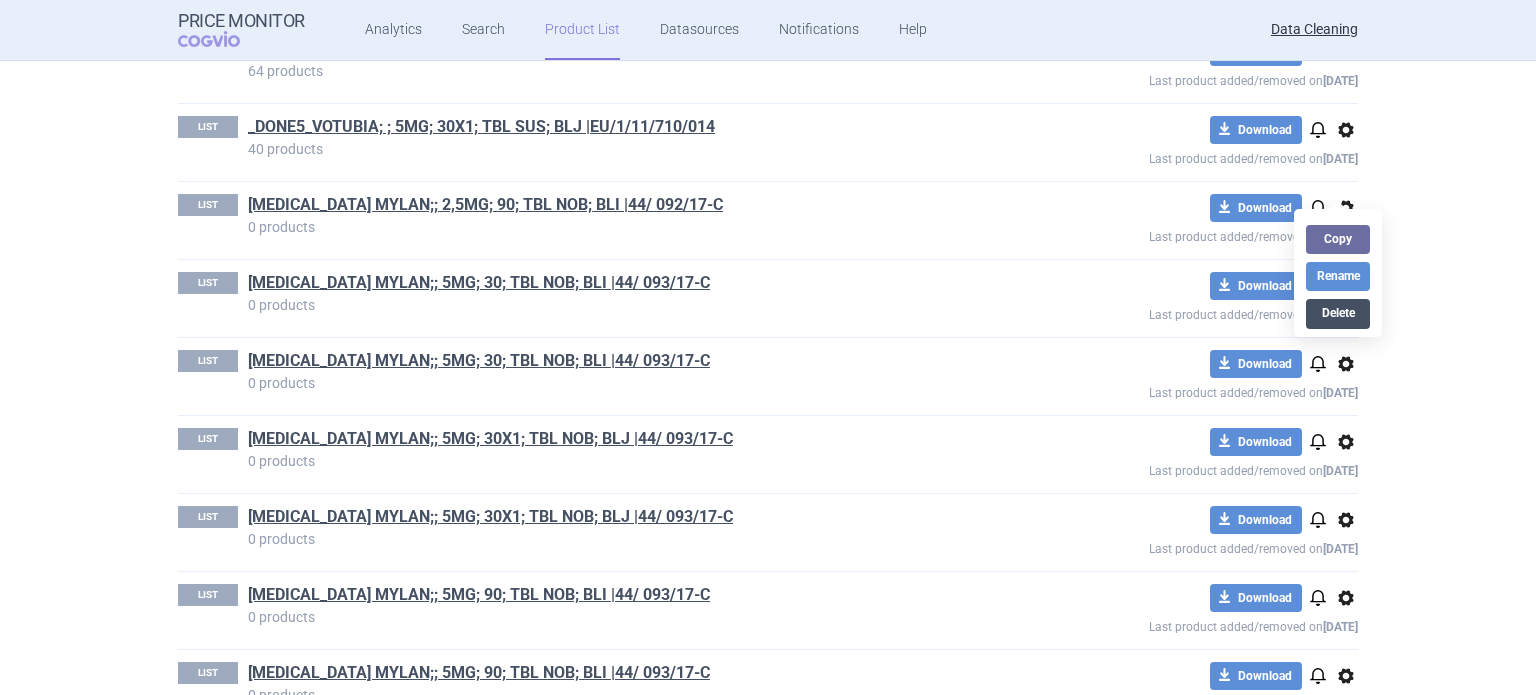 click on "Delete" at bounding box center (1338, 313) 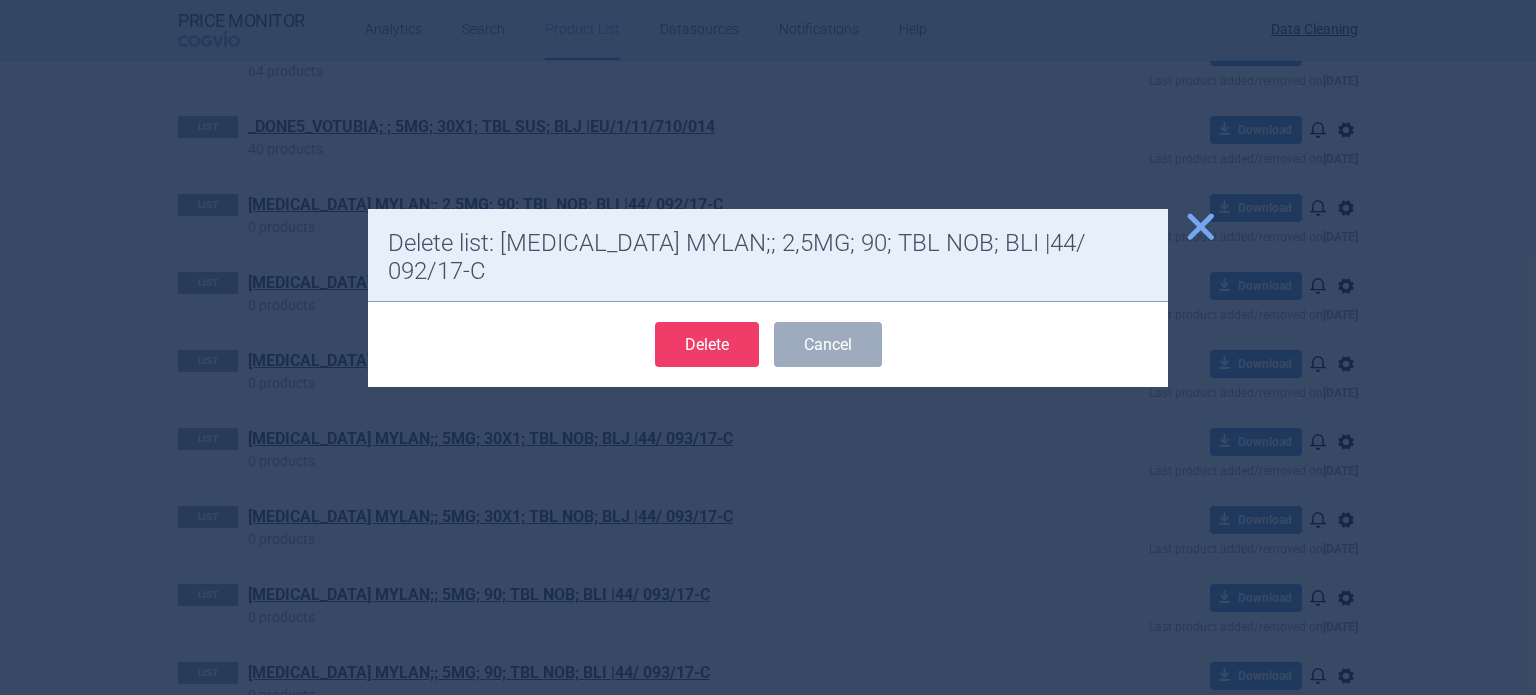 click on "Delete" at bounding box center (707, 344) 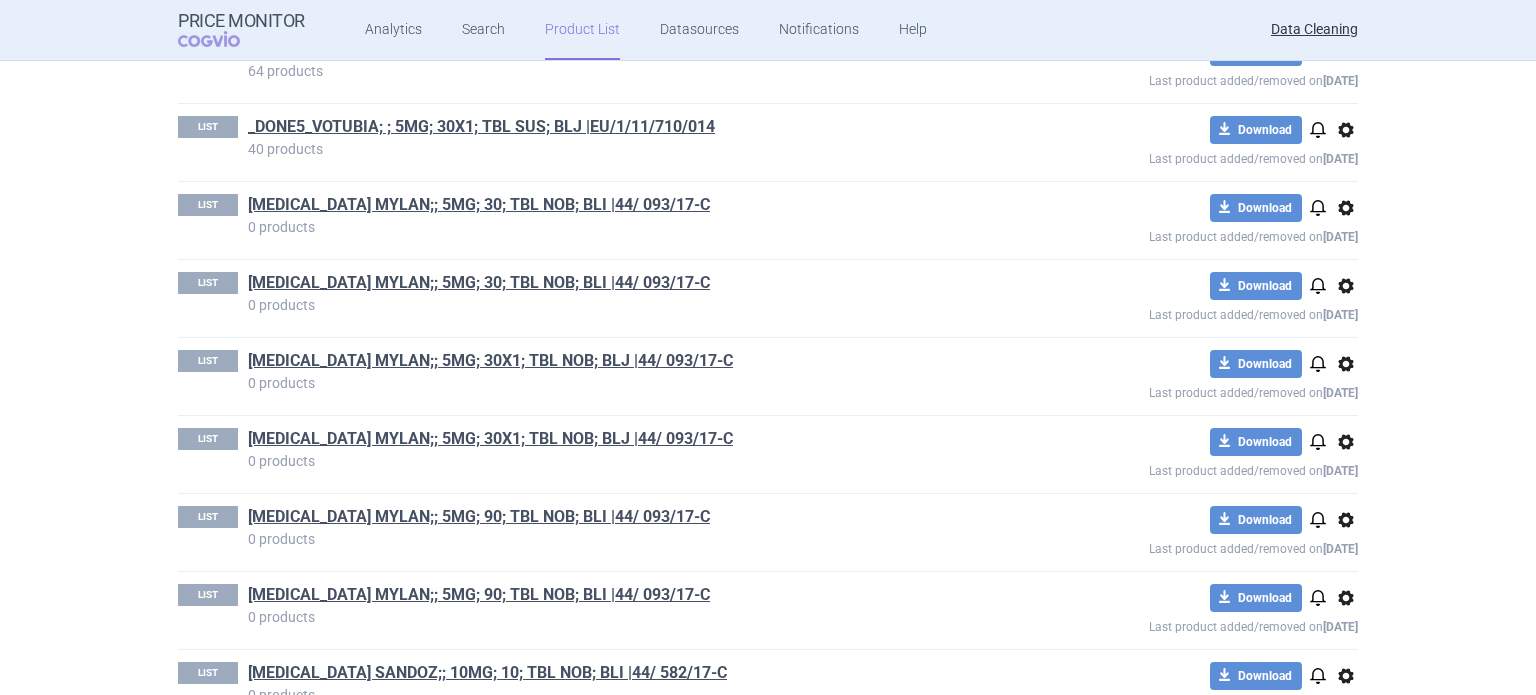 click on "options" at bounding box center [1346, 208] 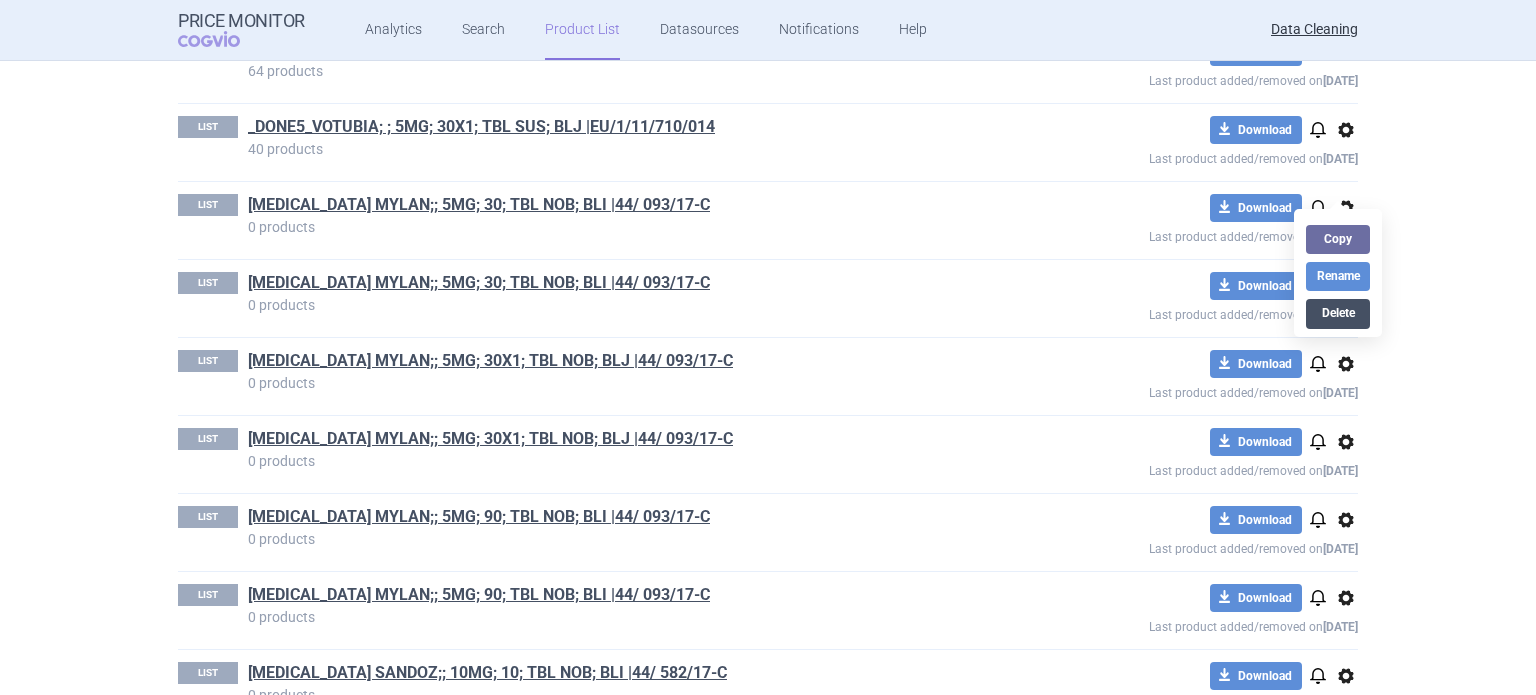 click on "Delete" at bounding box center (1338, 313) 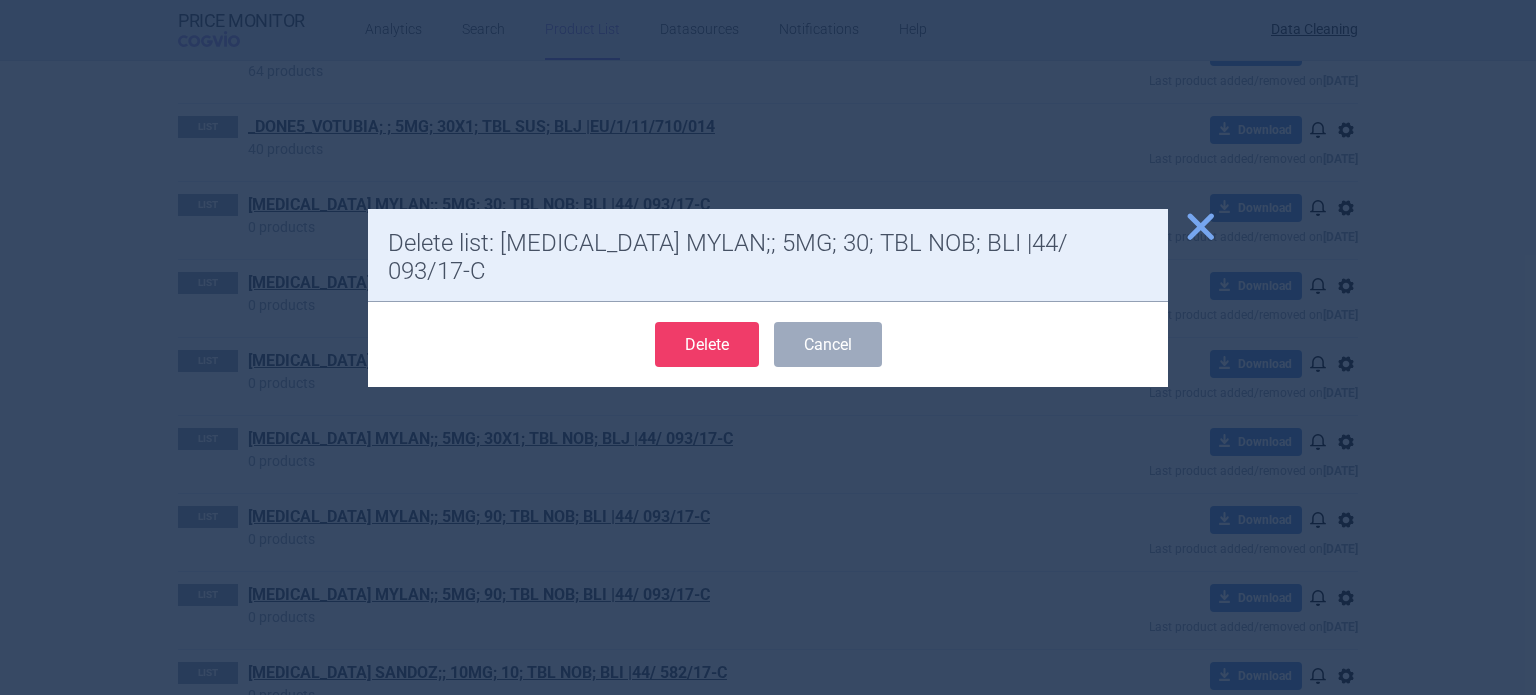 click on "Delete" at bounding box center (707, 344) 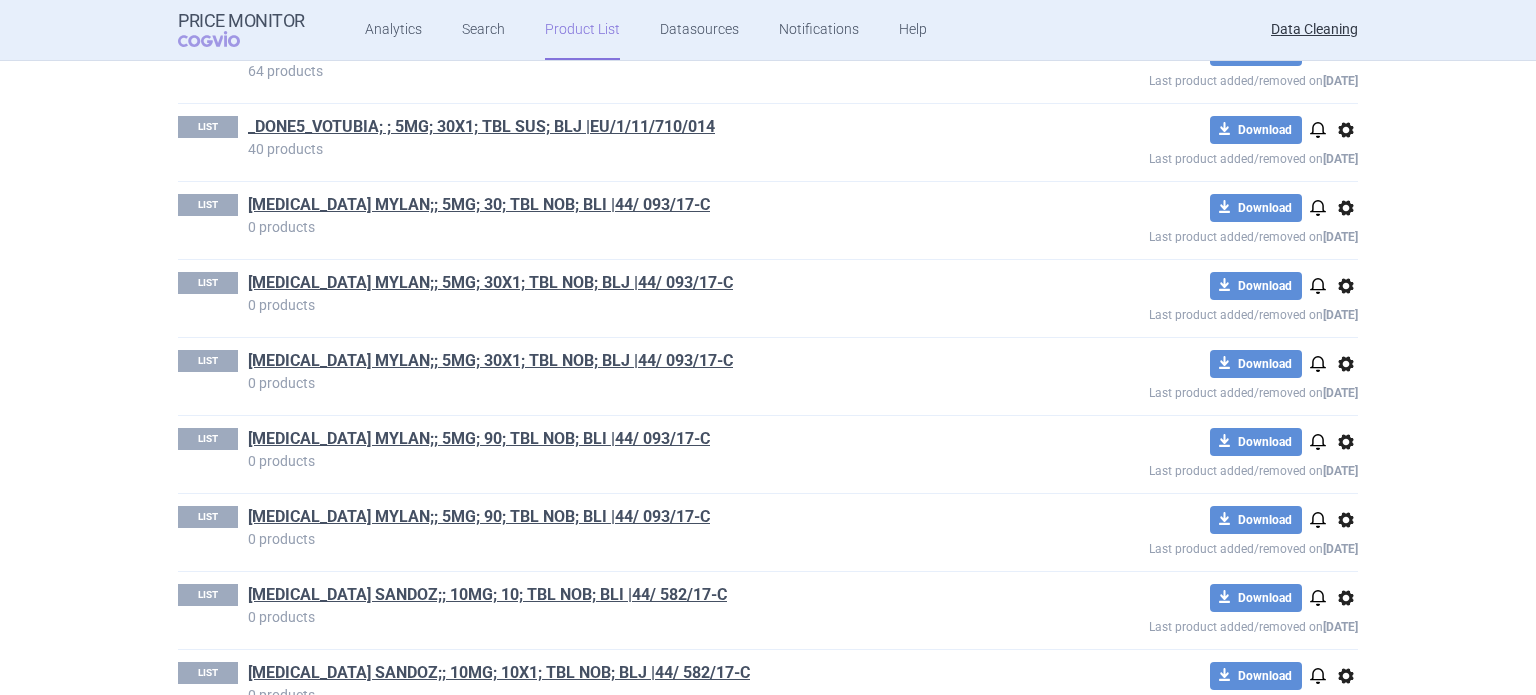 click on "options" at bounding box center [1346, 208] 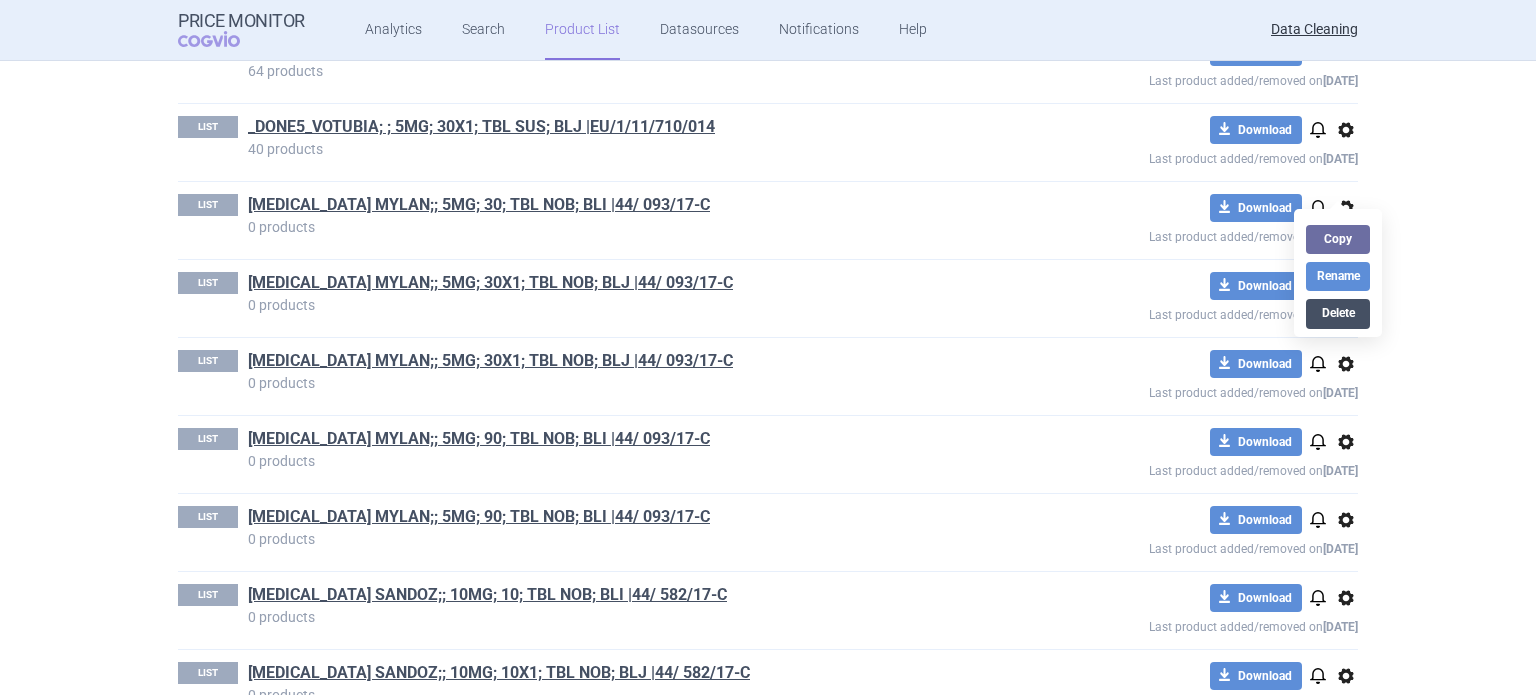 click on "Delete" at bounding box center [1338, 313] 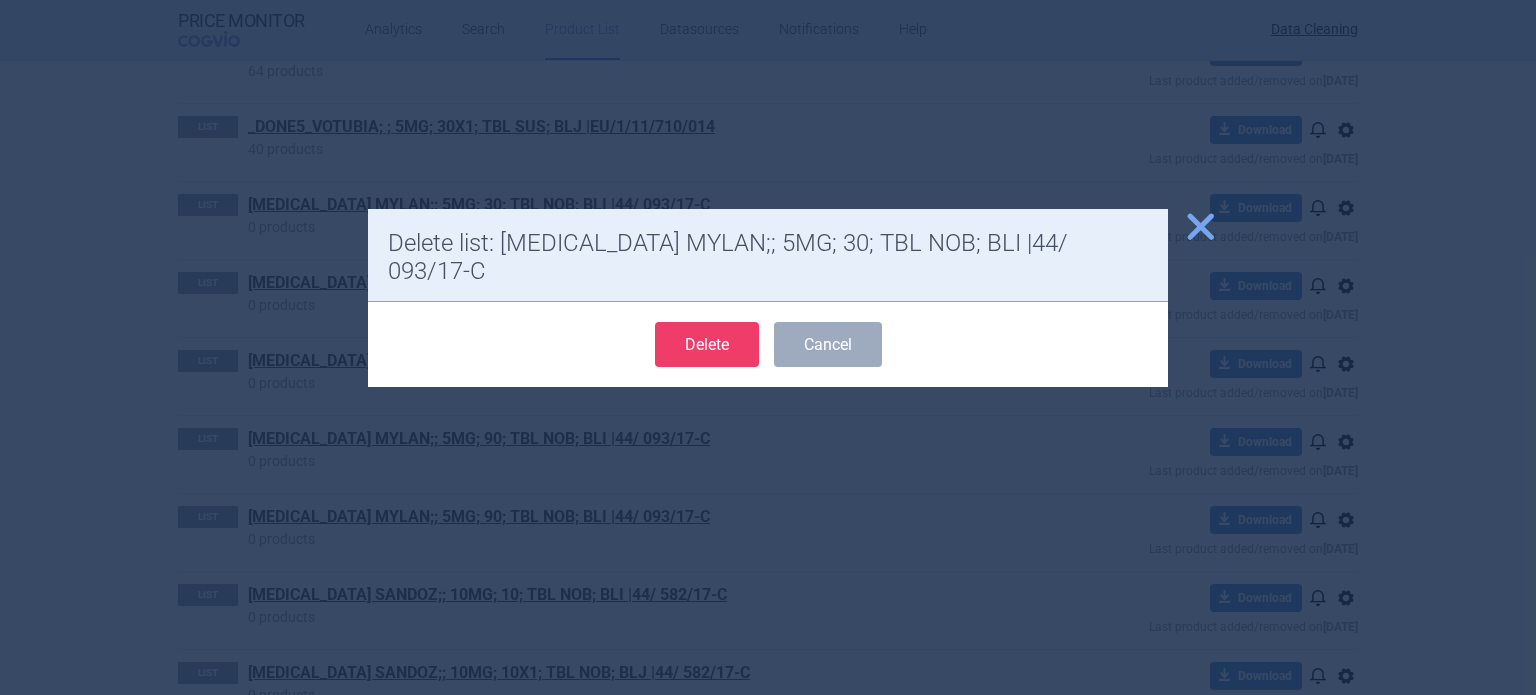 click on "Delete" at bounding box center [707, 344] 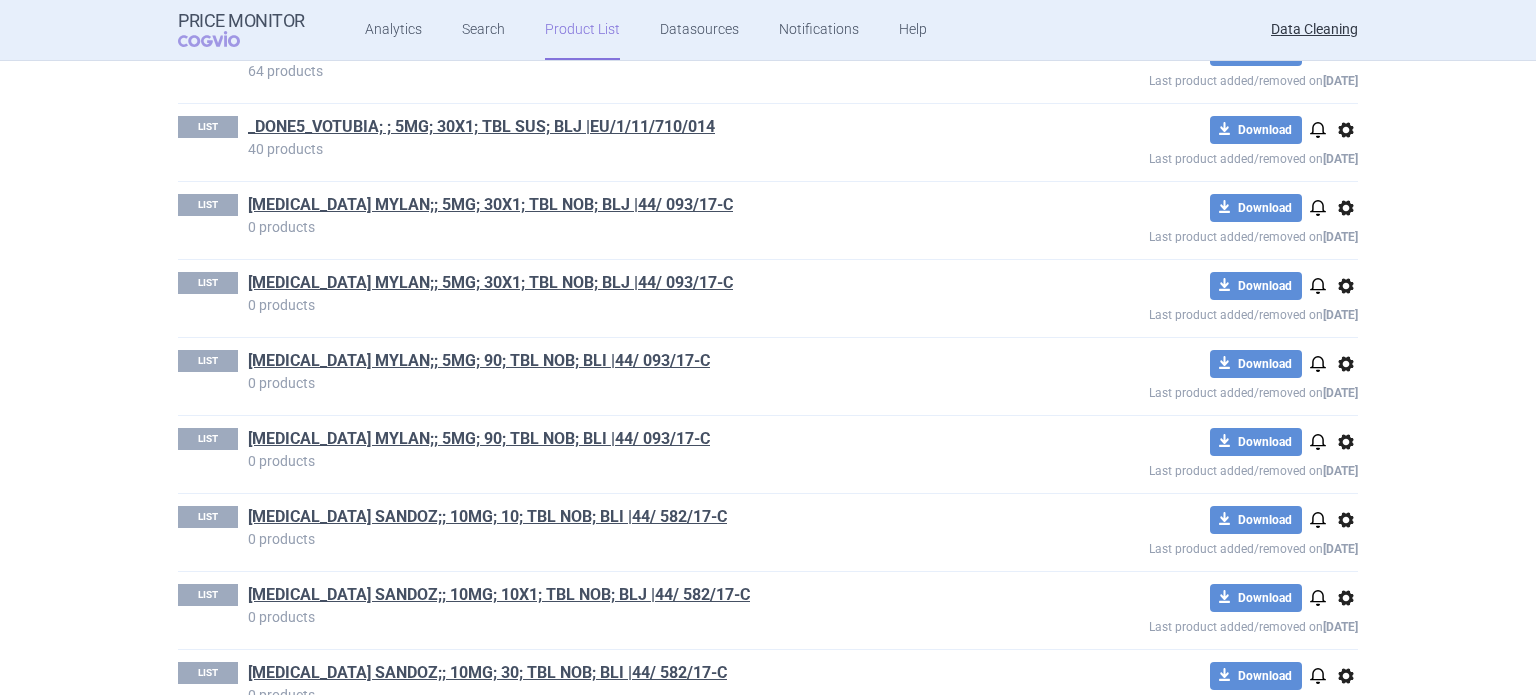 click on "options" at bounding box center (1346, 208) 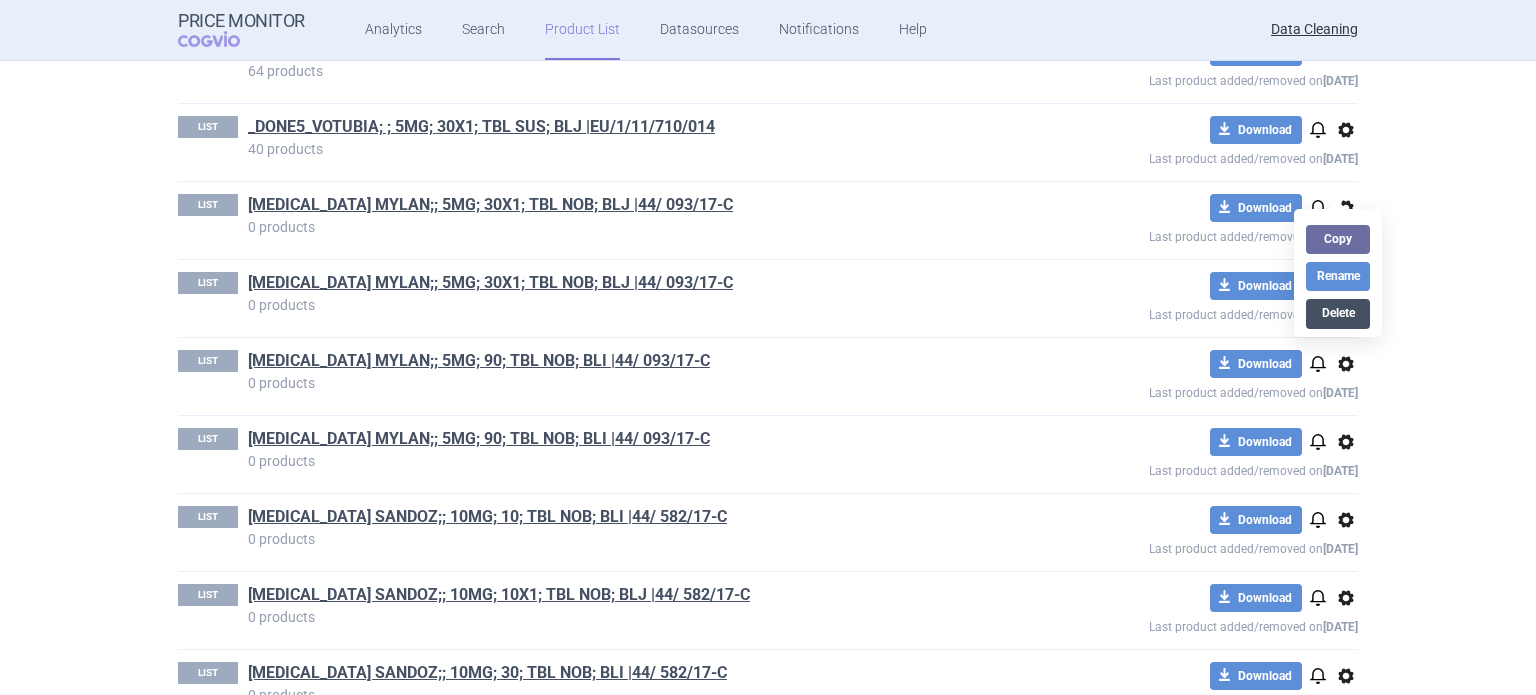 click on "Delete" at bounding box center [1338, 313] 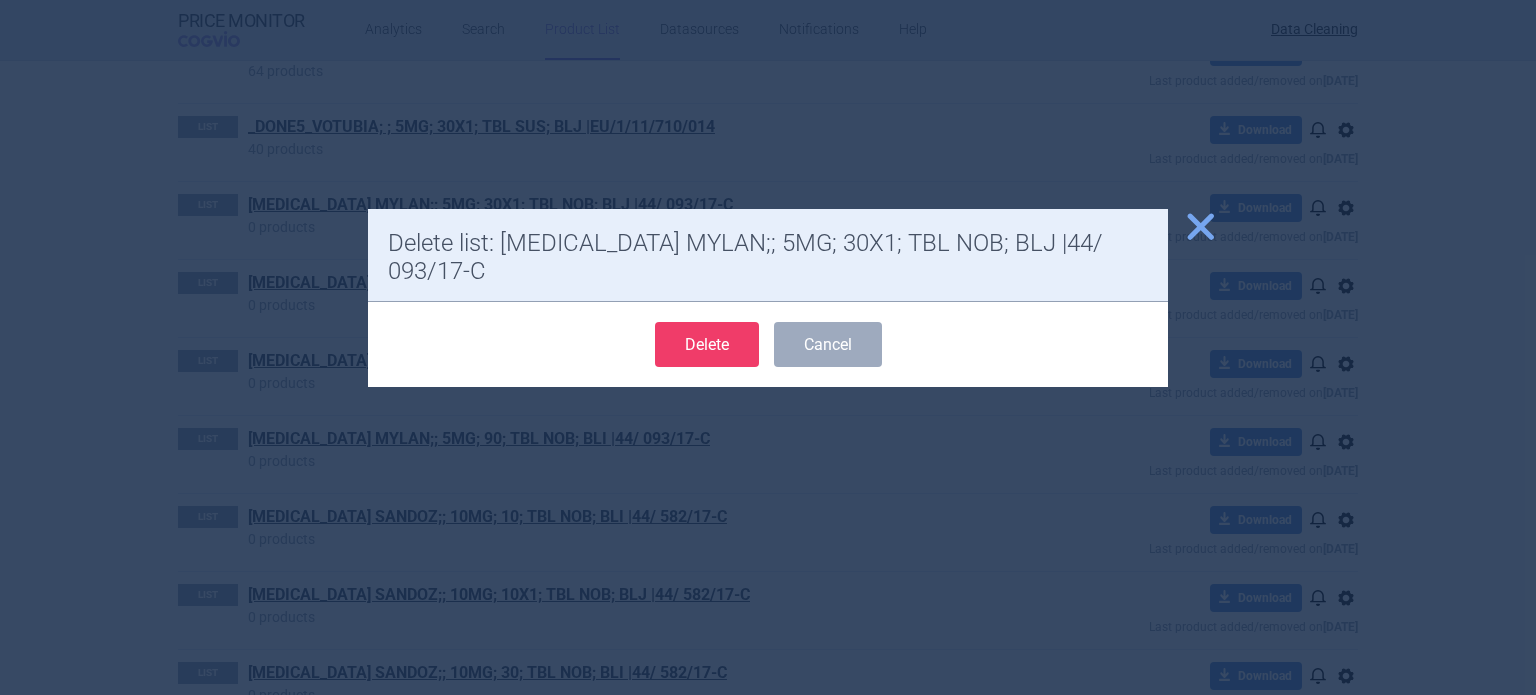 drag, startPoint x: 694, startPoint y: 333, endPoint x: 713, endPoint y: 311, distance: 29.068884 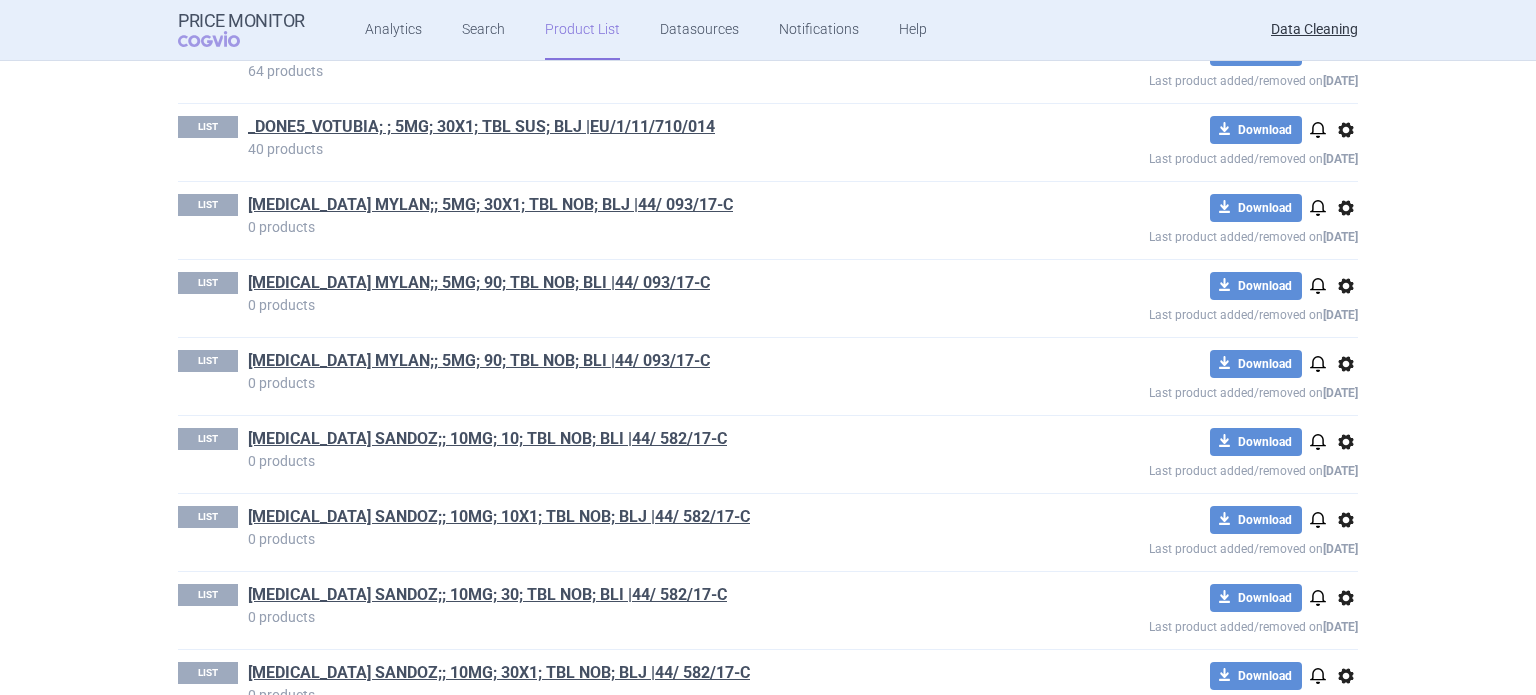 click on "options" at bounding box center [1346, 208] 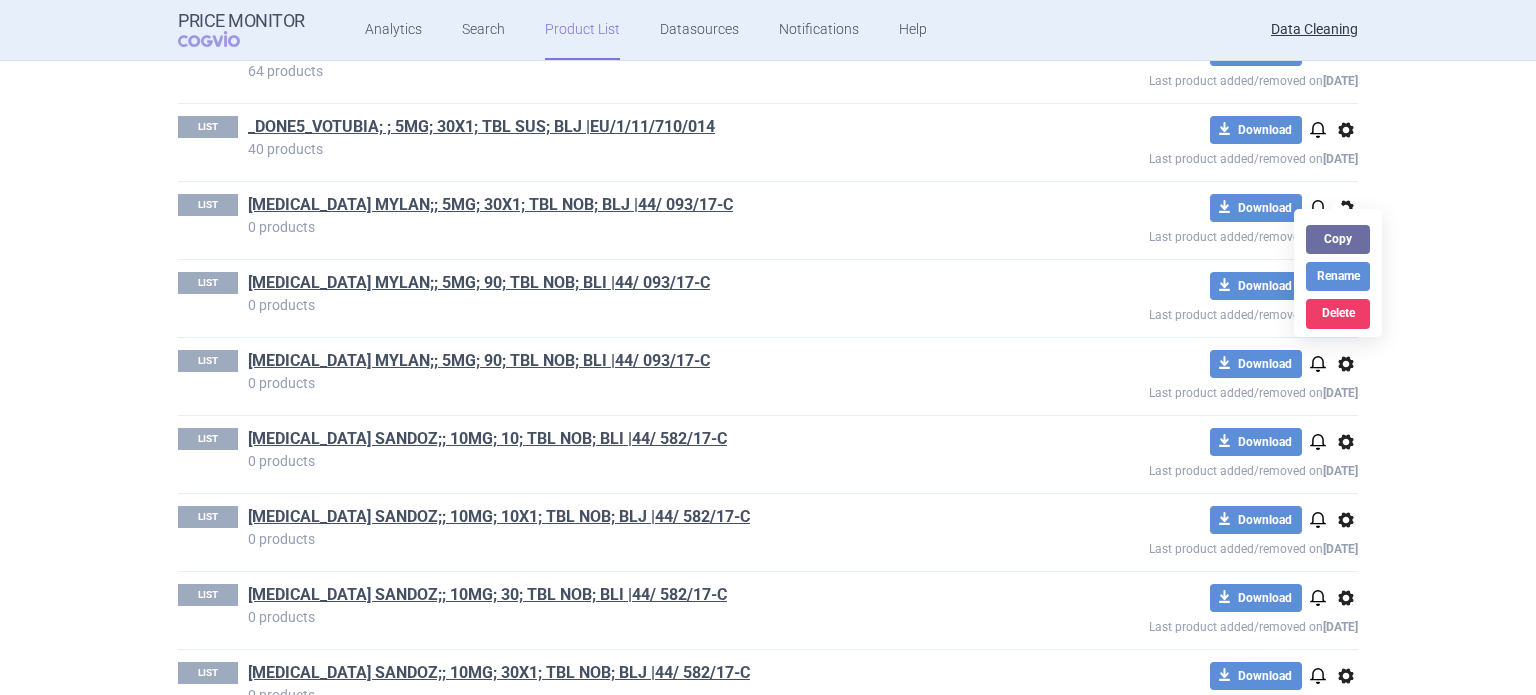 click on "Copy Rename Delete" at bounding box center [1338, 273] 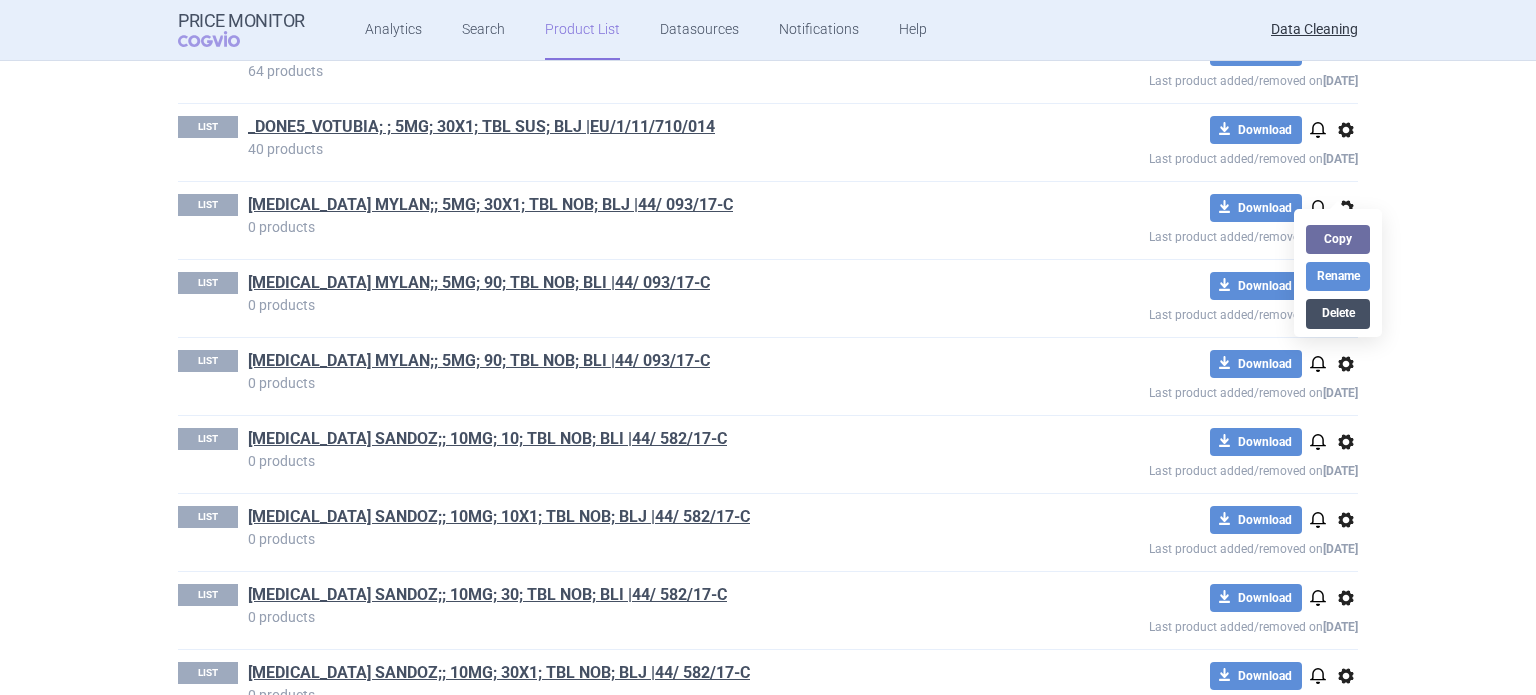 click on "Delete" at bounding box center [1338, 313] 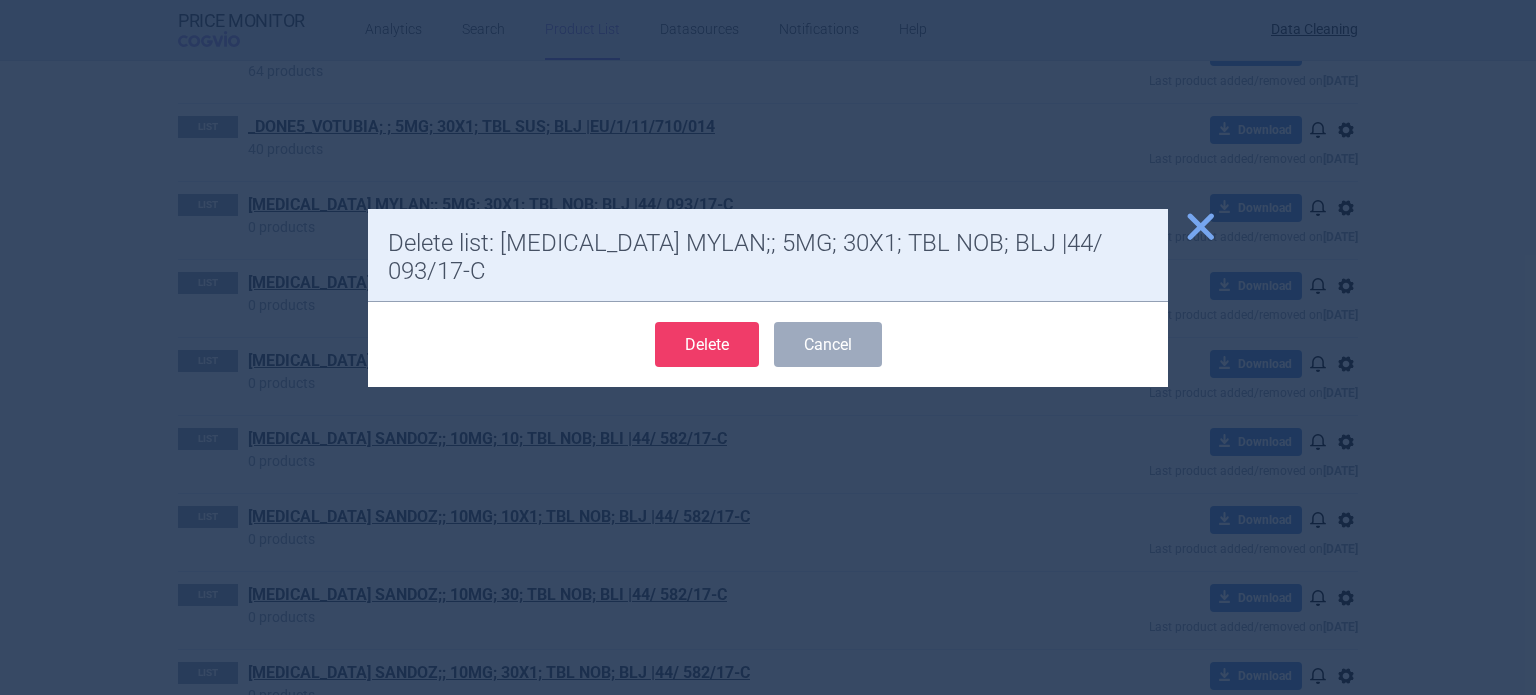 click on "Delete" at bounding box center [707, 344] 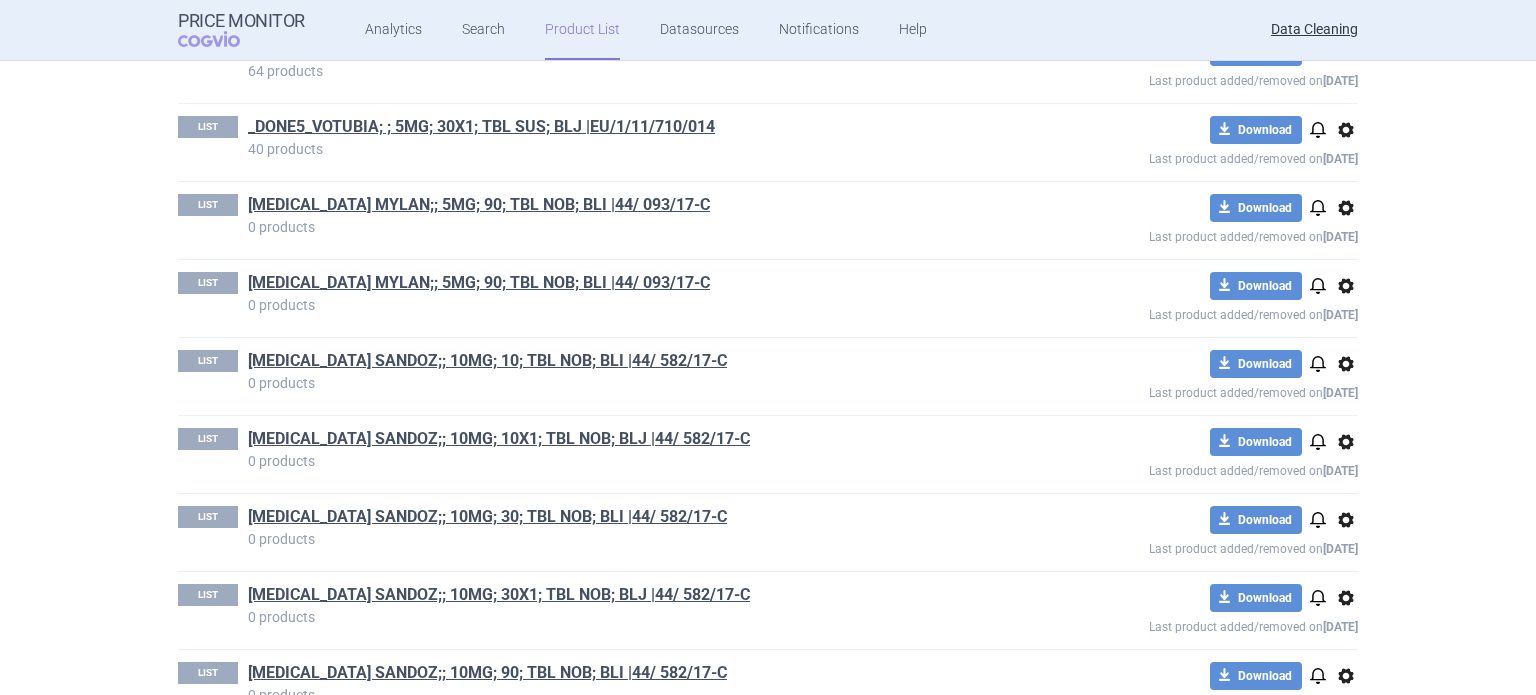 click on "options" at bounding box center [1346, 208] 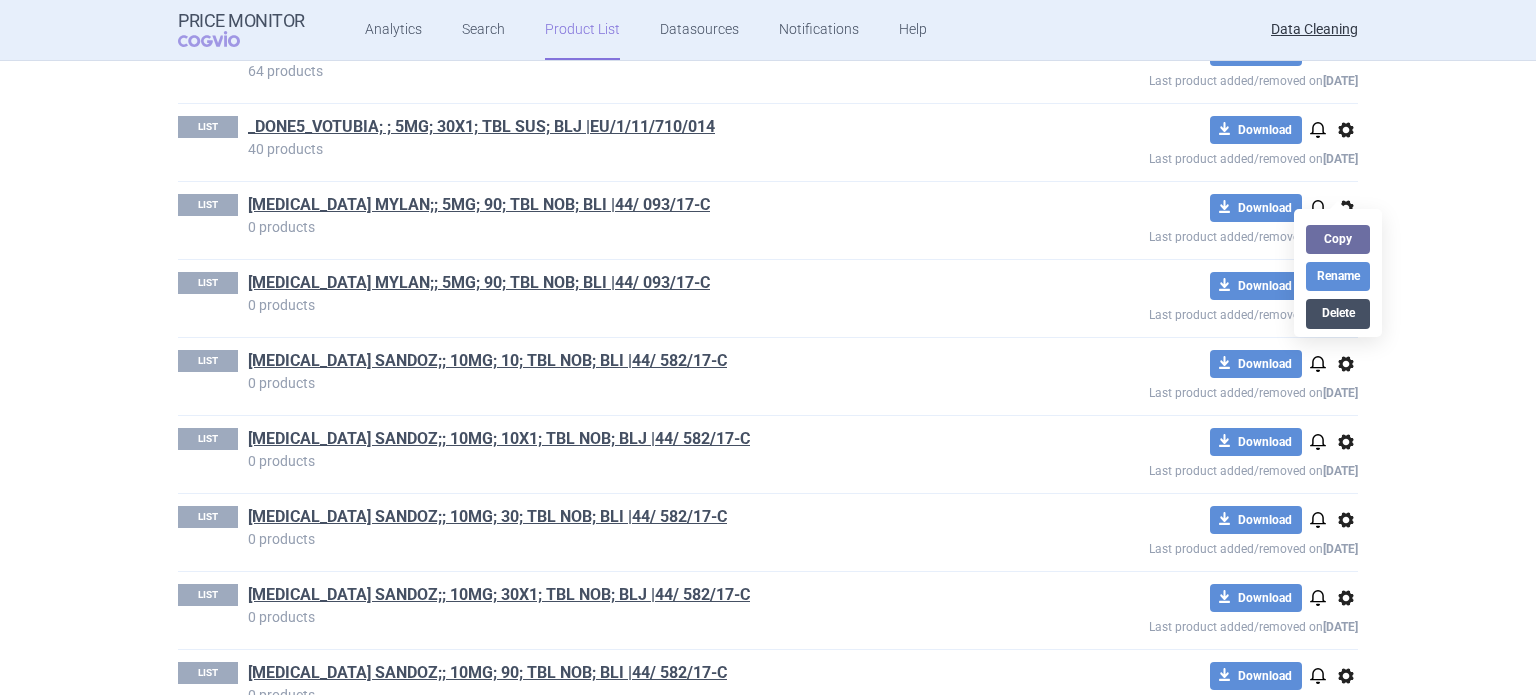 click on "Delete" at bounding box center [1338, 313] 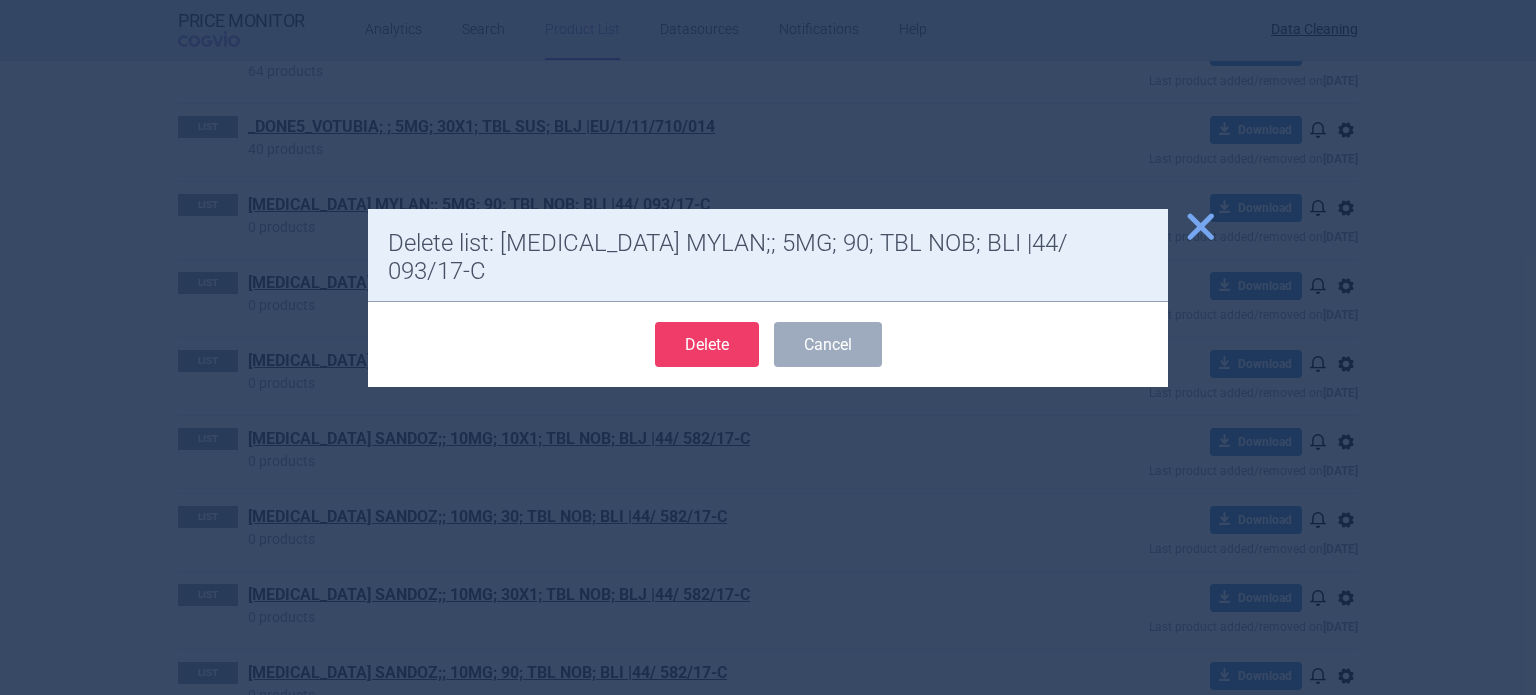 click on "Delete" at bounding box center (707, 344) 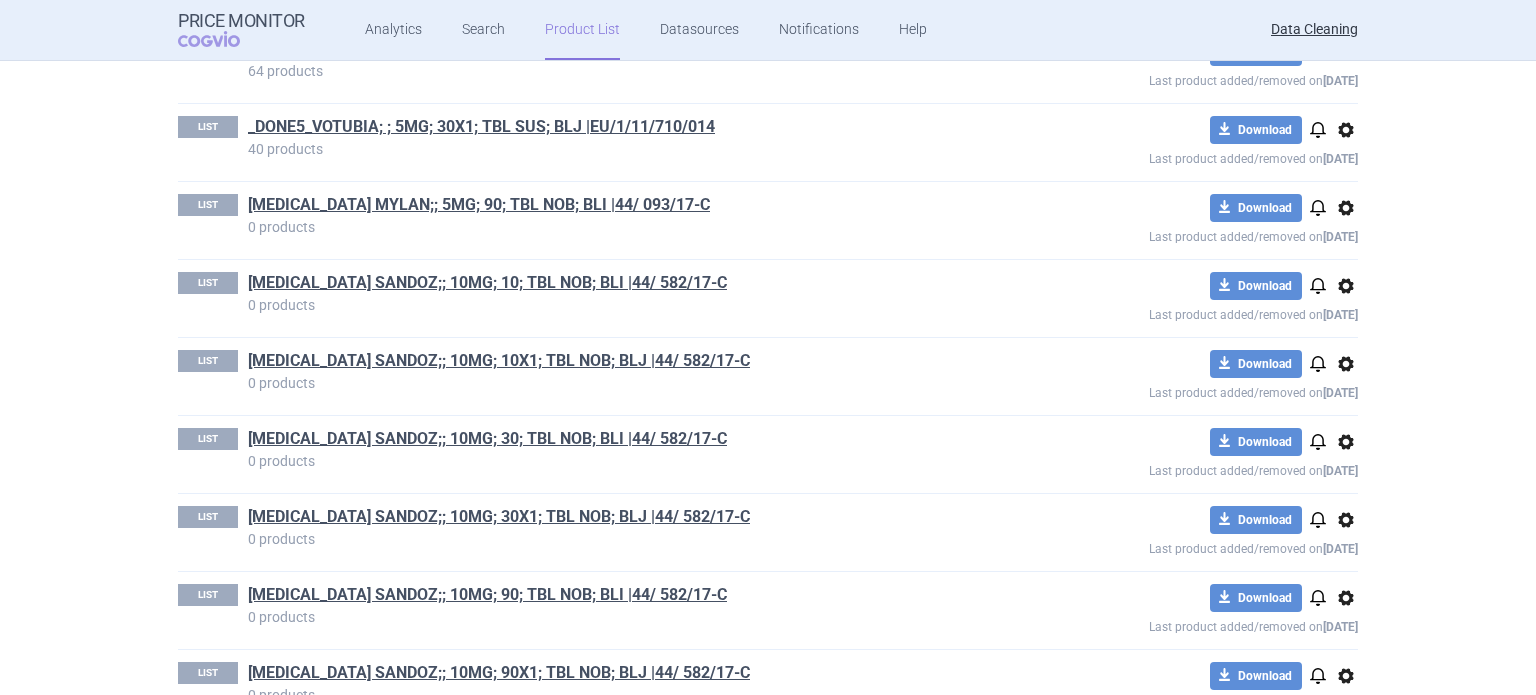 click on "options" at bounding box center (1346, 208) 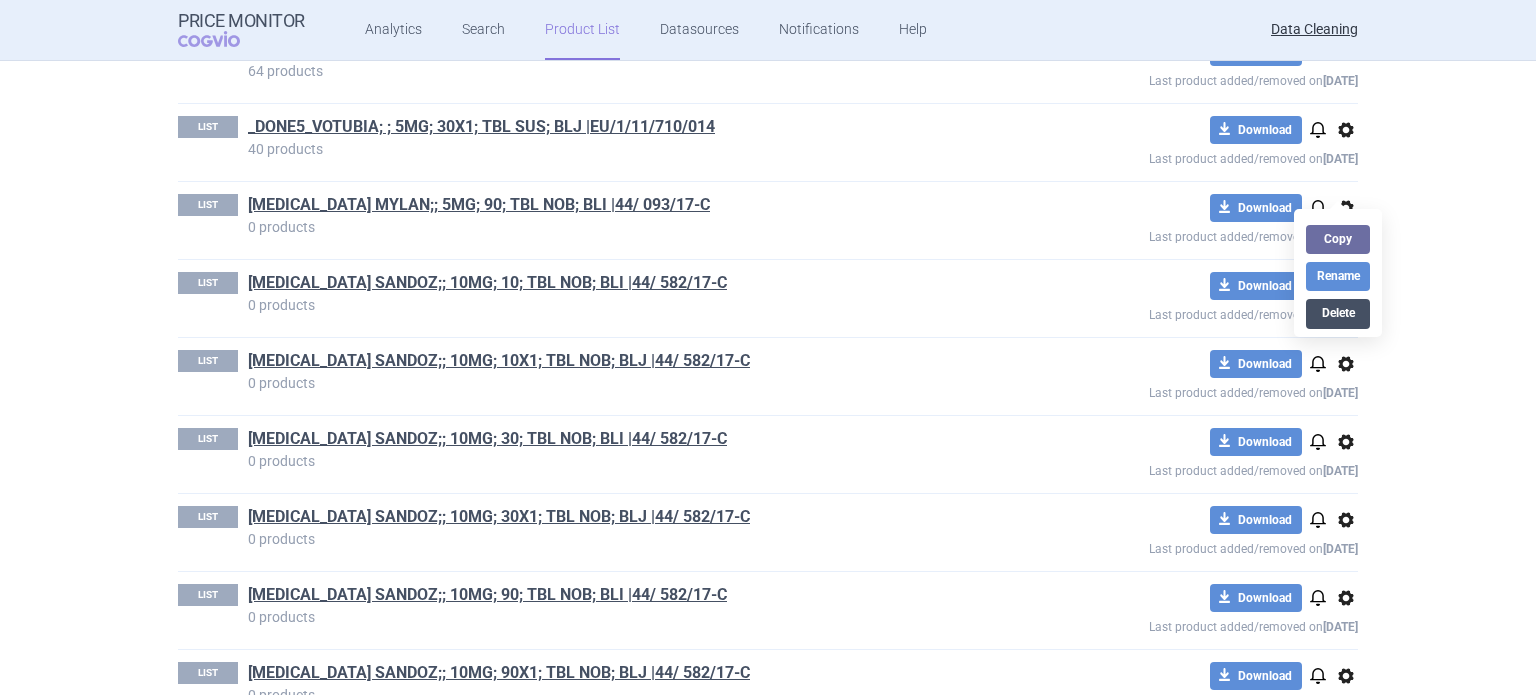 click on "Delete" at bounding box center (1338, 313) 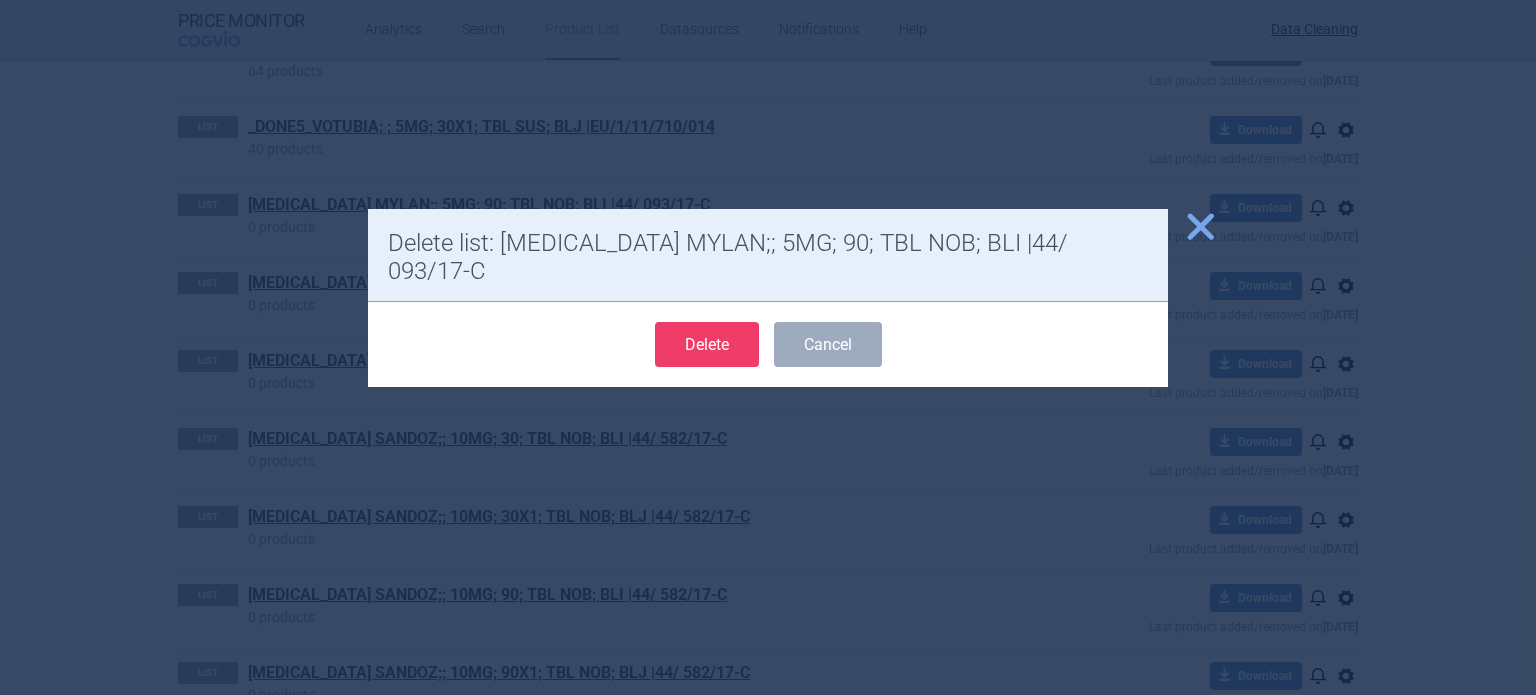 click on "Delete" at bounding box center [707, 344] 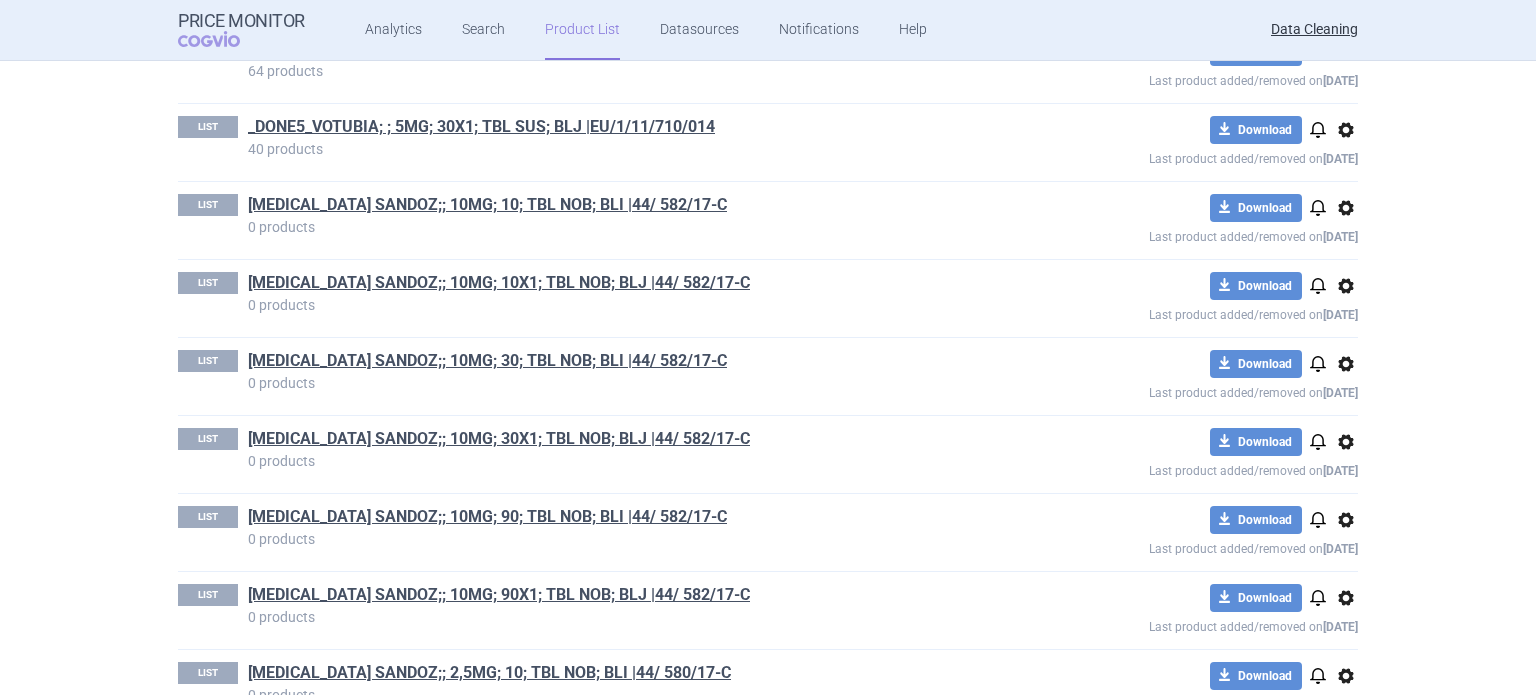 click on "options" at bounding box center [1346, 208] 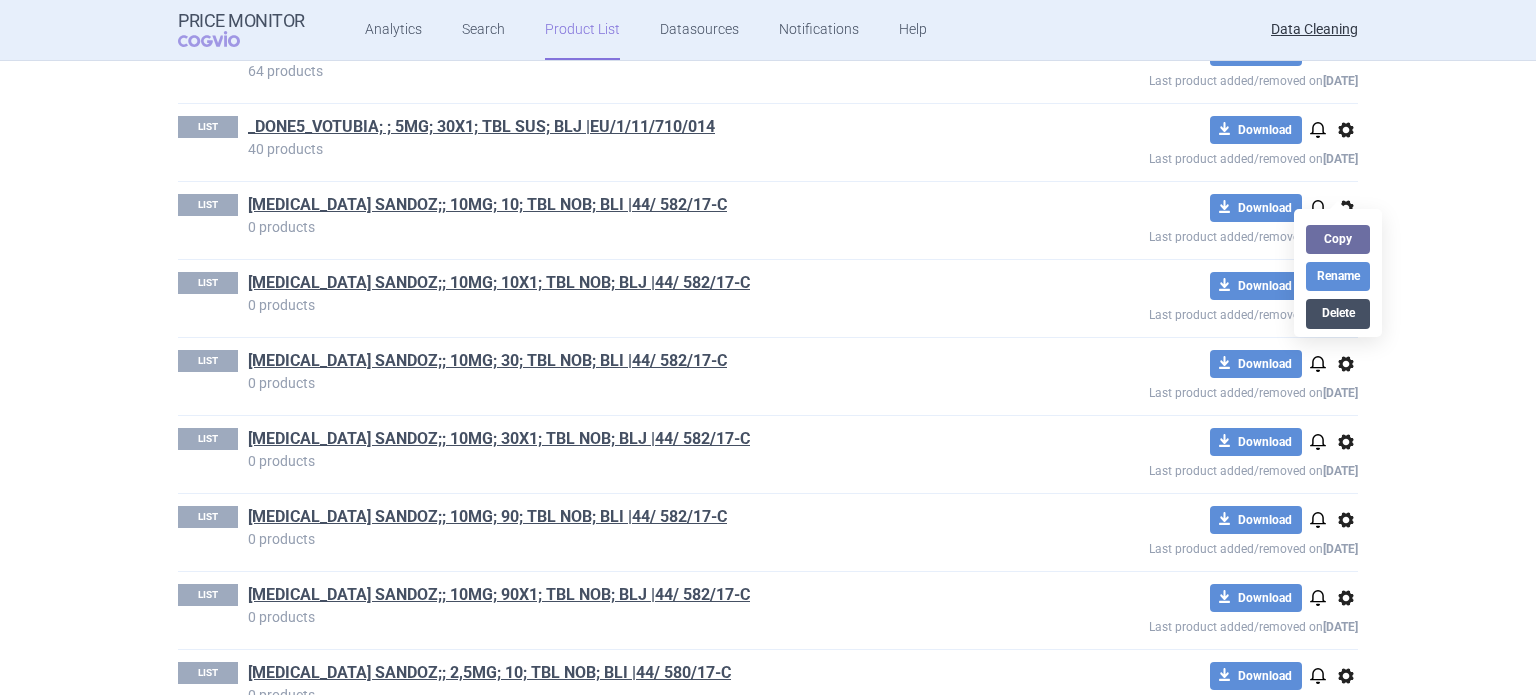 click on "Delete" at bounding box center [1338, 313] 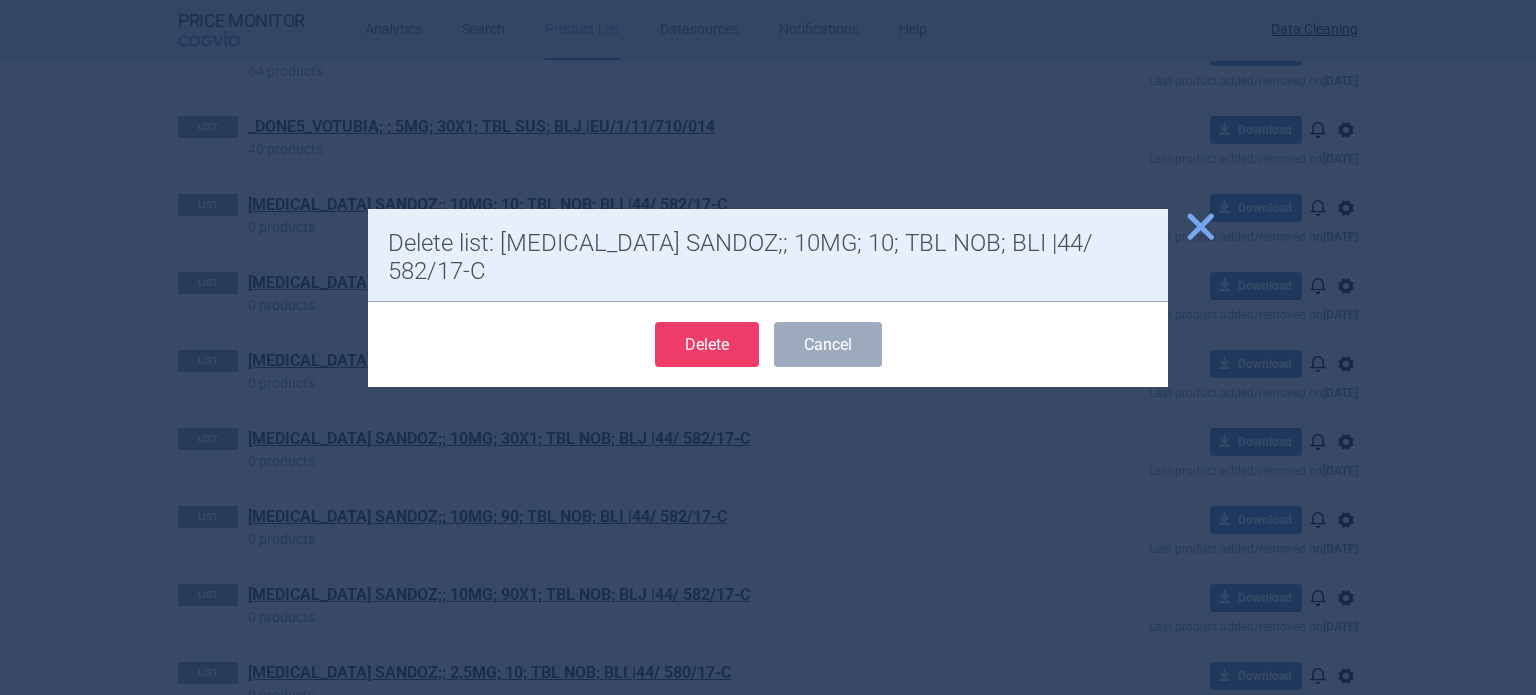 click on "Delete" at bounding box center (707, 344) 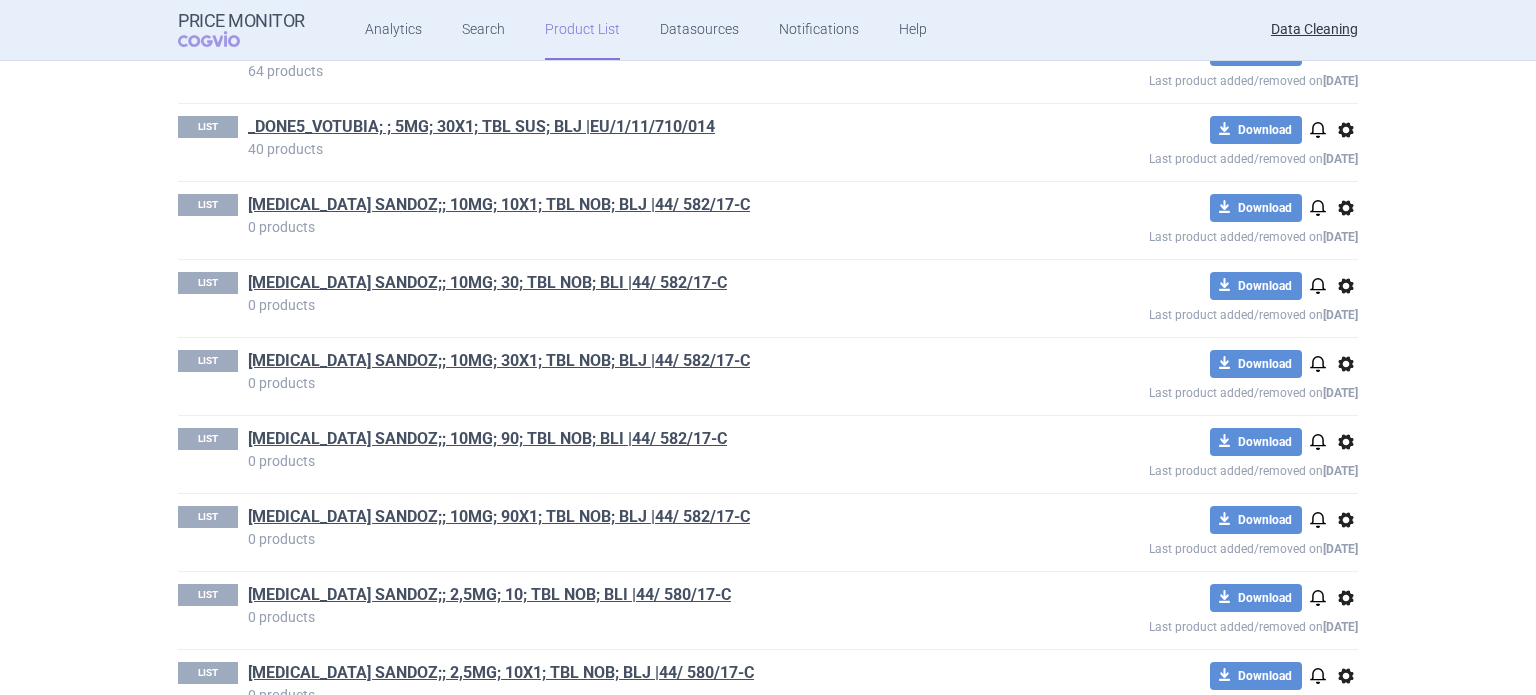 click on "options" at bounding box center (1346, 208) 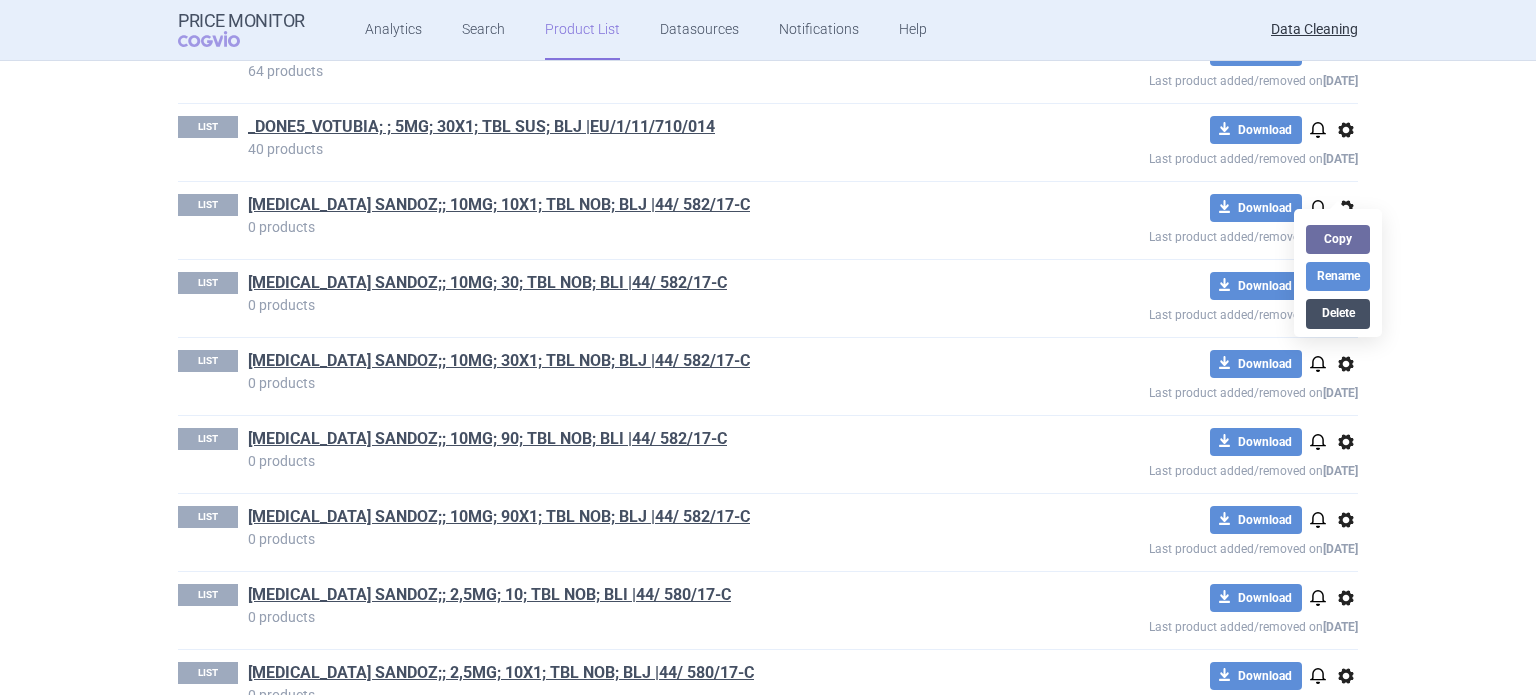 click on "Delete" at bounding box center [1338, 313] 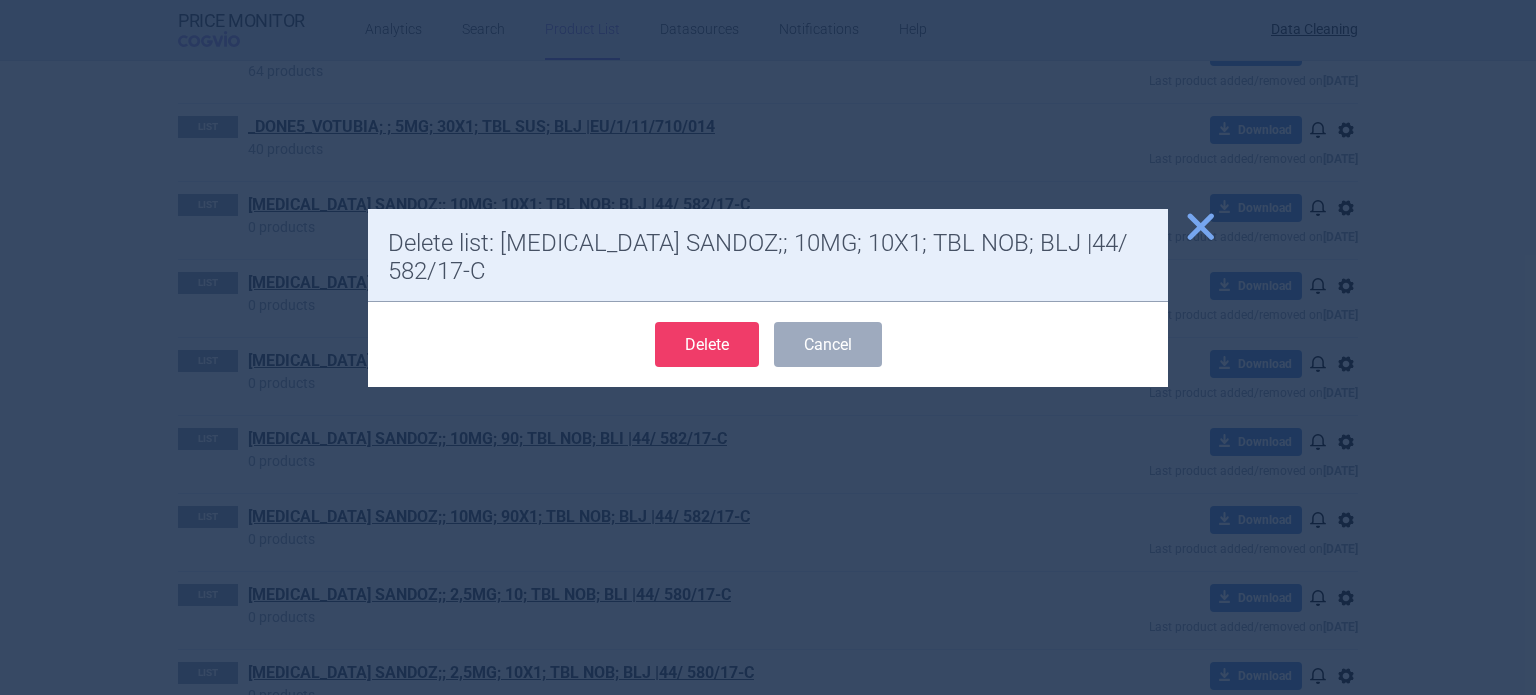 click on "Delete" at bounding box center (707, 344) 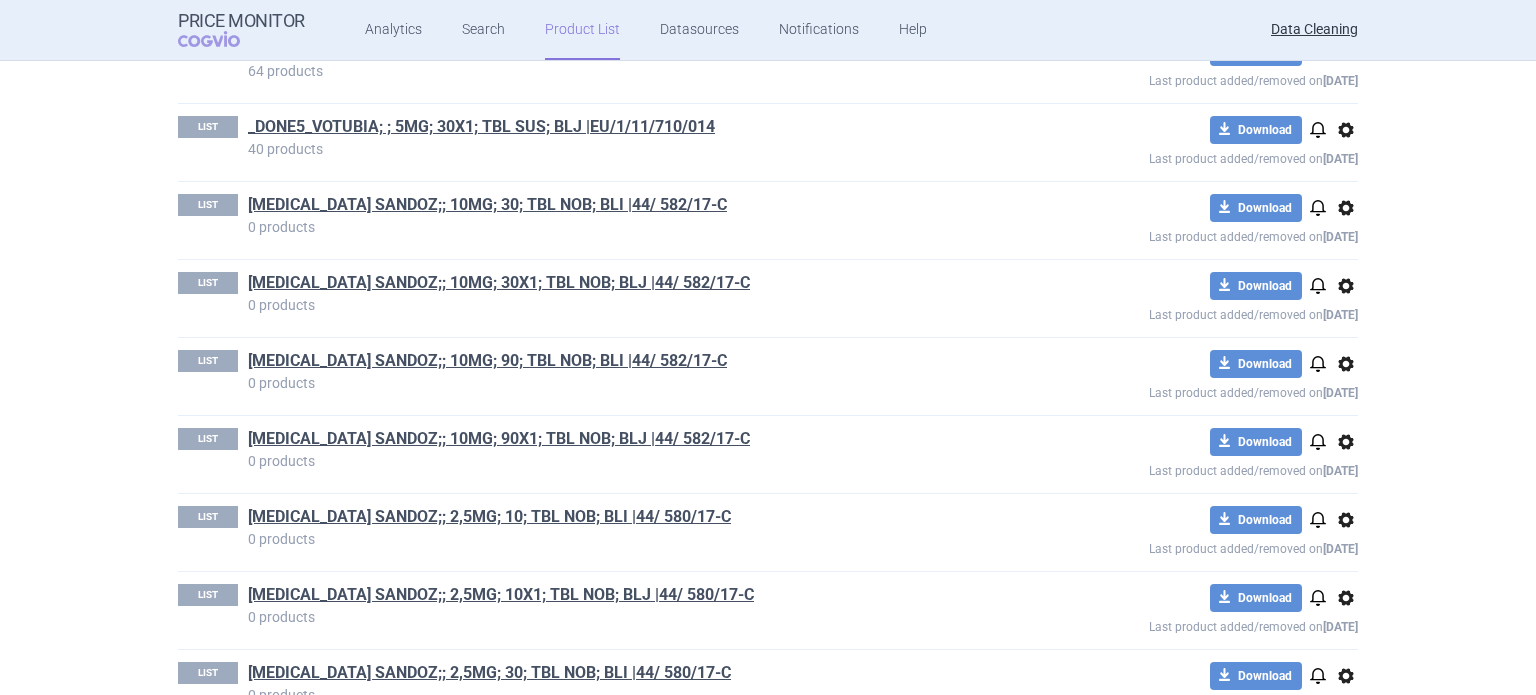 click on "options" at bounding box center (1346, 208) 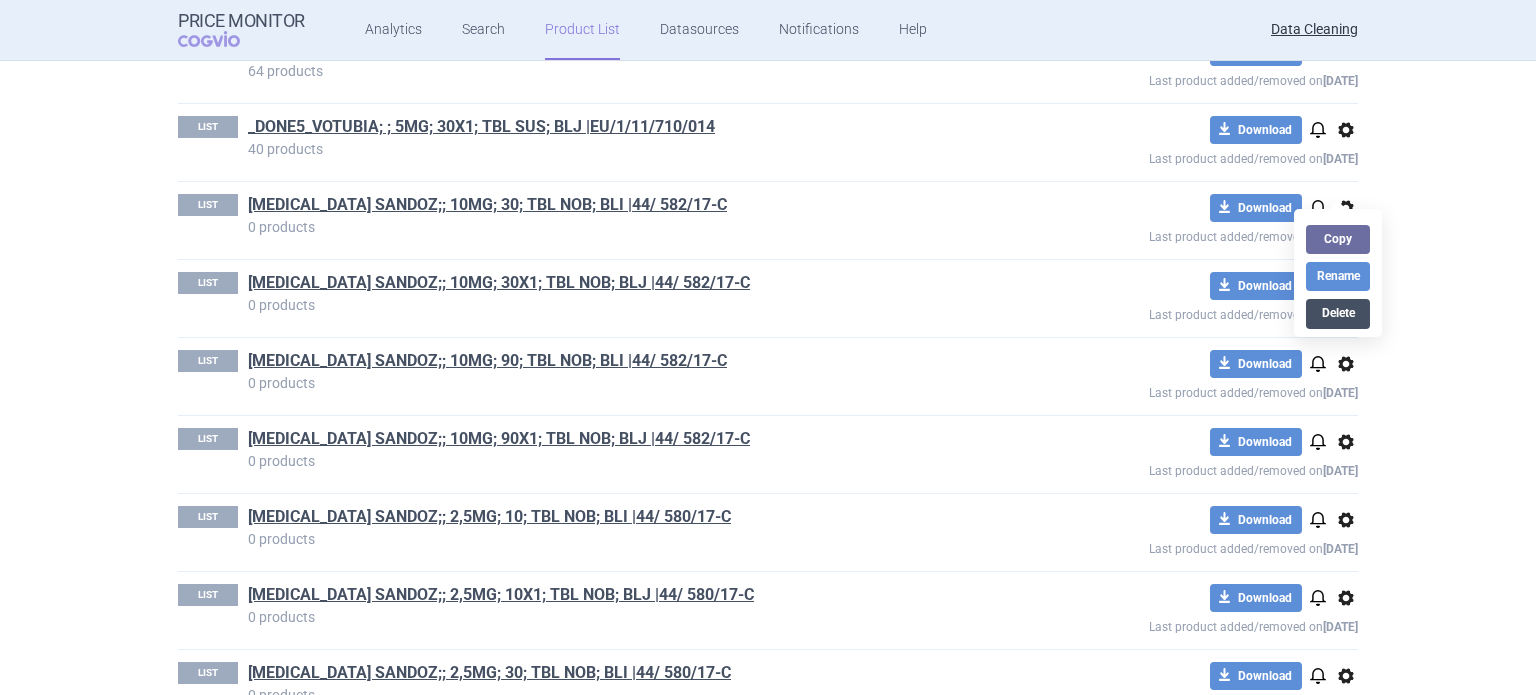 click on "Delete" at bounding box center [1338, 313] 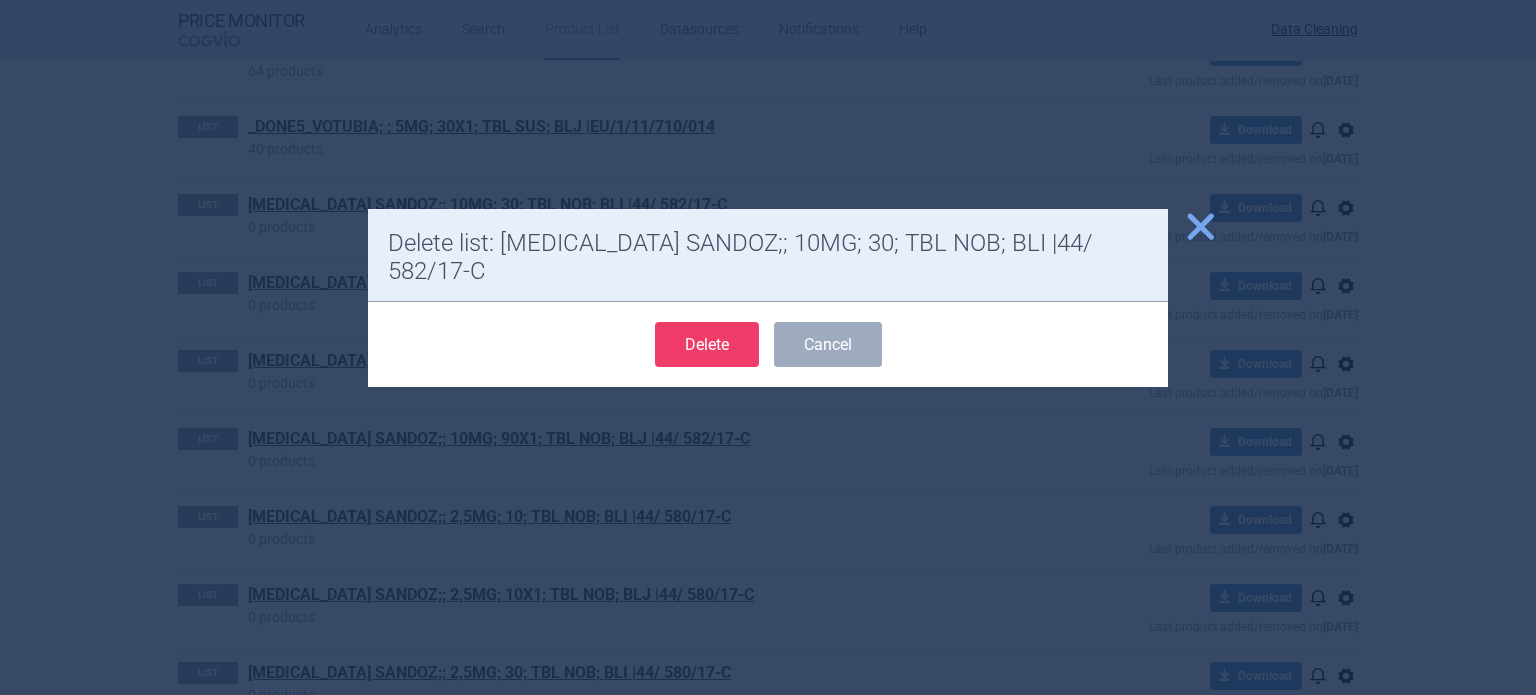 click on "Delete" at bounding box center (707, 344) 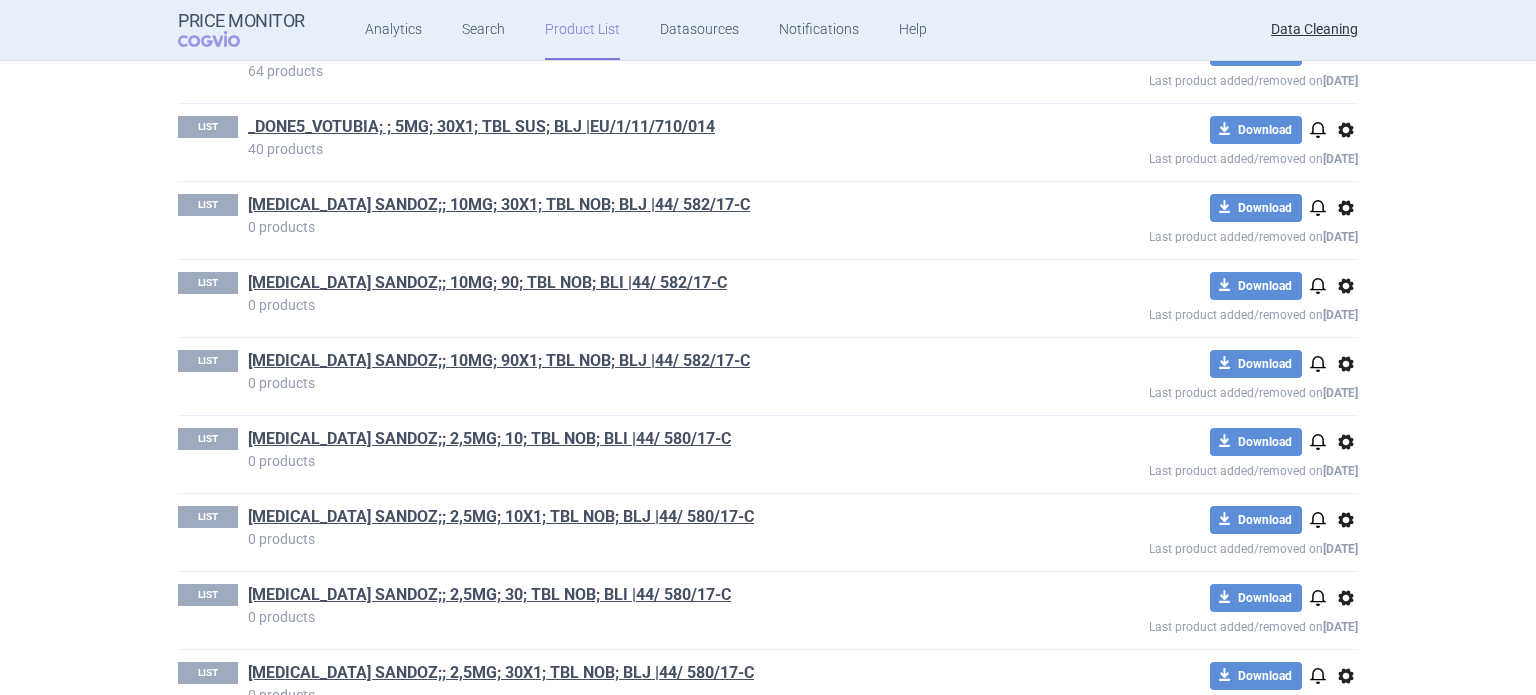 click on "options" at bounding box center (1346, 208) 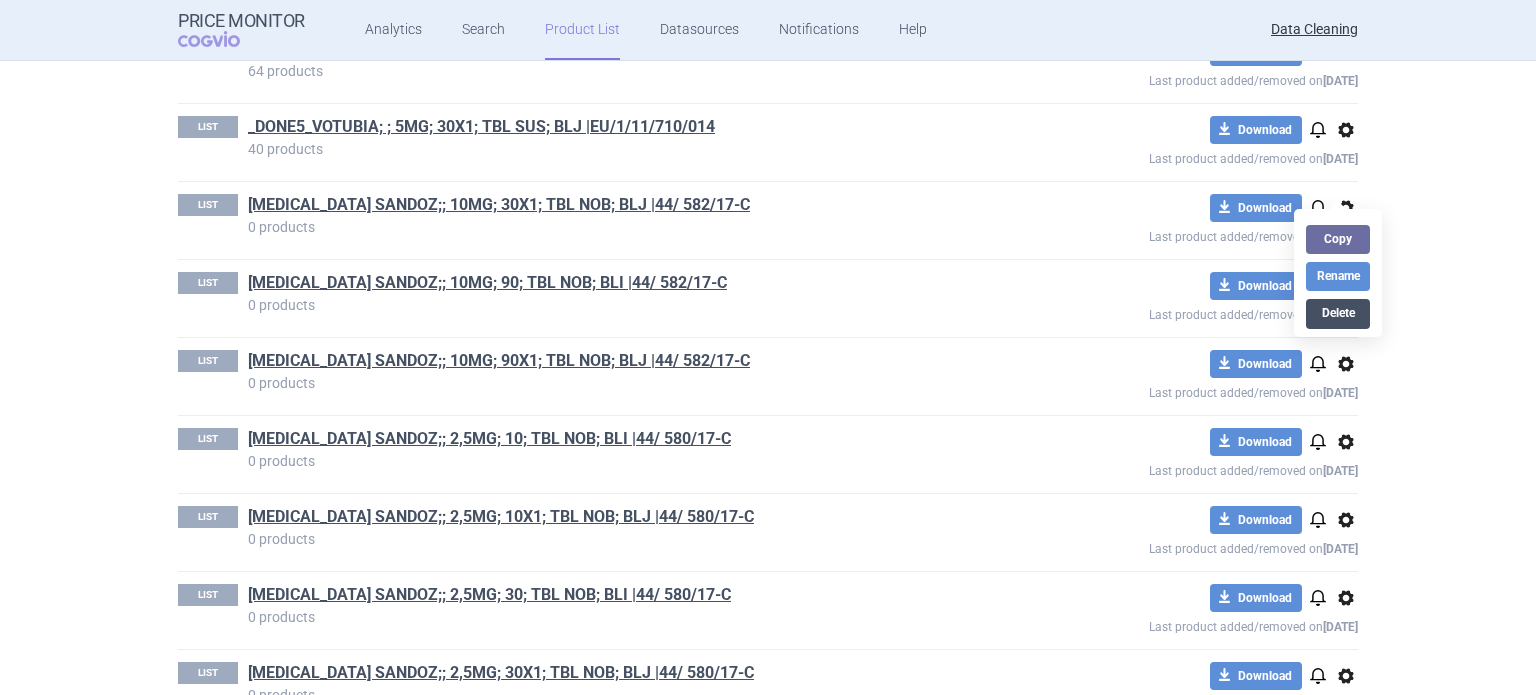 click on "Delete" at bounding box center (1338, 313) 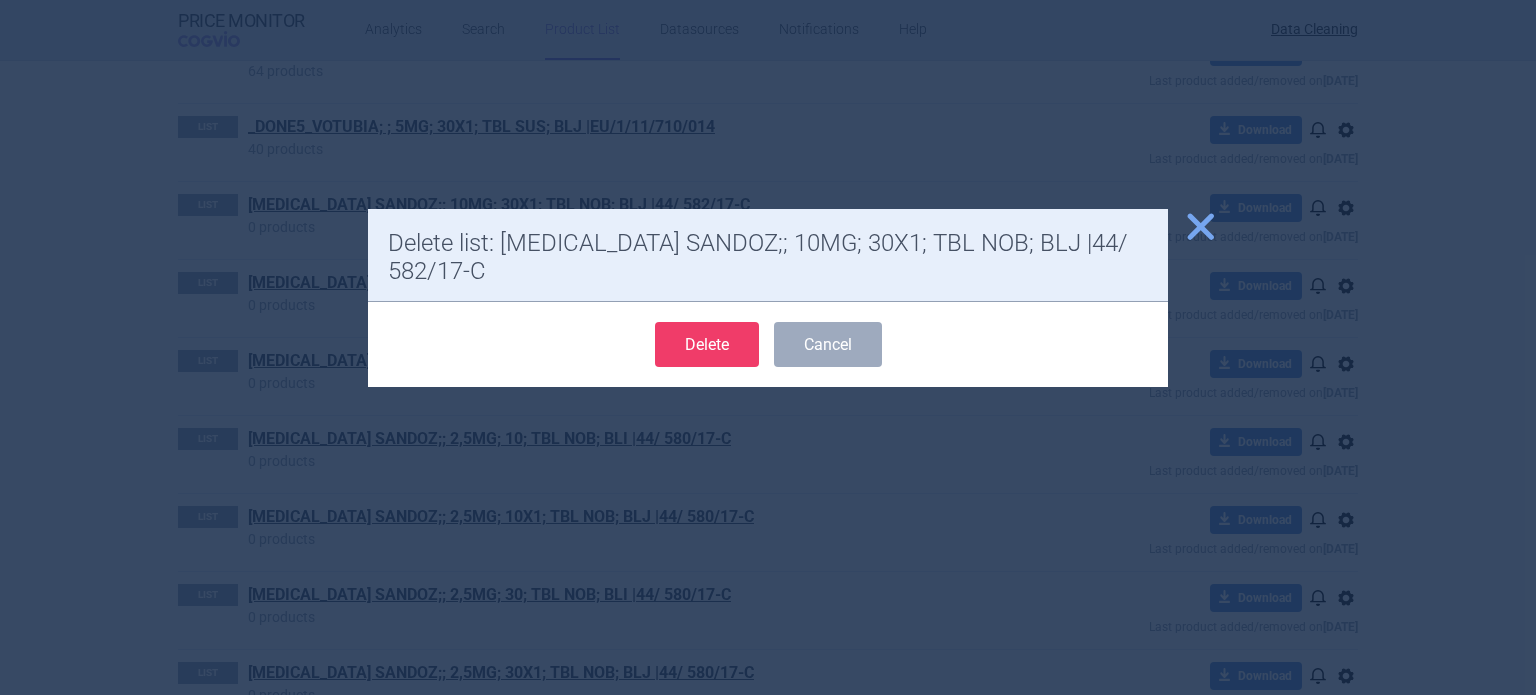 click on "Delete" at bounding box center (707, 344) 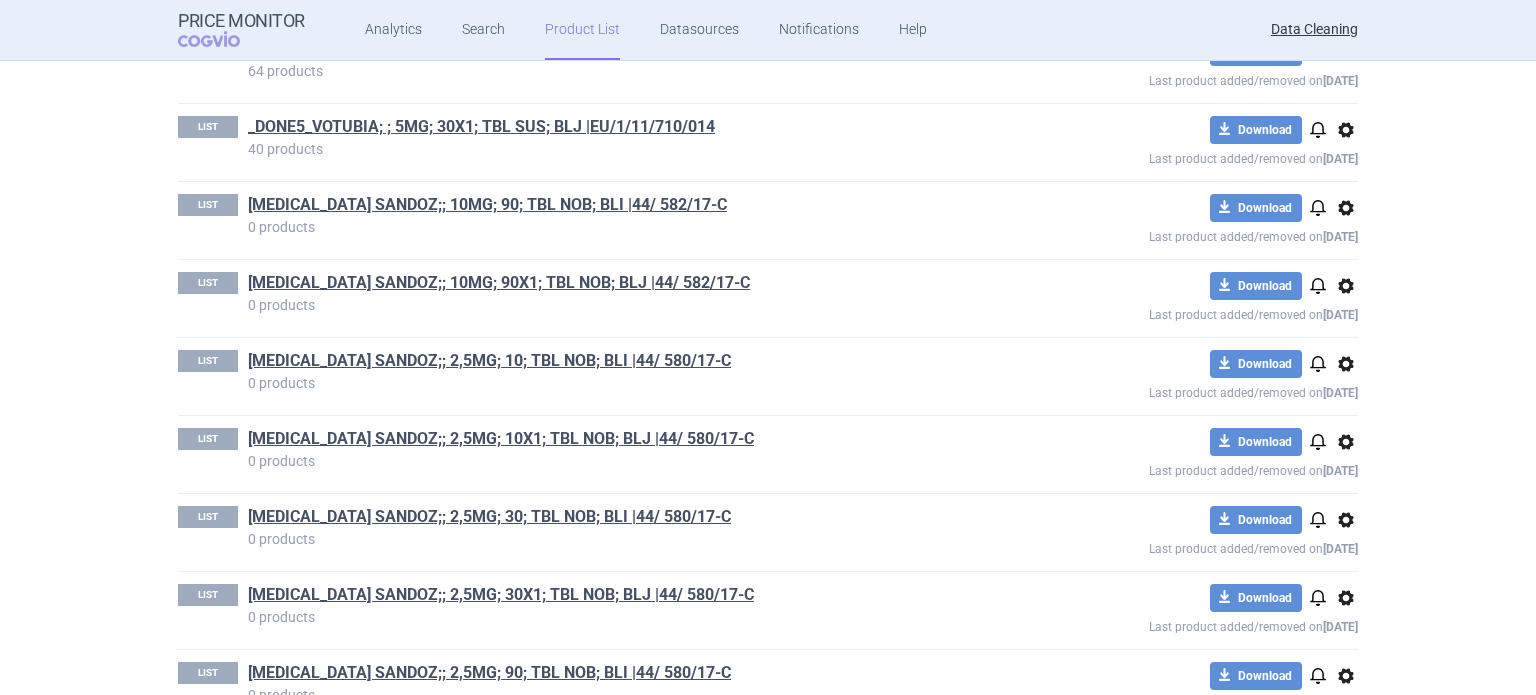 click on "options" at bounding box center [1346, 208] 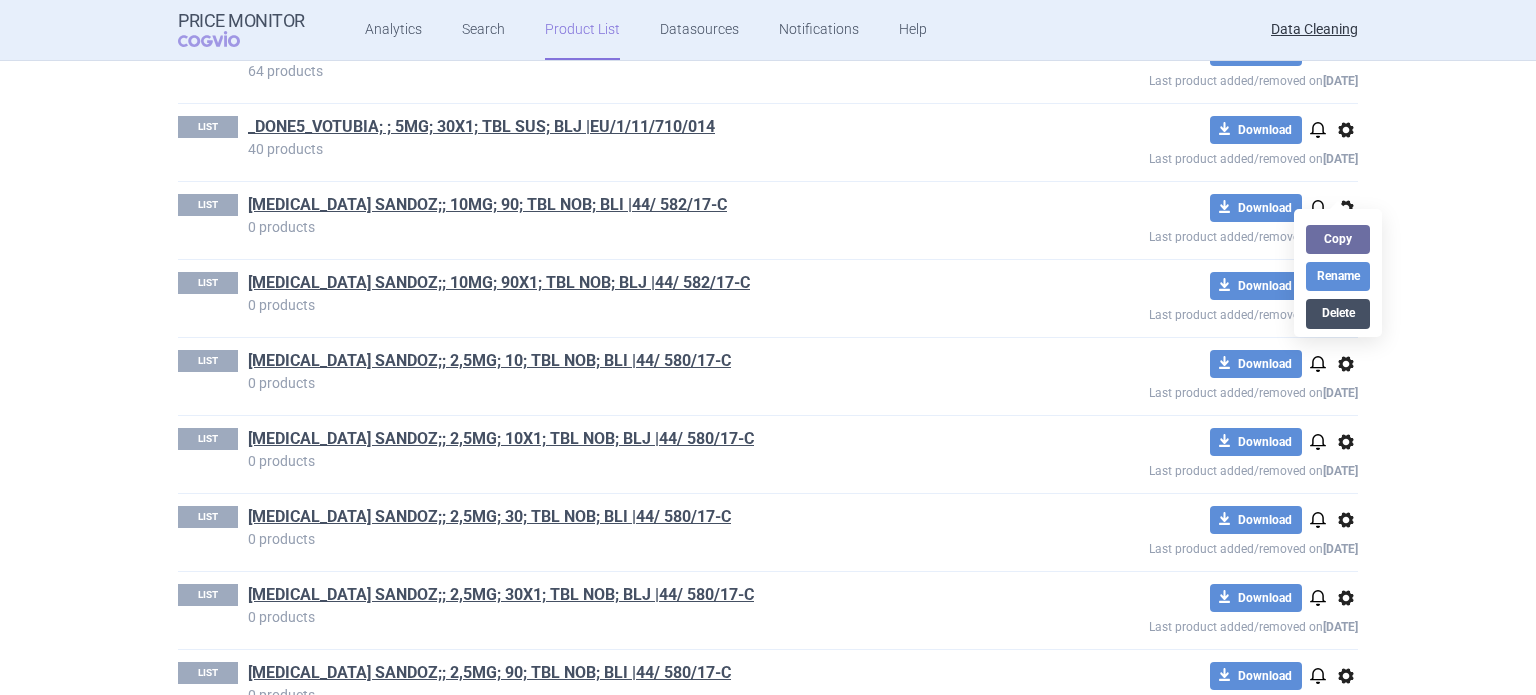 click on "Delete" at bounding box center (1338, 313) 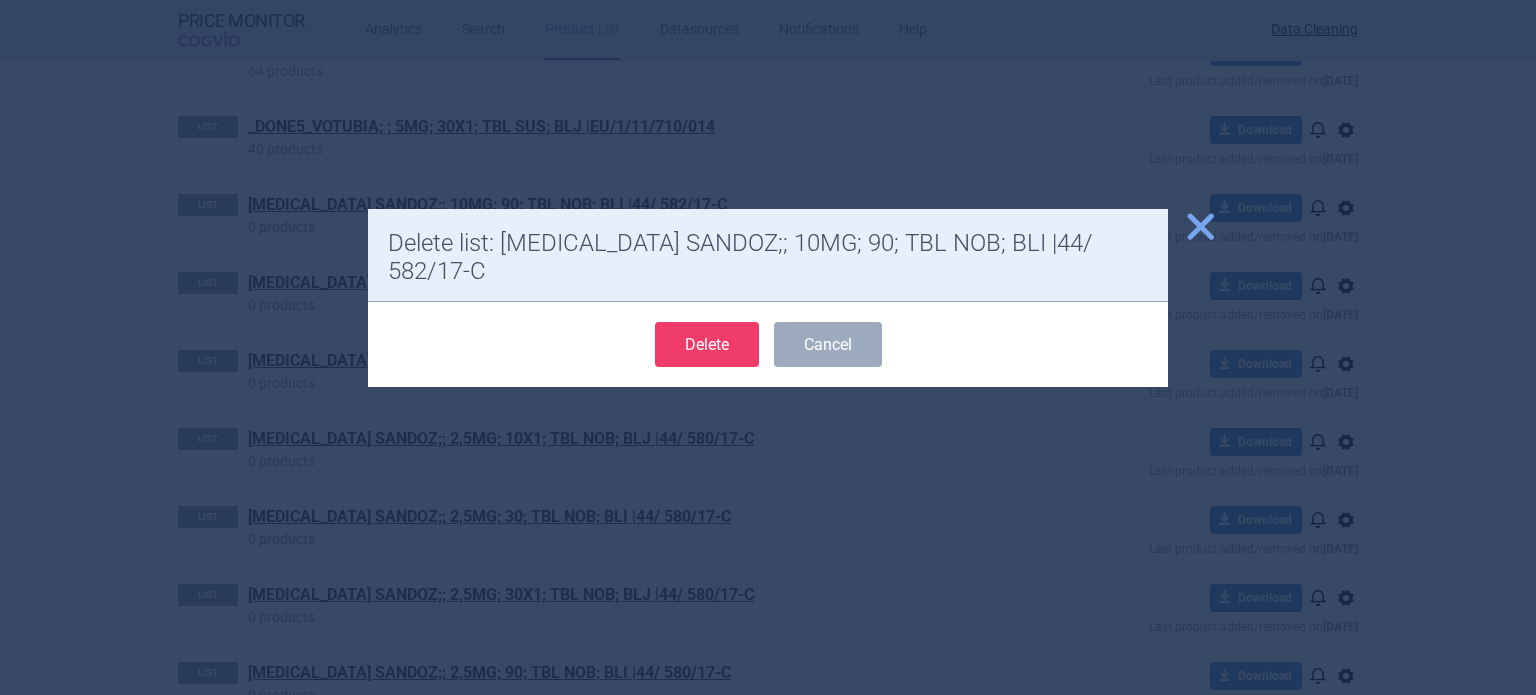click on "Delete" at bounding box center (707, 344) 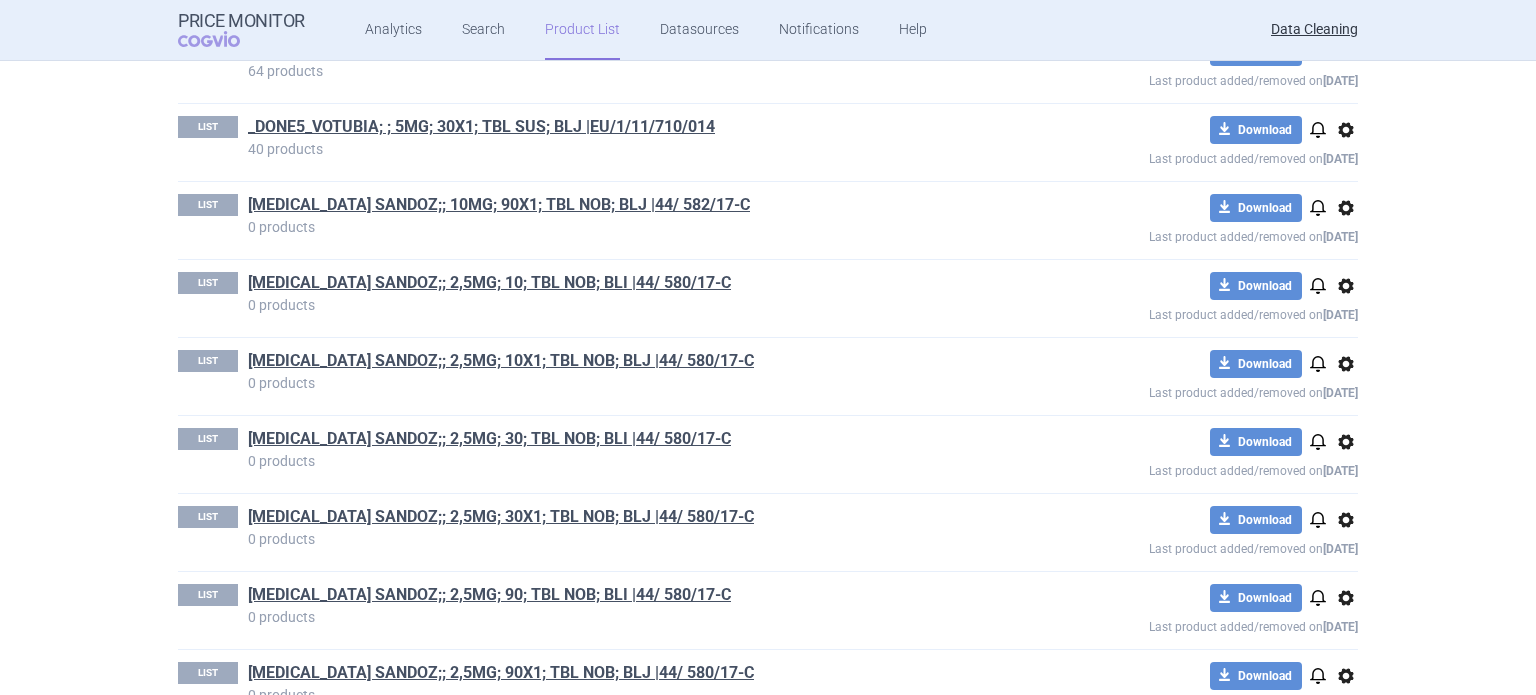 click on "options" at bounding box center (1346, 208) 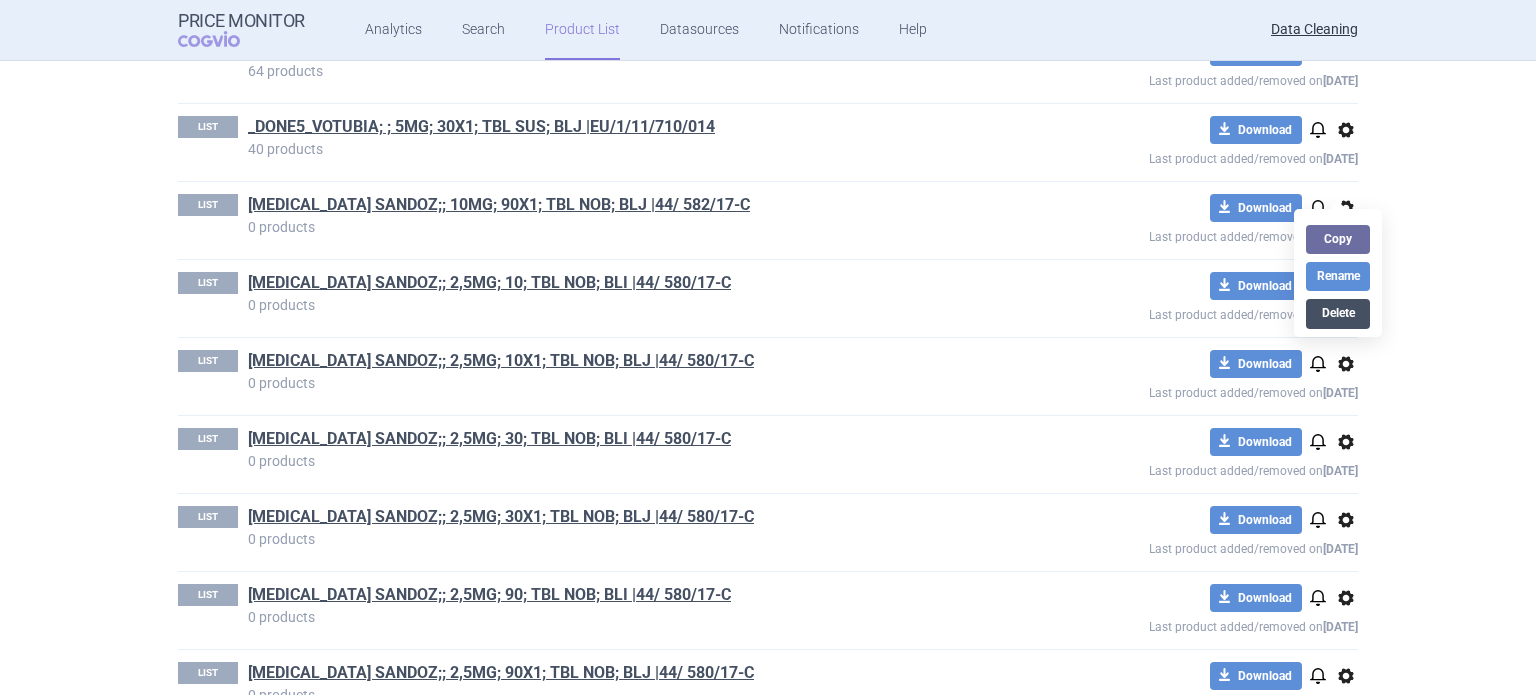 click on "Delete" at bounding box center [1338, 313] 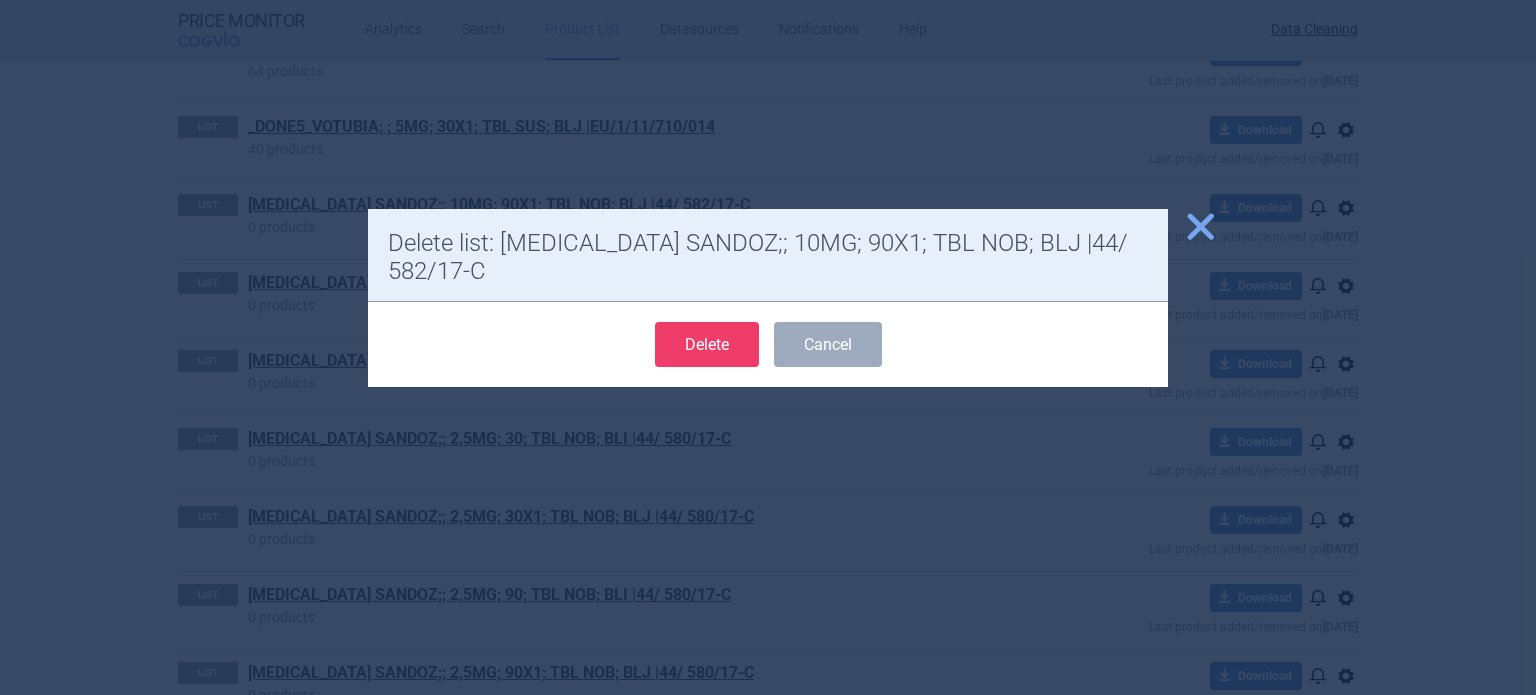 click on "Delete" at bounding box center [707, 344] 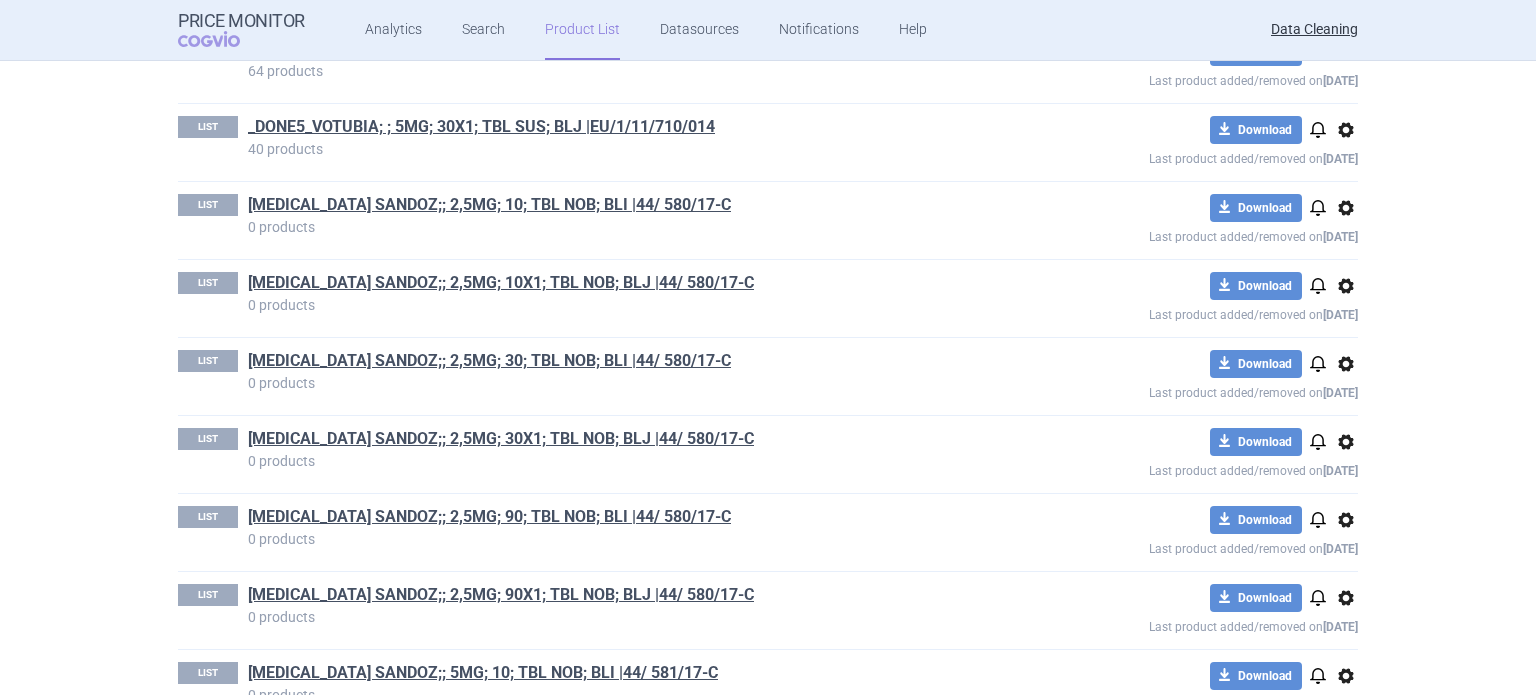 click on "options" at bounding box center [1346, 208] 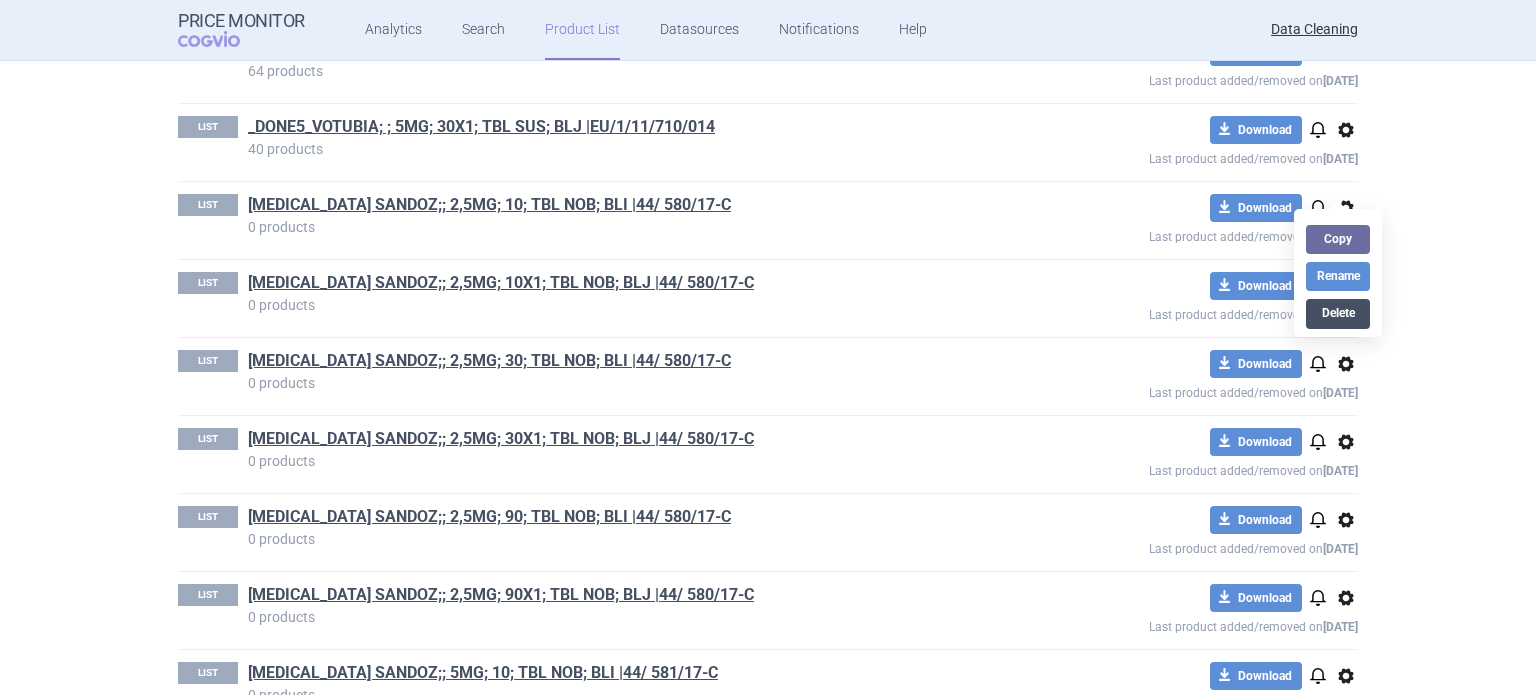 click on "Delete" at bounding box center (1338, 313) 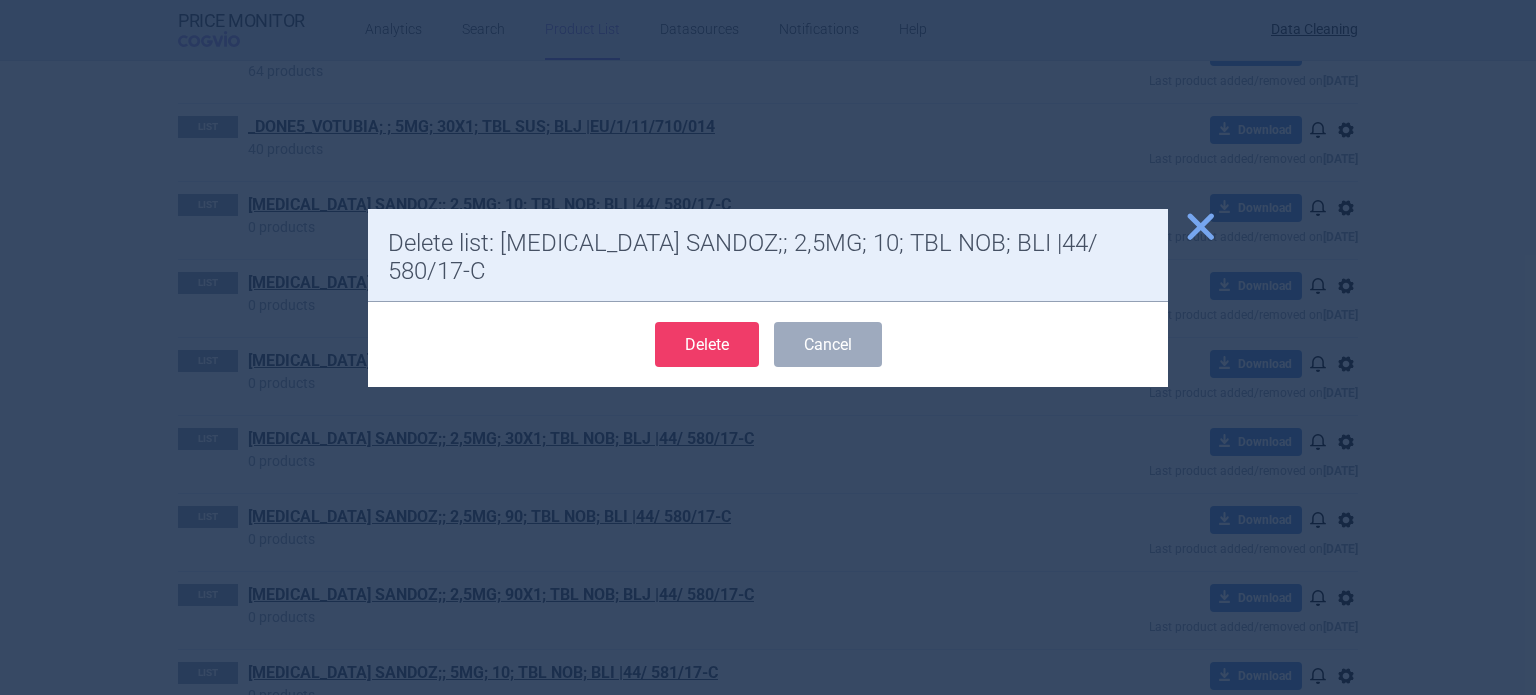 click on "Delete" at bounding box center [707, 344] 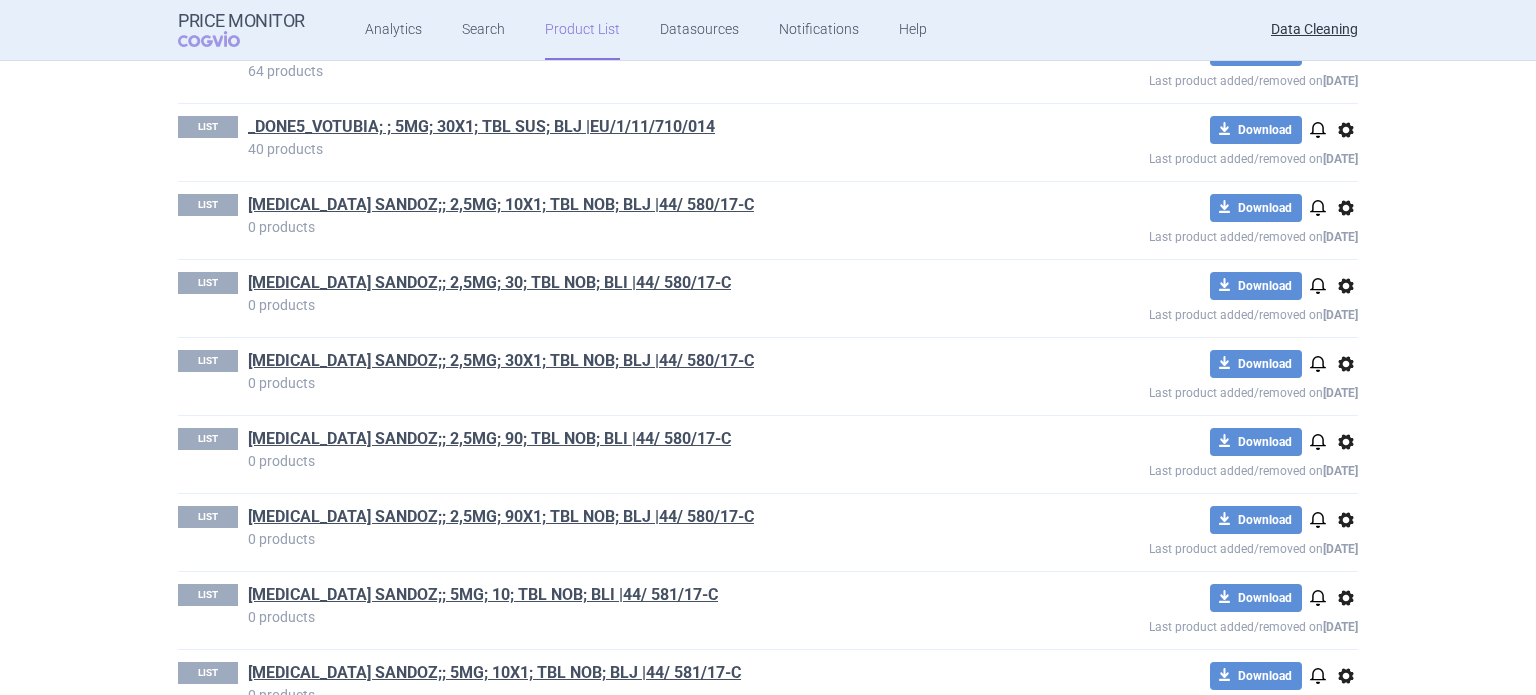 click on "options" at bounding box center (1346, 208) 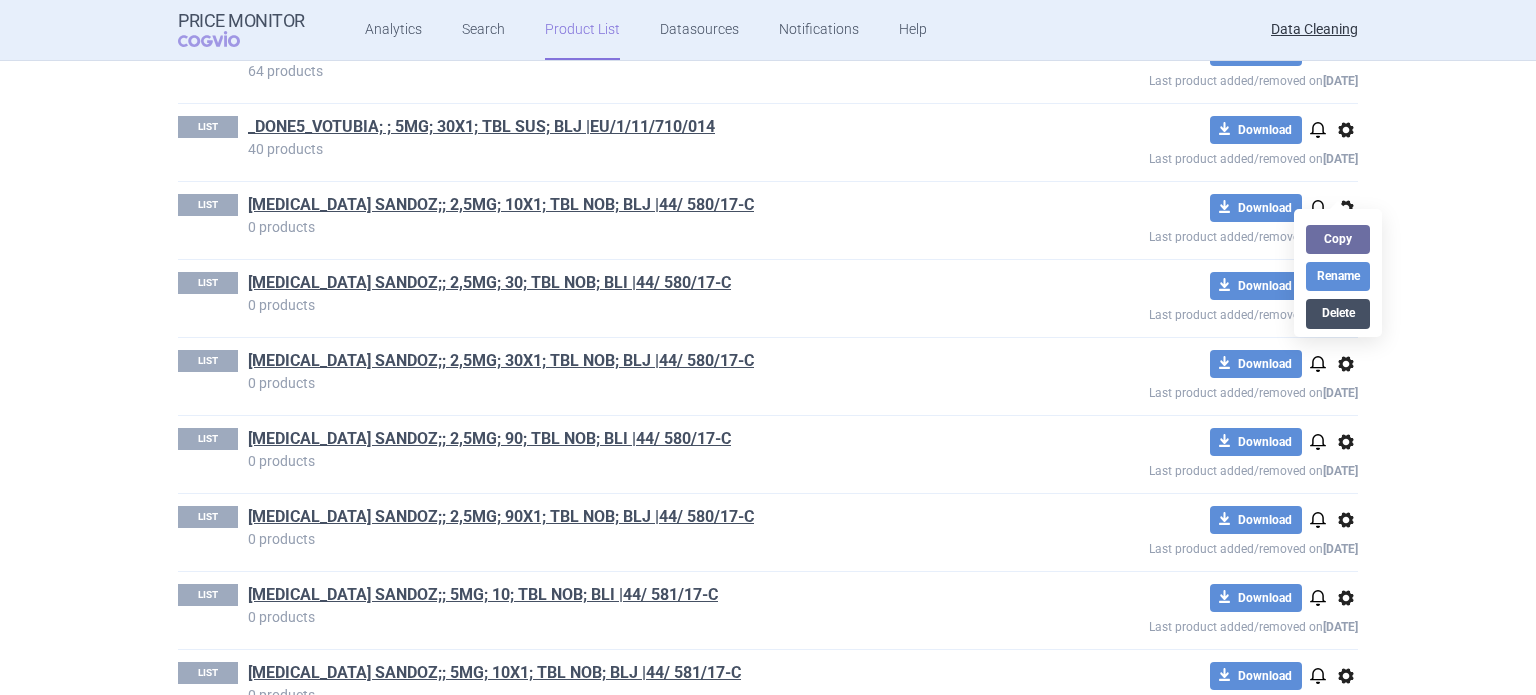 click on "Delete" at bounding box center [1338, 313] 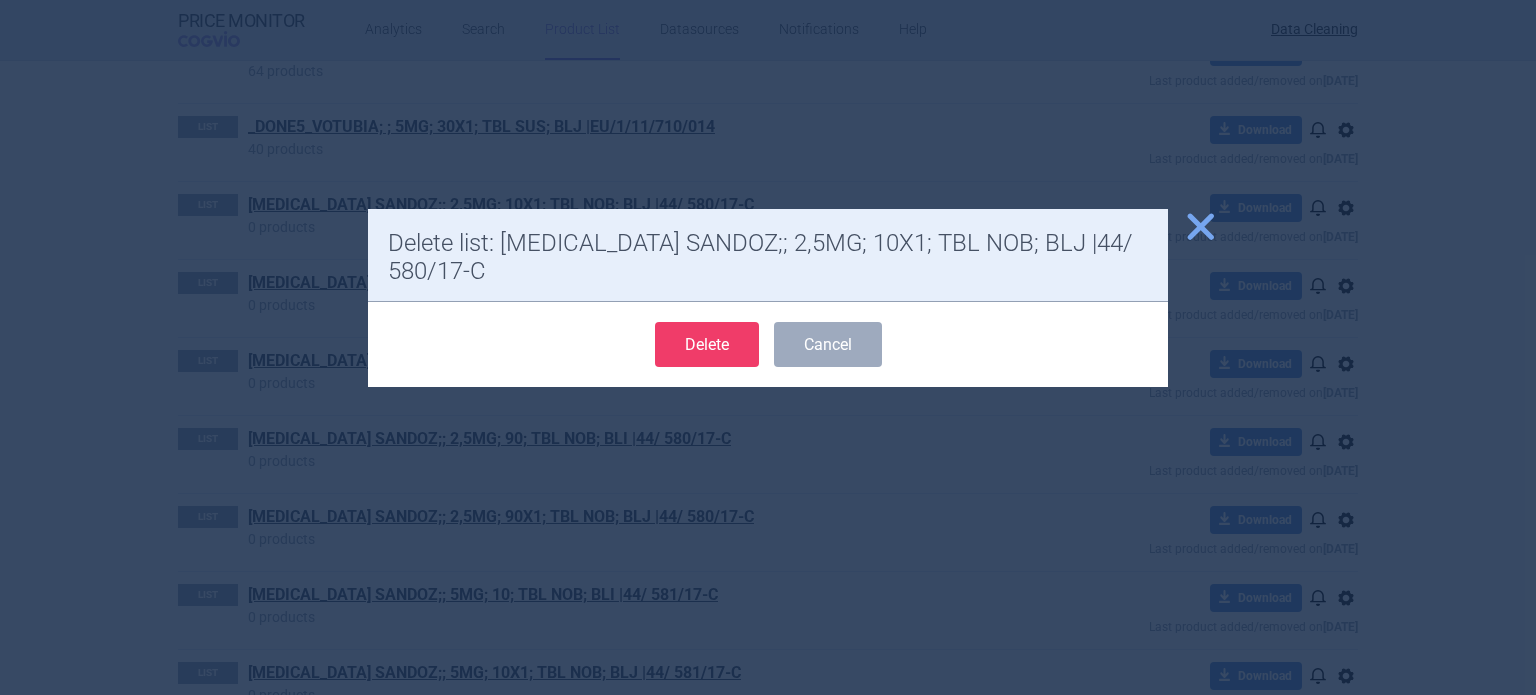 click on "Delete" at bounding box center [707, 344] 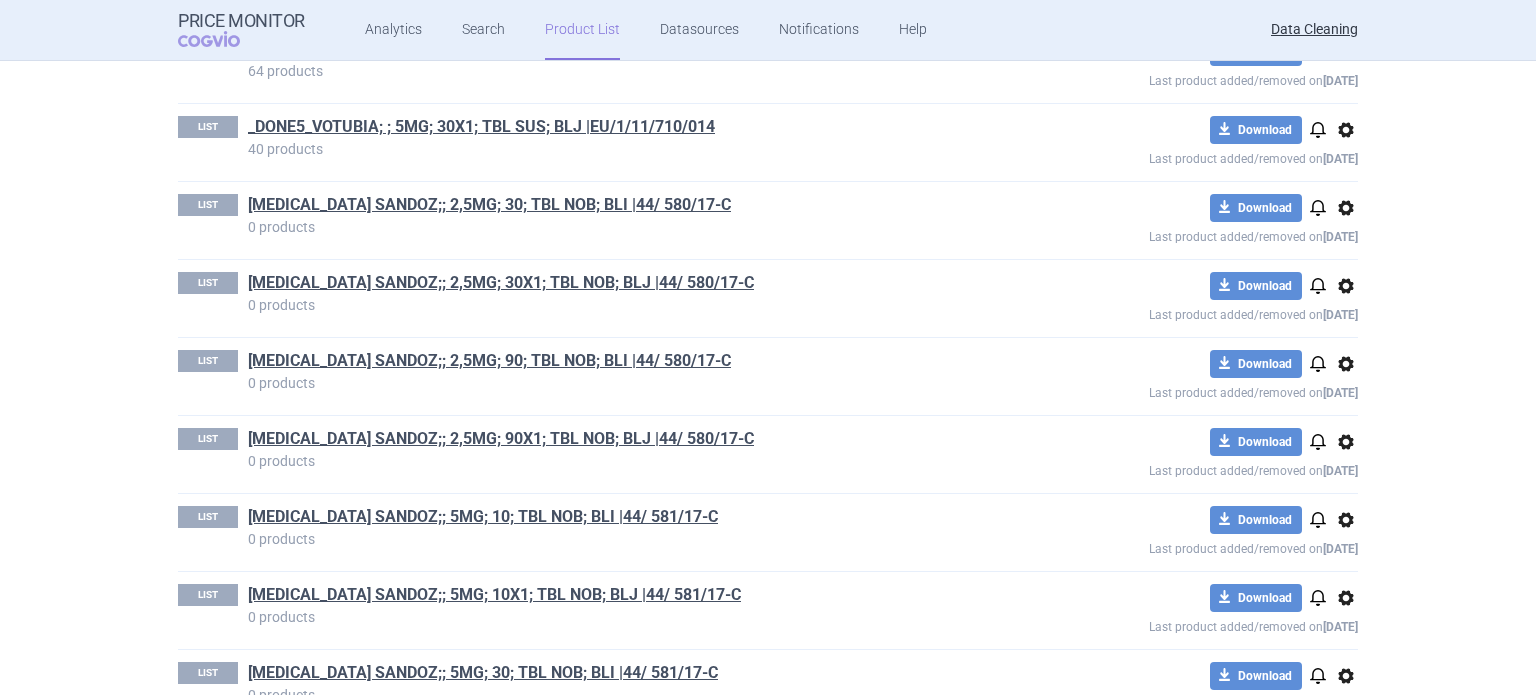 click on "options" at bounding box center [1346, 208] 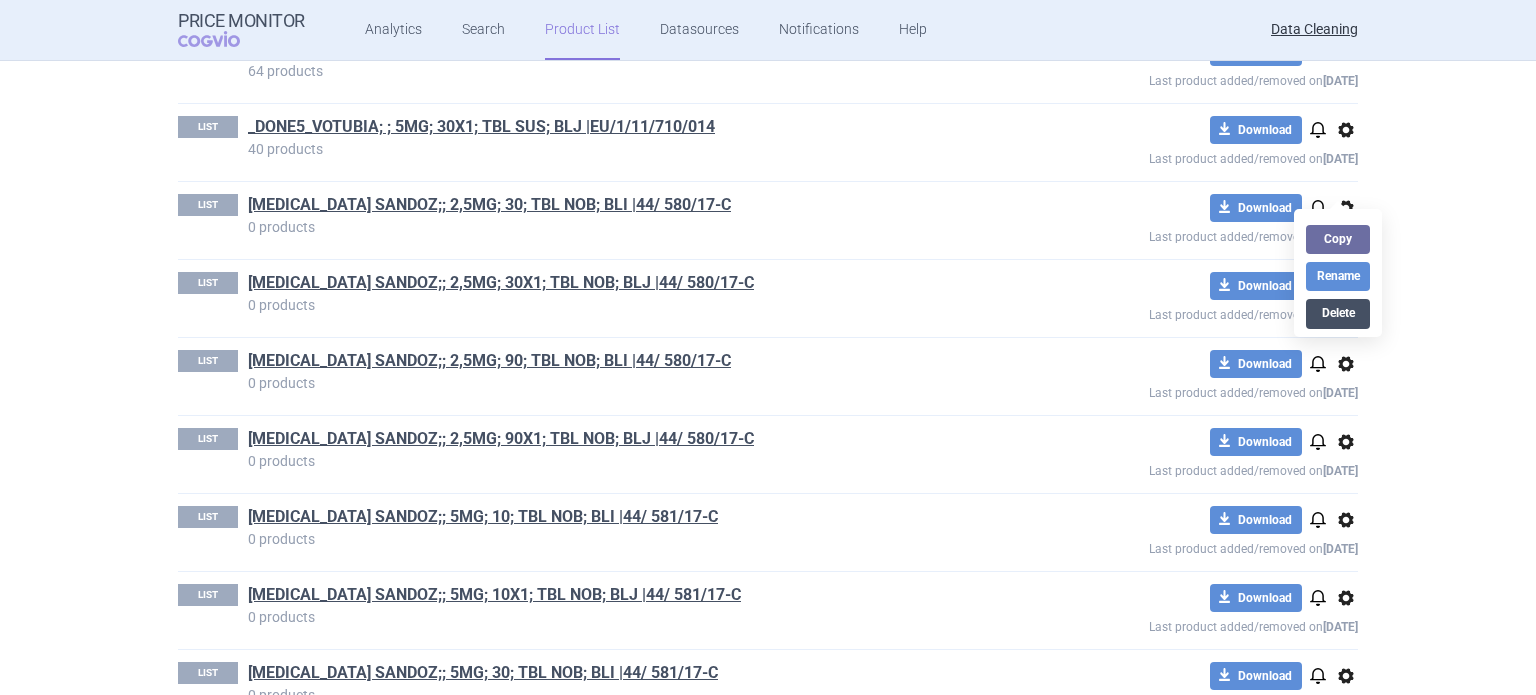click on "Delete" at bounding box center [1338, 313] 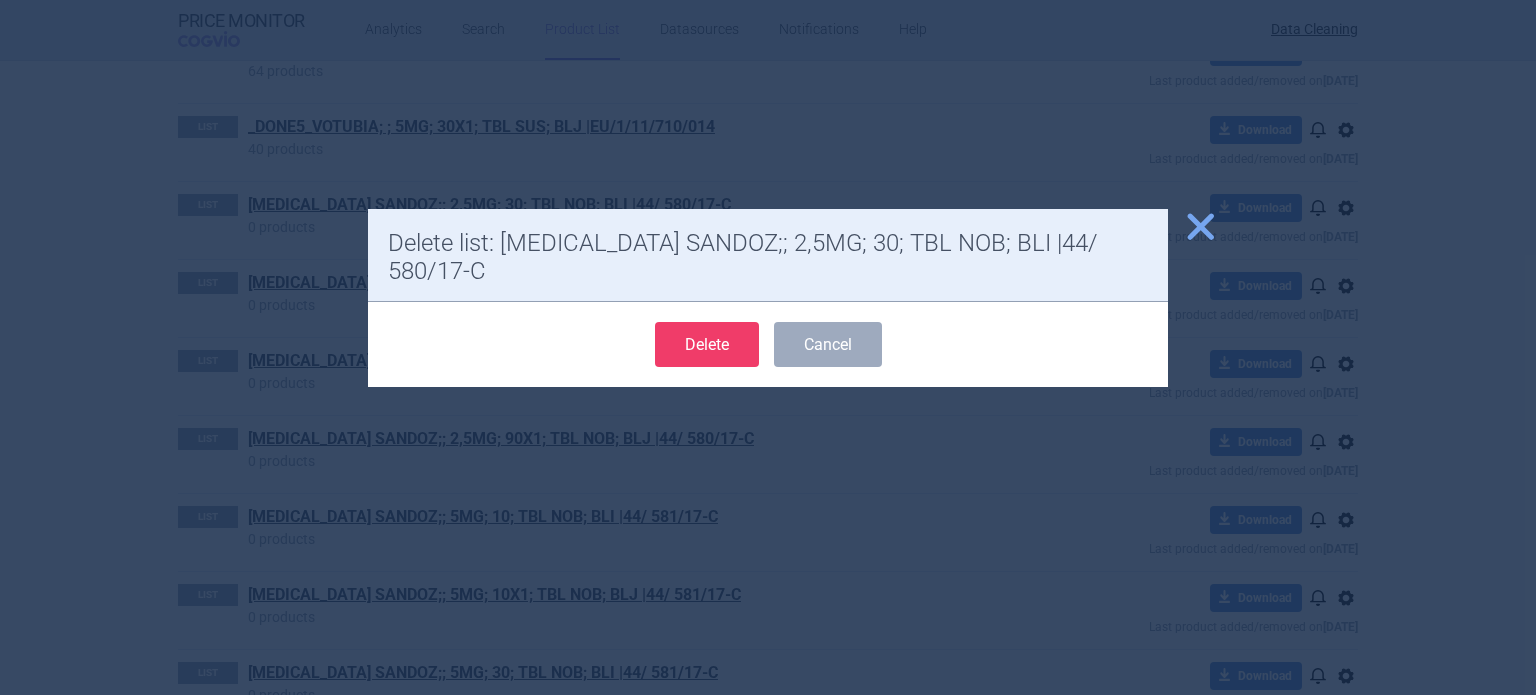 click on "Delete" at bounding box center [707, 344] 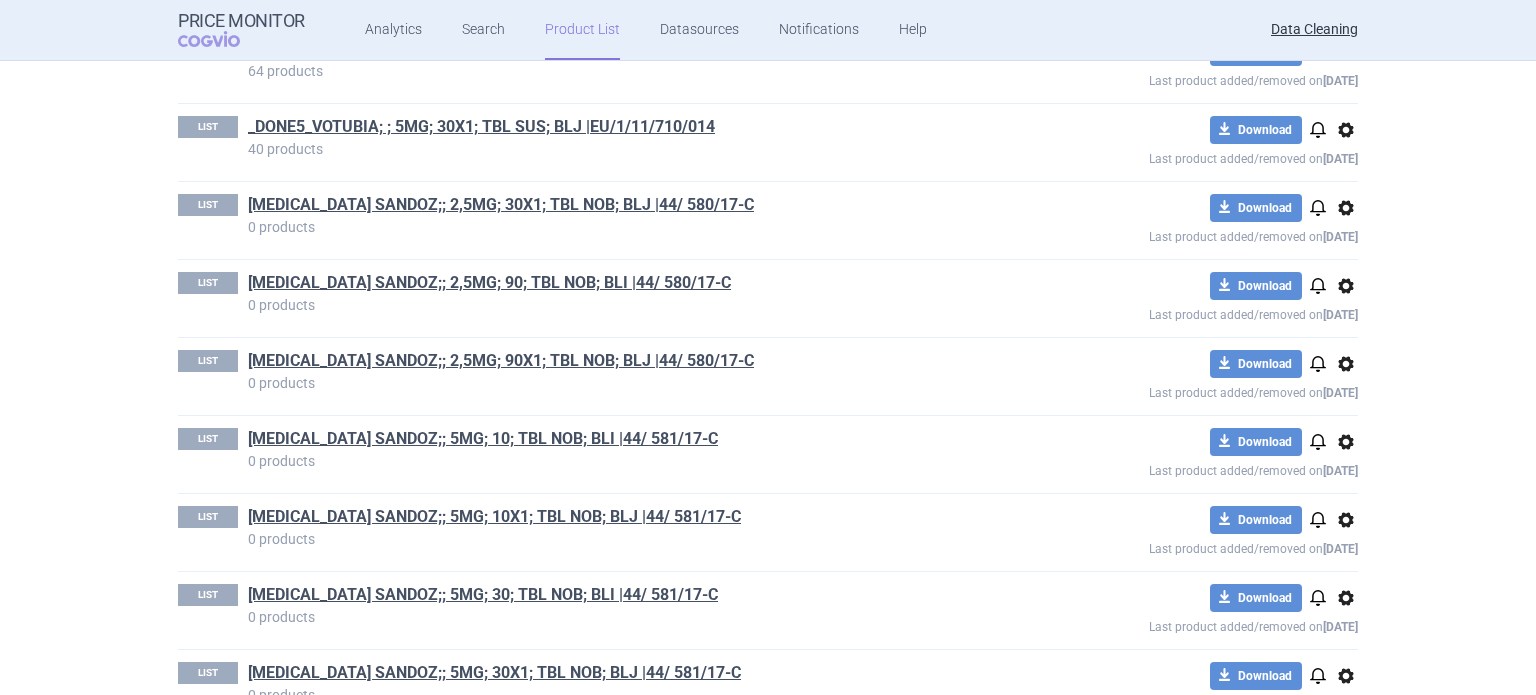 click on "options" at bounding box center [1346, 208] 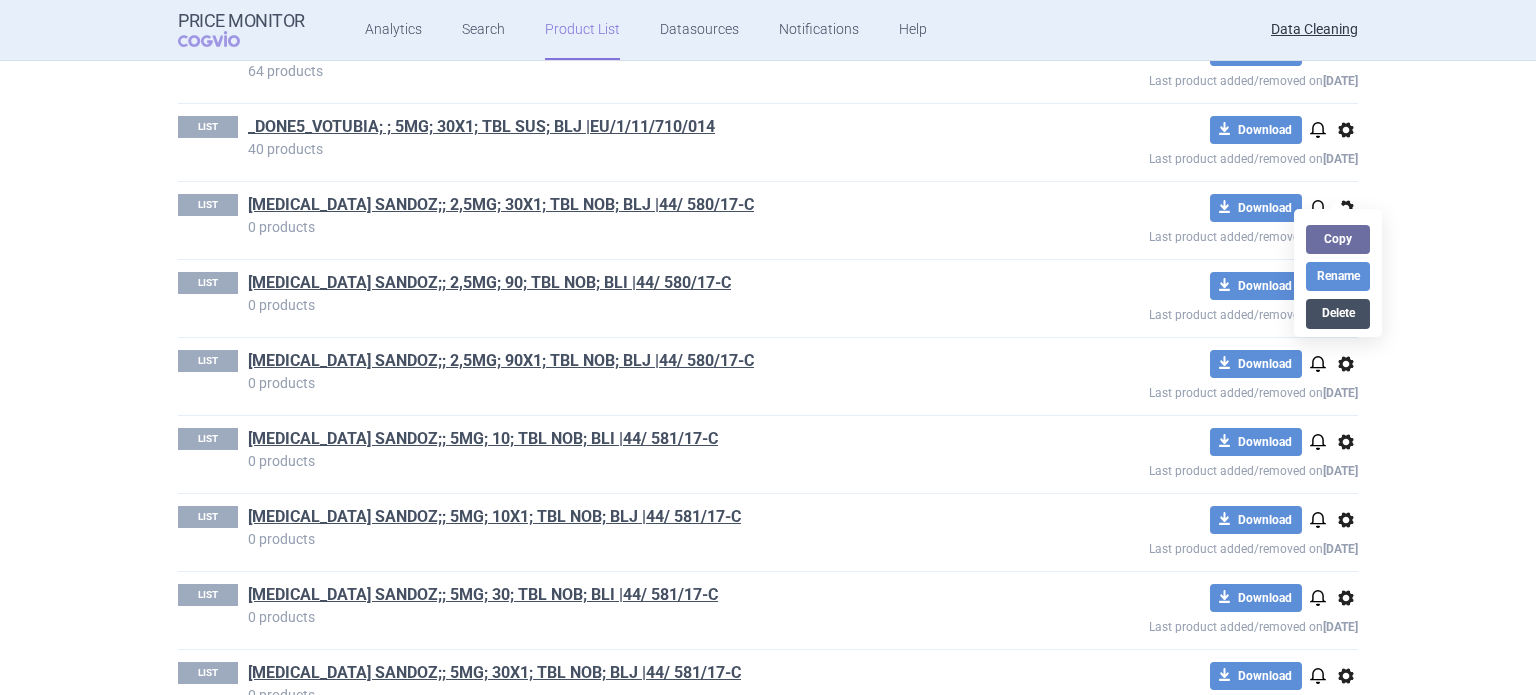 click on "Delete" at bounding box center (1338, 313) 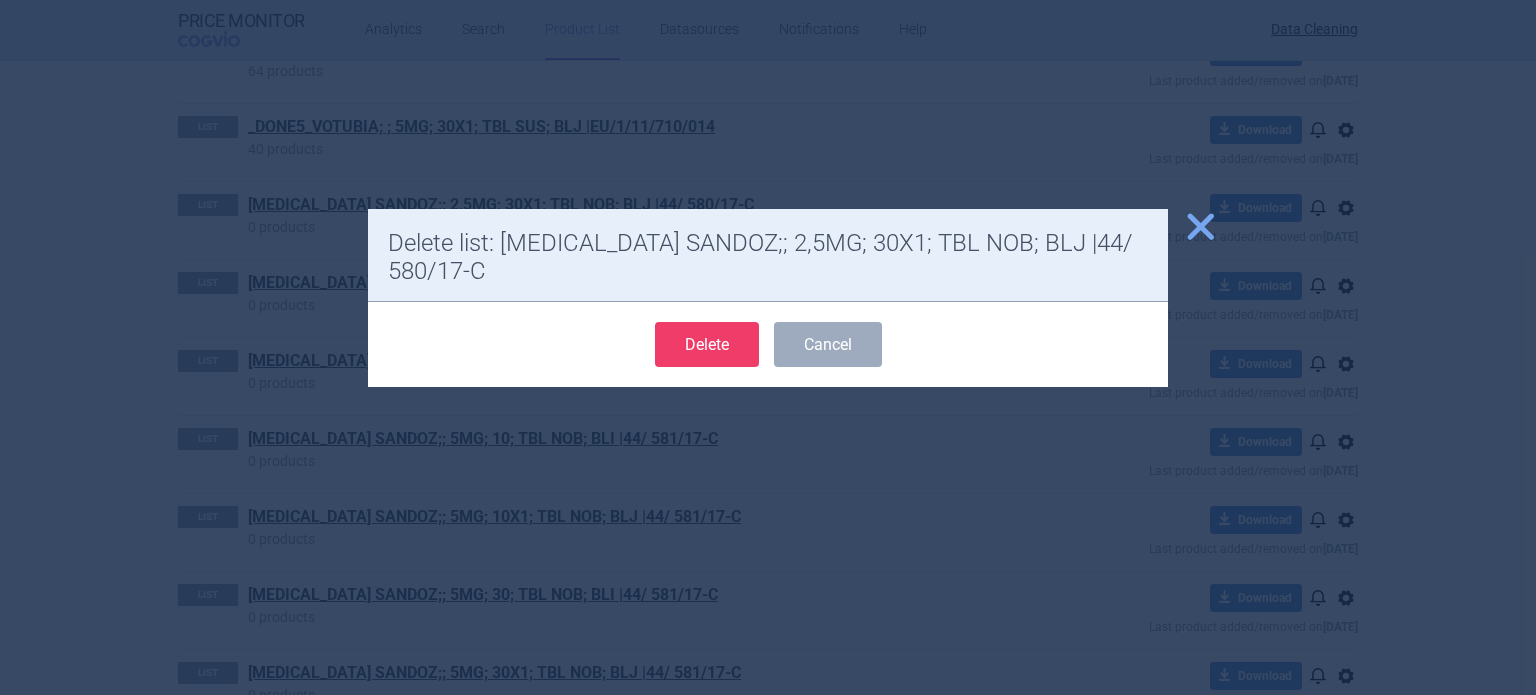 click on "Delete Cancel" at bounding box center [768, 344] 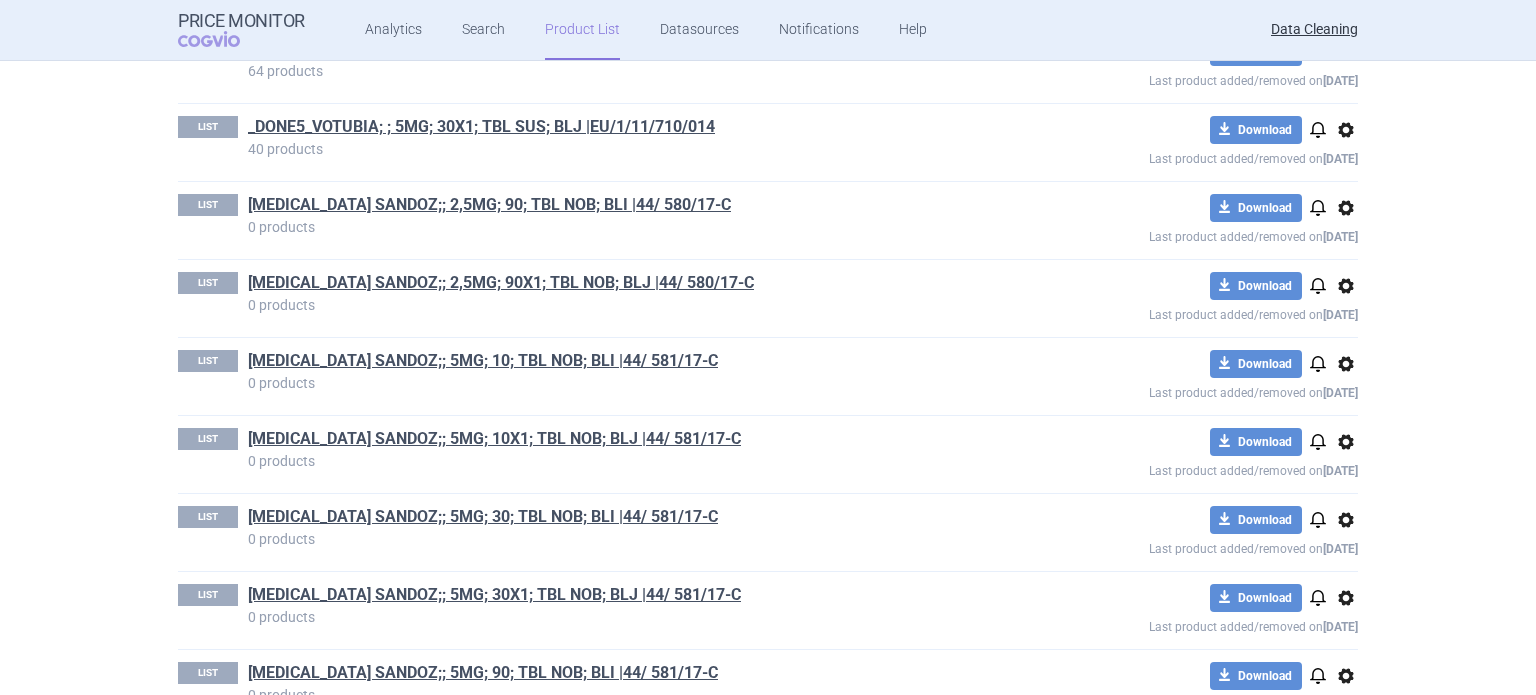 click on "options" at bounding box center (1346, 208) 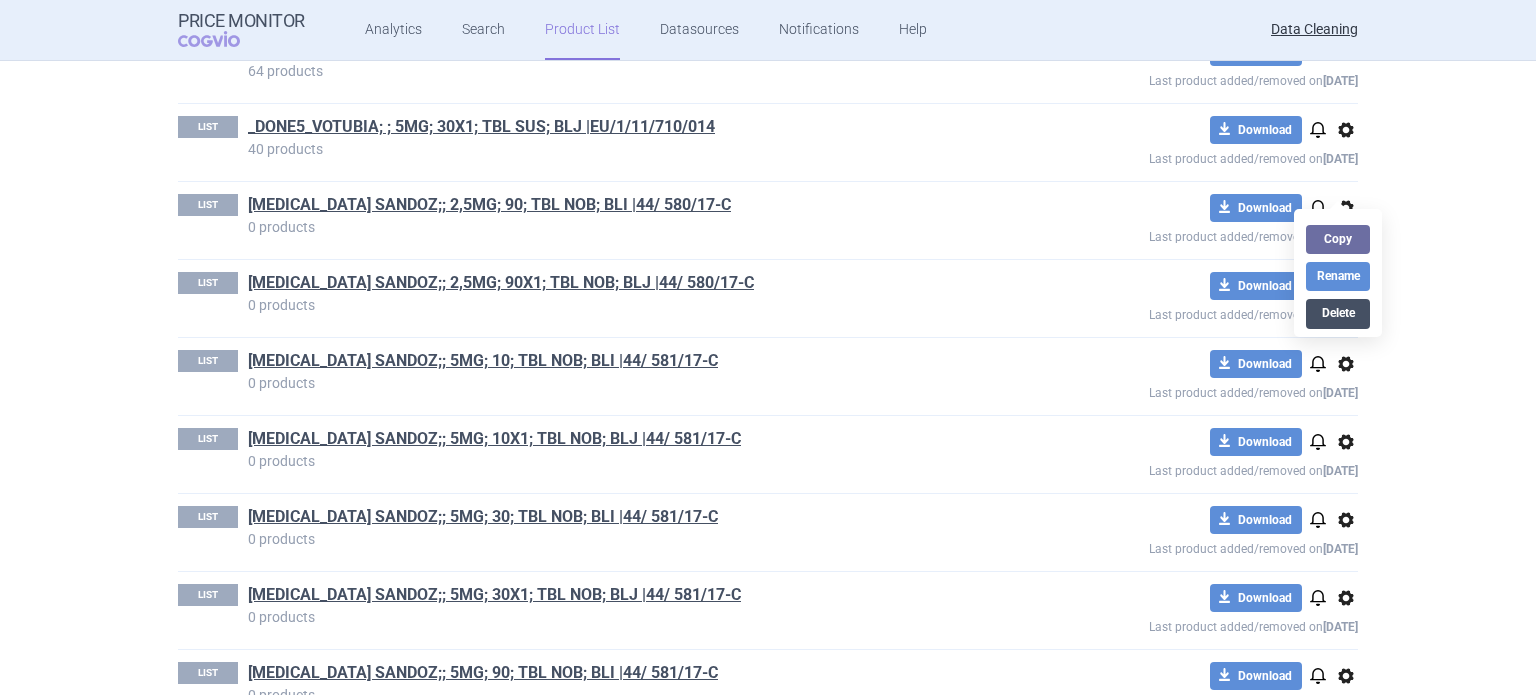 click on "Delete" at bounding box center (1338, 313) 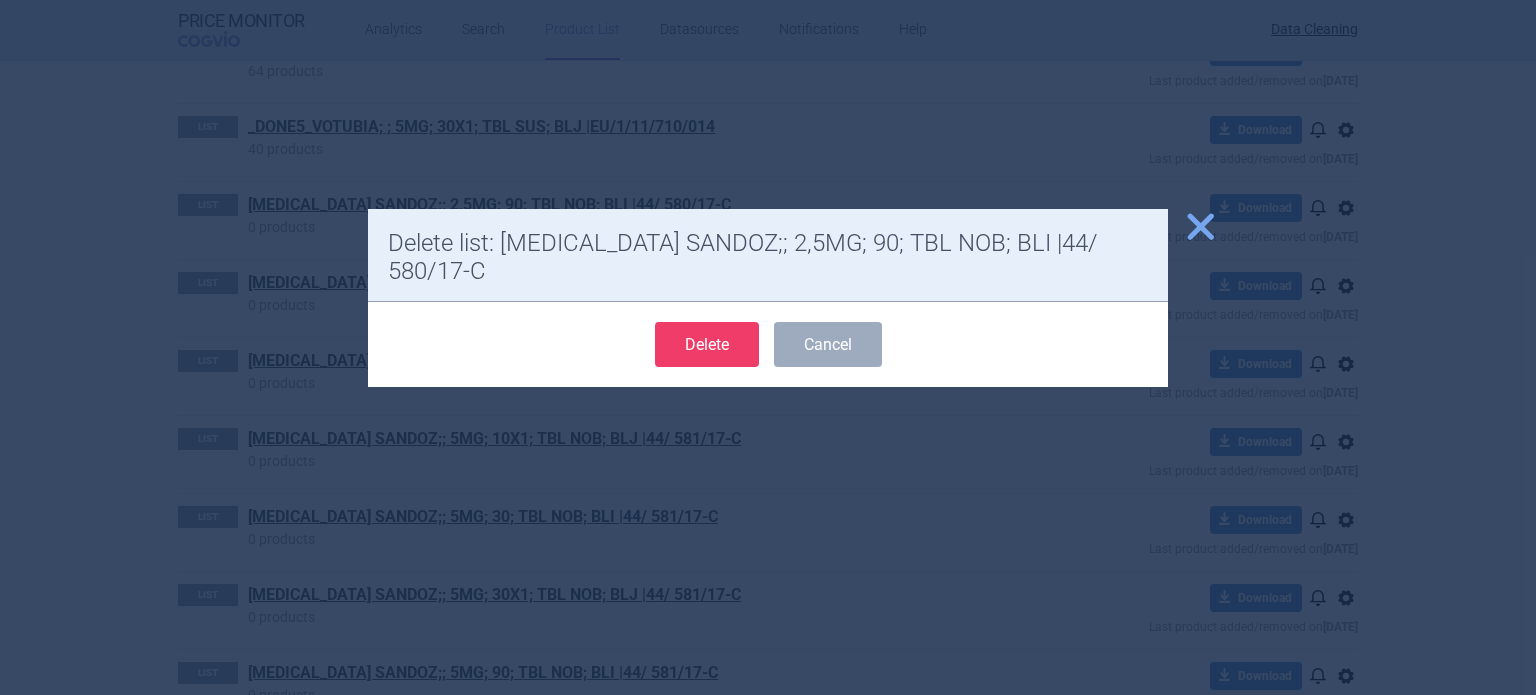 click on "Delete" at bounding box center [707, 344] 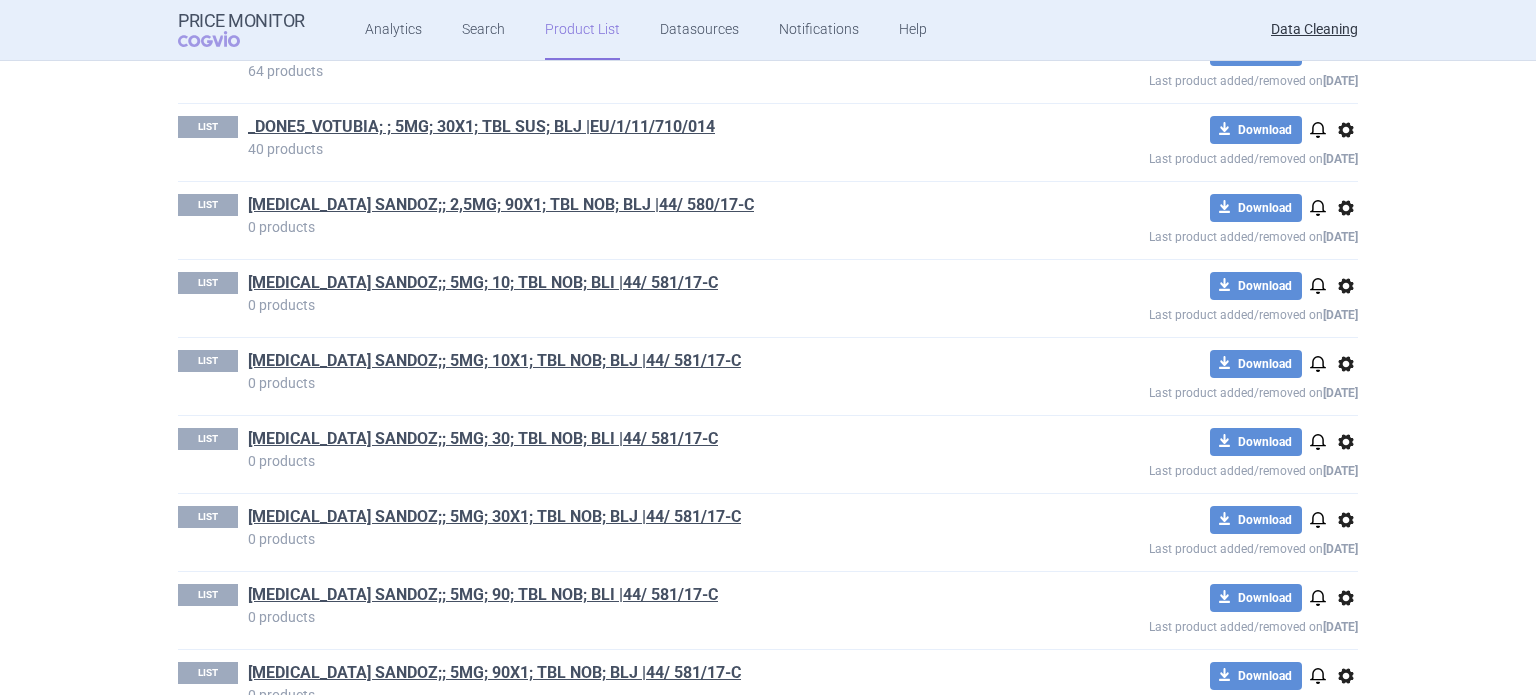 click on "options" at bounding box center [1346, 208] 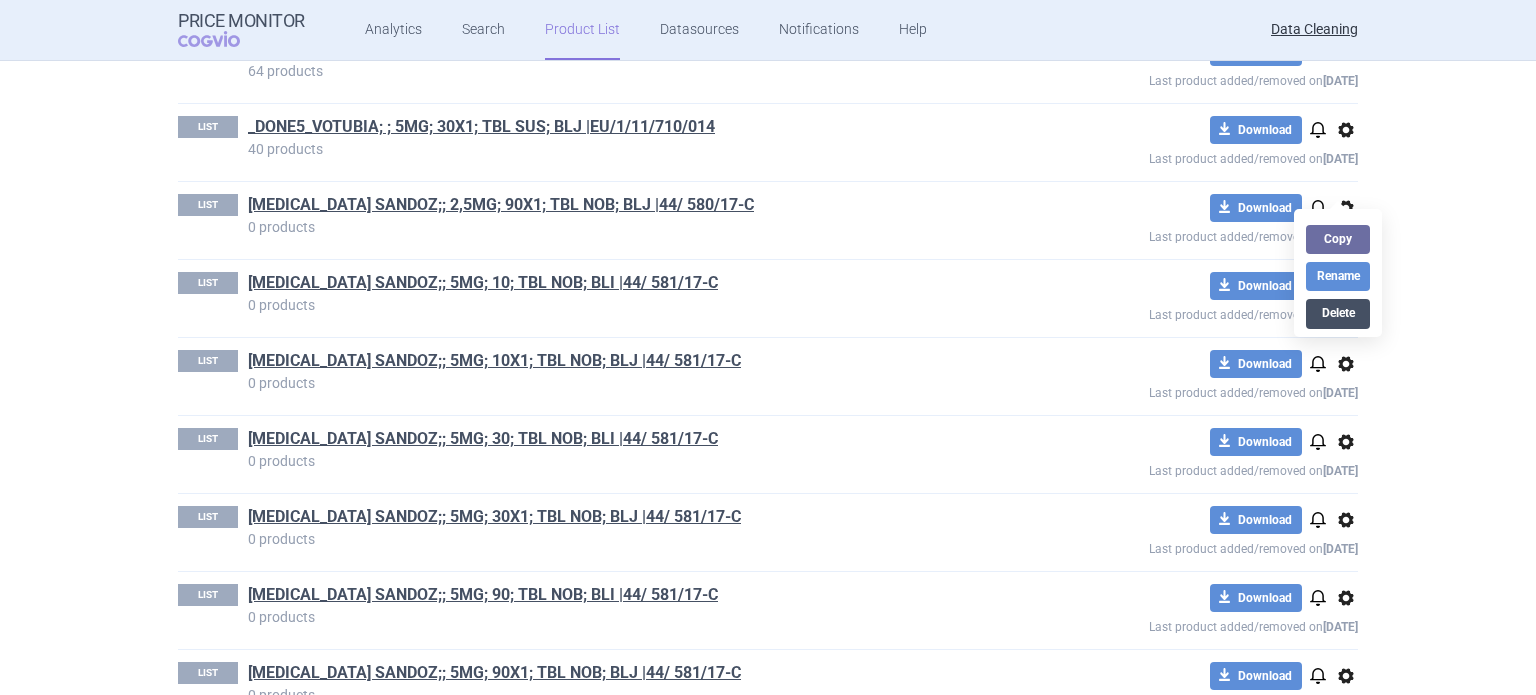 click on "Delete" at bounding box center [1338, 313] 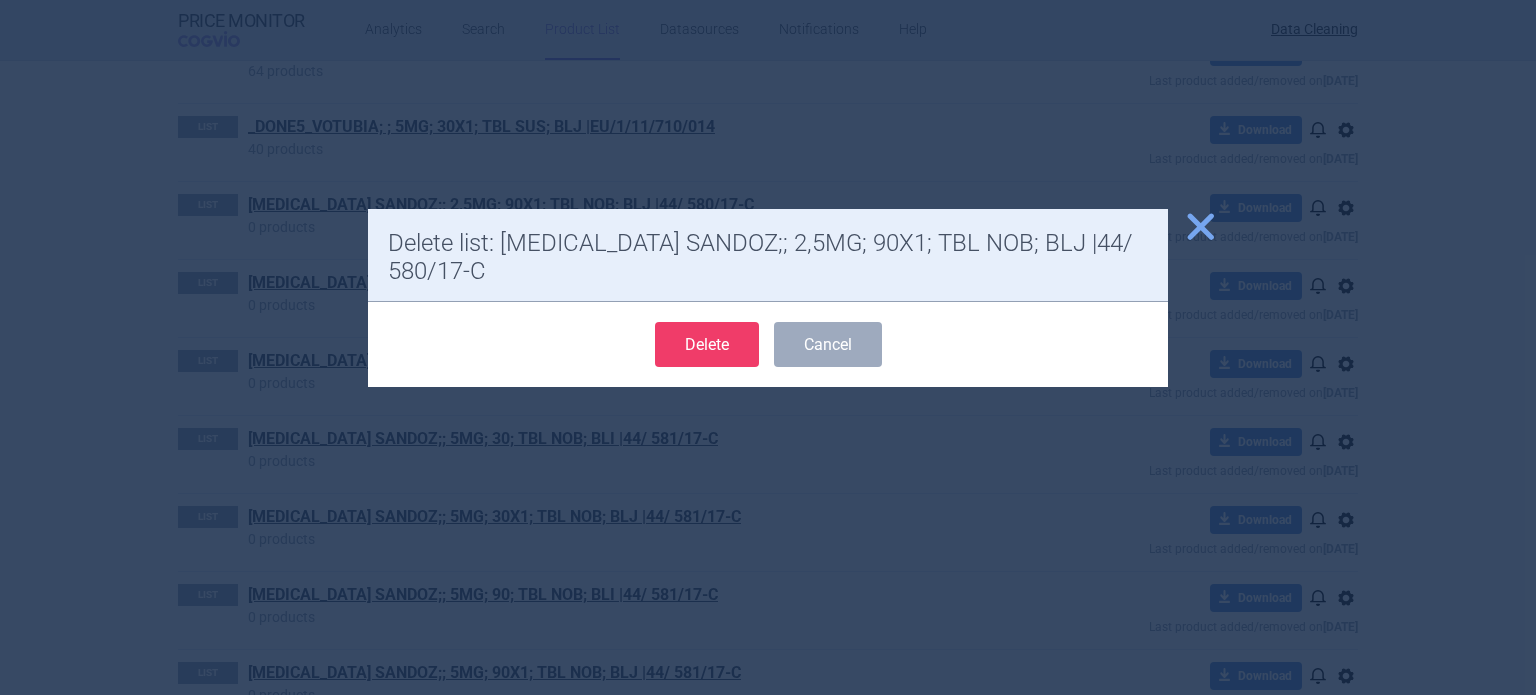 click on "Delete" at bounding box center (707, 344) 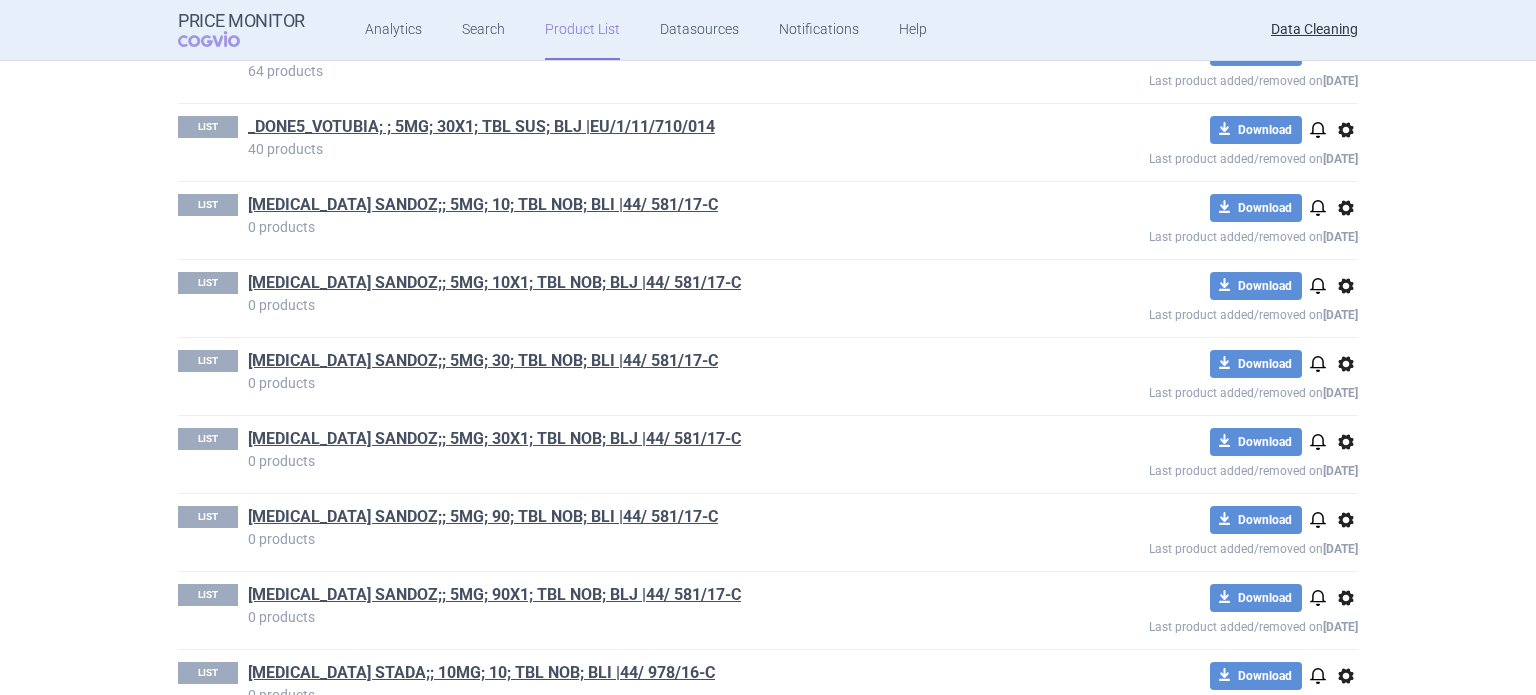 click on "options" at bounding box center (1346, 208) 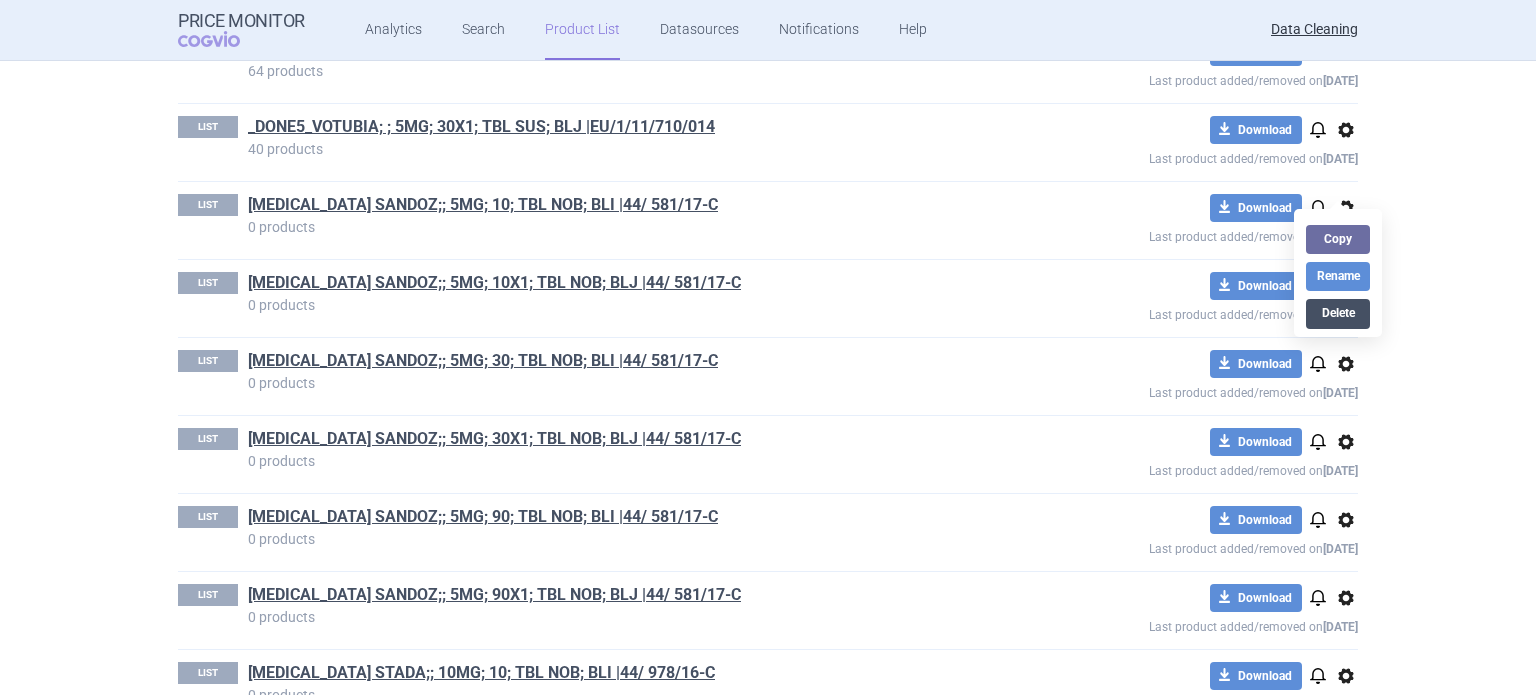click on "Delete" at bounding box center [1338, 313] 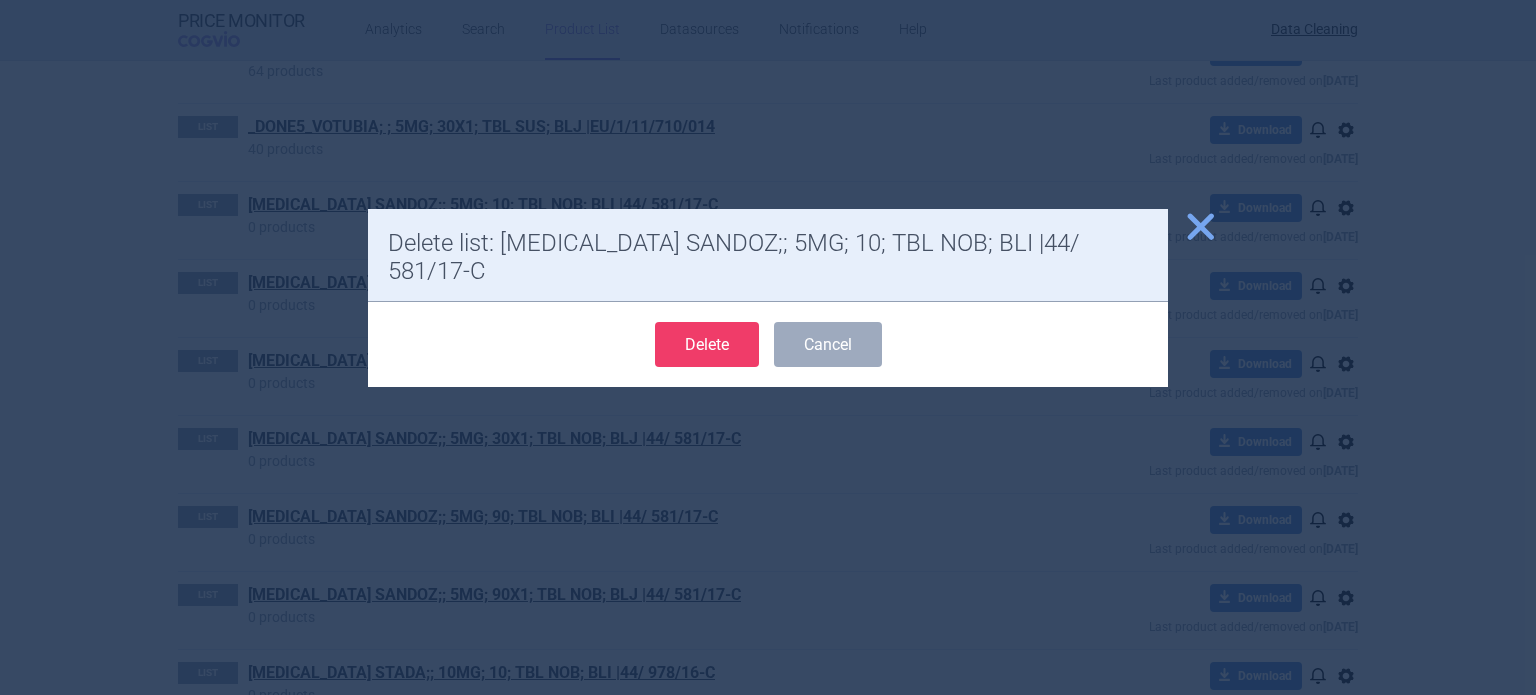 click on "Delete" at bounding box center [707, 344] 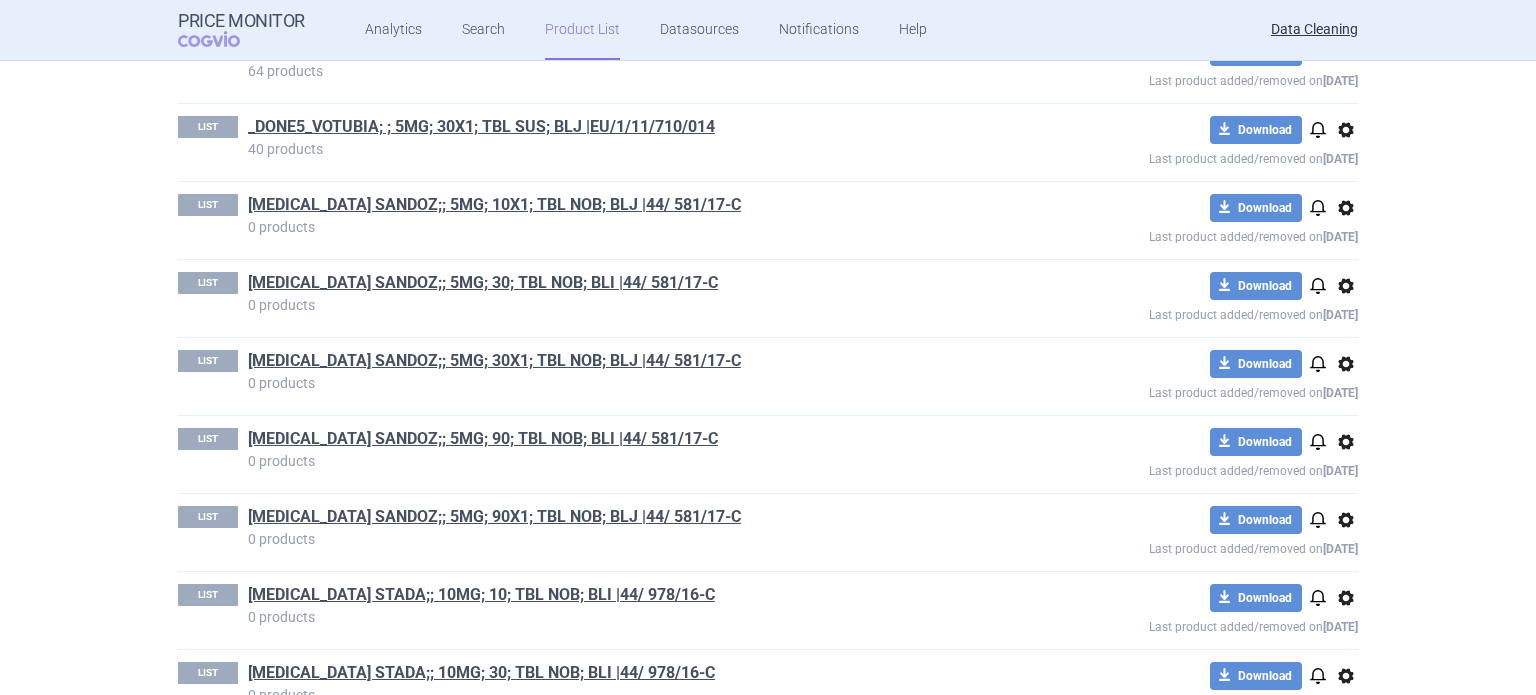 click on "options" at bounding box center [1346, 208] 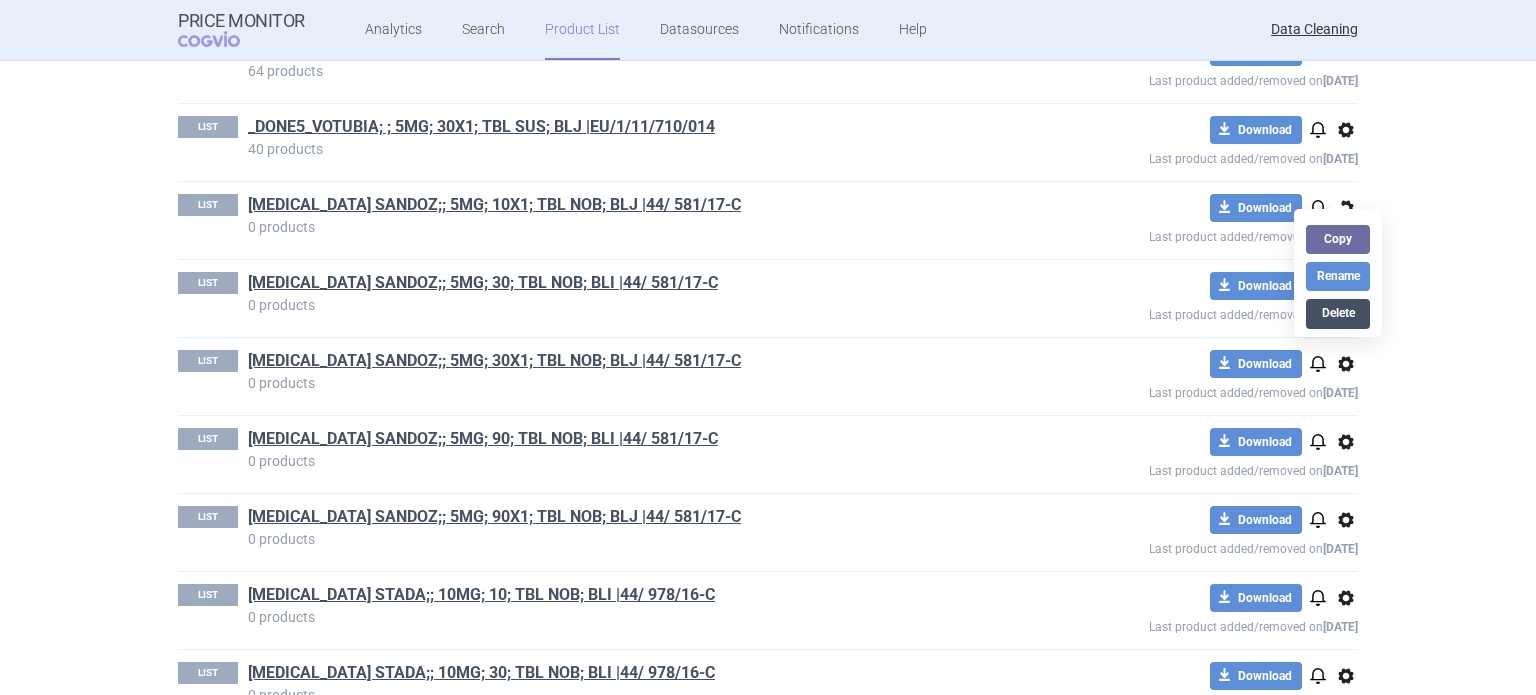 click on "Delete" at bounding box center (1338, 313) 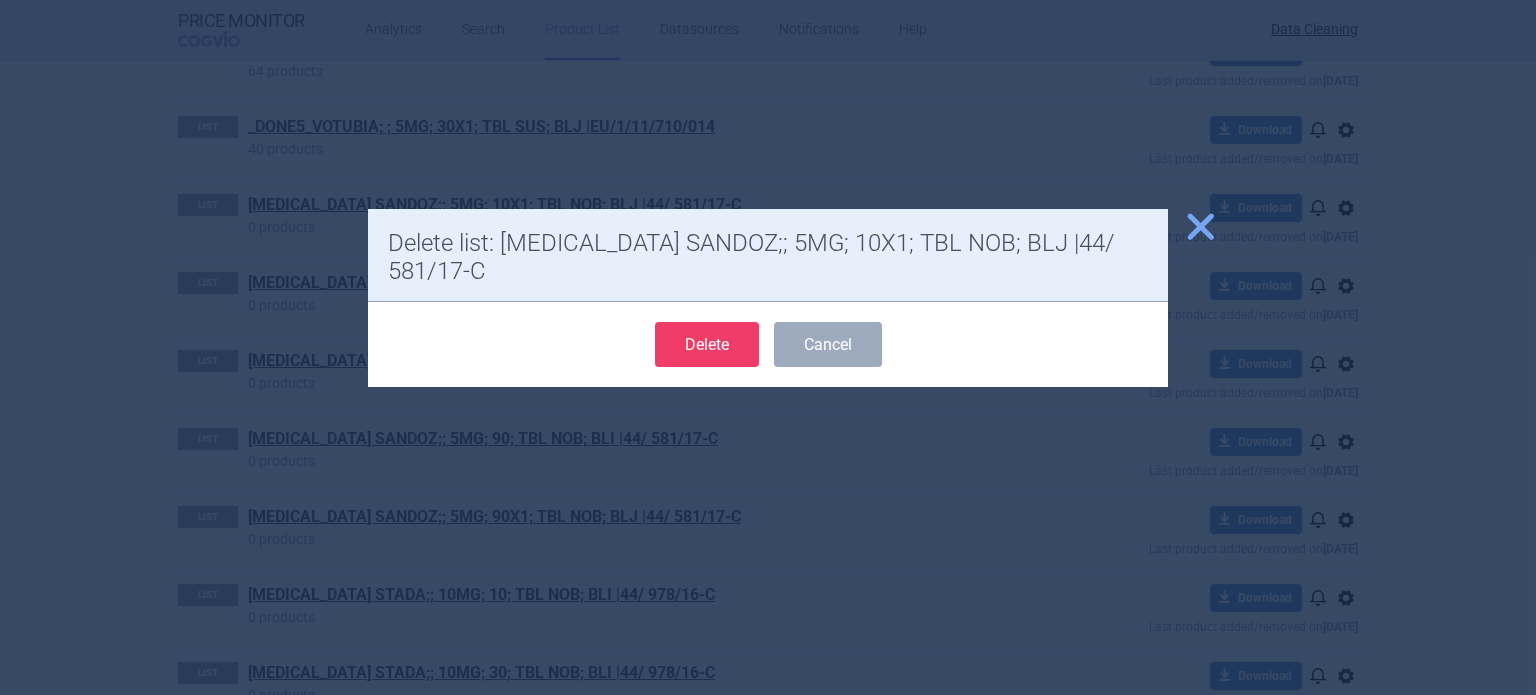 click on "Delete" at bounding box center [707, 344] 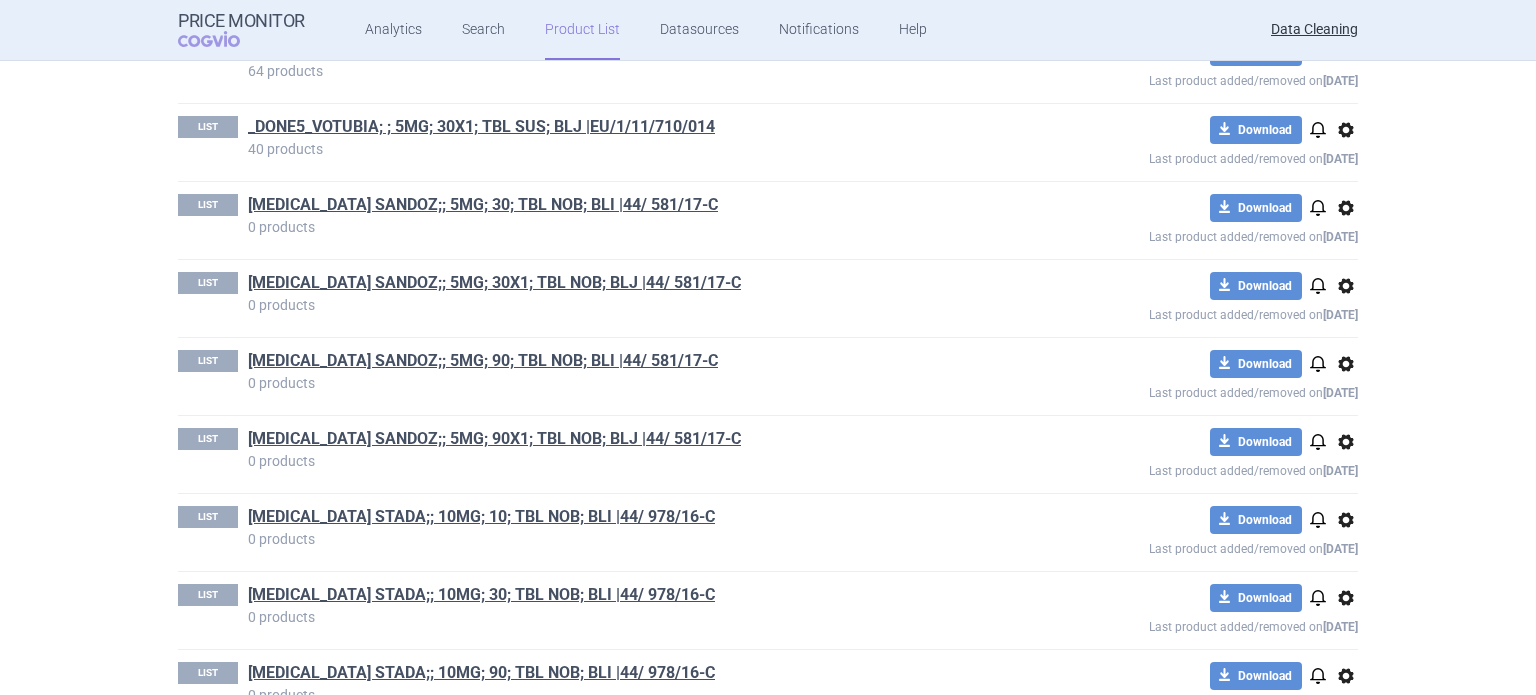 click on "options" at bounding box center [1346, 208] 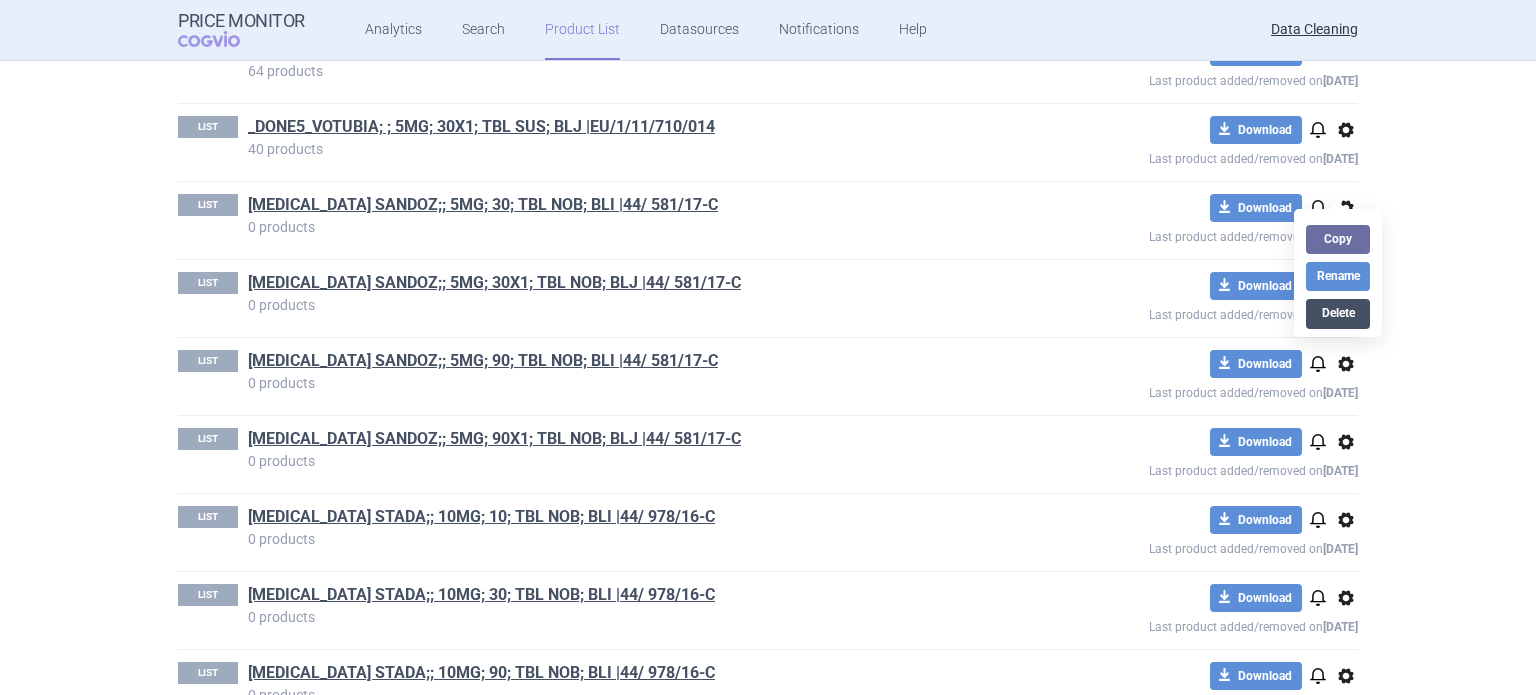 click on "Delete" at bounding box center [1338, 313] 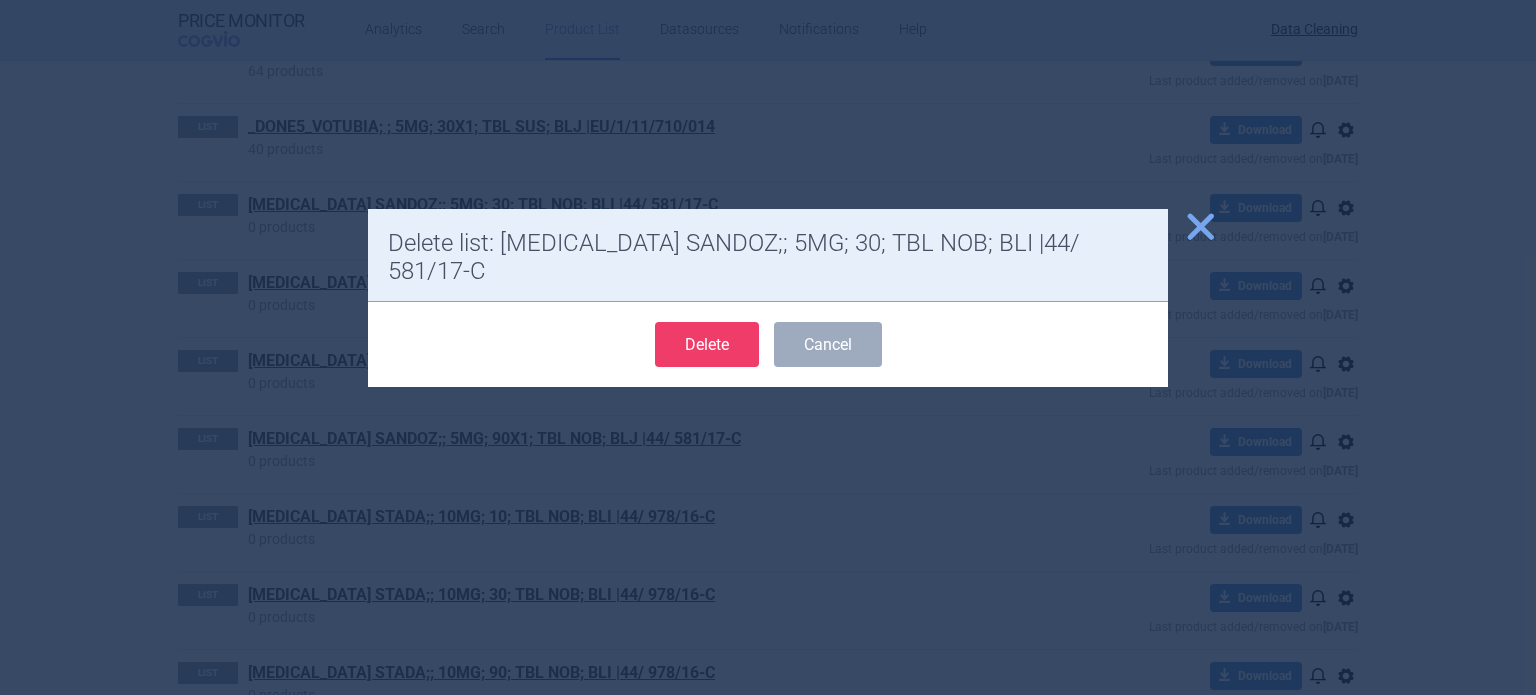 click on "Delete" at bounding box center [707, 344] 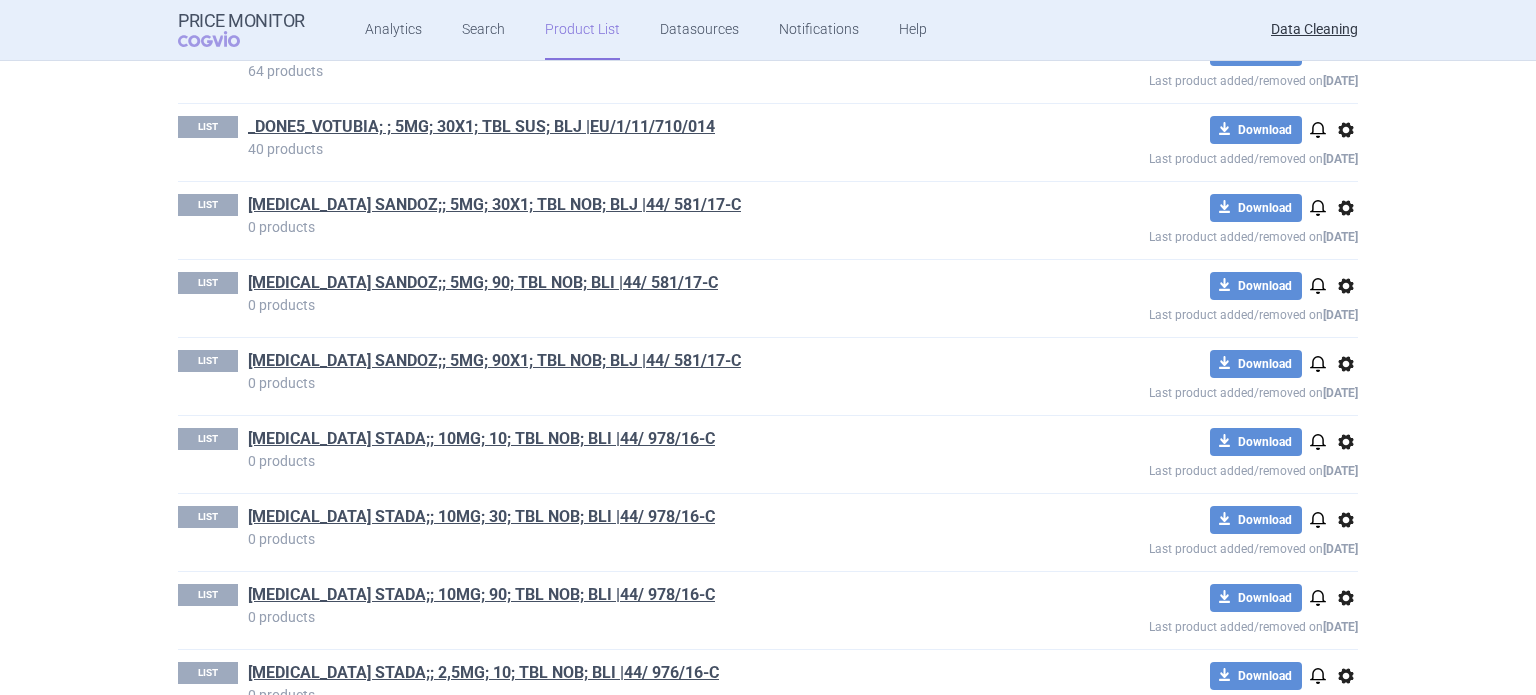click on "options" at bounding box center [1346, 208] 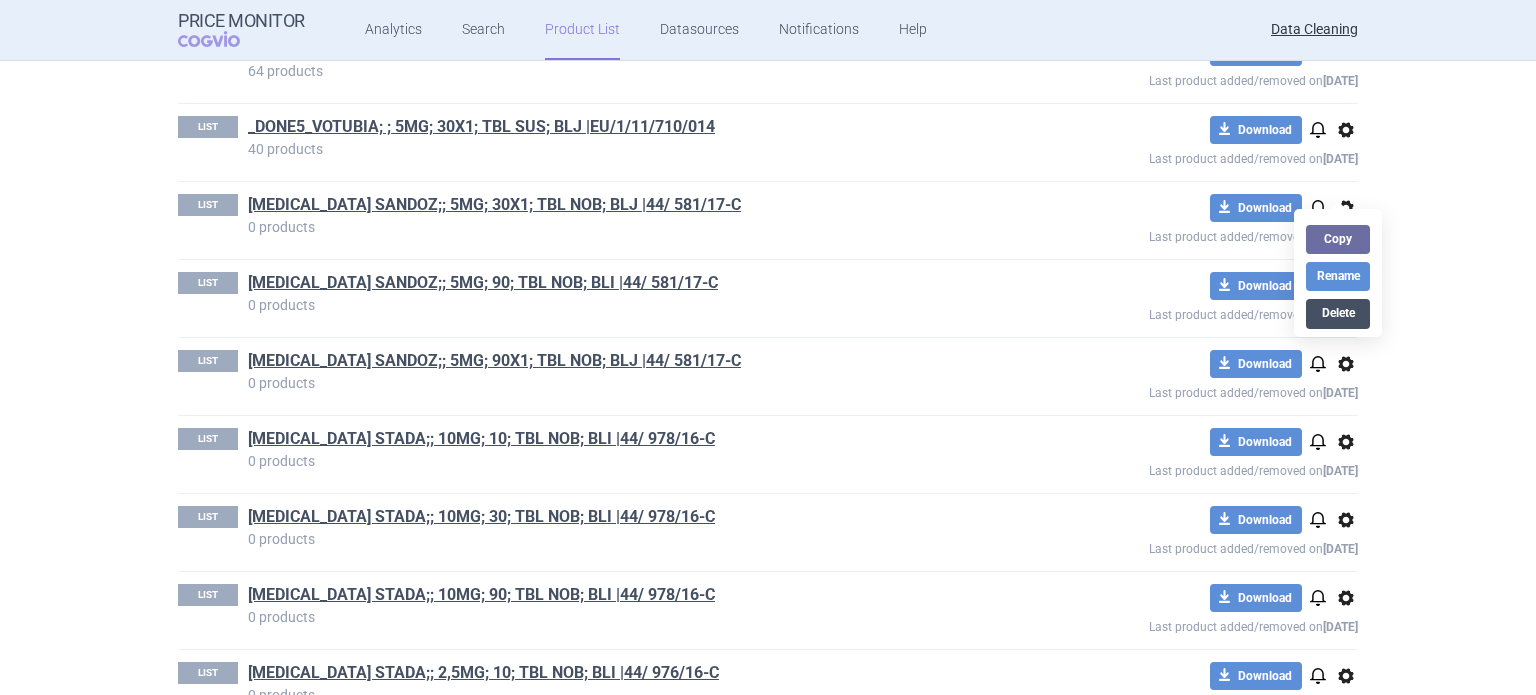 click on "Delete" at bounding box center [1338, 313] 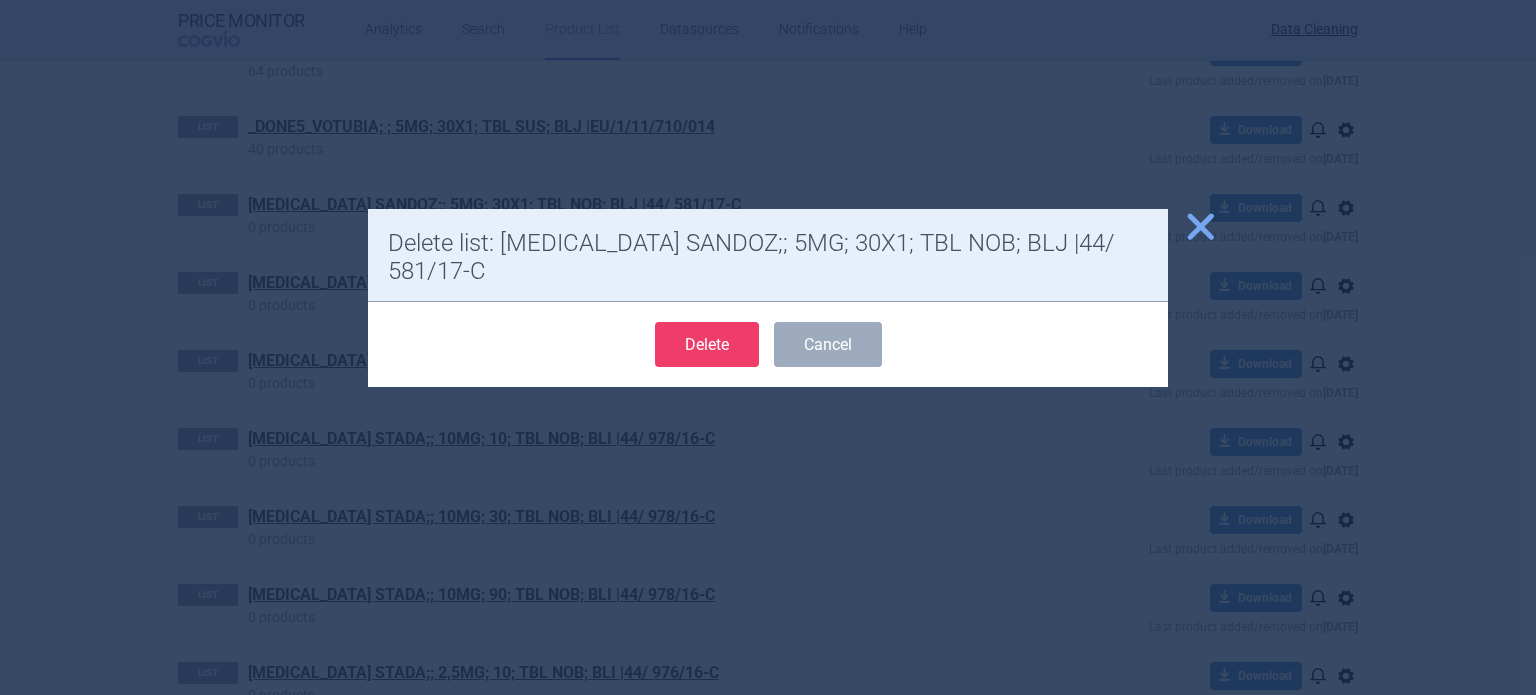 click on "Delete" at bounding box center [707, 344] 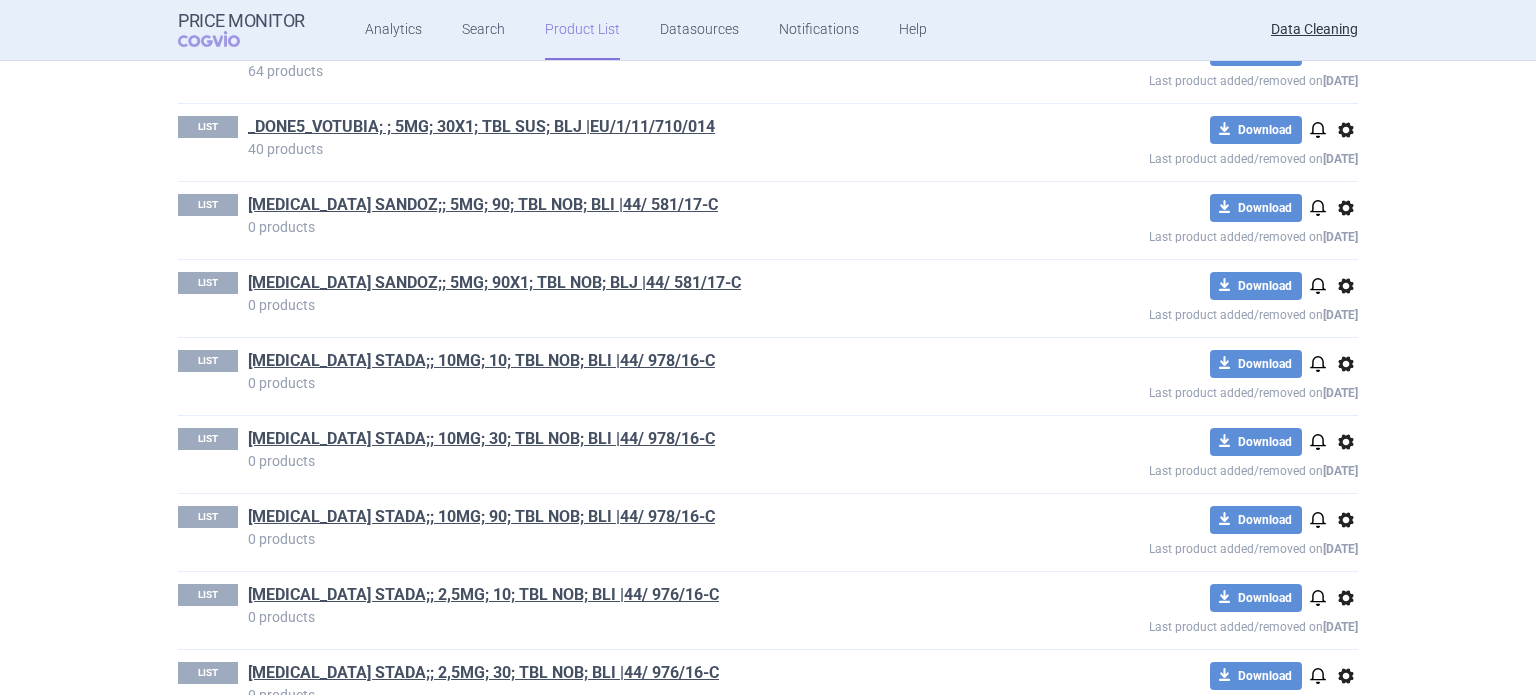 click on "options" at bounding box center (1346, 208) 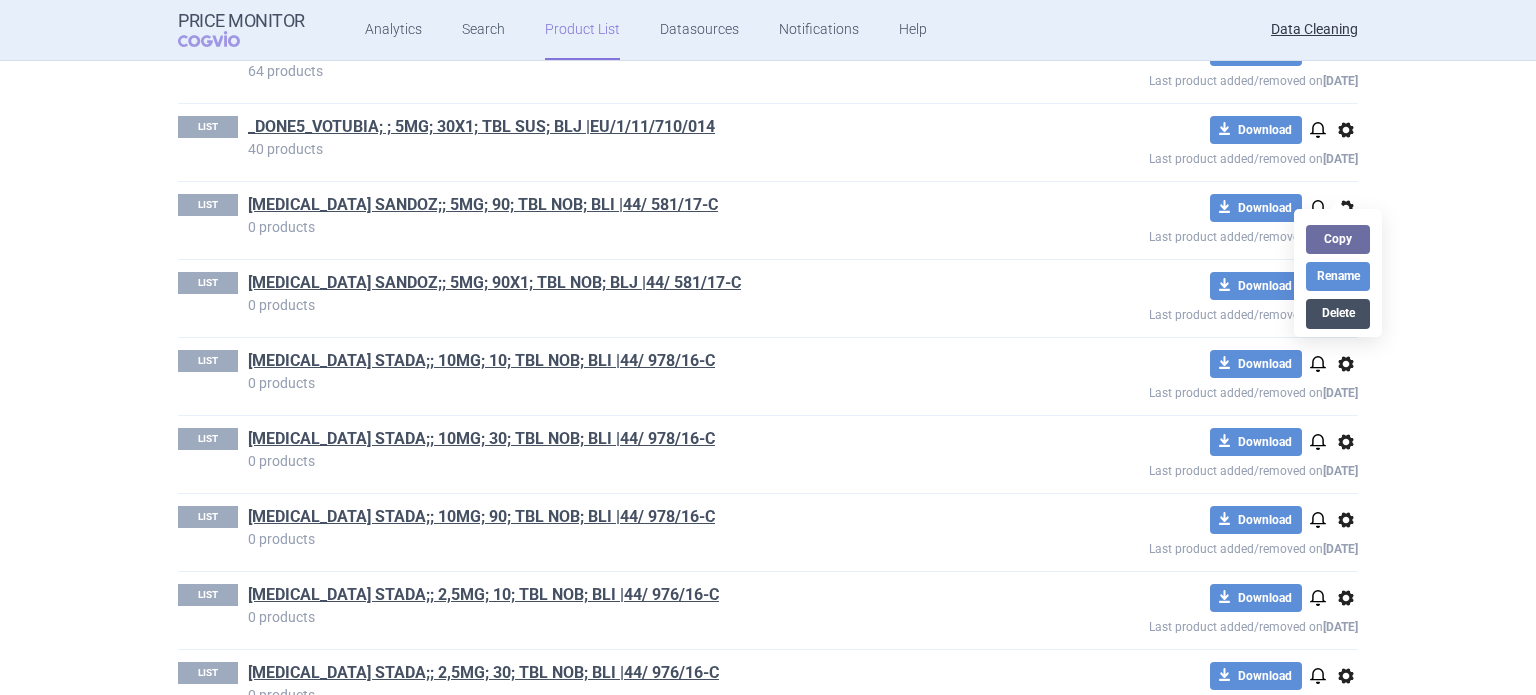 click on "Delete" at bounding box center (1338, 313) 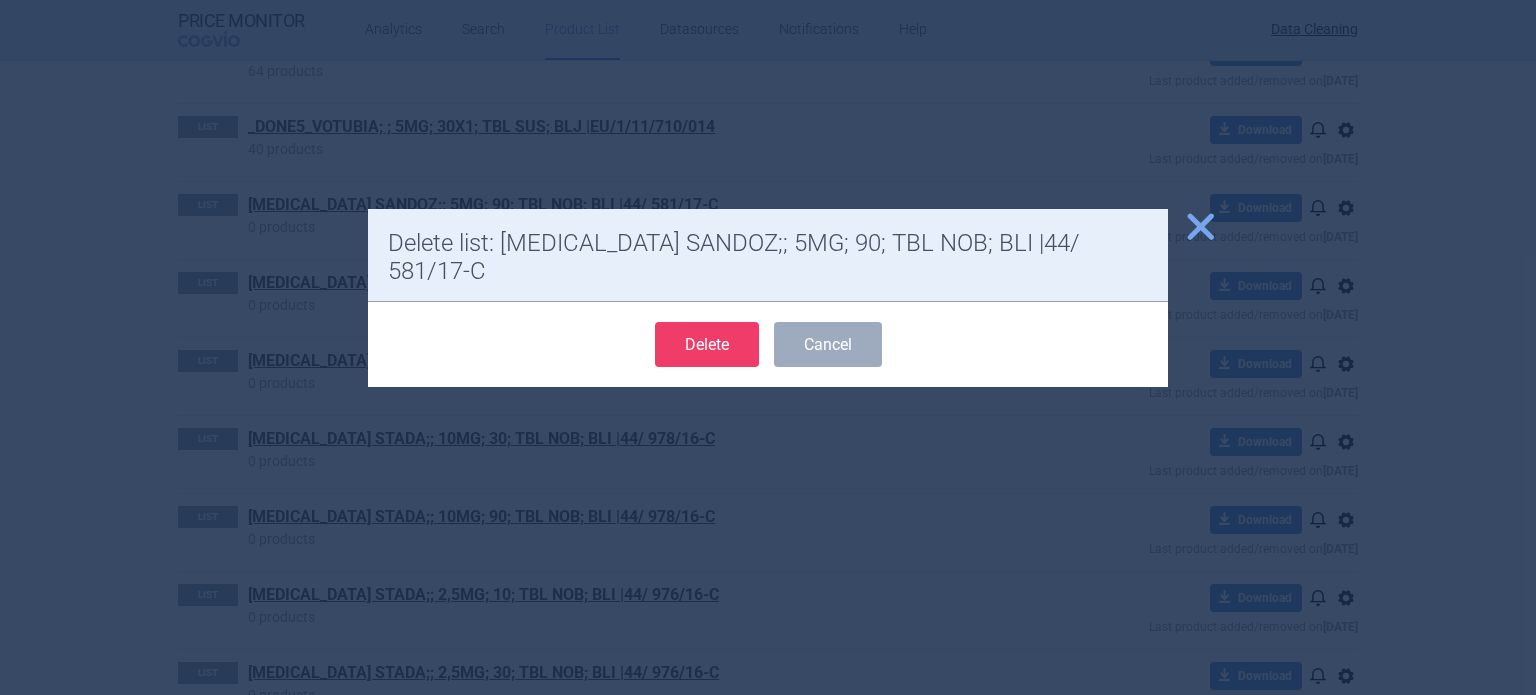 click on "Delete" at bounding box center [707, 344] 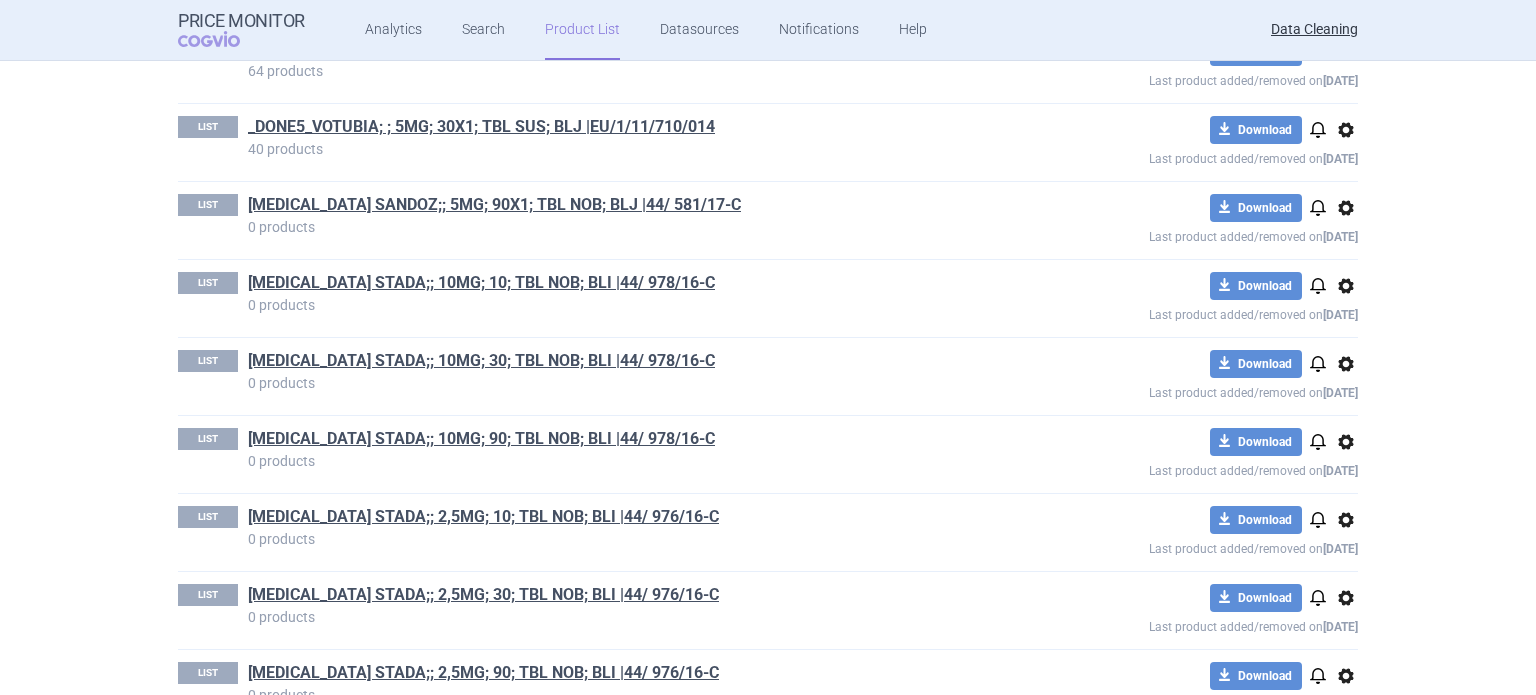 click on "options" at bounding box center (1346, 208) 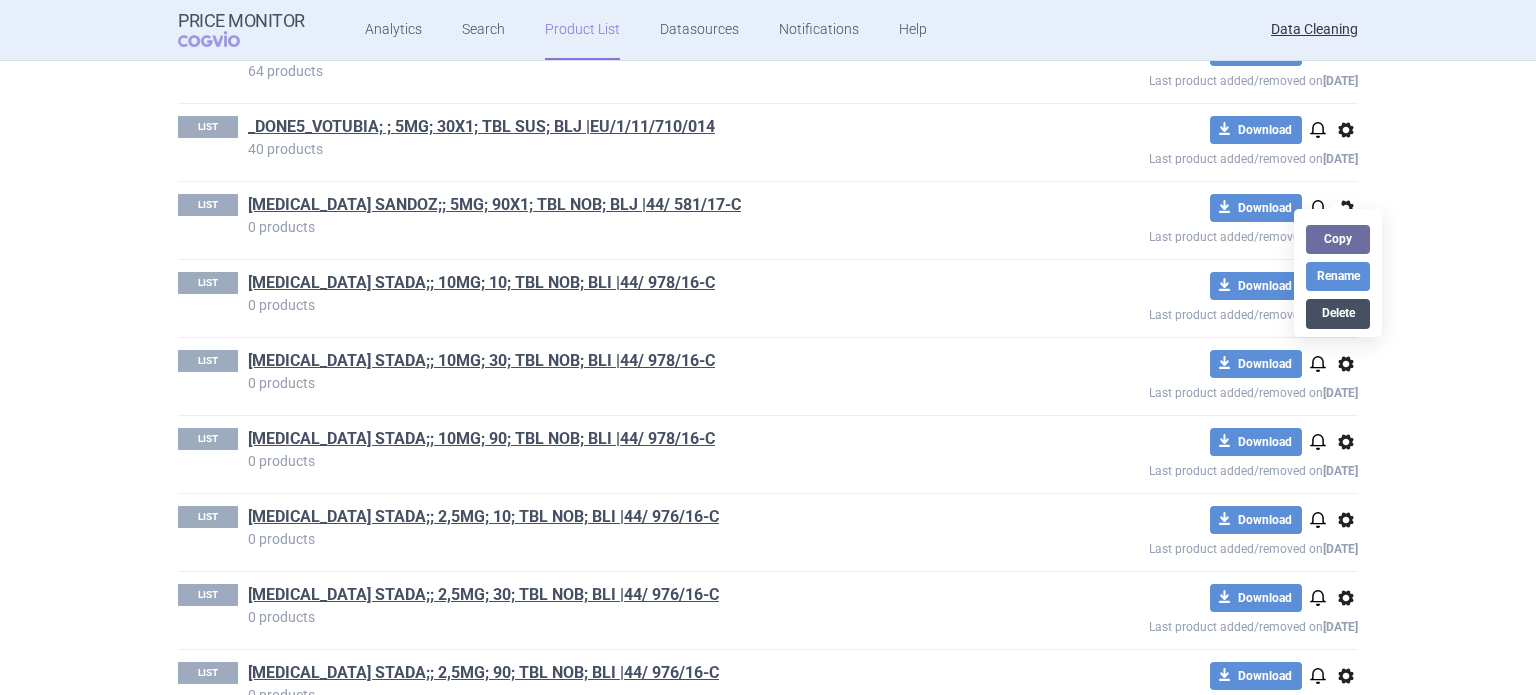 click on "Delete" at bounding box center [1338, 313] 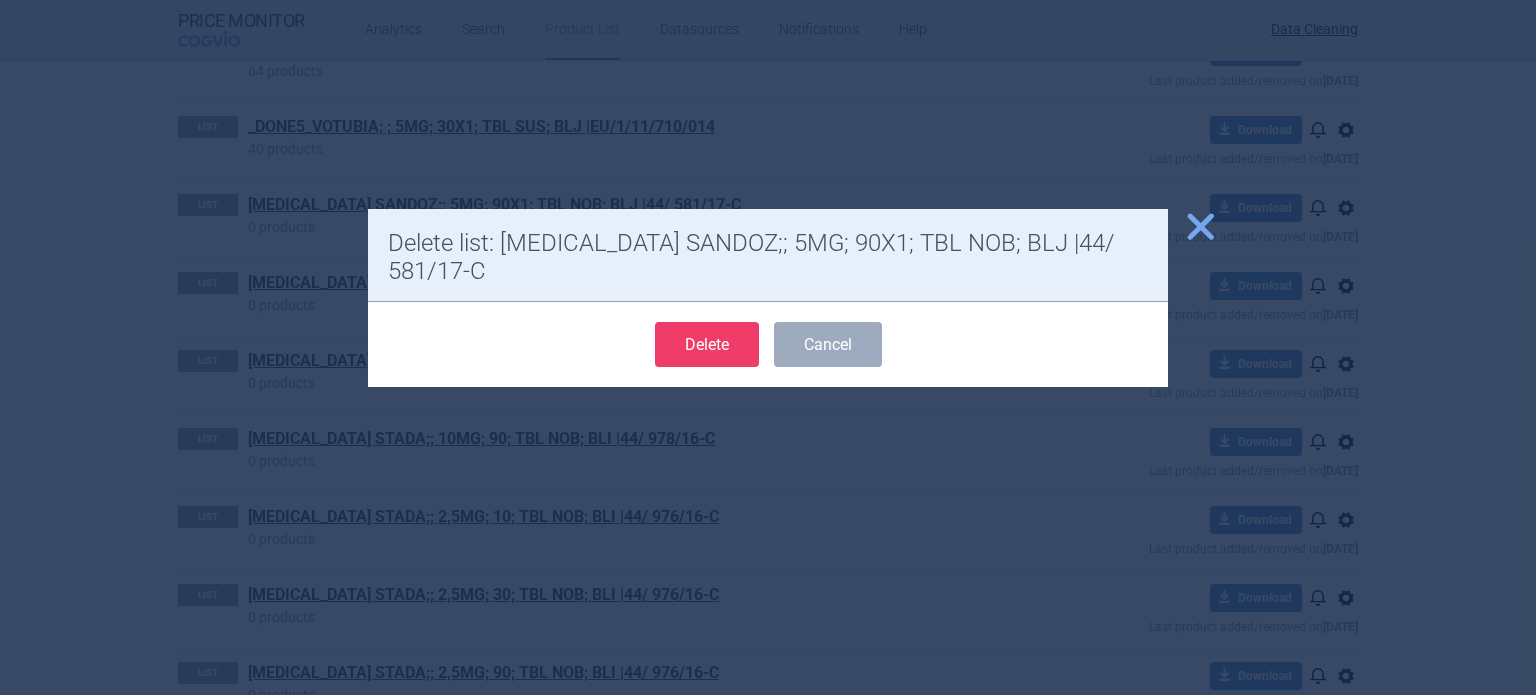 click on "Delete" at bounding box center [707, 344] 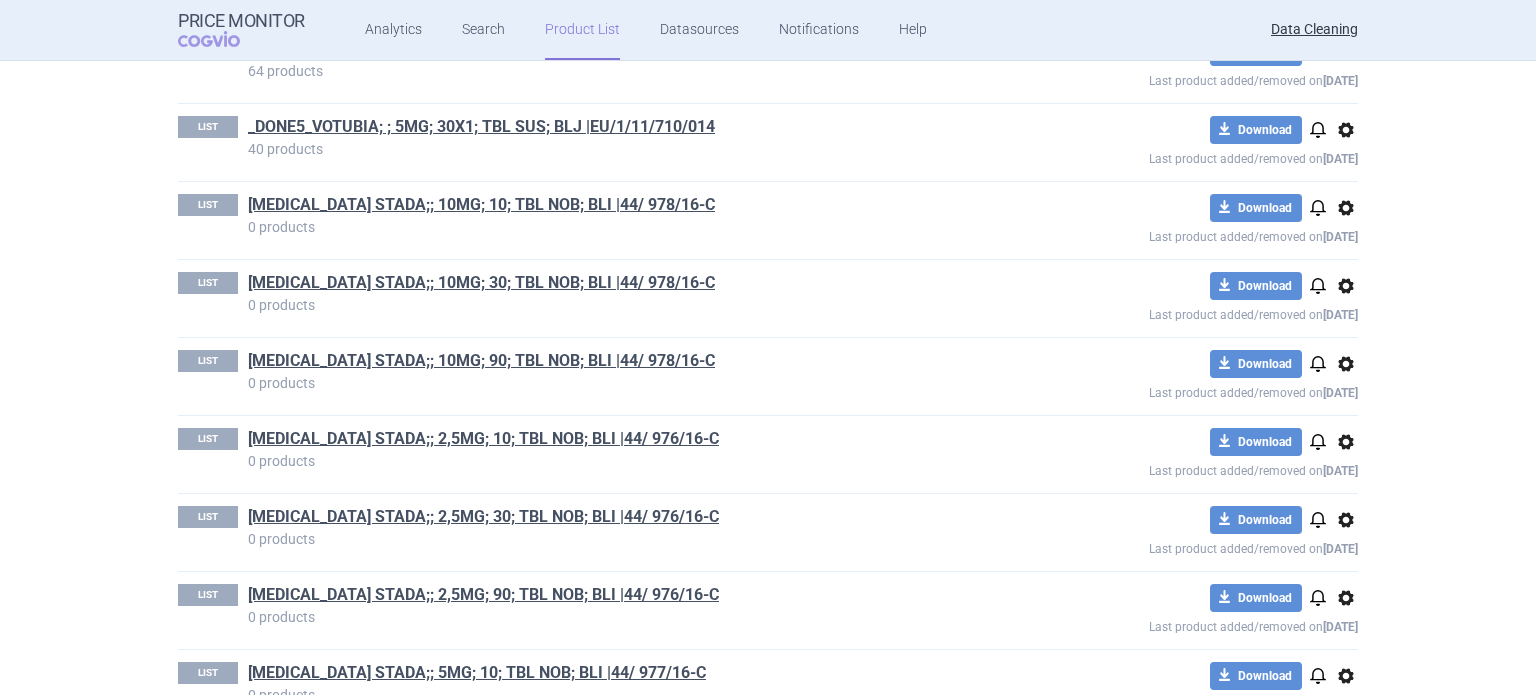 click on "options" at bounding box center [1346, 208] 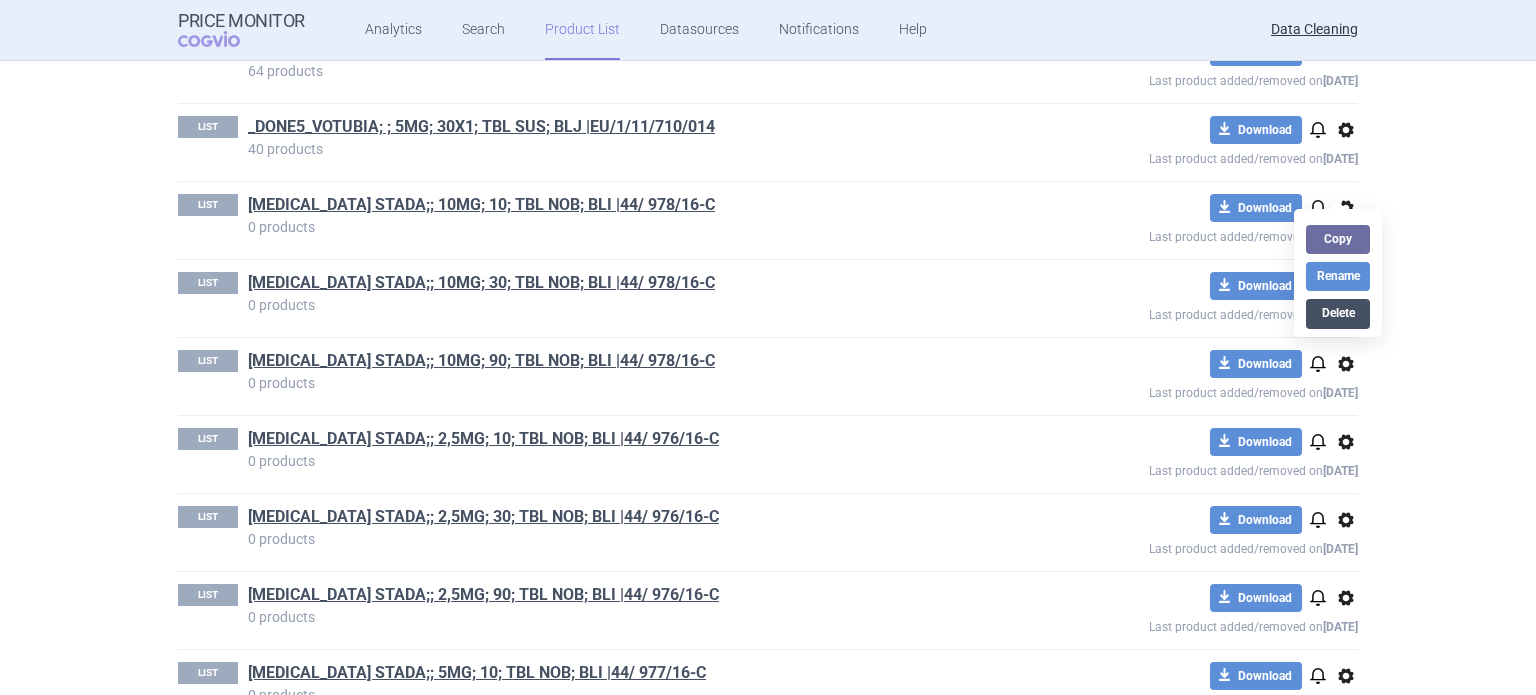 click on "Delete" at bounding box center (1338, 313) 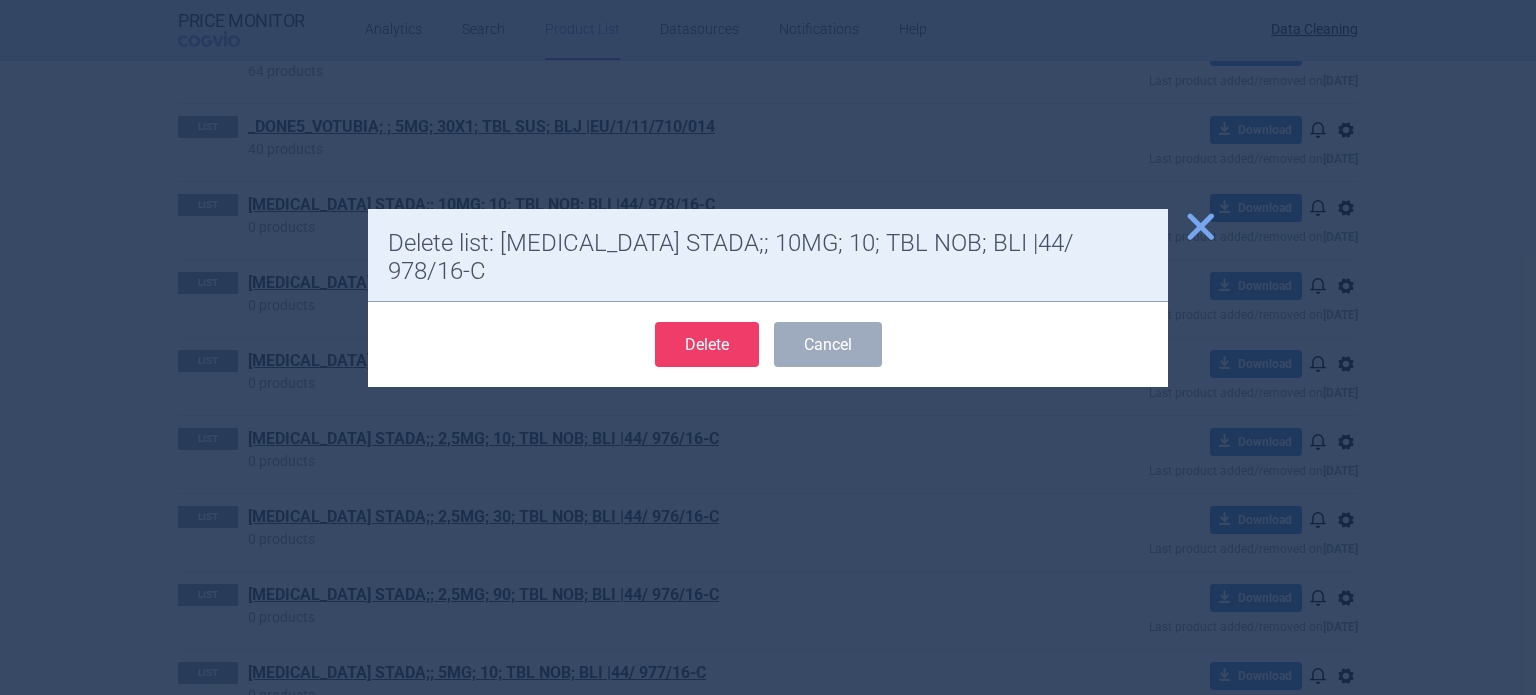 click on "Delete" at bounding box center [707, 344] 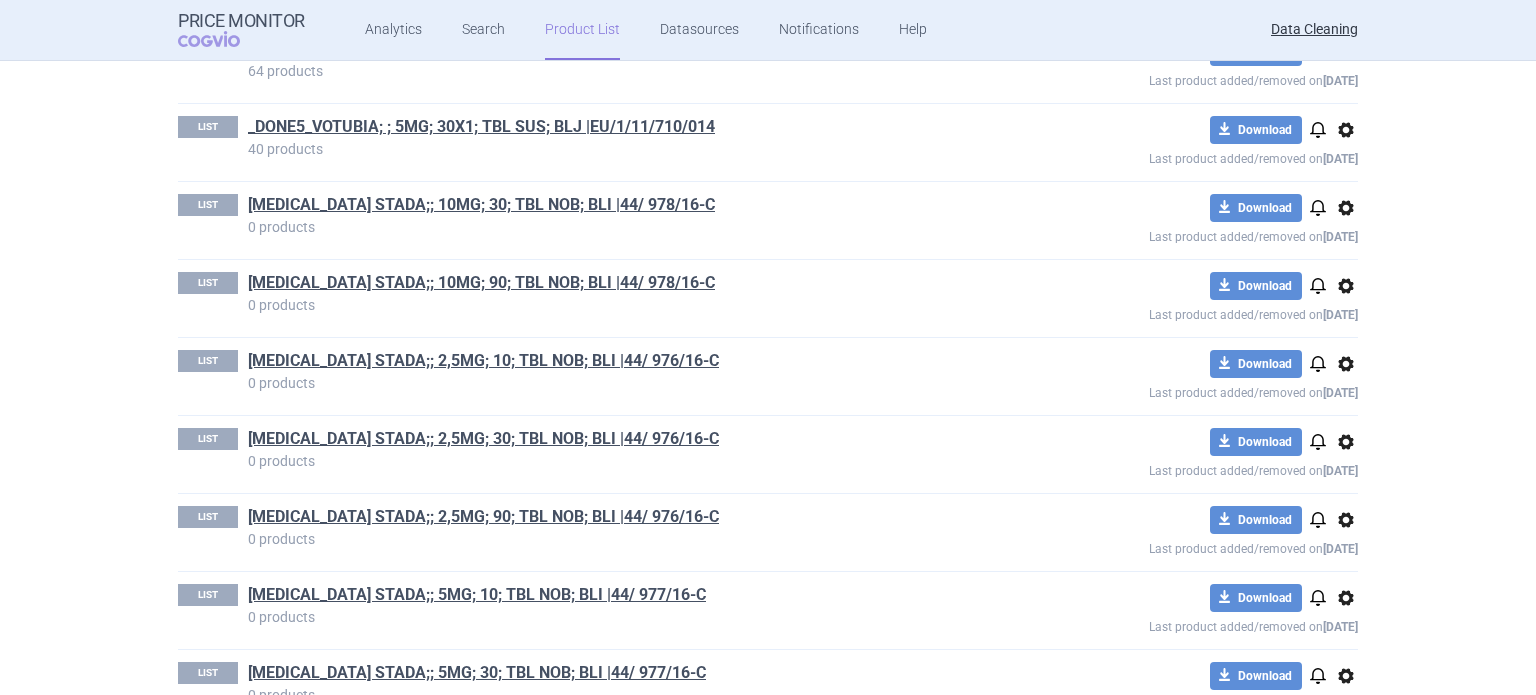 click on "options" at bounding box center (1346, 208) 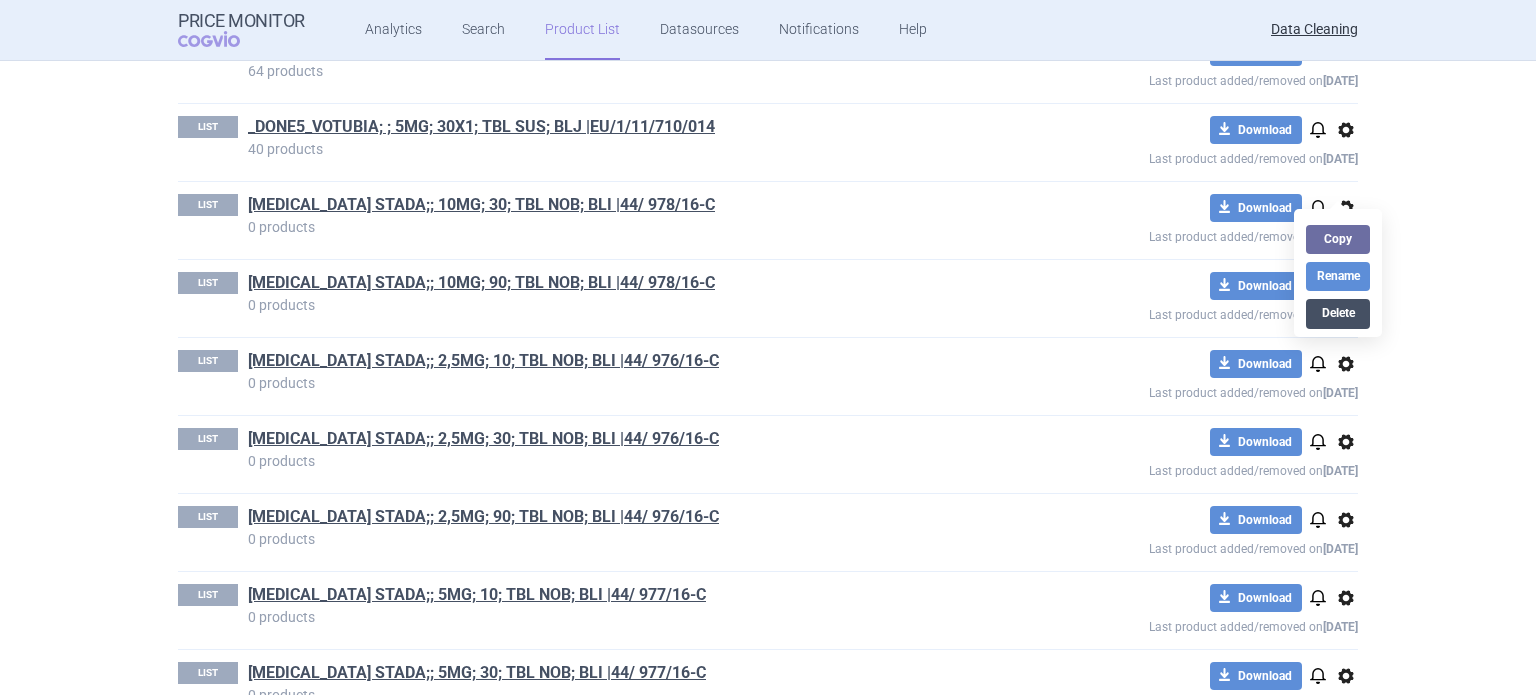 click on "Delete" at bounding box center [1338, 313] 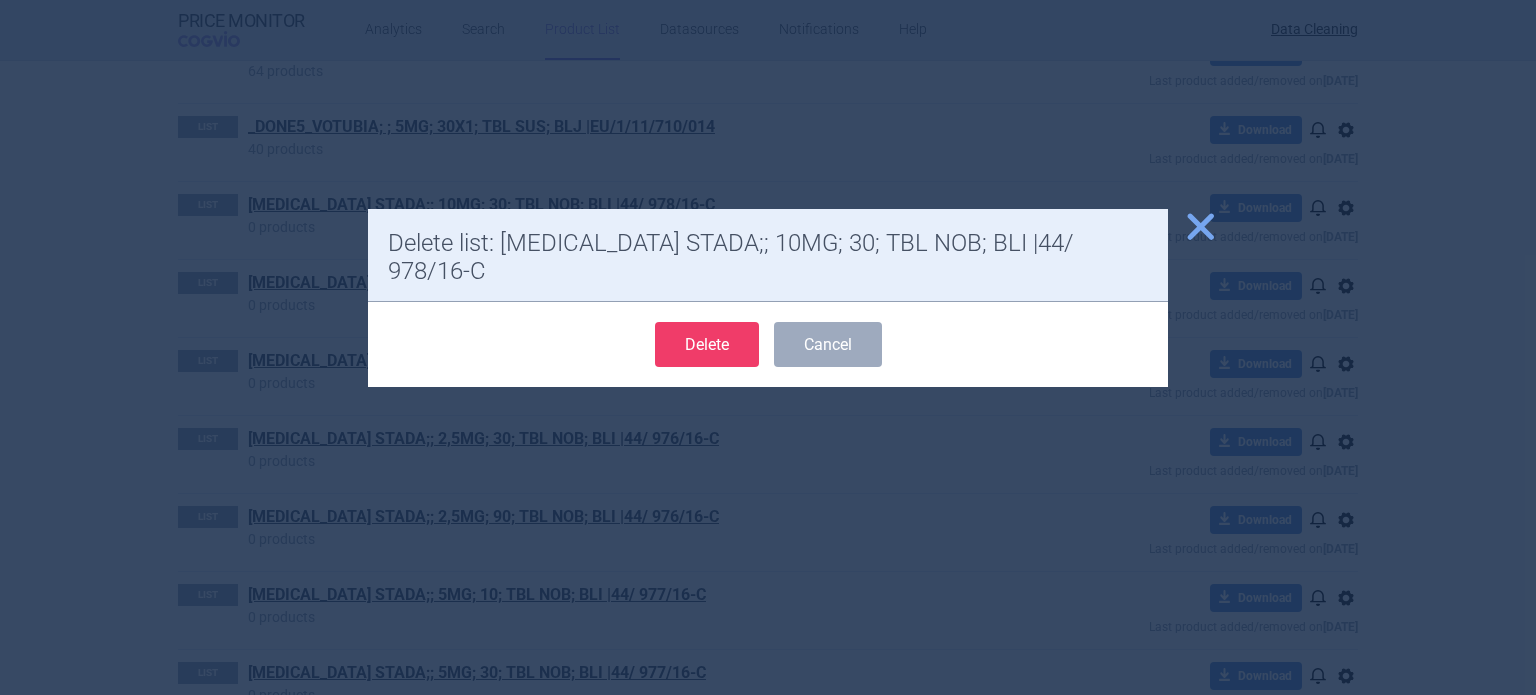 drag, startPoint x: 713, startPoint y: 316, endPoint x: 763, endPoint y: 311, distance: 50.24938 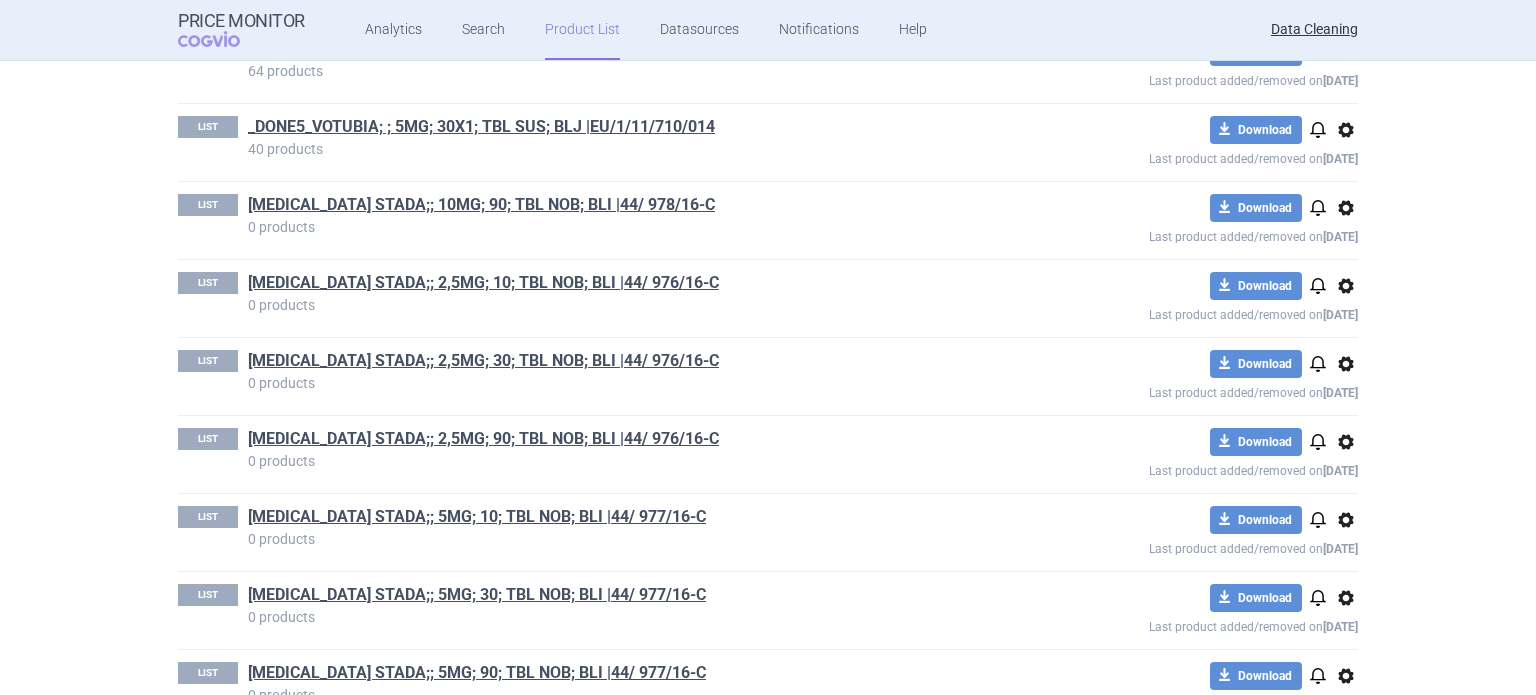 click on "options" at bounding box center [1346, 208] 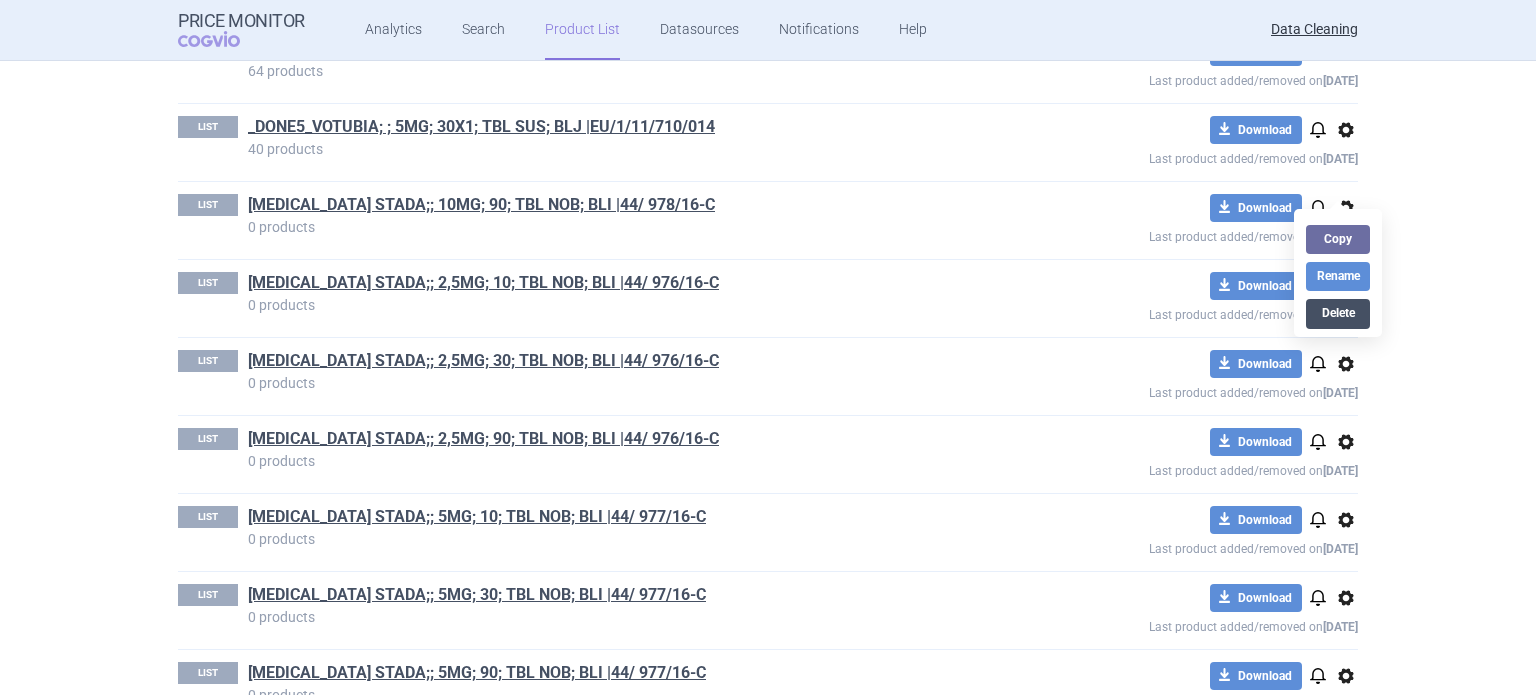 click on "Delete" at bounding box center (1338, 313) 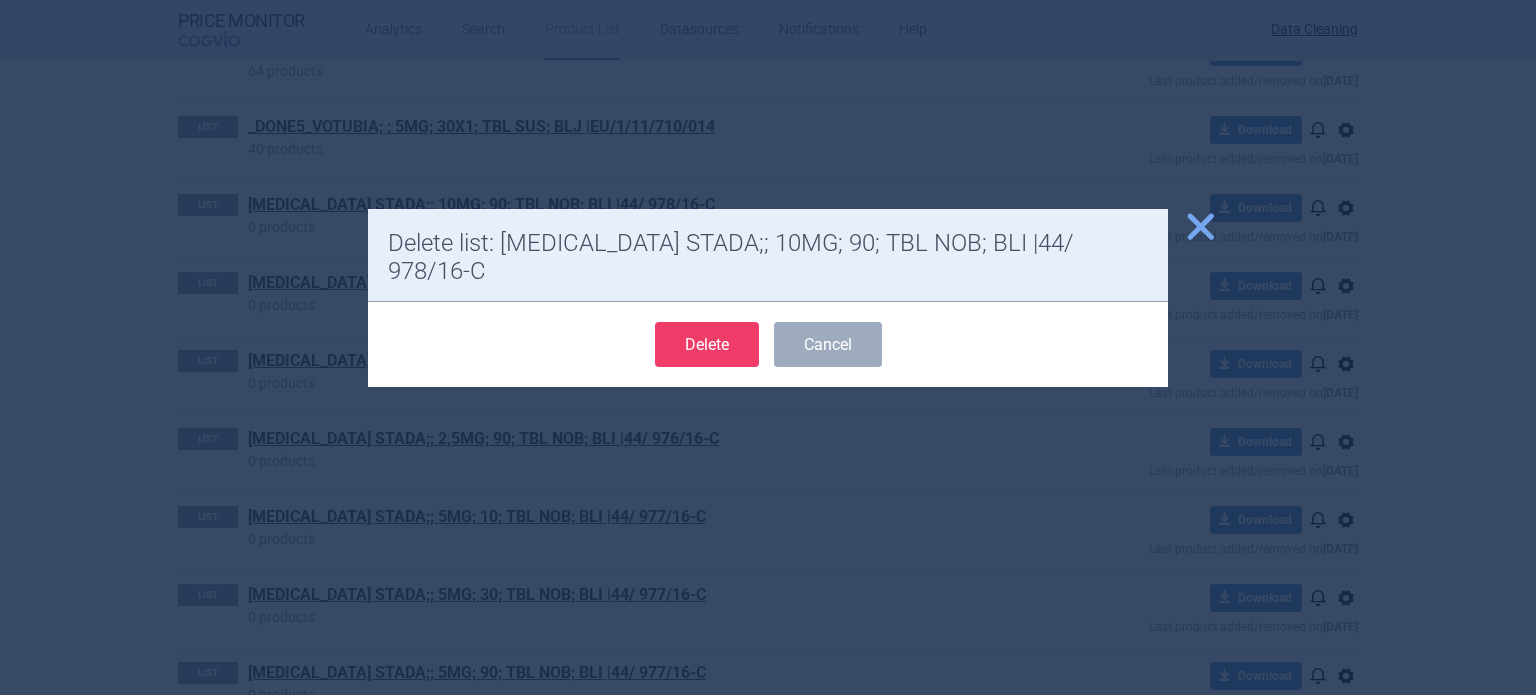 click on "Delete" at bounding box center (707, 344) 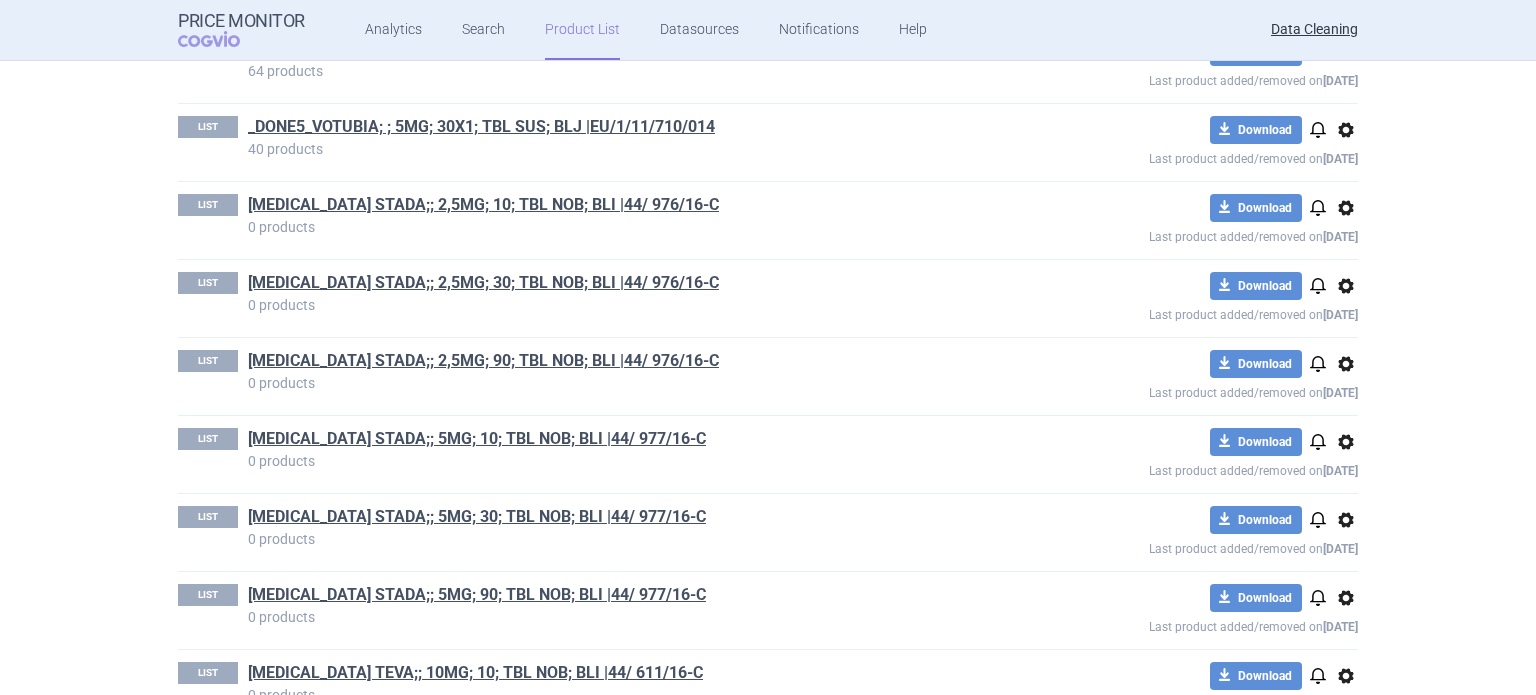 click on "options" at bounding box center [1346, 208] 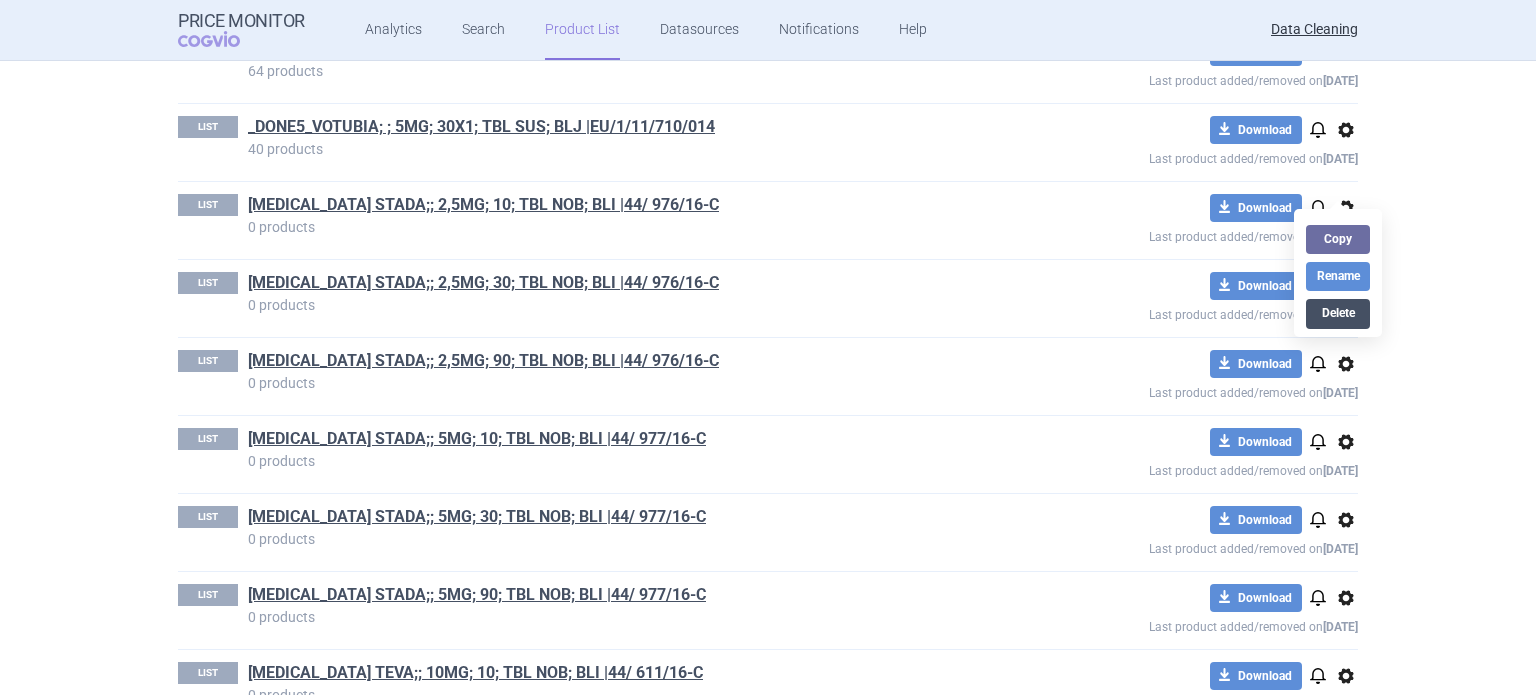 click on "Delete" at bounding box center [1338, 313] 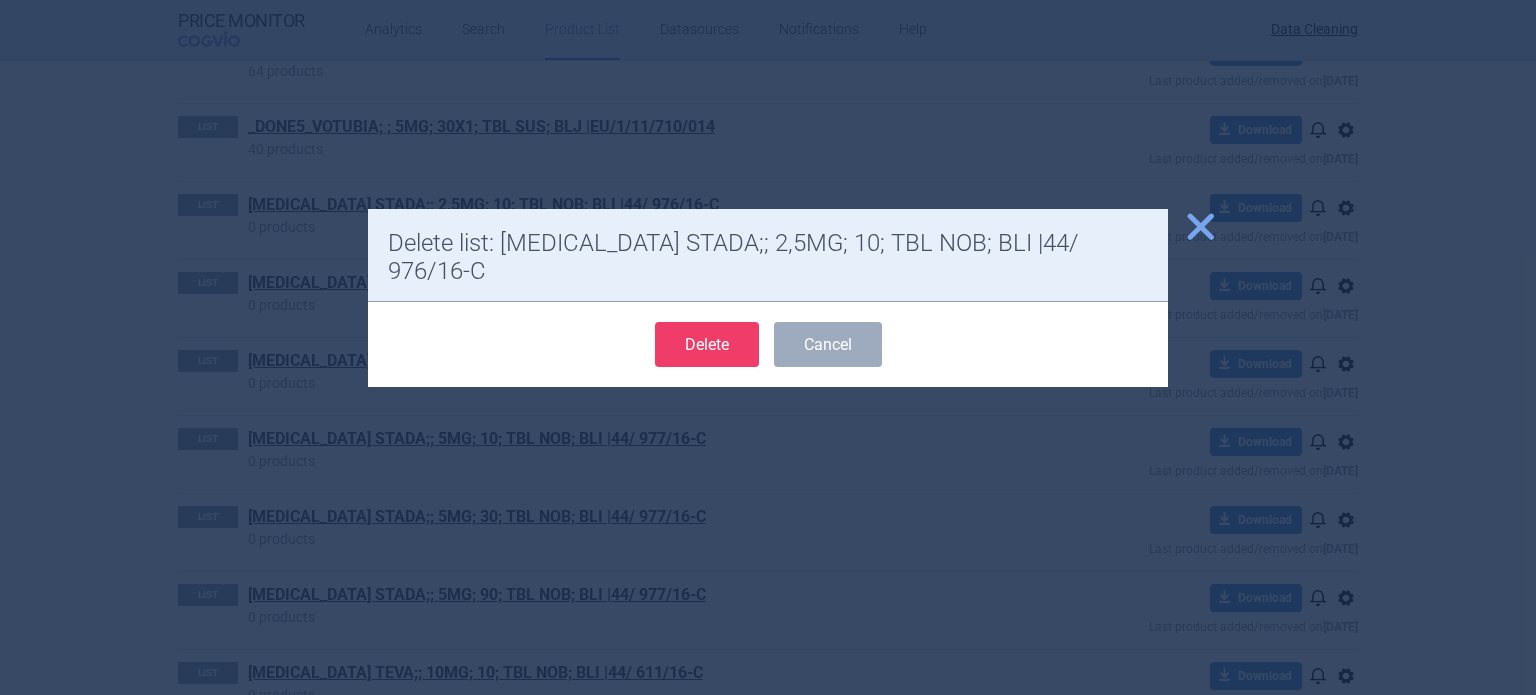 click on "Delete" at bounding box center [707, 344] 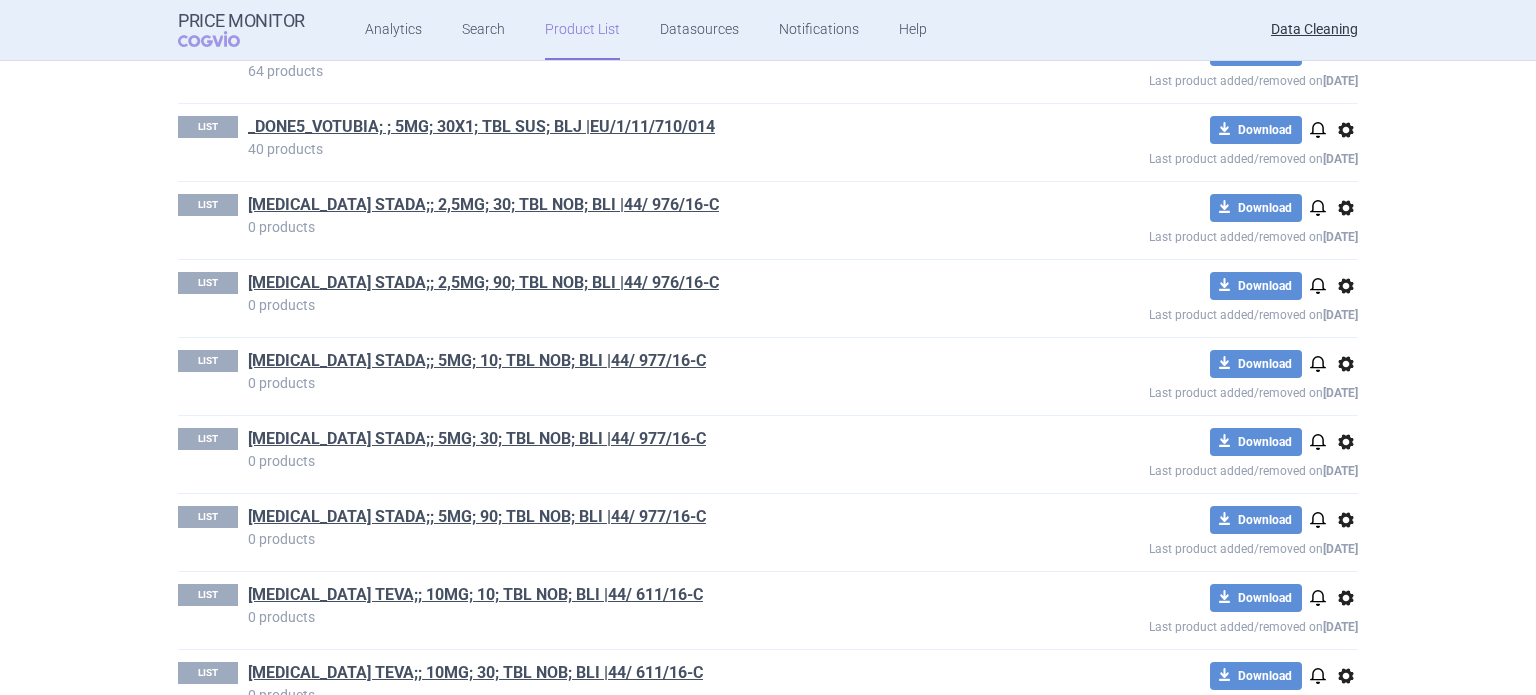 drag, startPoint x: 1336, startPoint y: 199, endPoint x: 1339, endPoint y: 177, distance: 22.203604 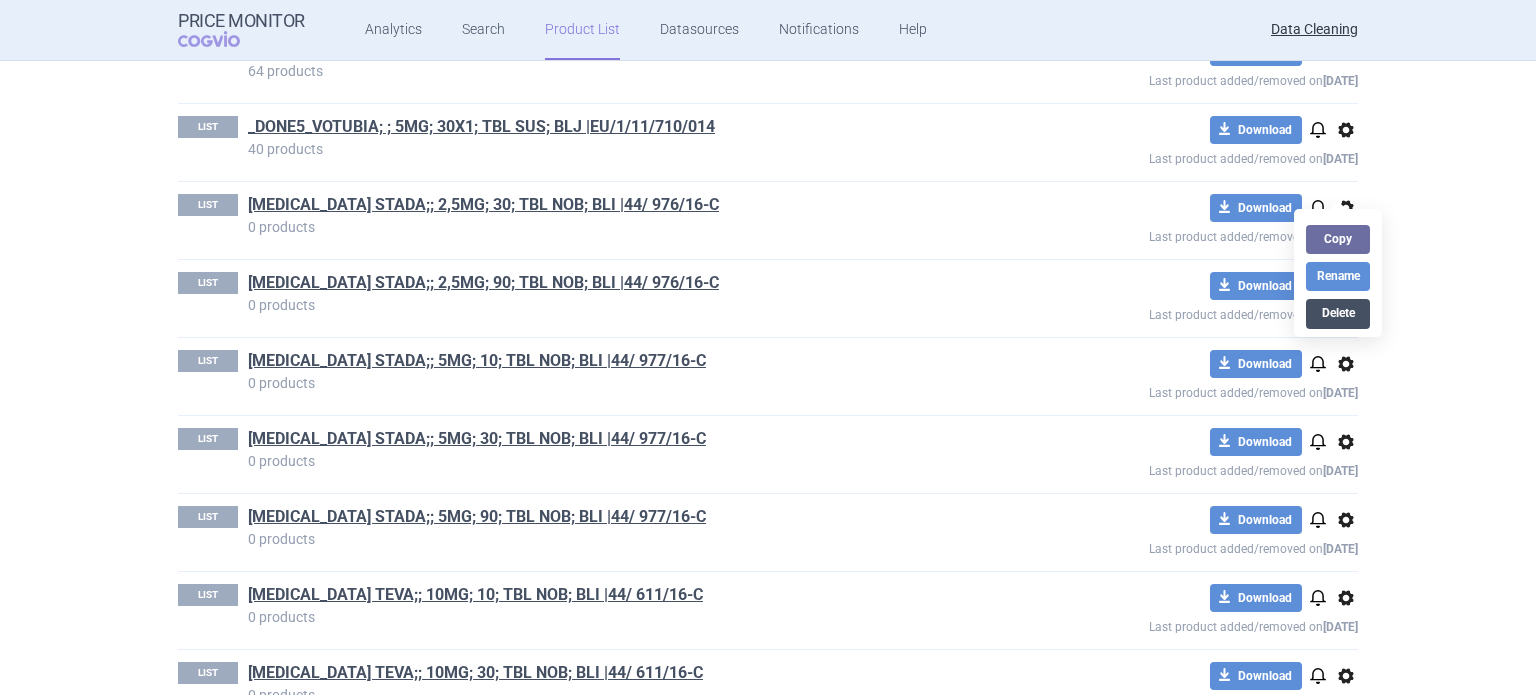 click on "Delete" at bounding box center [1338, 313] 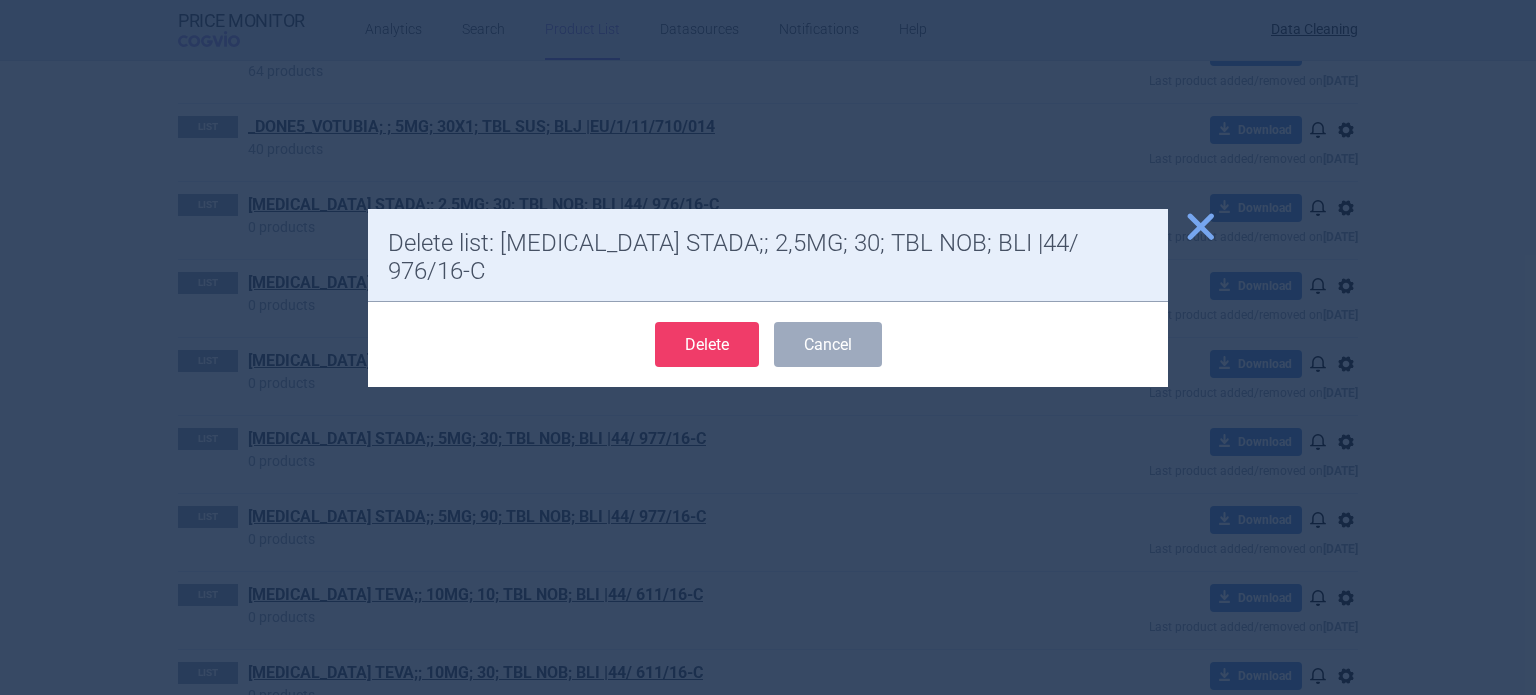 click on "Delete" at bounding box center (707, 344) 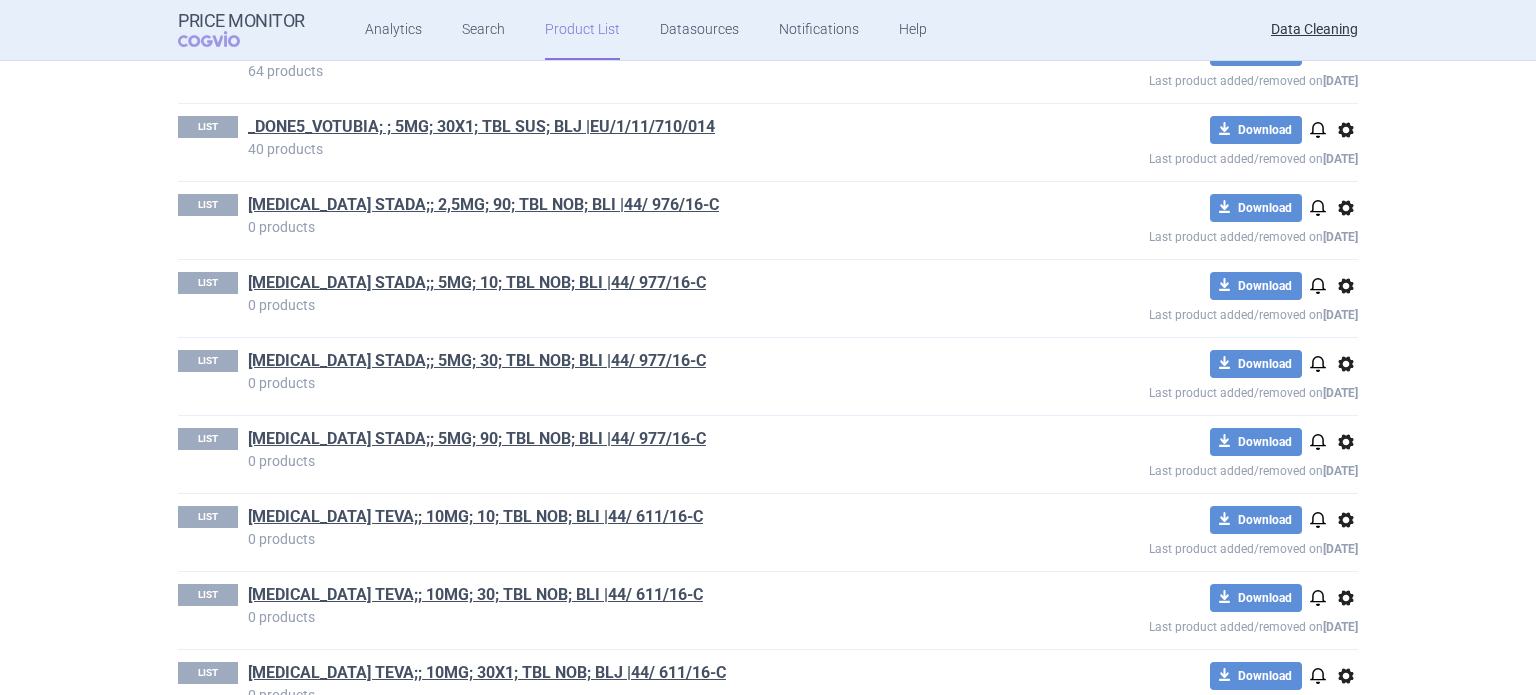 click on "options" at bounding box center [1346, 208] 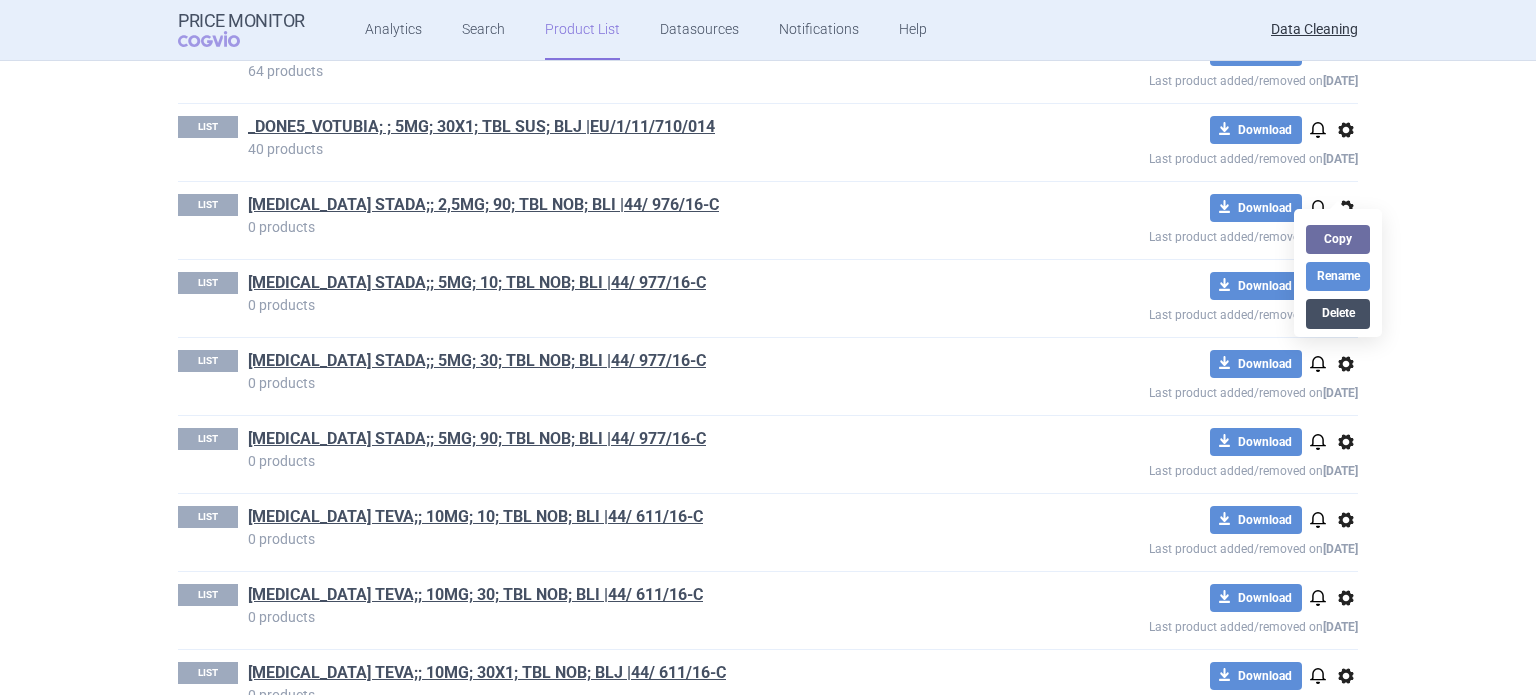 click on "Delete" at bounding box center [1338, 313] 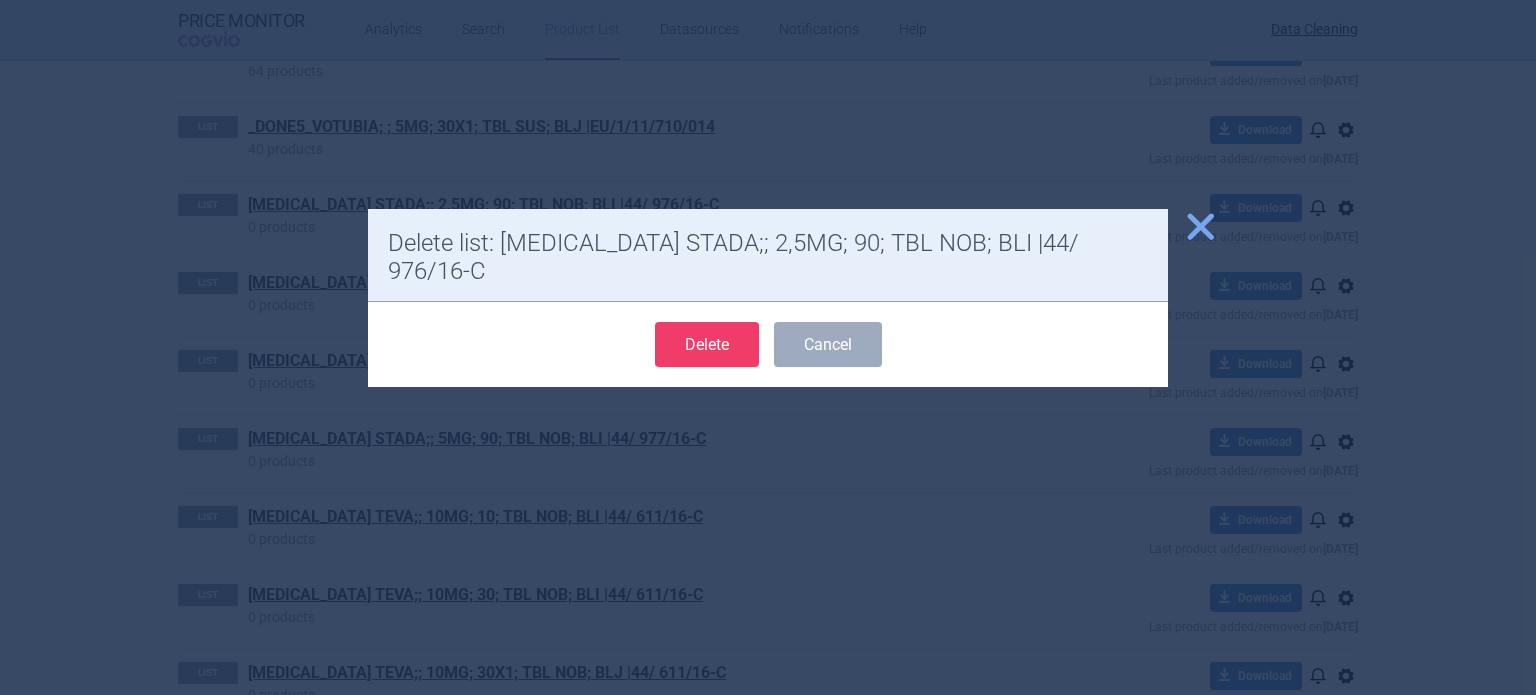 click on "Delete" at bounding box center [707, 344] 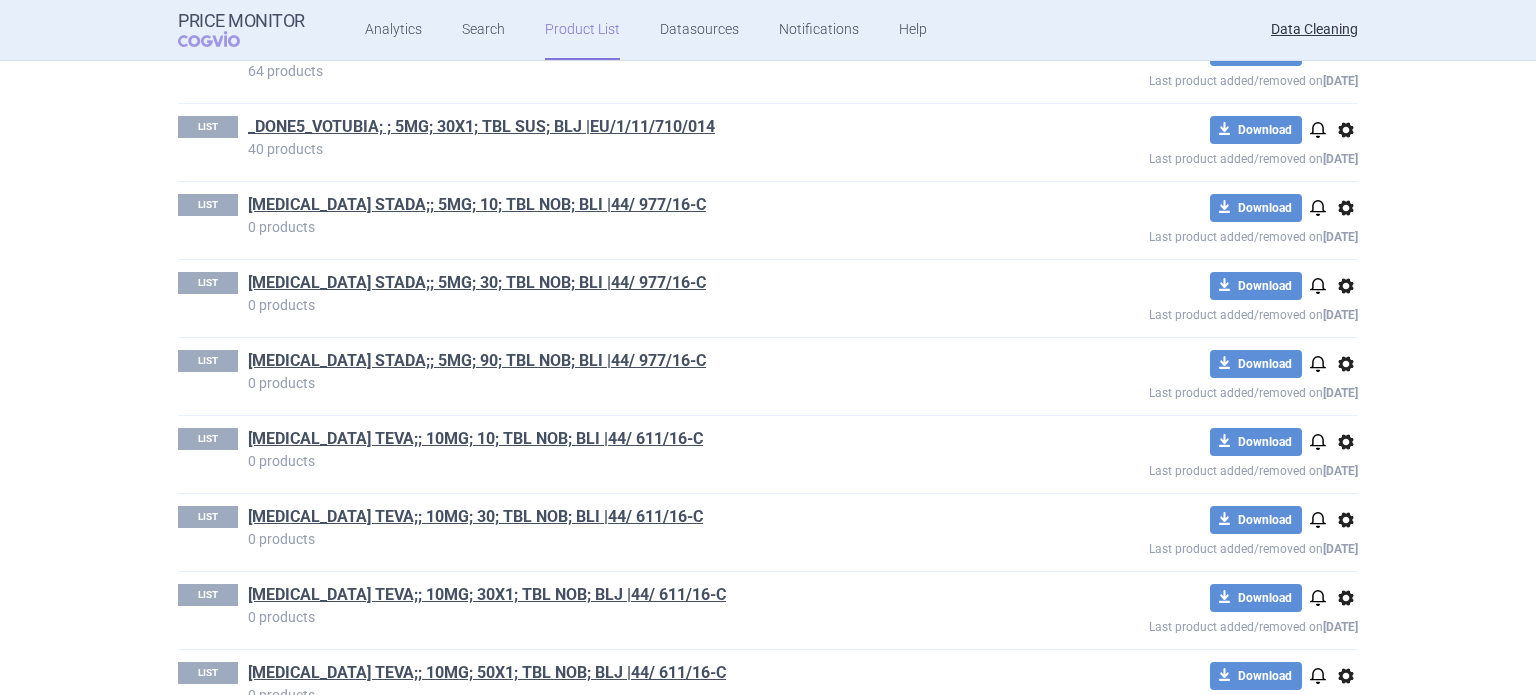 click on "options" at bounding box center (1346, 208) 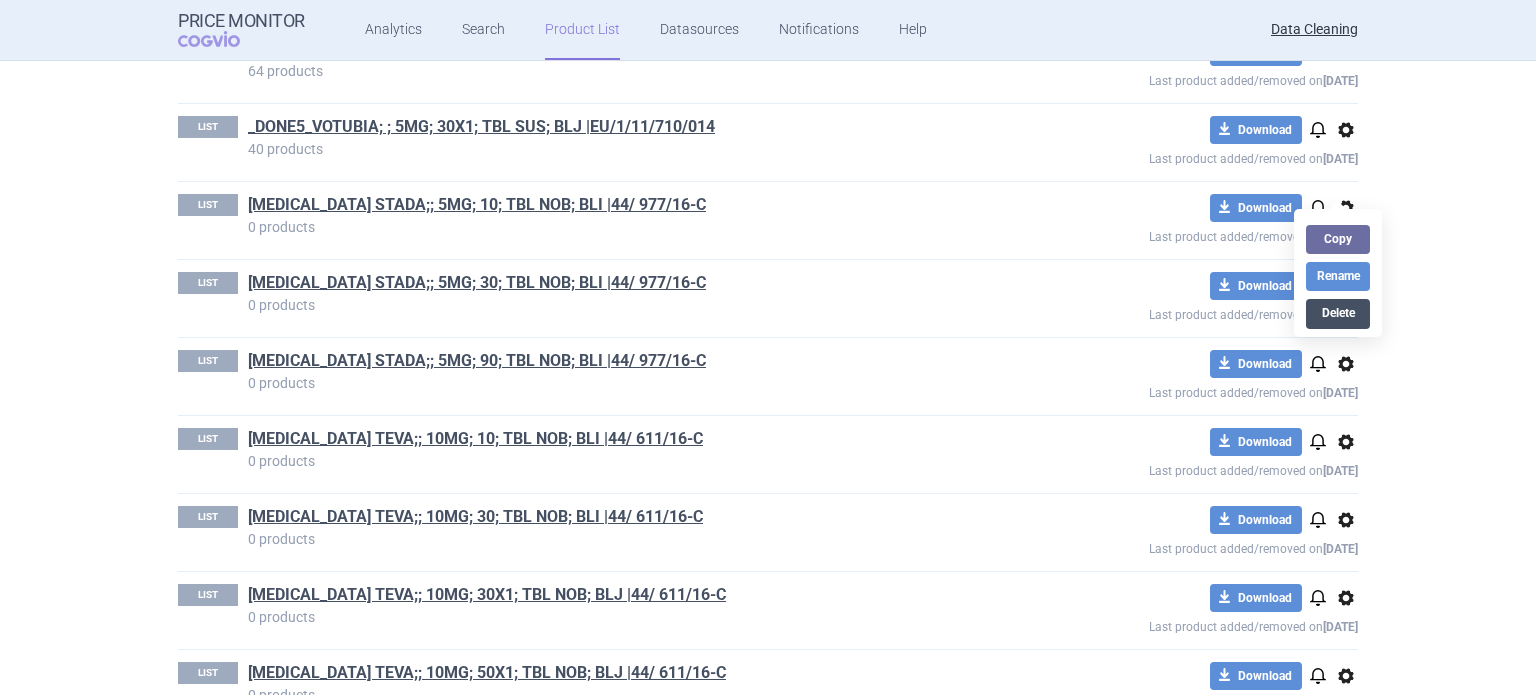 click on "Delete" at bounding box center (1338, 313) 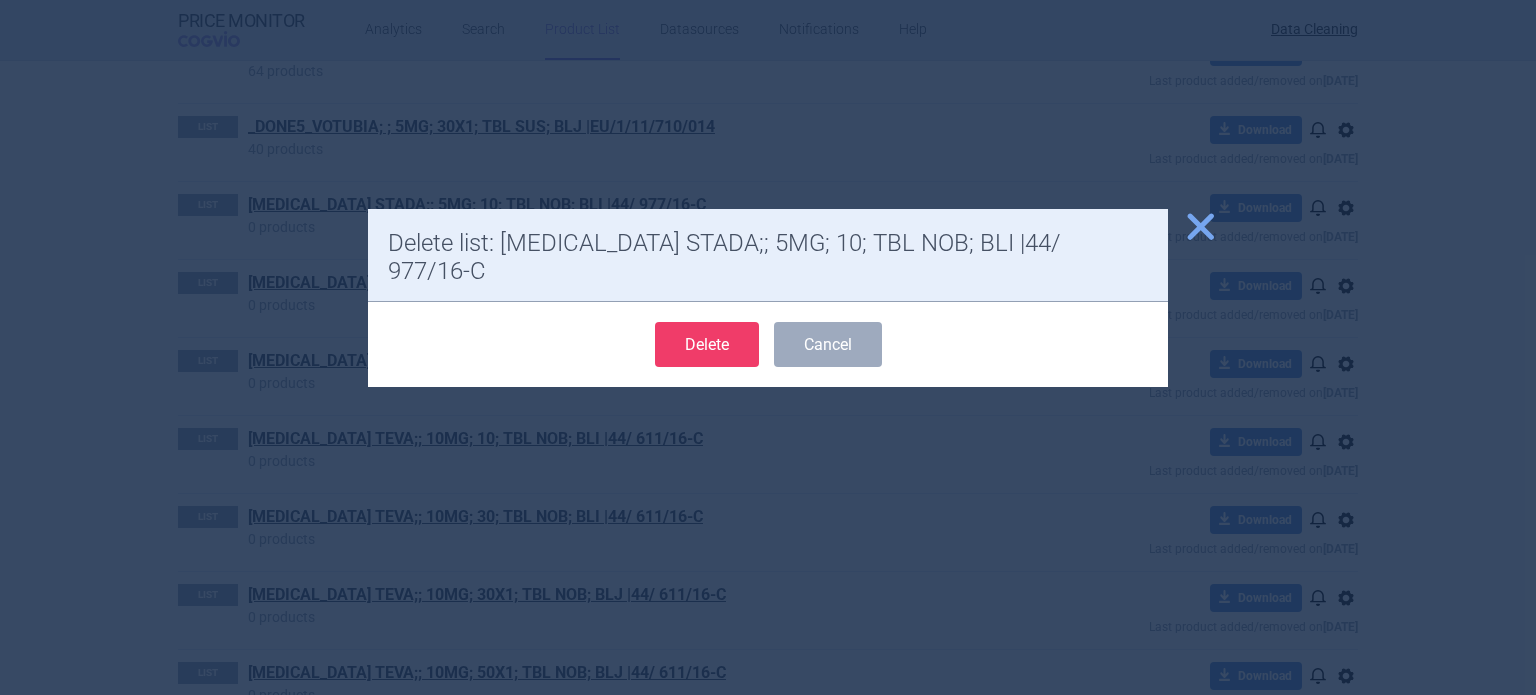 click on "Delete" at bounding box center [707, 344] 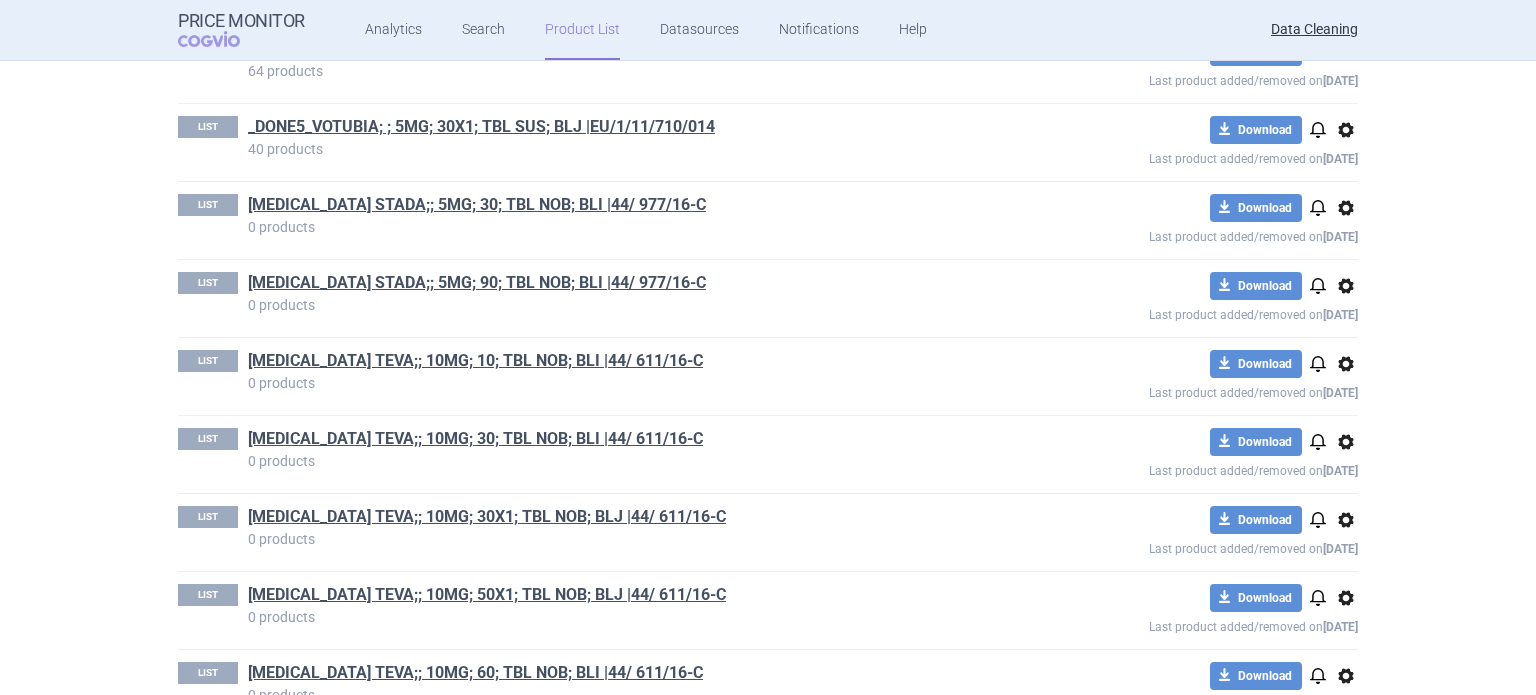click on "options" at bounding box center (1346, 208) 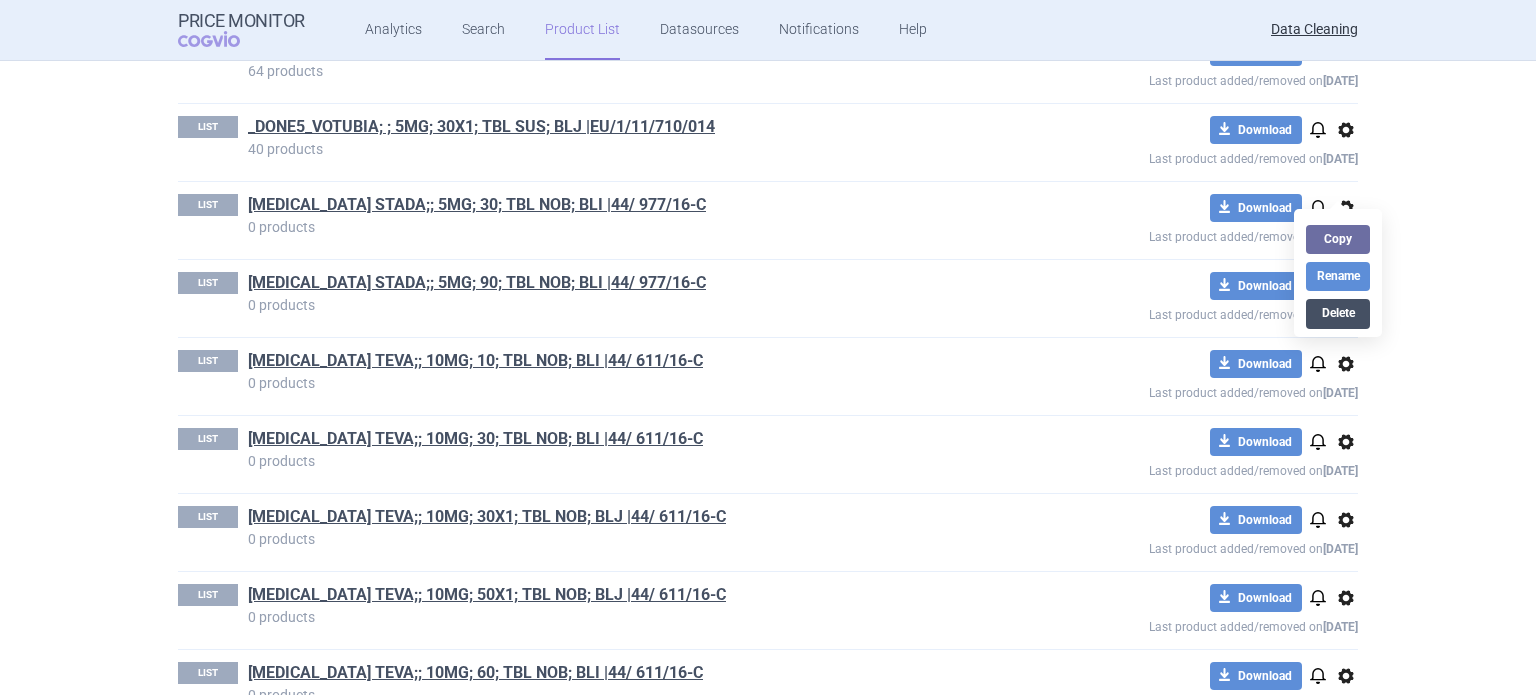 click on "Delete" at bounding box center [1338, 313] 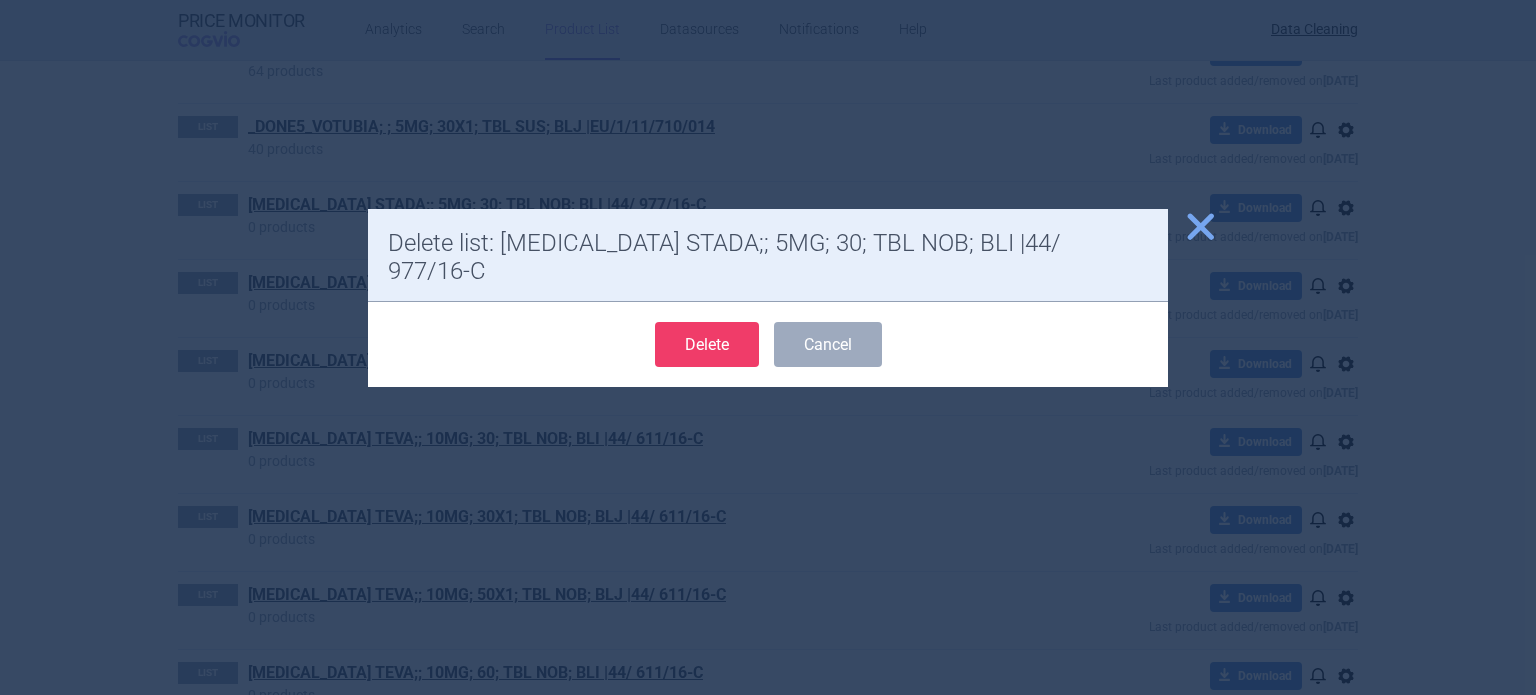 click on "Delete" at bounding box center [707, 344] 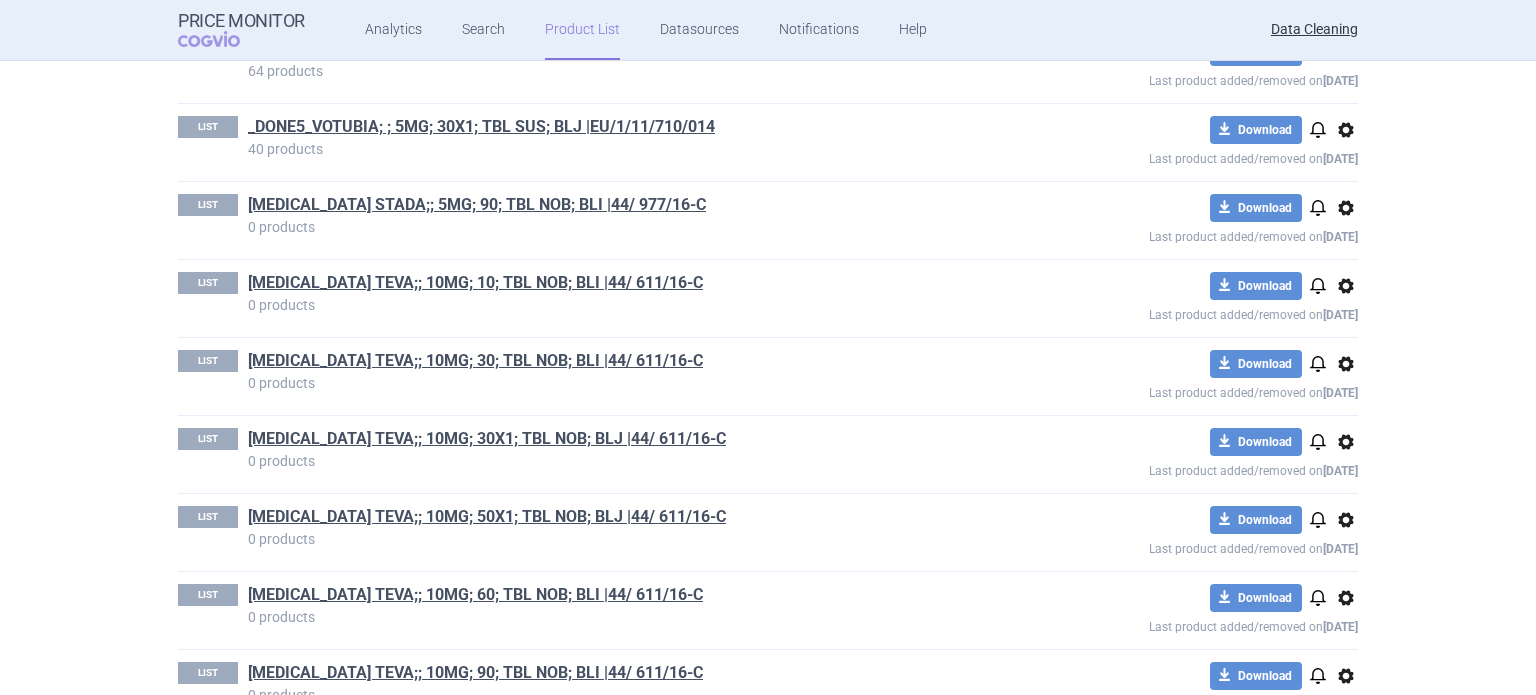 click on "options" at bounding box center [1346, 208] 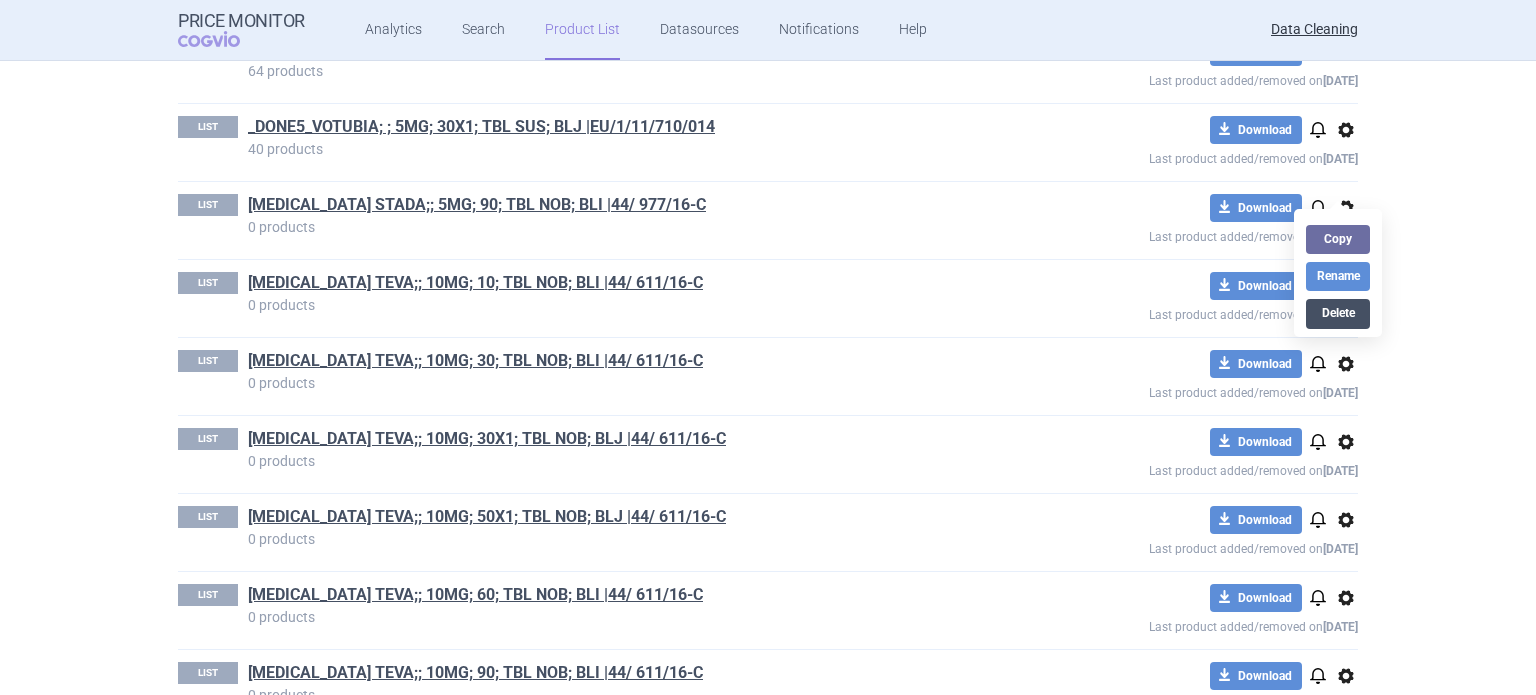 click on "Delete" at bounding box center [1338, 313] 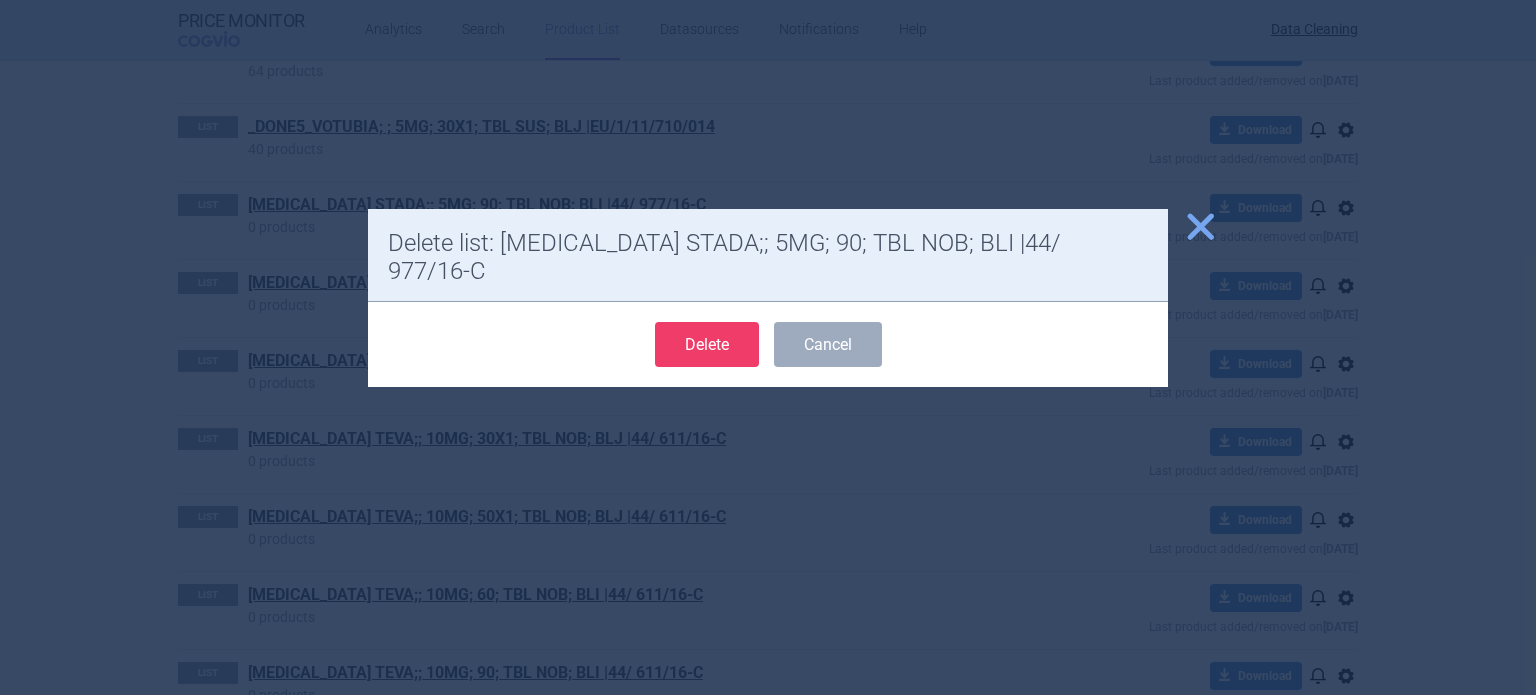 click on "Delete" at bounding box center (707, 344) 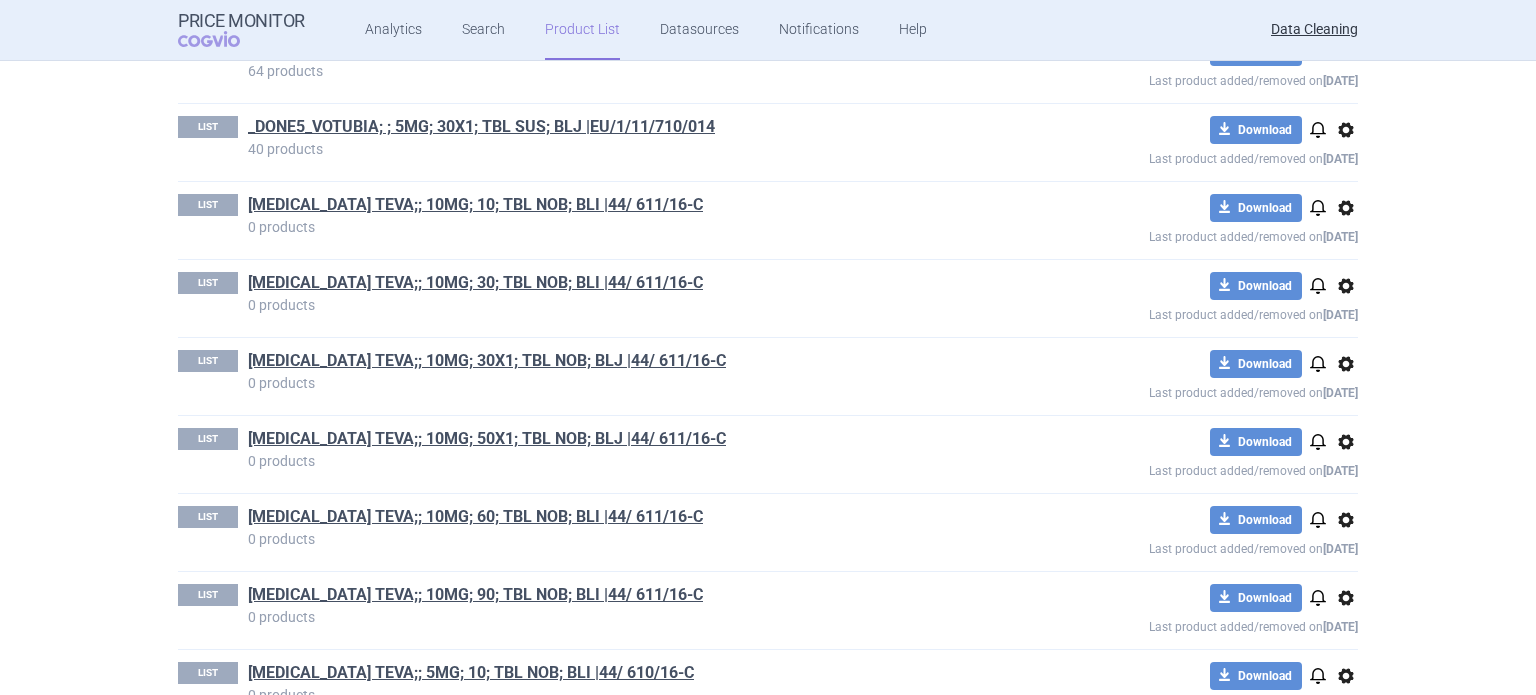 click on "options" at bounding box center (1346, 208) 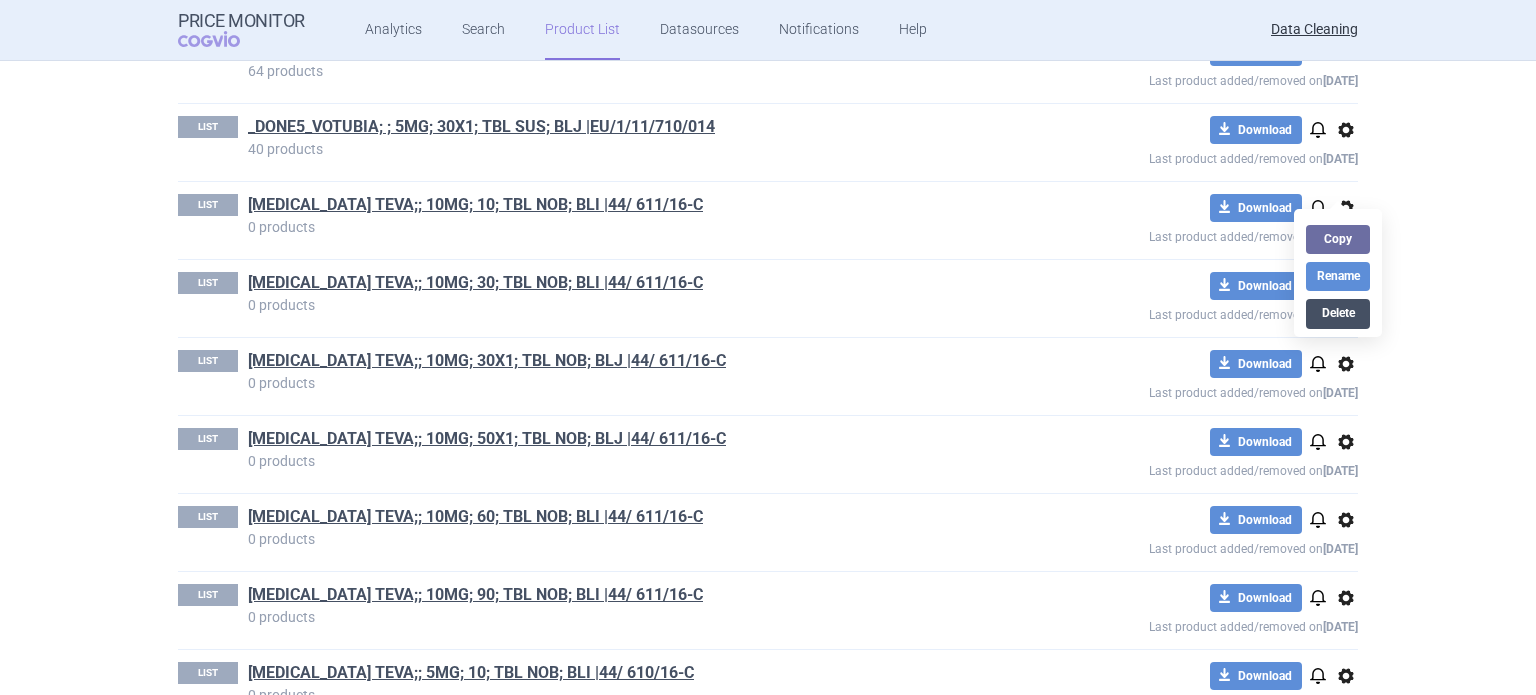 click on "Delete" at bounding box center (1338, 313) 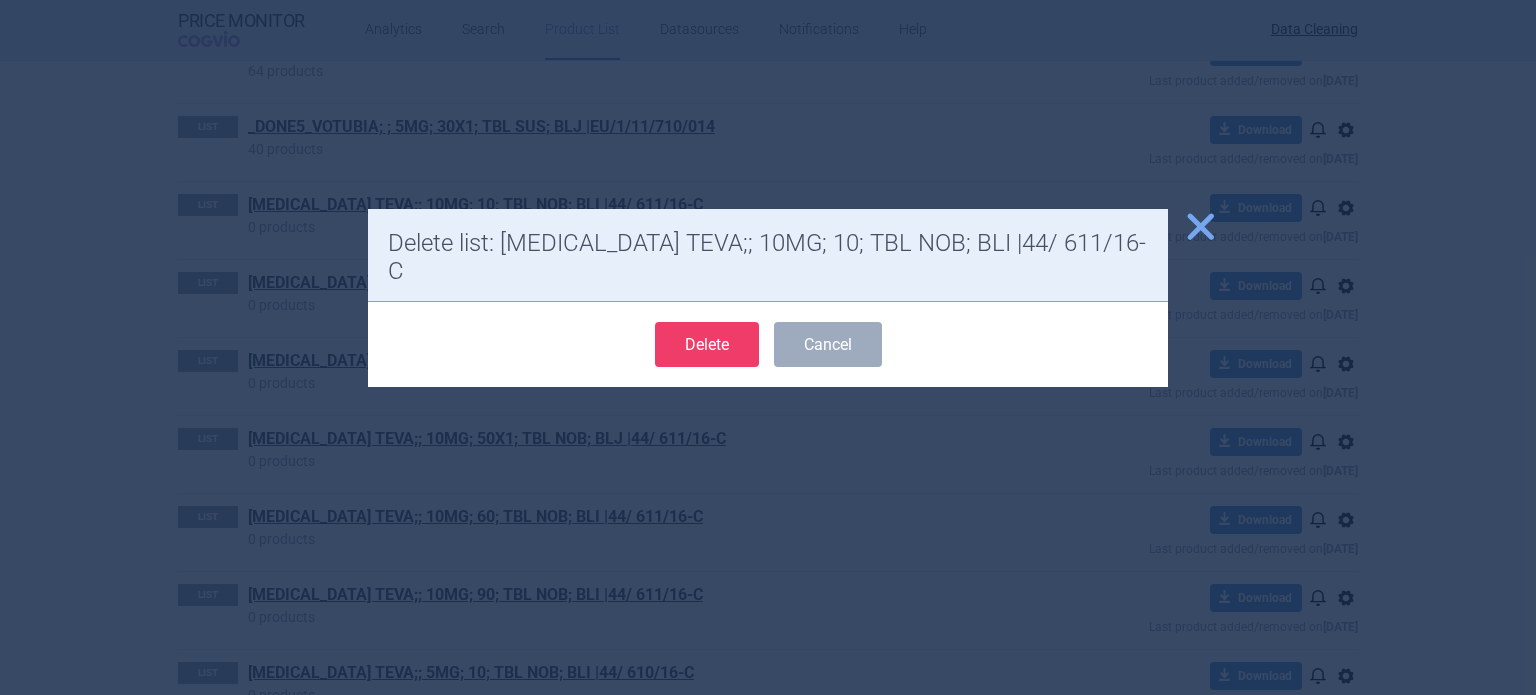 click on "Delete" at bounding box center [707, 344] 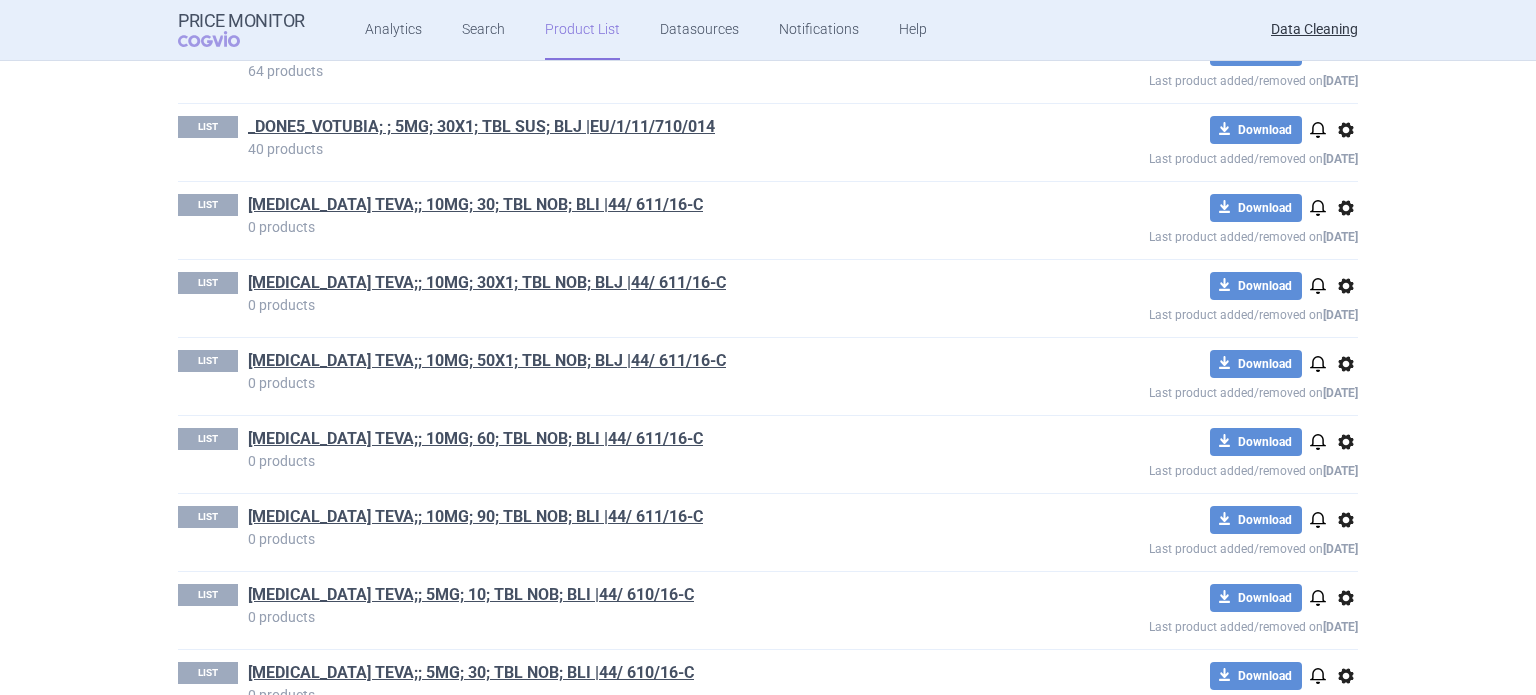 click on "options" at bounding box center (1346, 208) 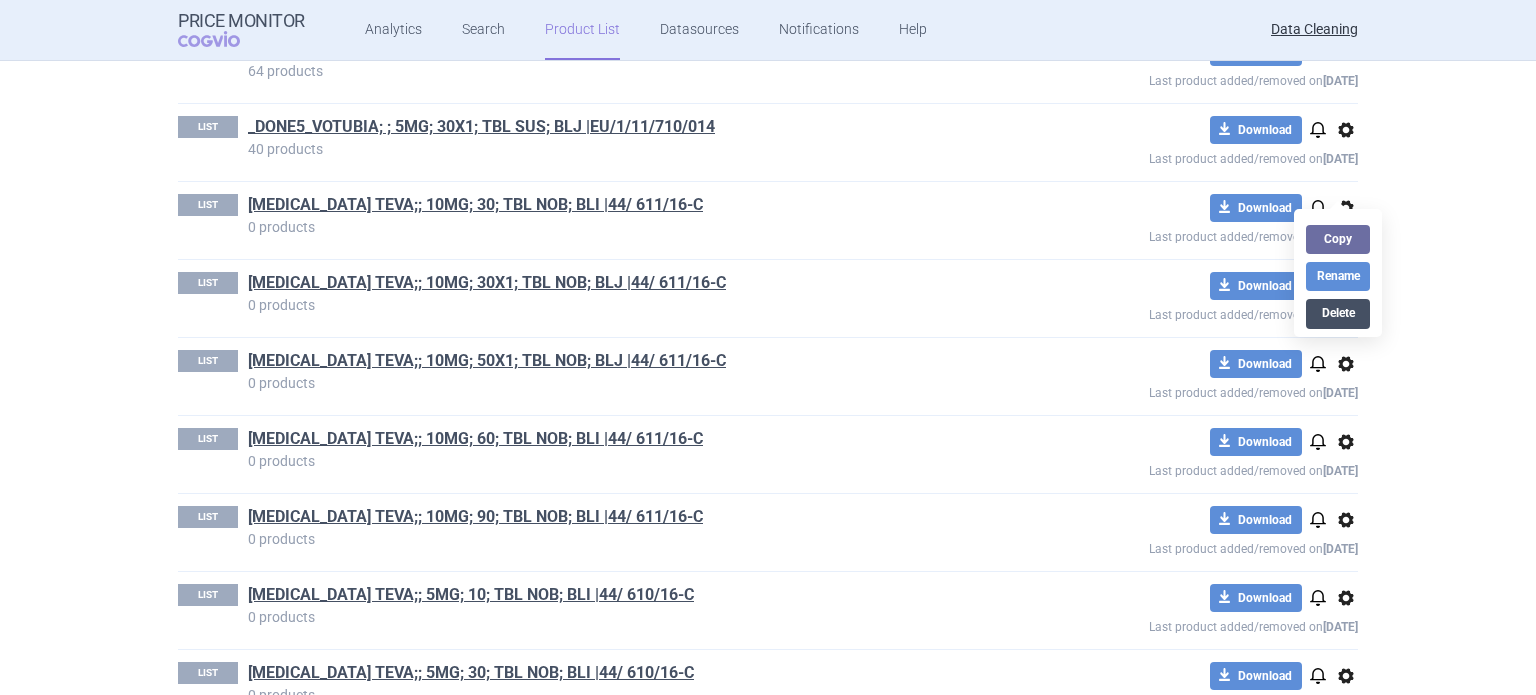 click on "Delete" at bounding box center [1338, 313] 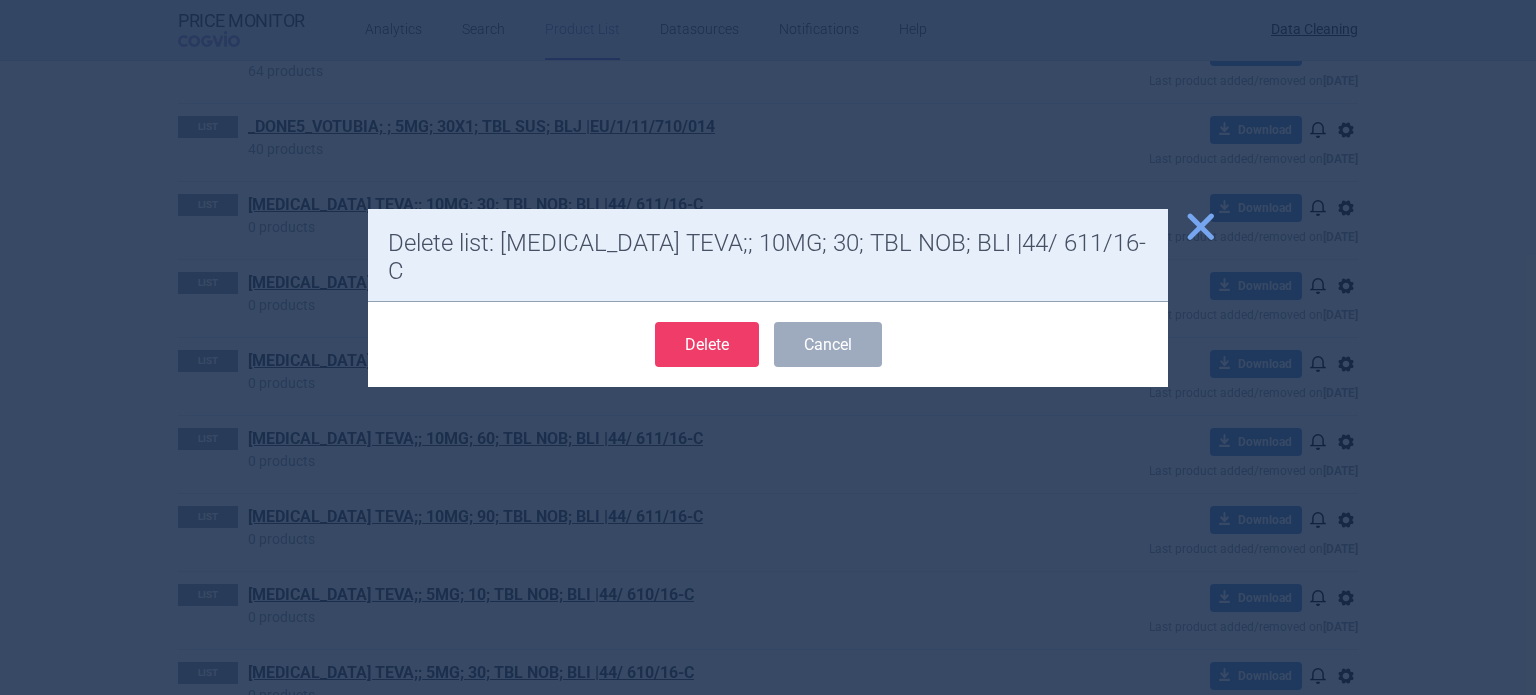 click on "Delete" at bounding box center [707, 344] 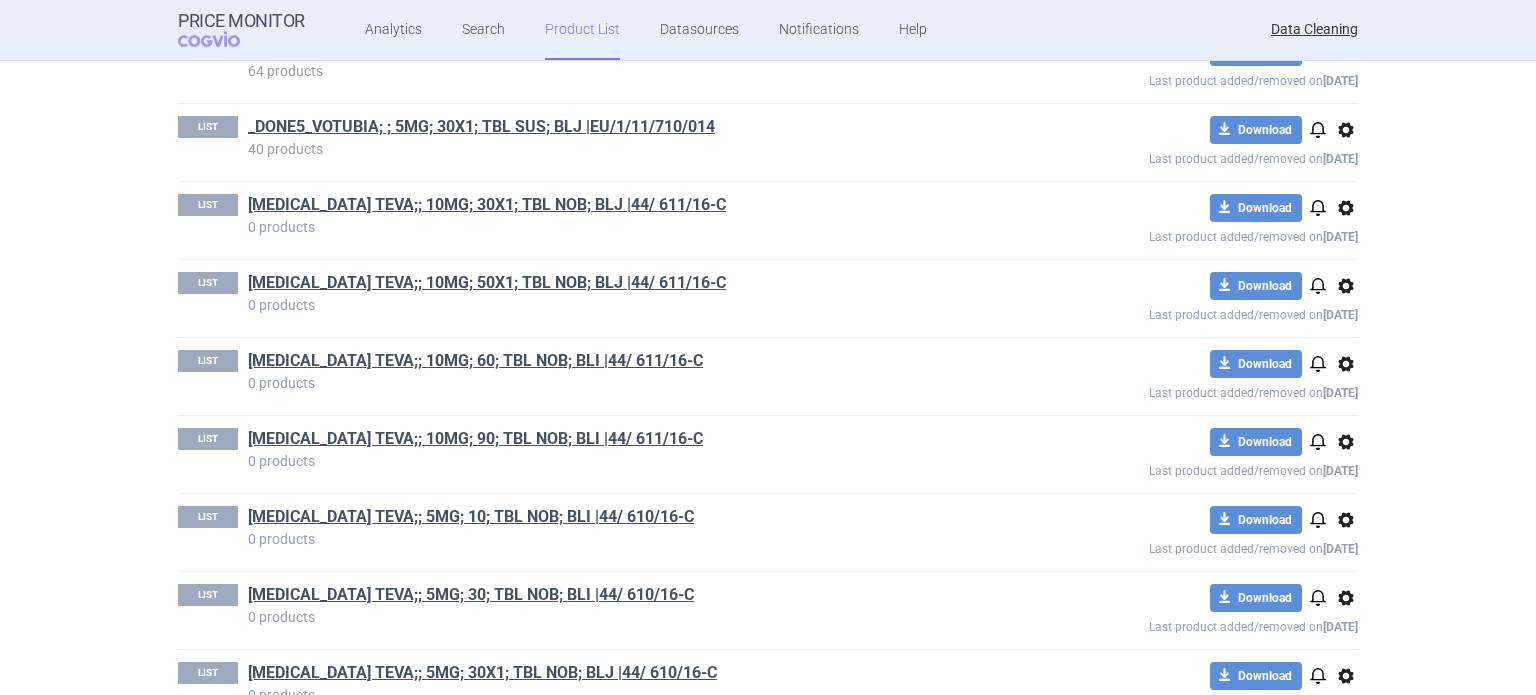 click on "options" at bounding box center [1346, 208] 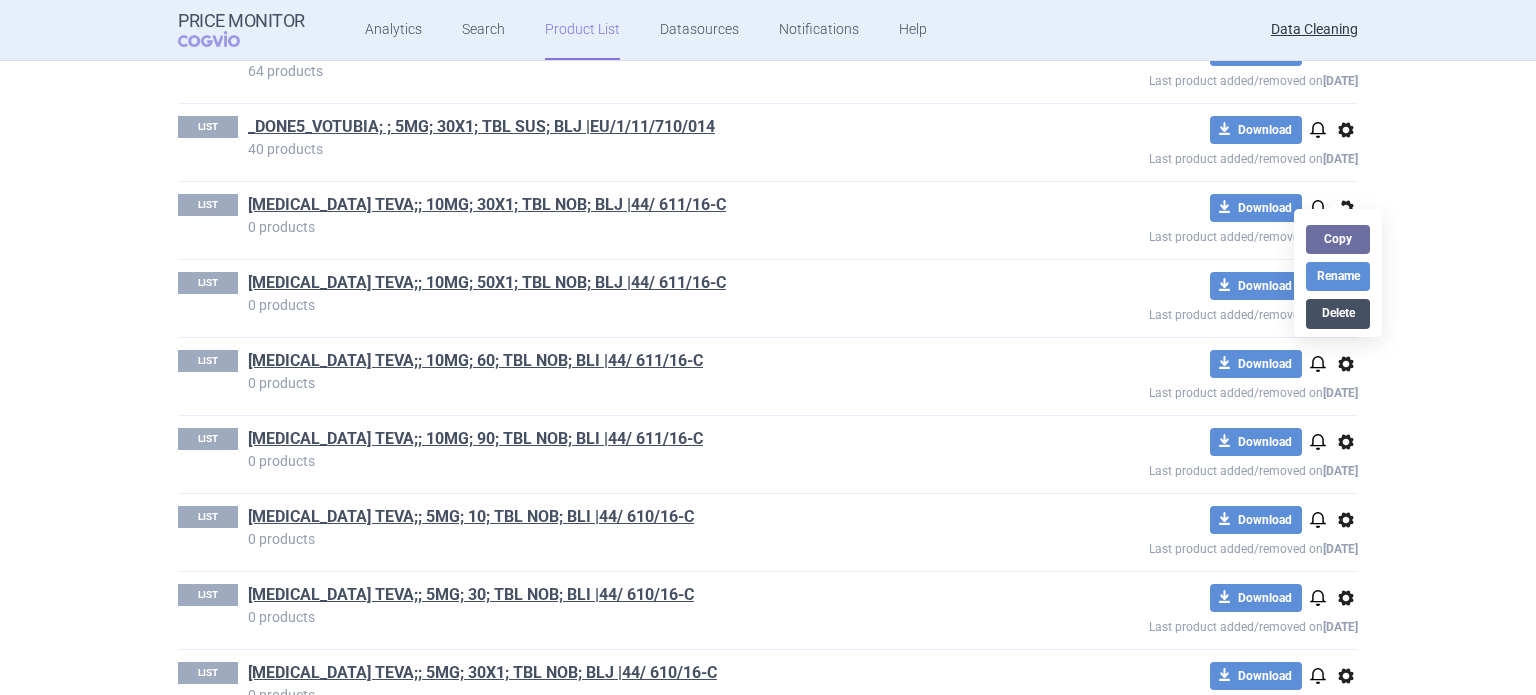 click on "Delete" at bounding box center [1338, 313] 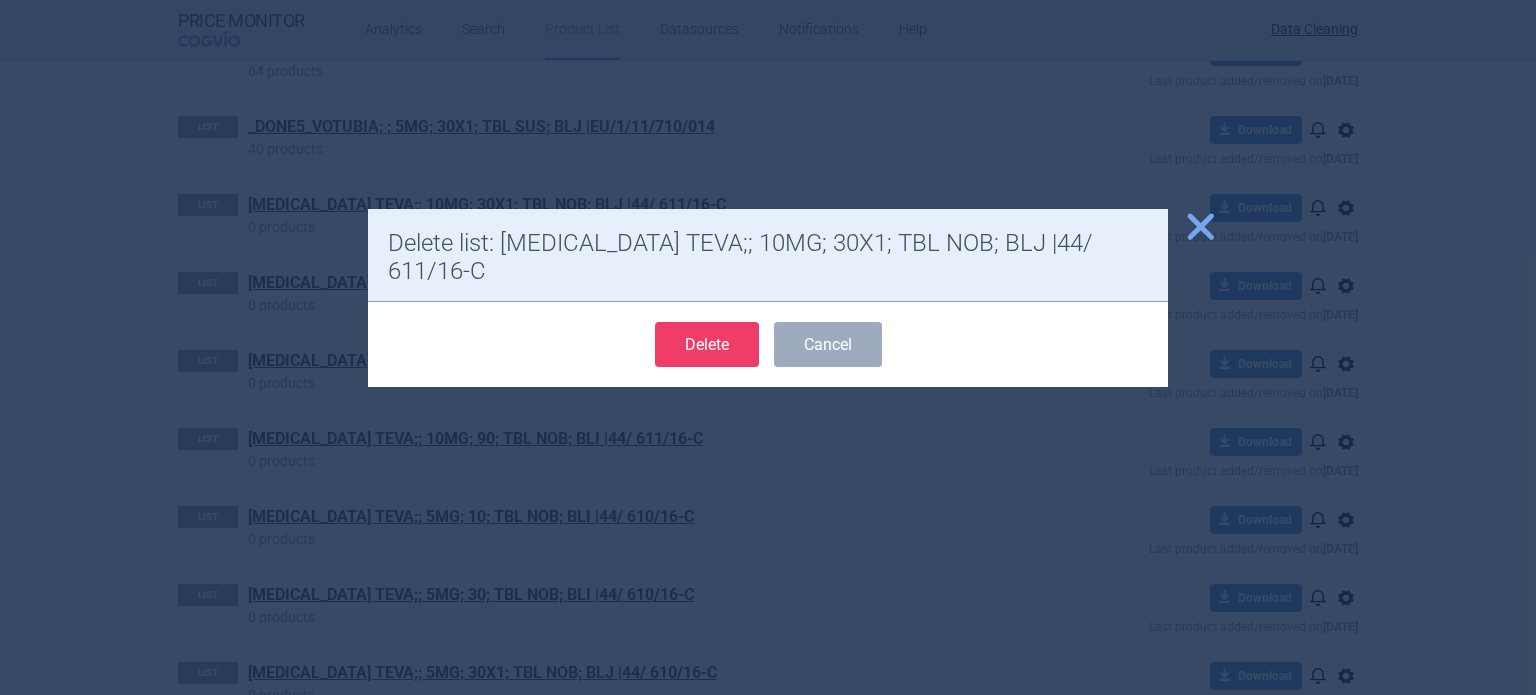 click on "Delete" at bounding box center (707, 344) 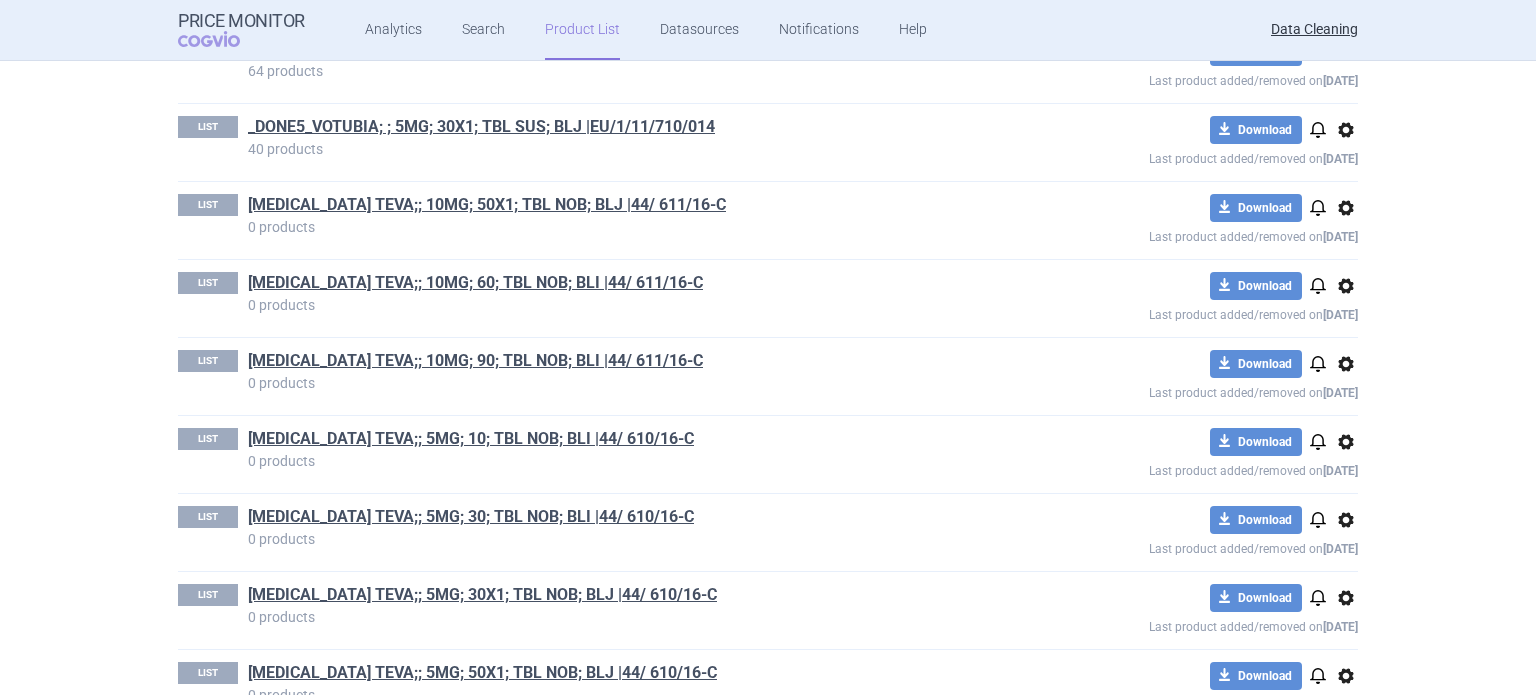 click on "options" at bounding box center [1346, 208] 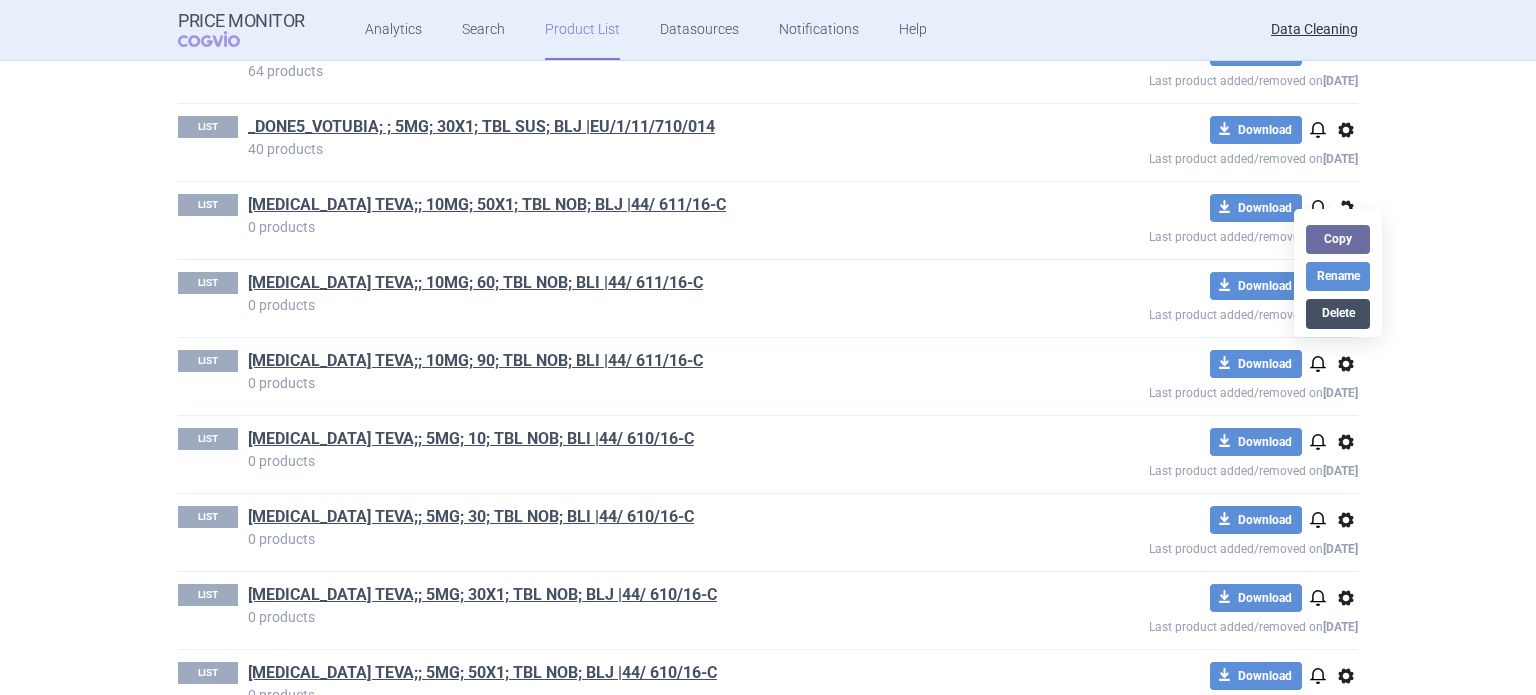 click on "Delete" at bounding box center (1338, 313) 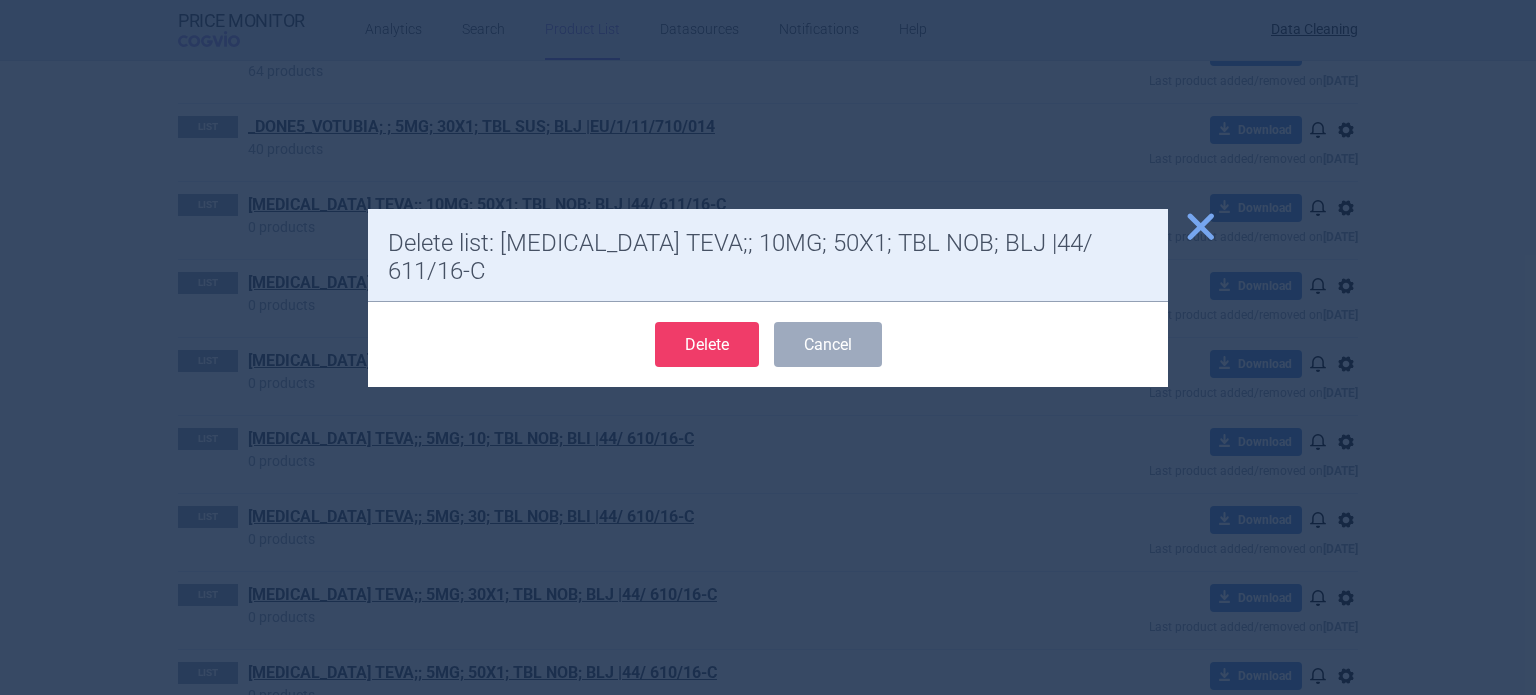 click on "Delete" at bounding box center [707, 344] 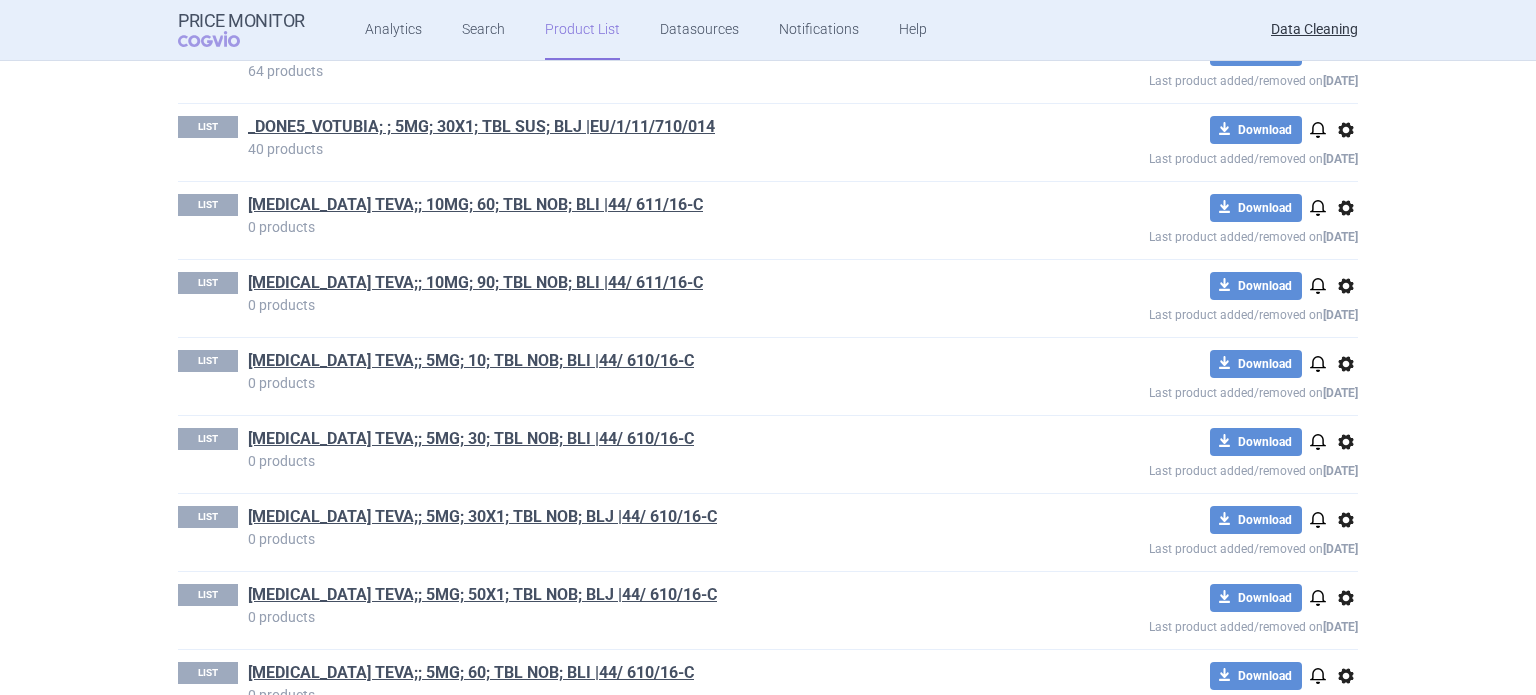 click on "options" at bounding box center [1346, 208] 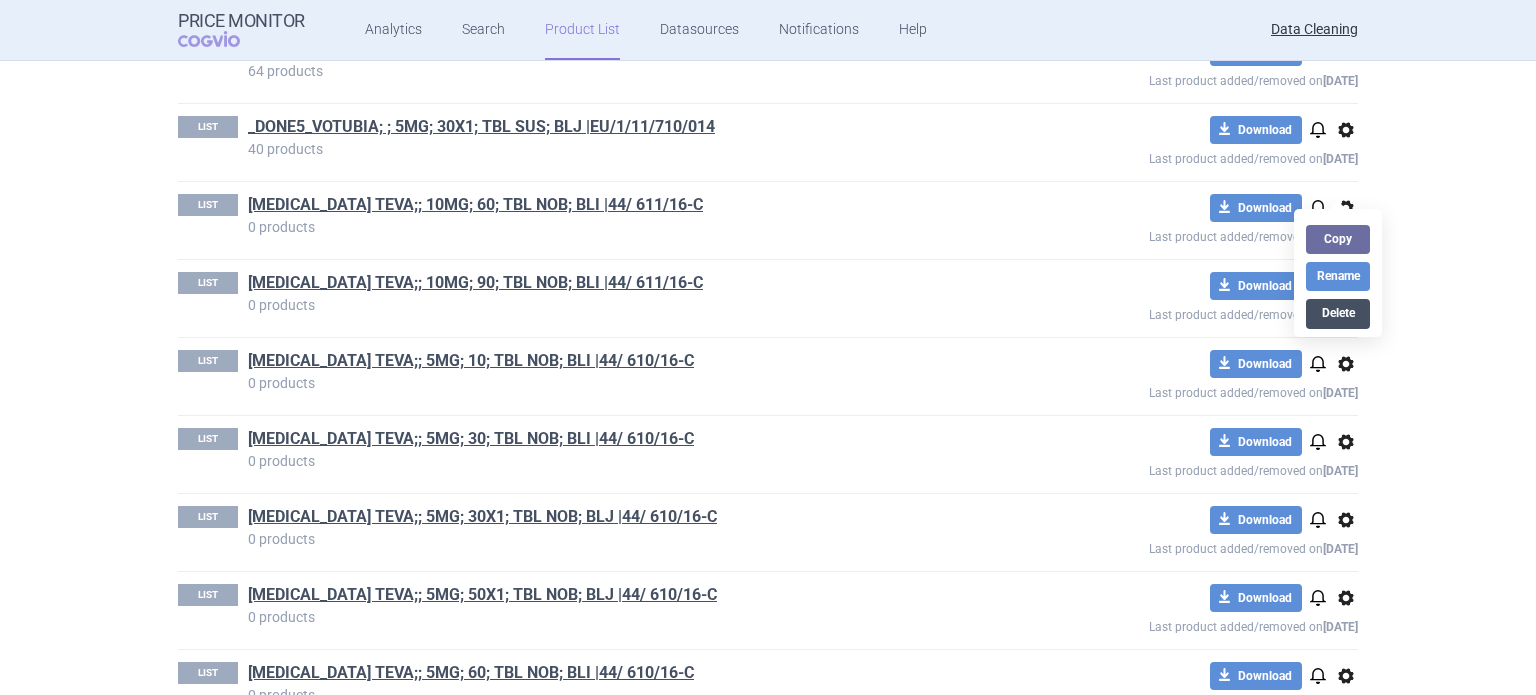 click on "Delete" at bounding box center [1338, 313] 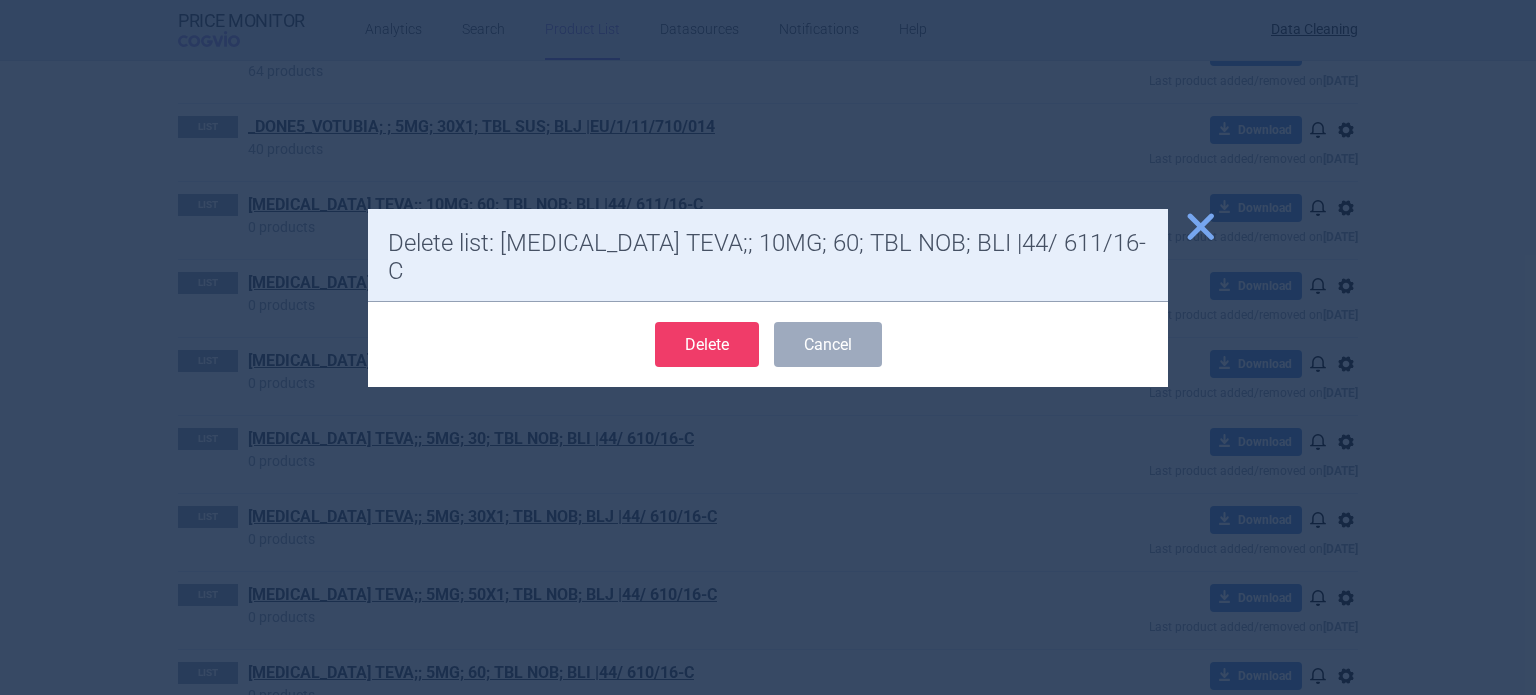 click on "Delete" at bounding box center [707, 344] 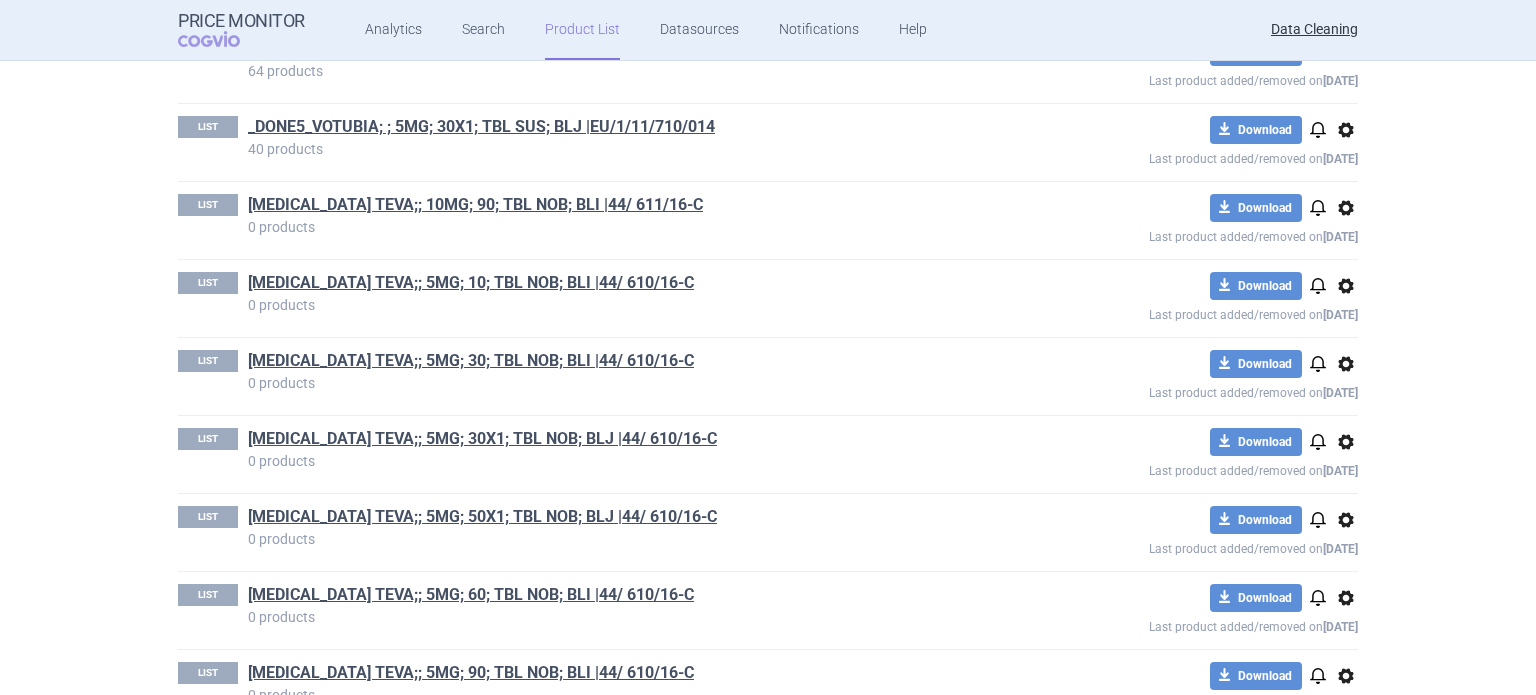 click on "options" at bounding box center [1346, 208] 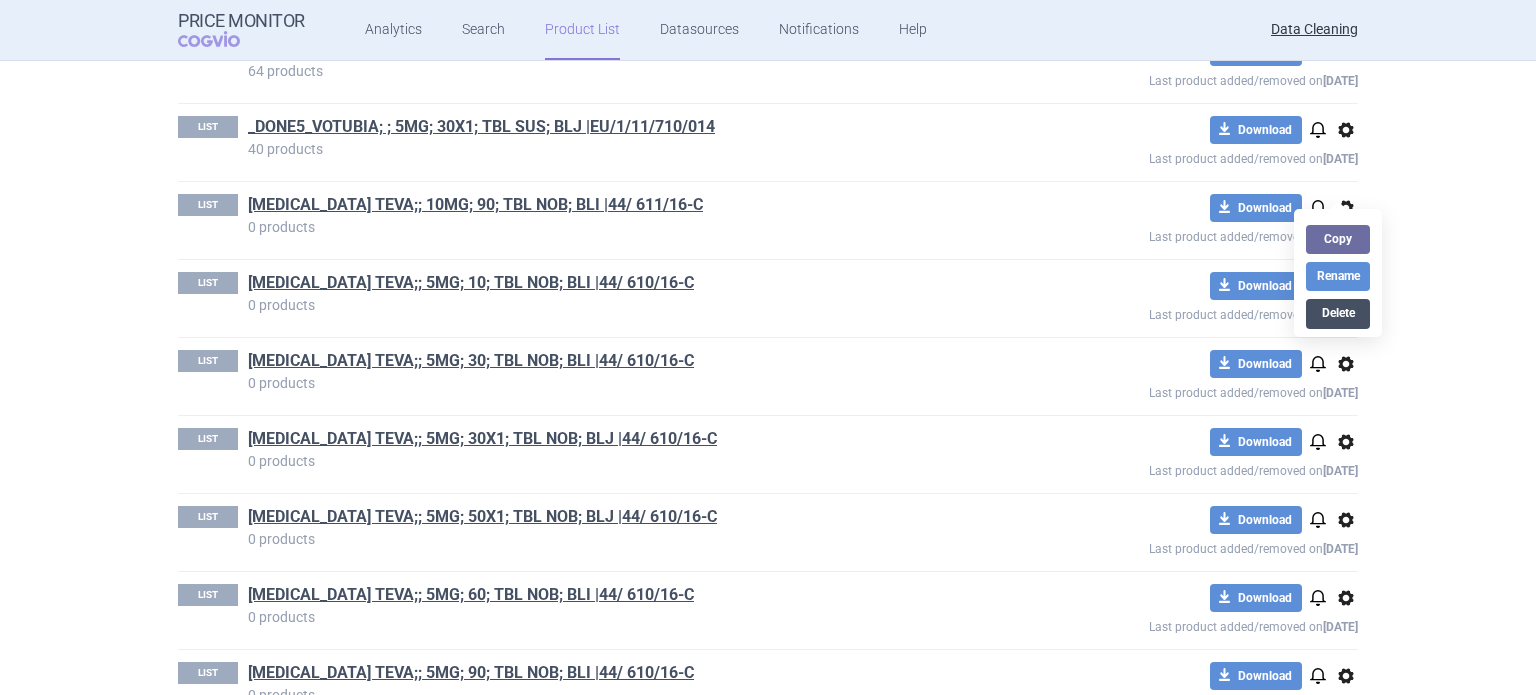 click on "Delete" at bounding box center [1338, 313] 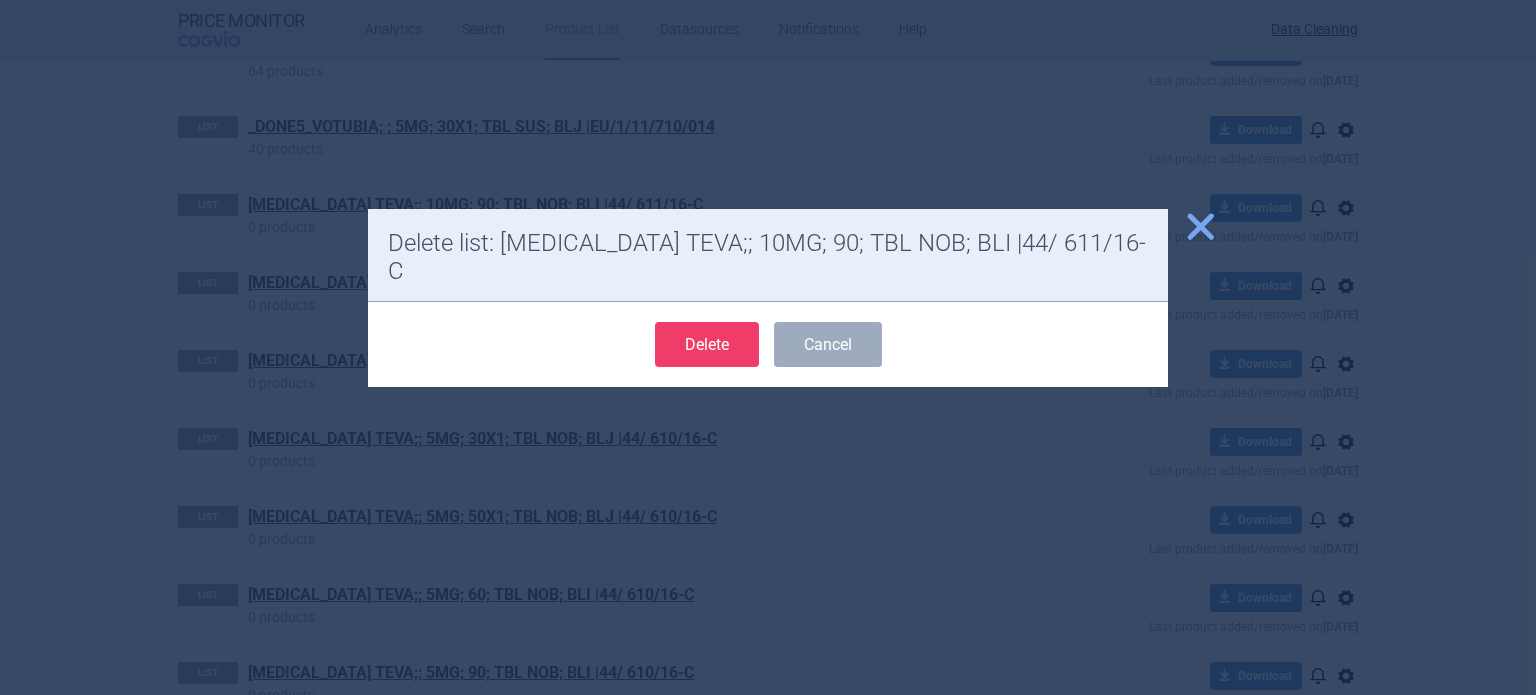 click on "Delete" at bounding box center (707, 344) 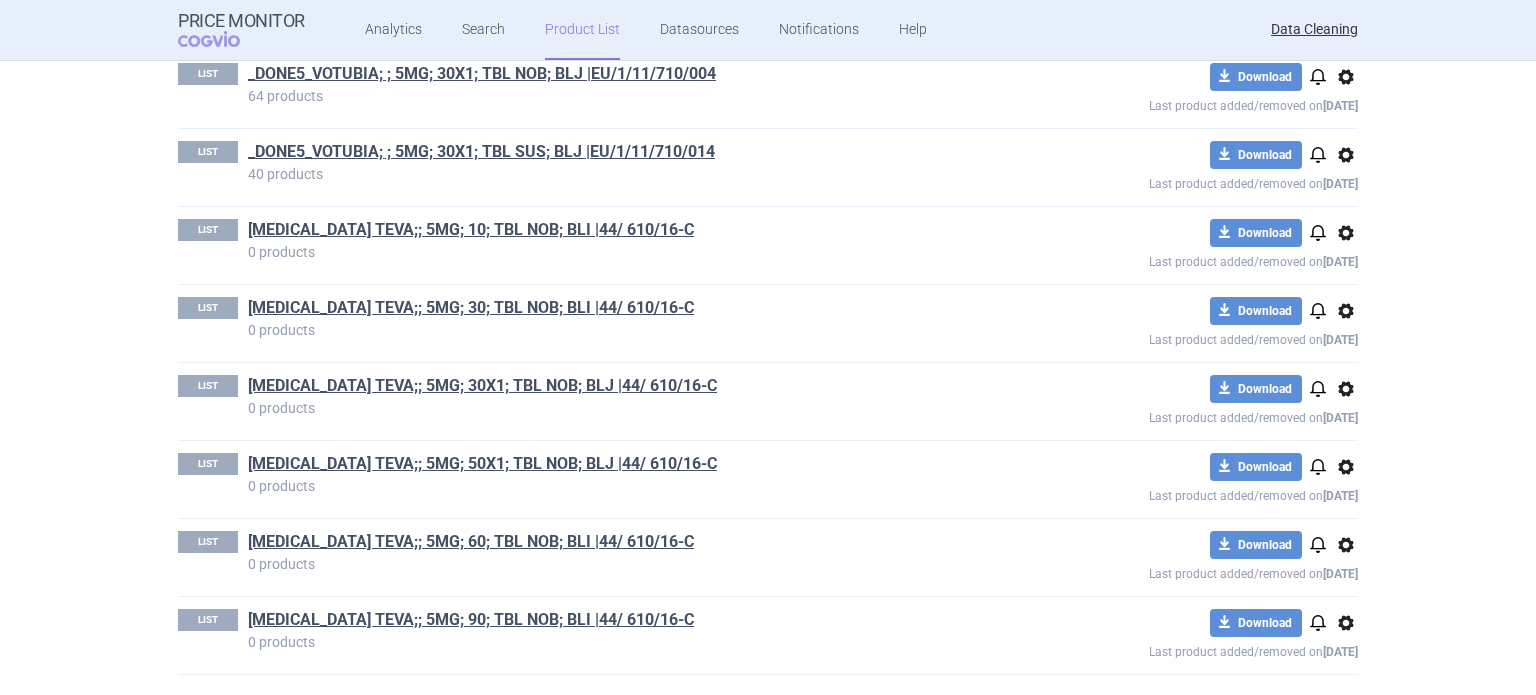 scroll, scrollTop: 4206, scrollLeft: 0, axis: vertical 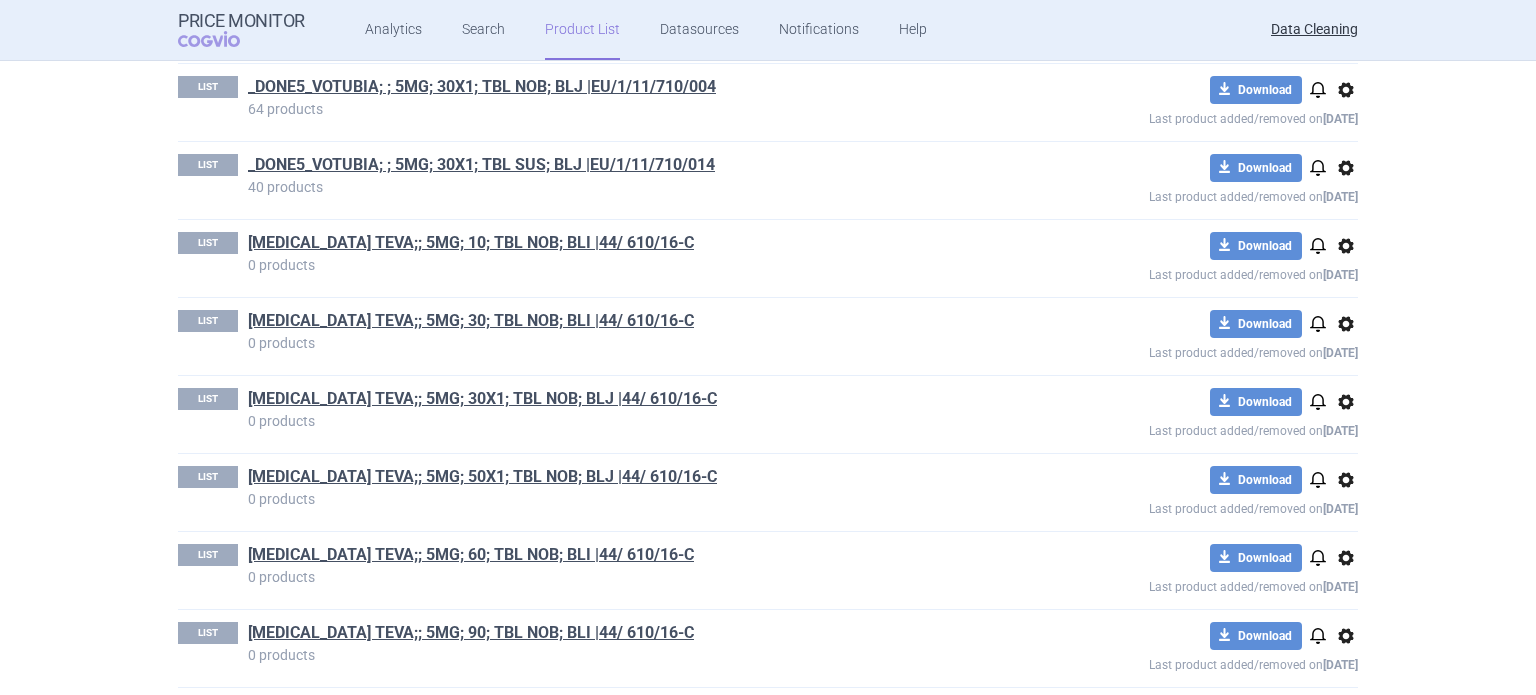 click on "options" at bounding box center (1346, 246) 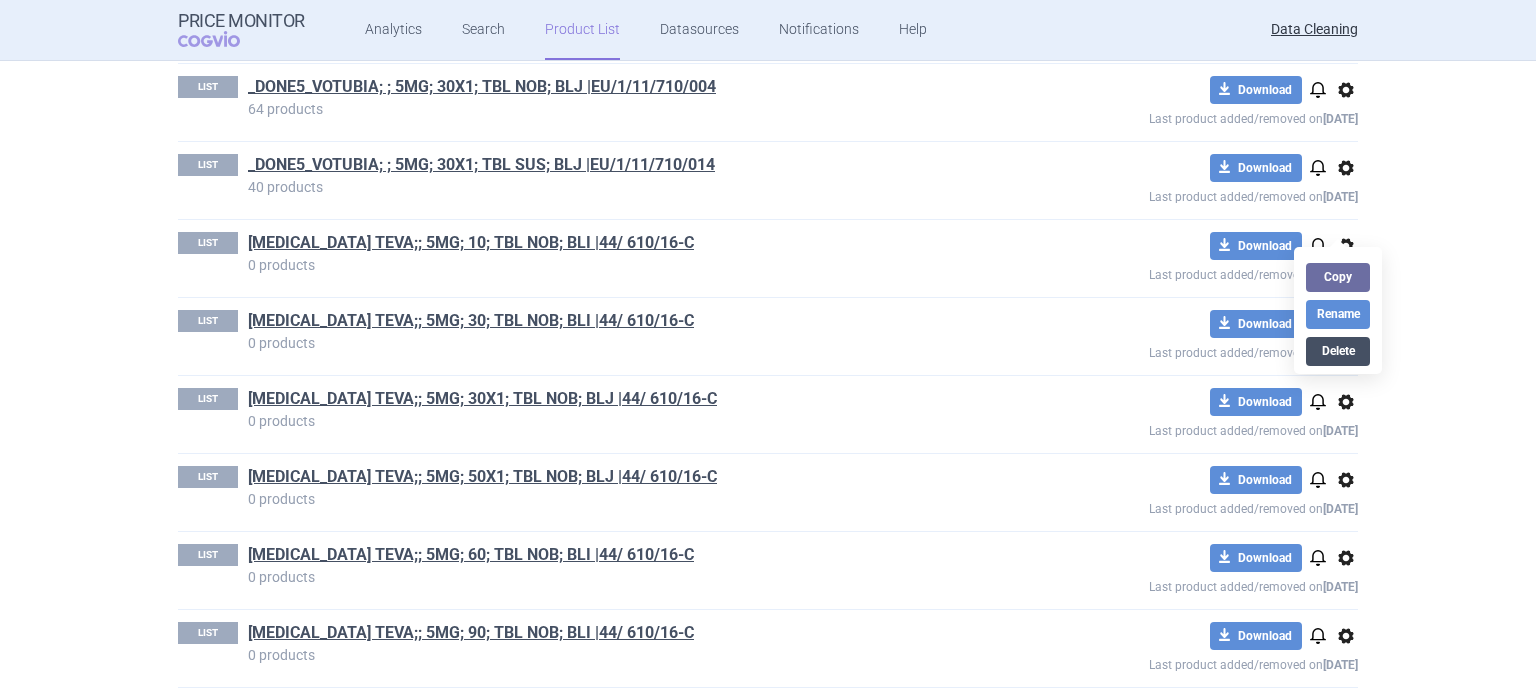 click on "Delete" at bounding box center (1338, 351) 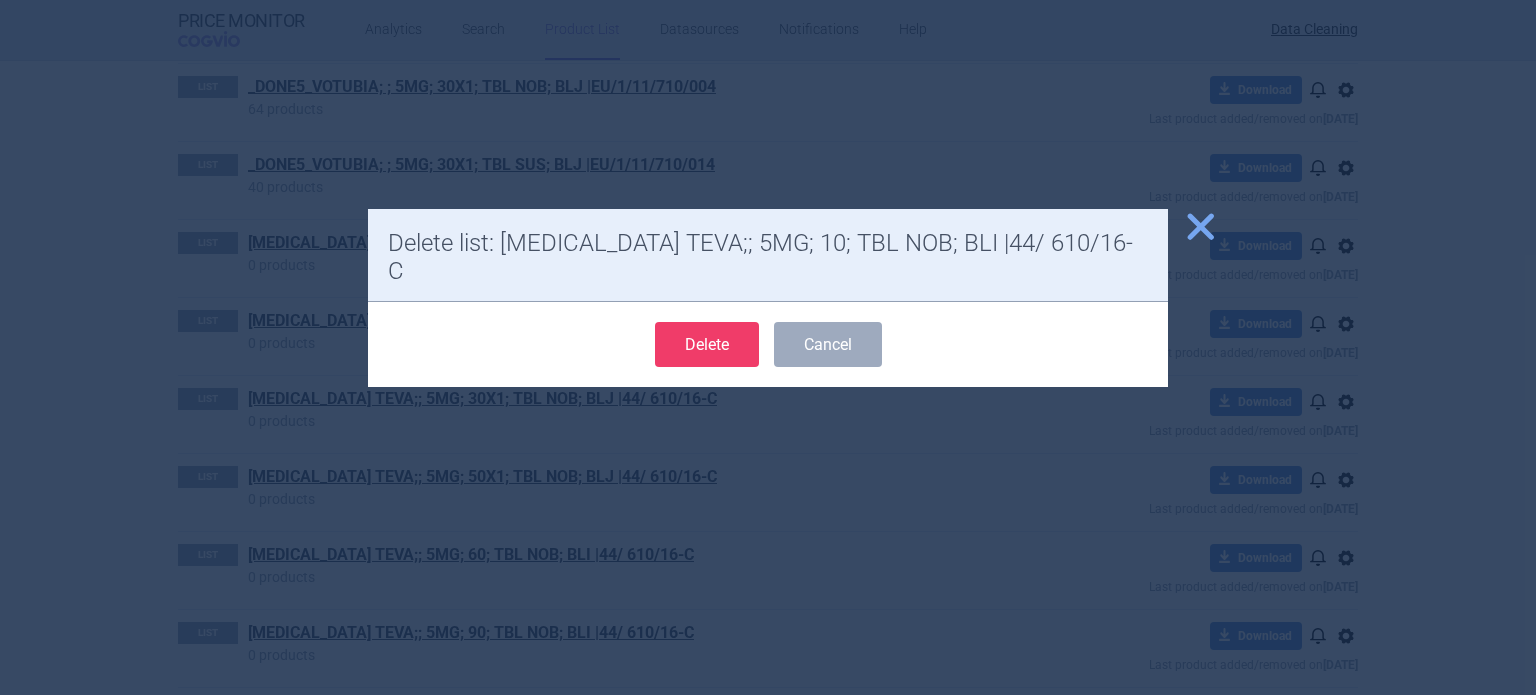 click on "Delete Cancel" at bounding box center (768, 344) 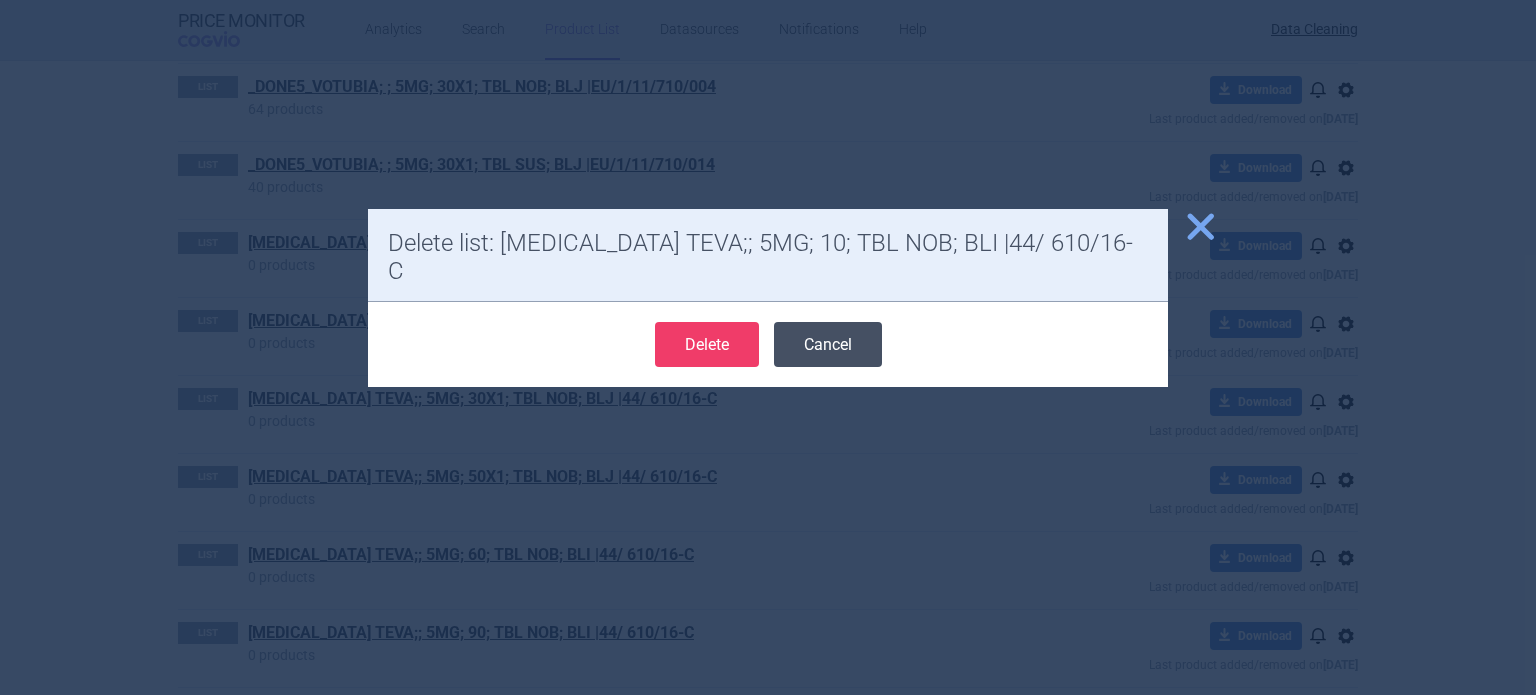 click on "Delete" at bounding box center [707, 344] 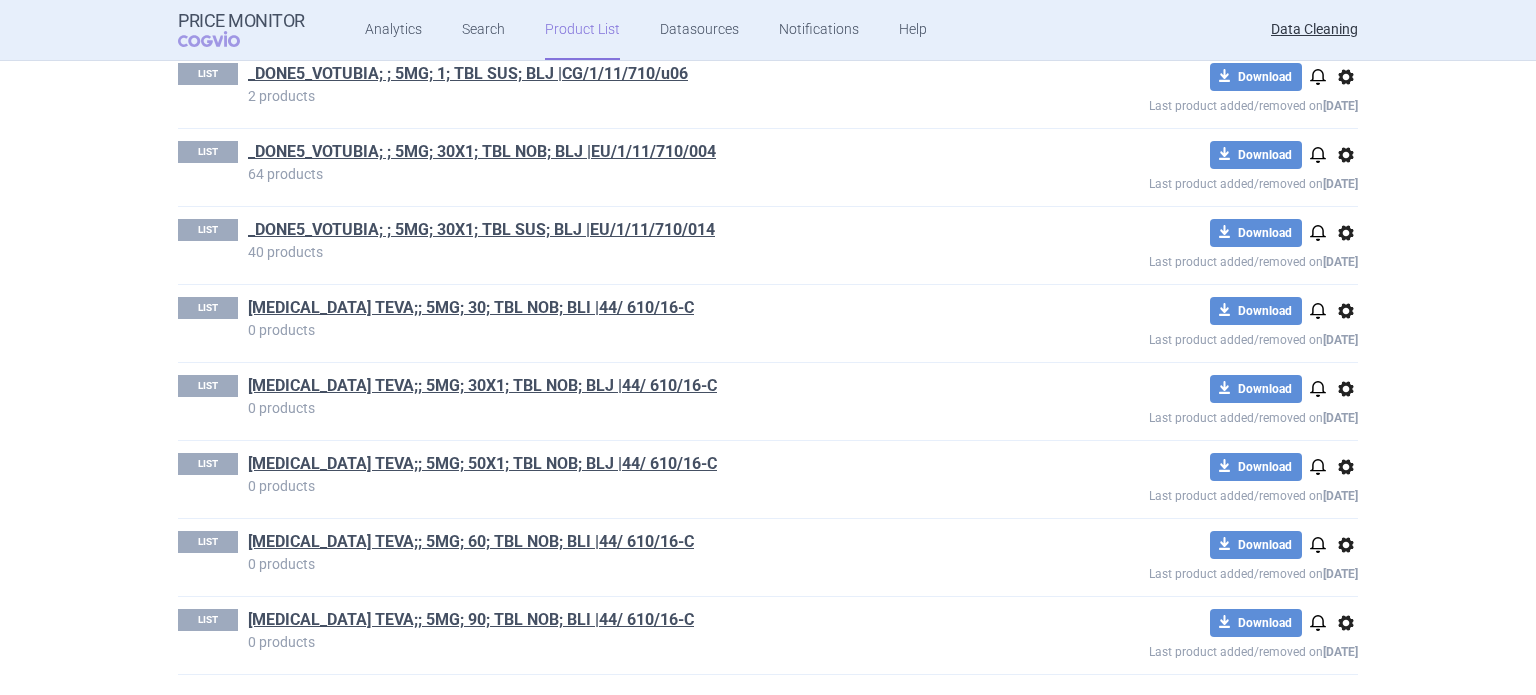 scroll, scrollTop: 4128, scrollLeft: 0, axis: vertical 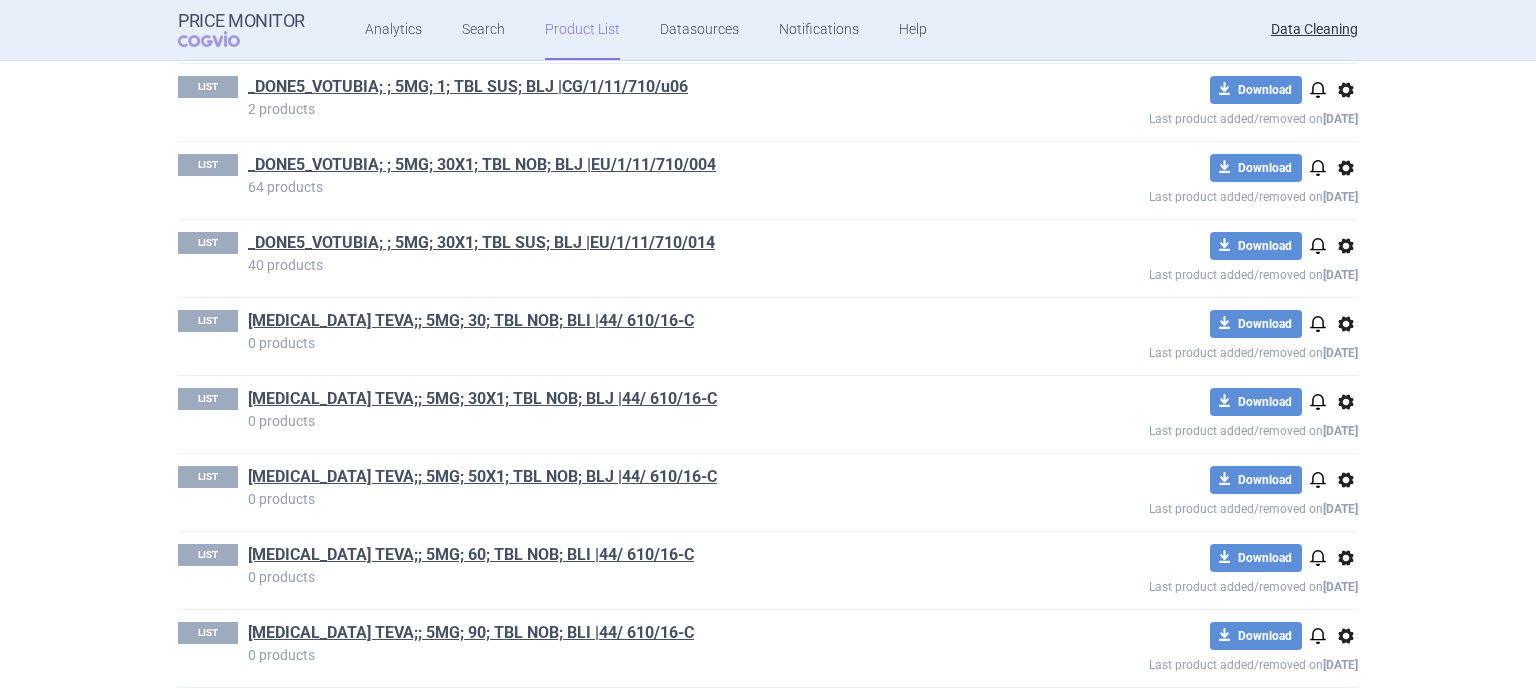 click on "options" at bounding box center (1346, 246) 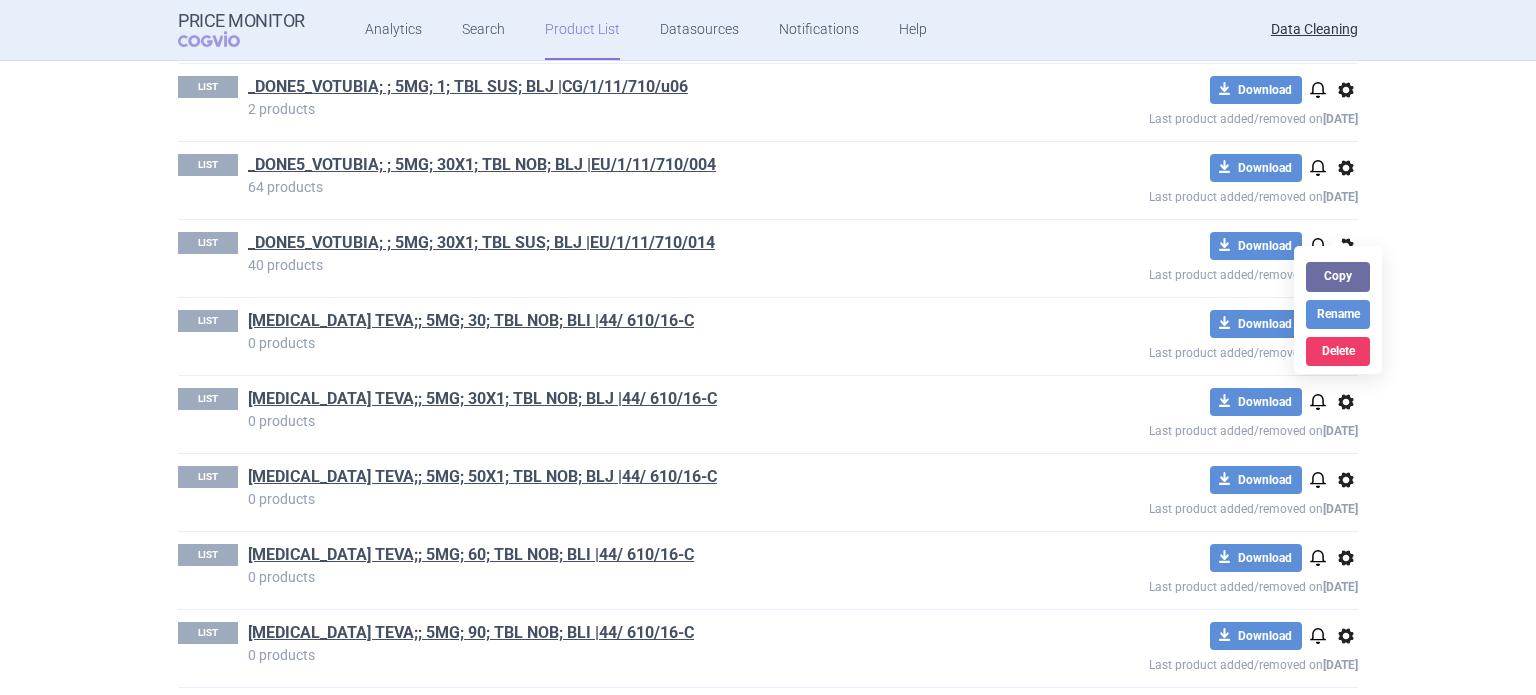 click on "40   products" at bounding box center (626, 265) 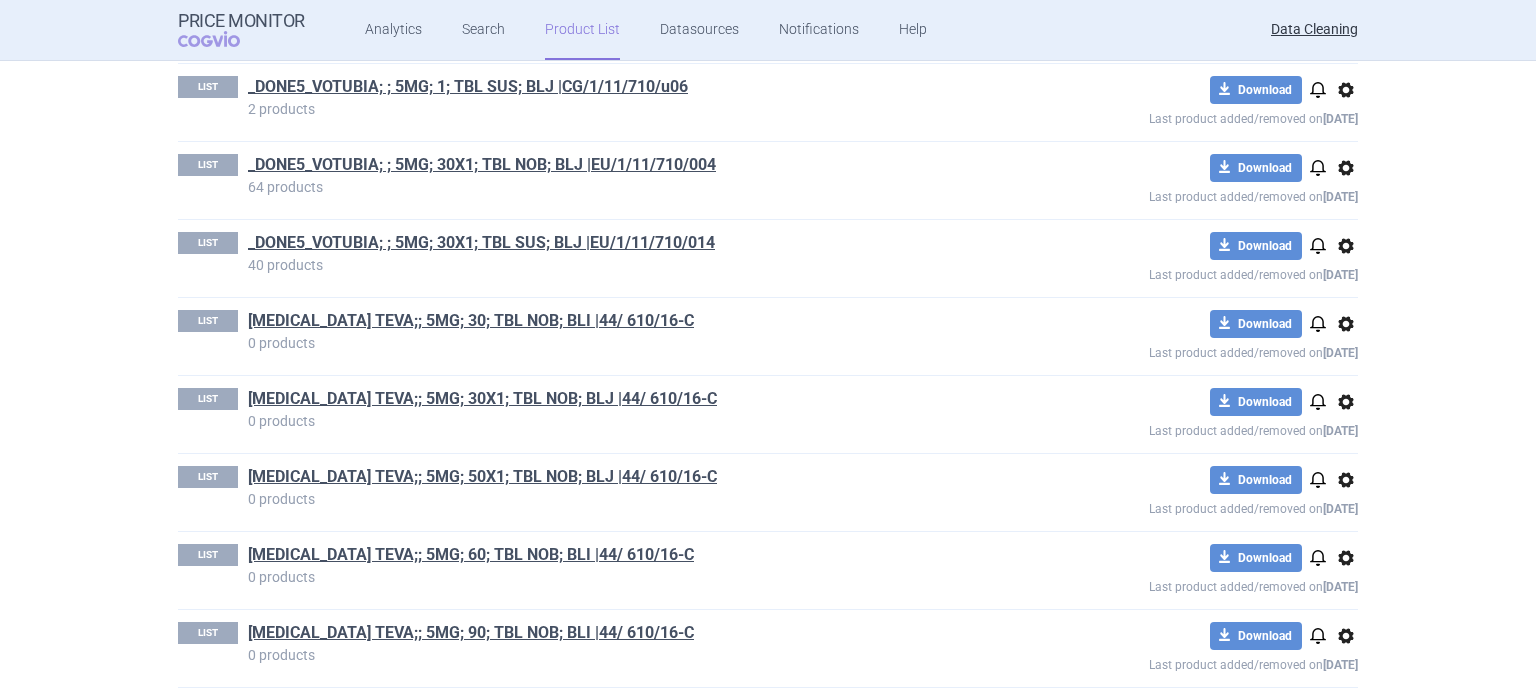 click on "options" at bounding box center (1346, 324) 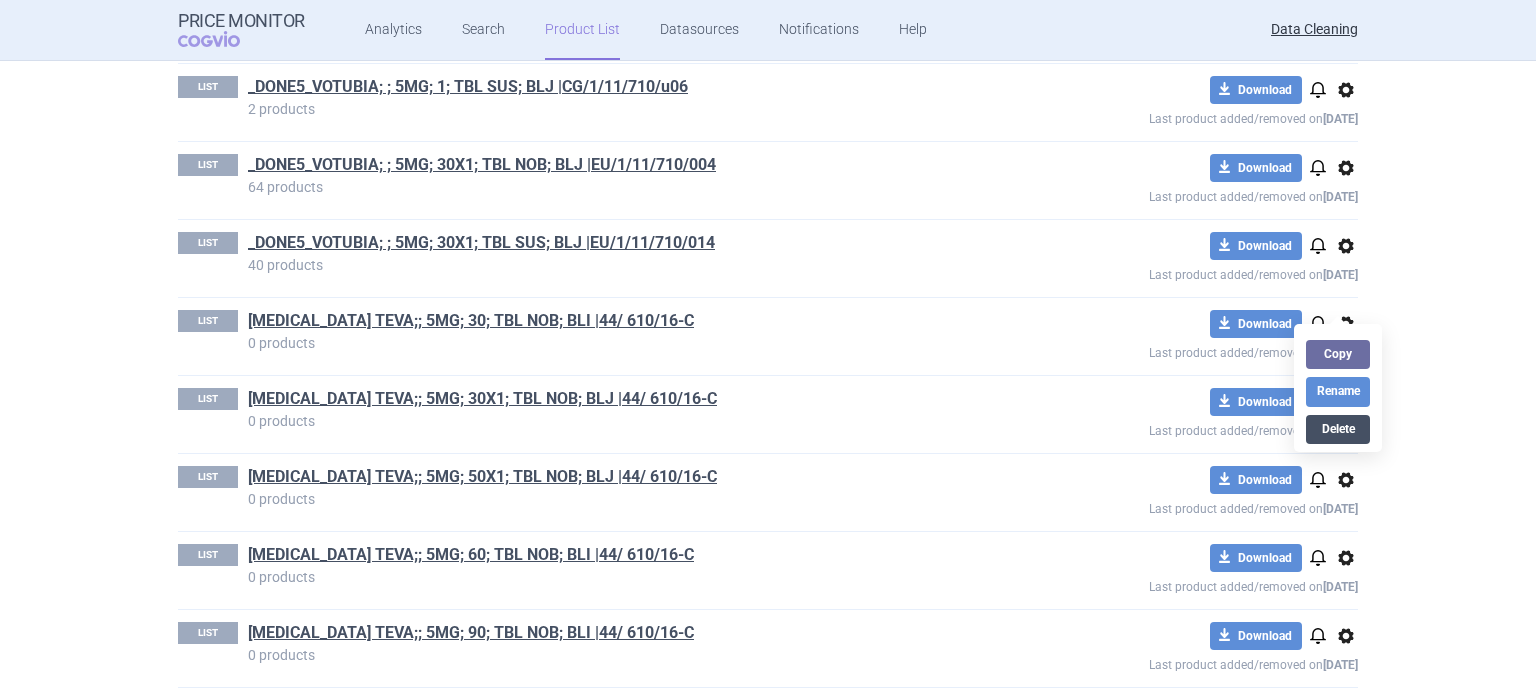 click on "Delete" at bounding box center (1338, 429) 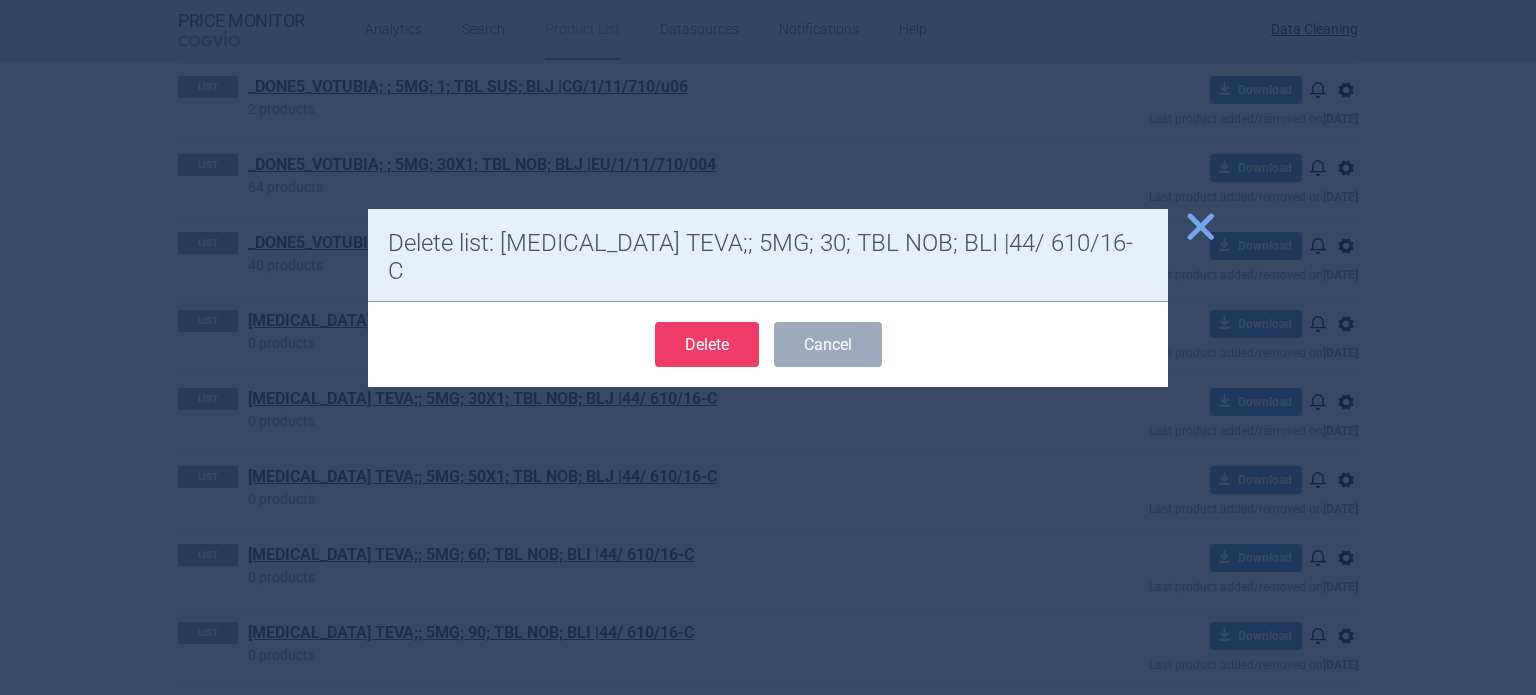 click on "Delete" at bounding box center (707, 344) 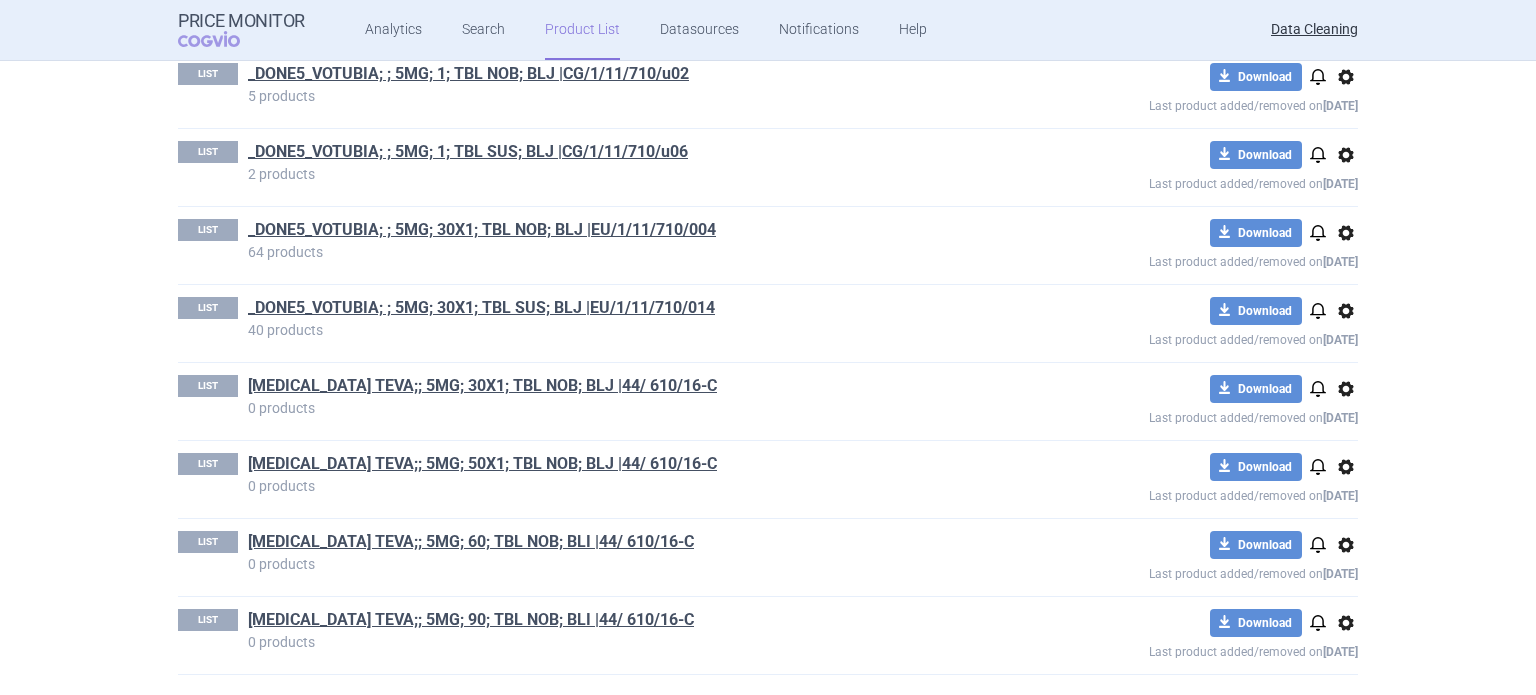 scroll, scrollTop: 4050, scrollLeft: 0, axis: vertical 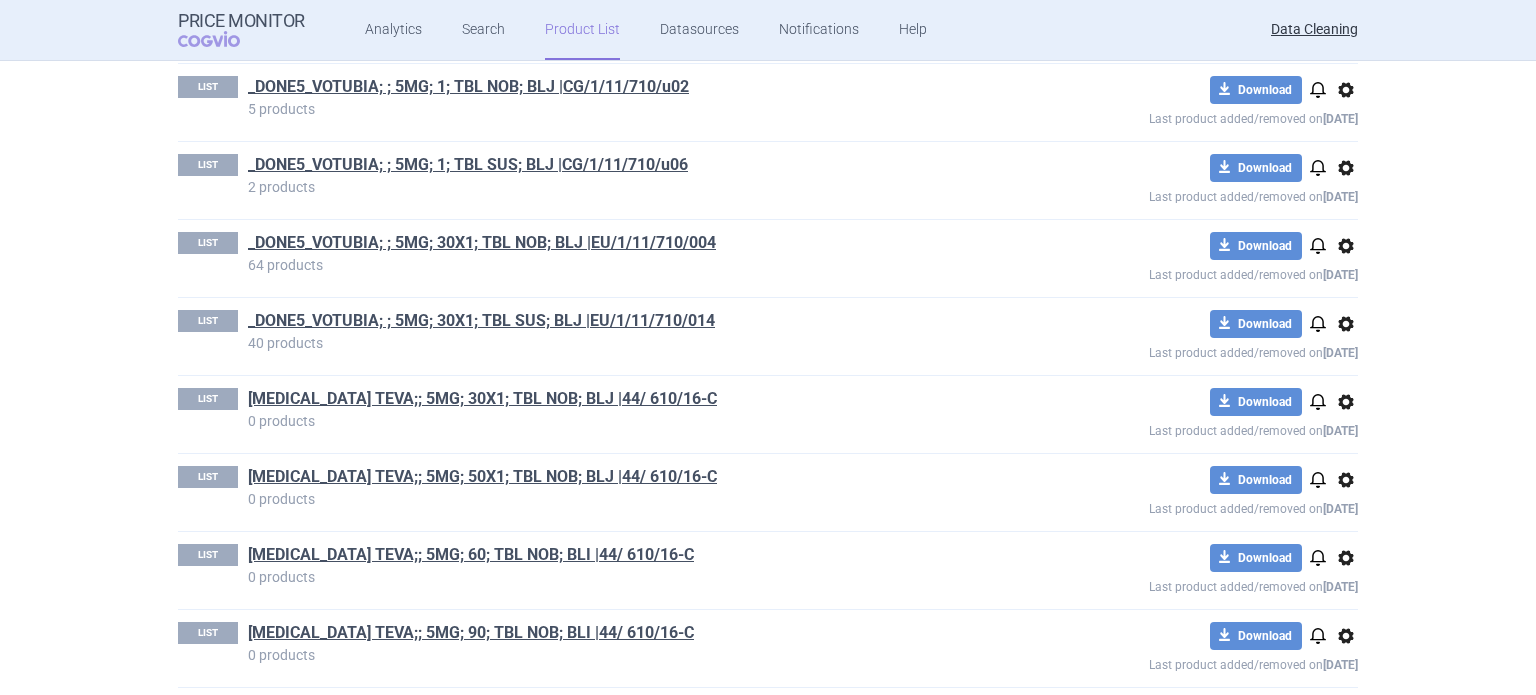 click on "options" at bounding box center [1346, 402] 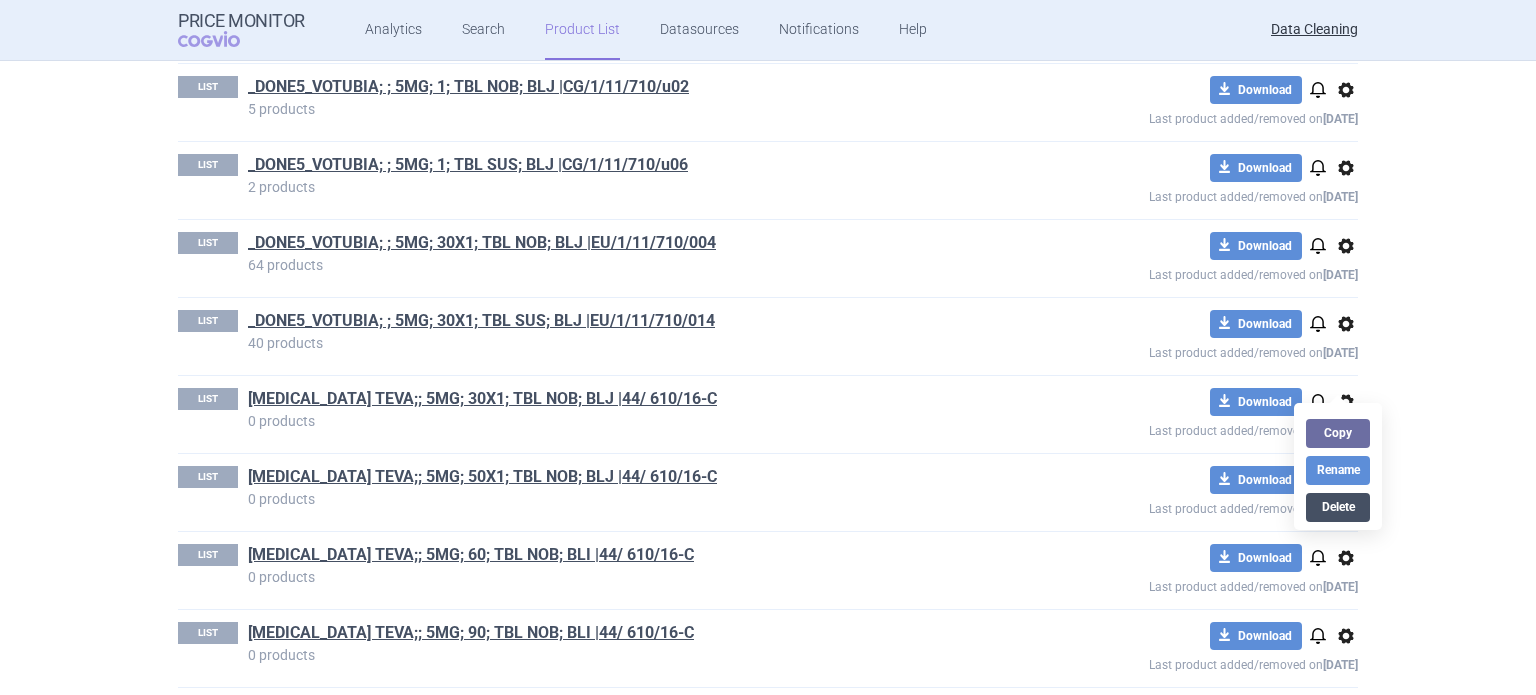 click on "Delete" at bounding box center [1338, 507] 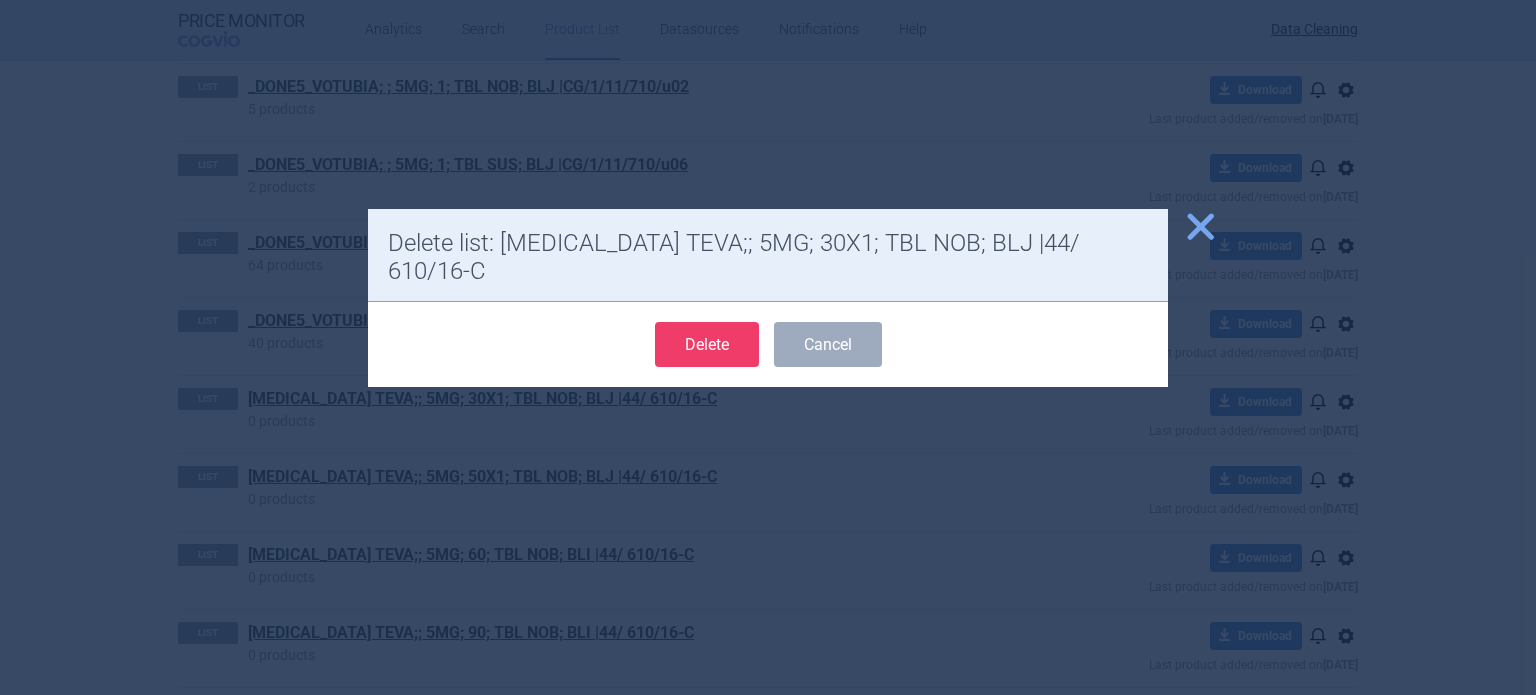 click on "Delete" at bounding box center (707, 344) 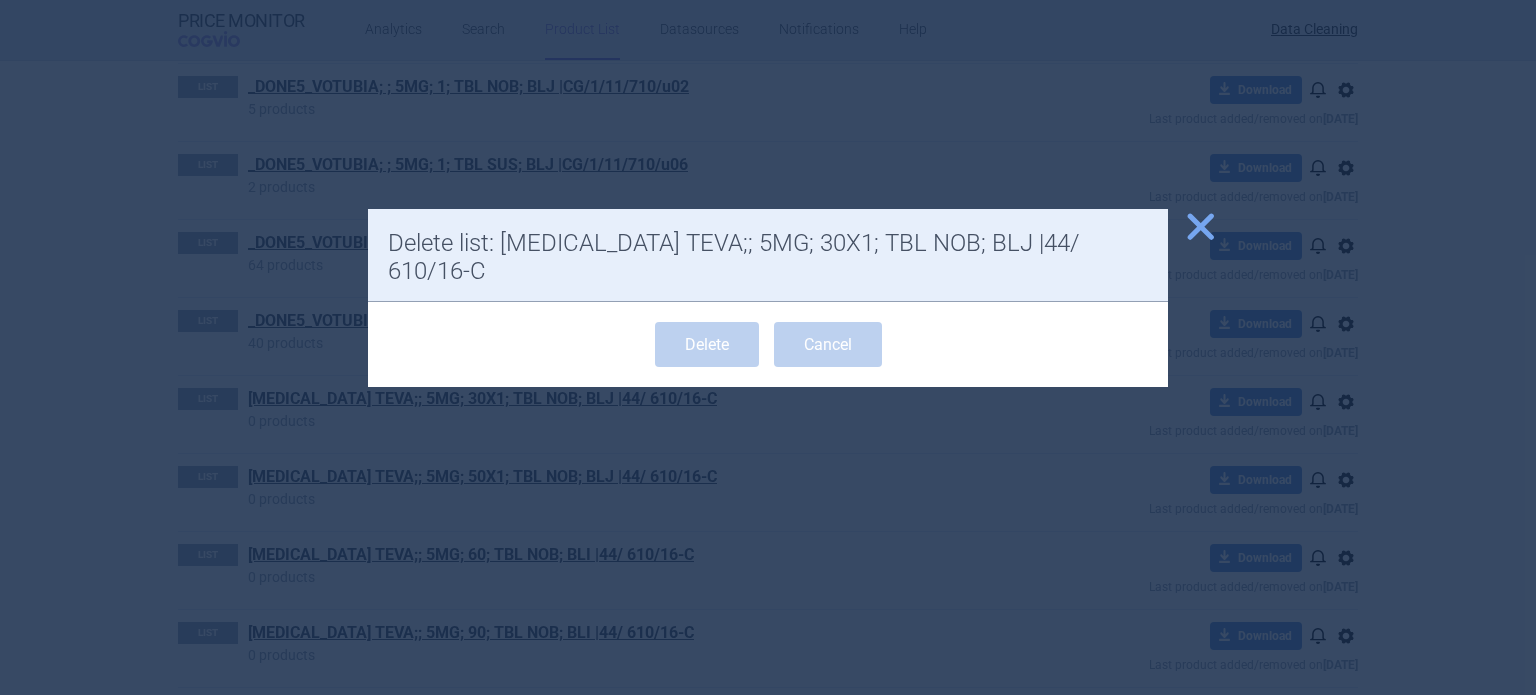 scroll, scrollTop: 3972, scrollLeft: 0, axis: vertical 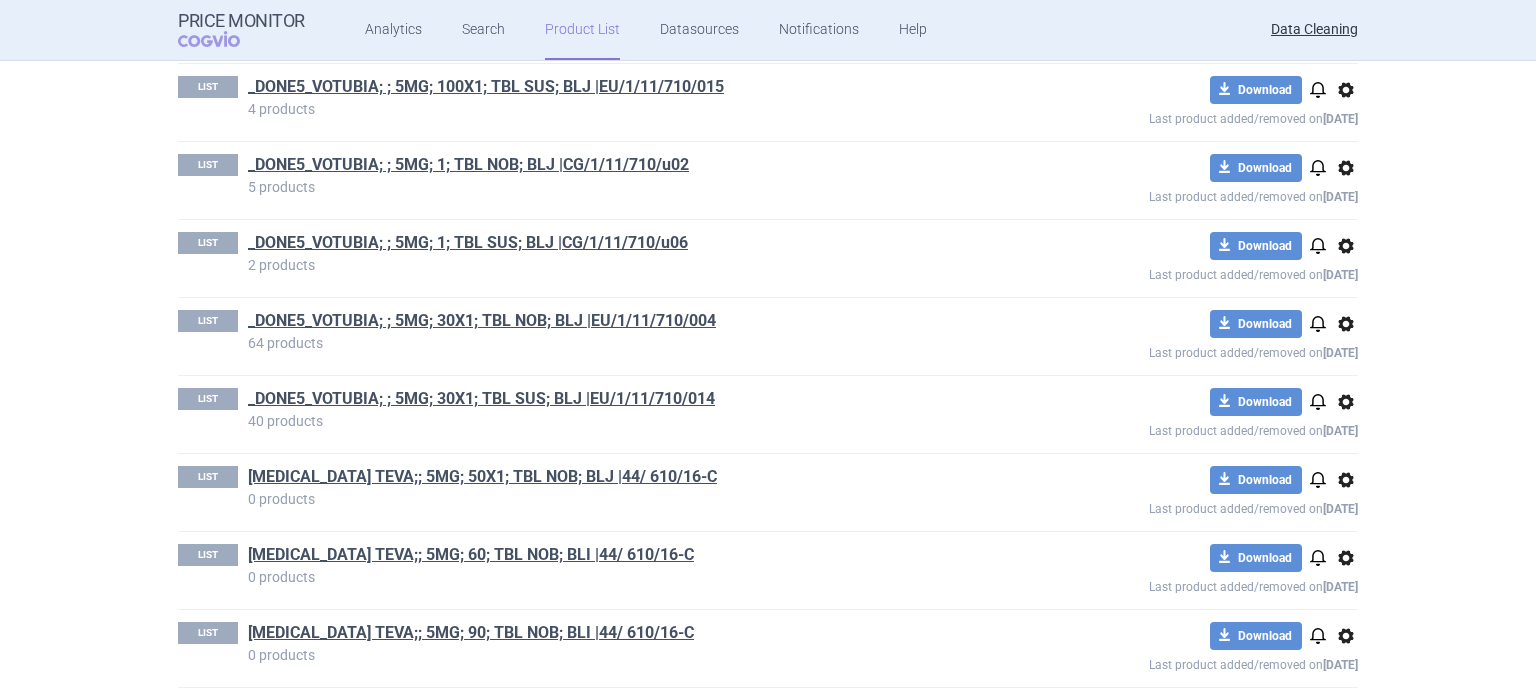 click on "options" at bounding box center [1346, 480] 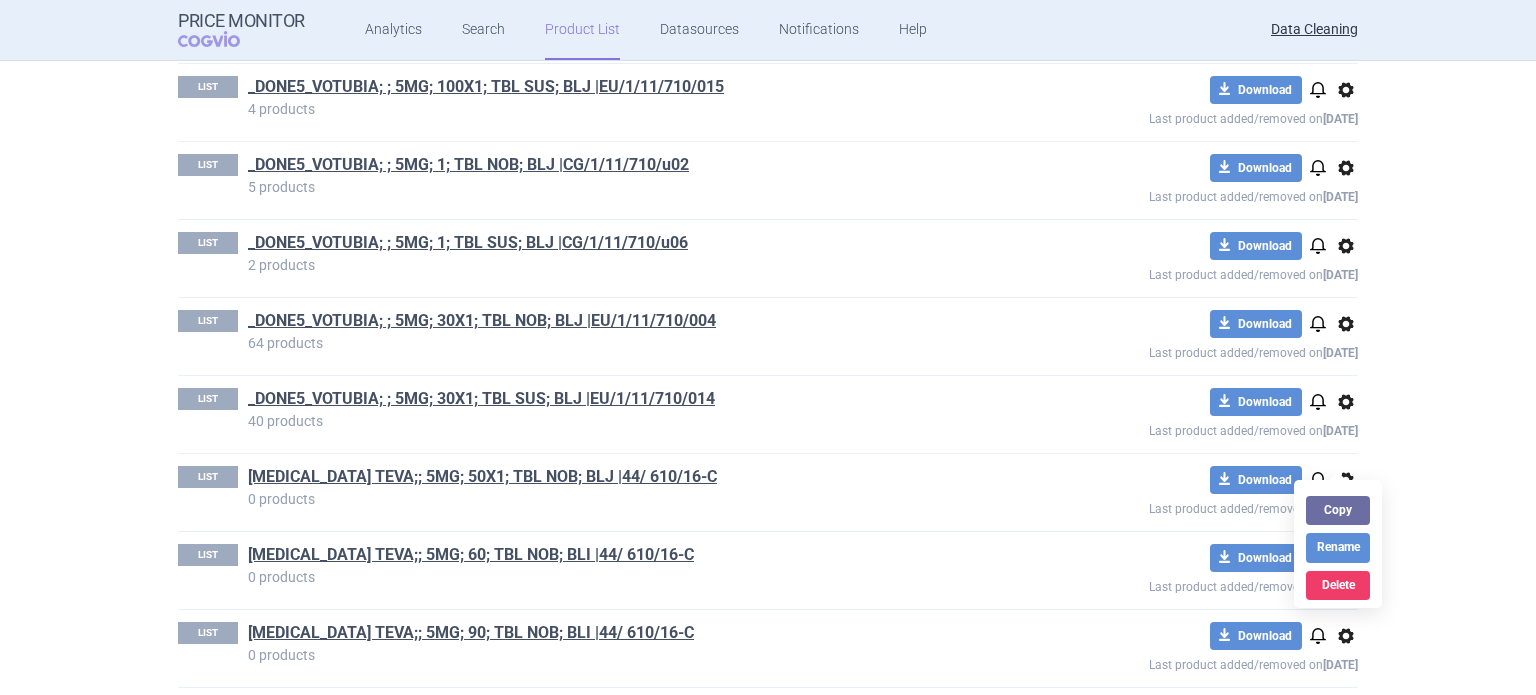 click on "Copy Rename Delete" at bounding box center [1338, 544] 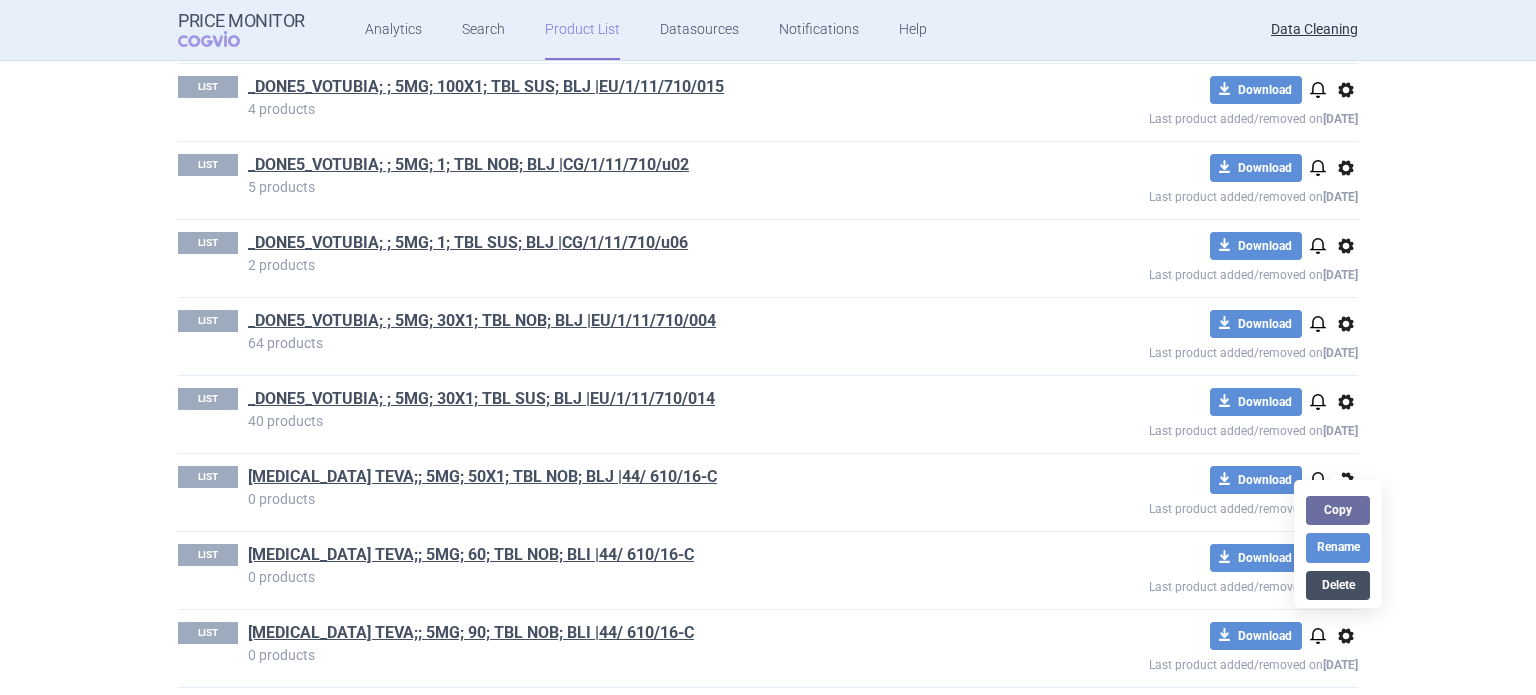 click on "Delete" at bounding box center [1338, 585] 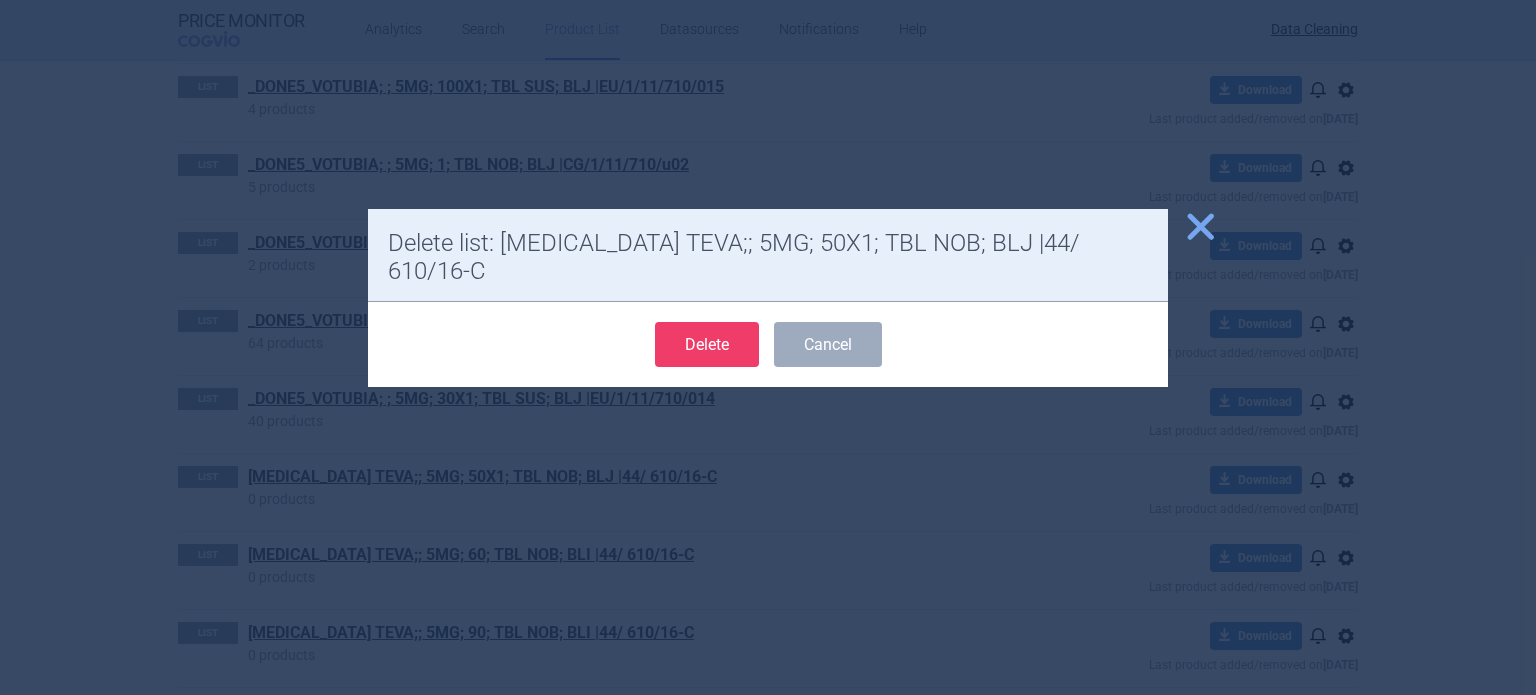 click on "Delete" at bounding box center [707, 344] 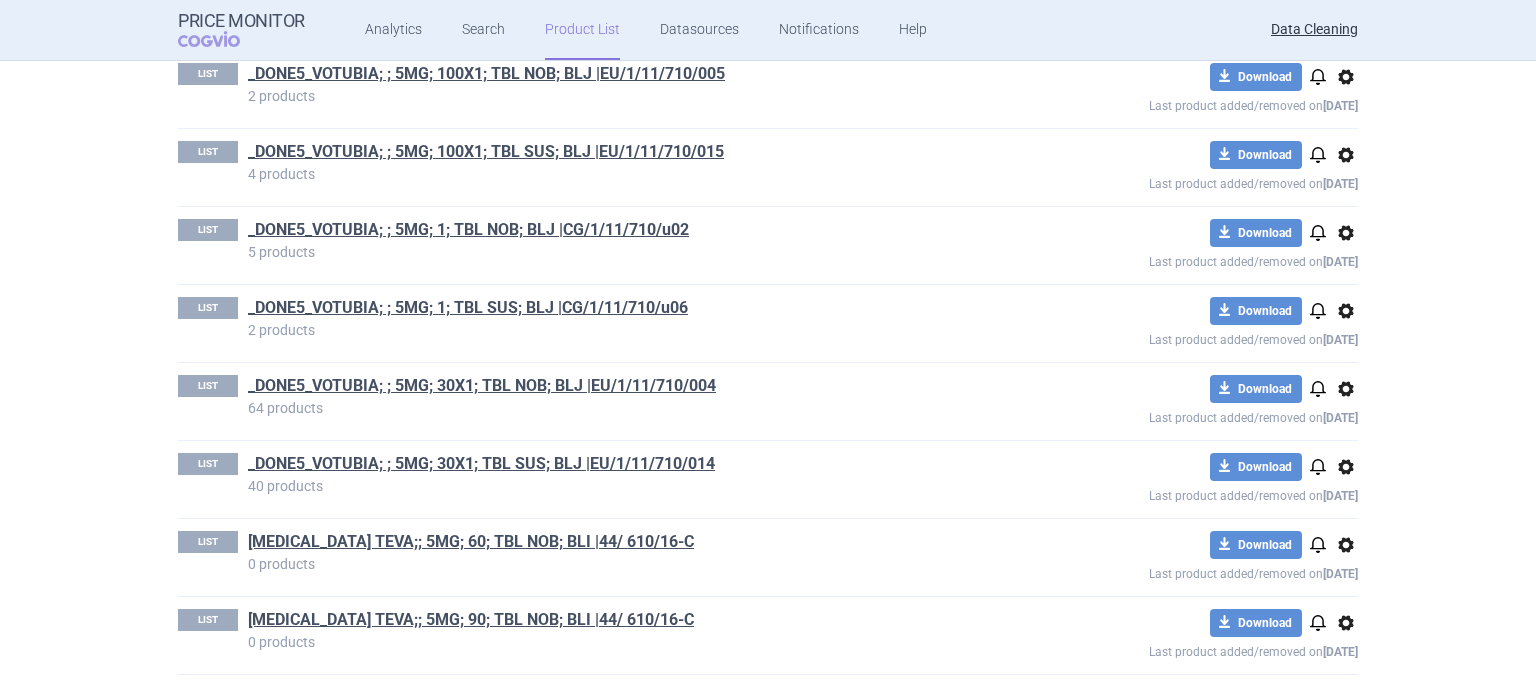 scroll, scrollTop: 3895, scrollLeft: 0, axis: vertical 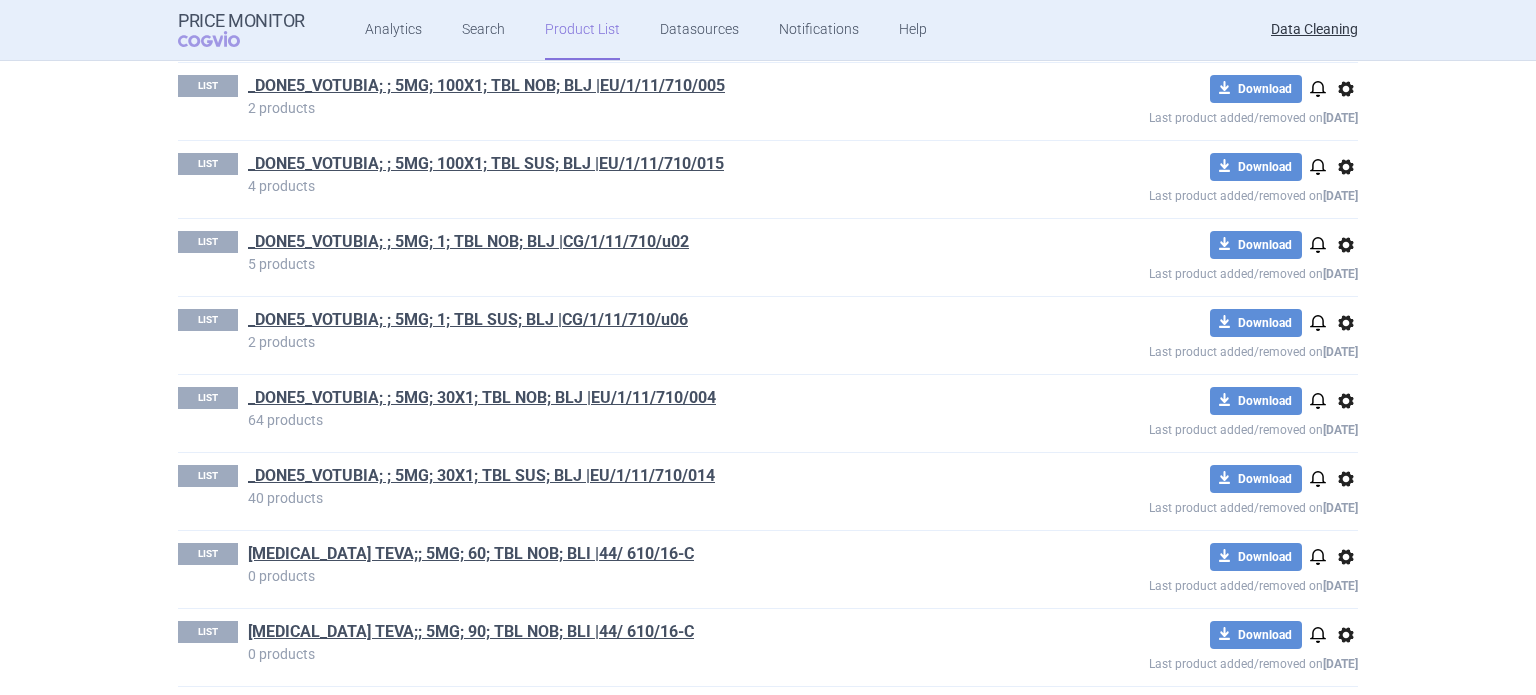 click on "options" at bounding box center (1346, 557) 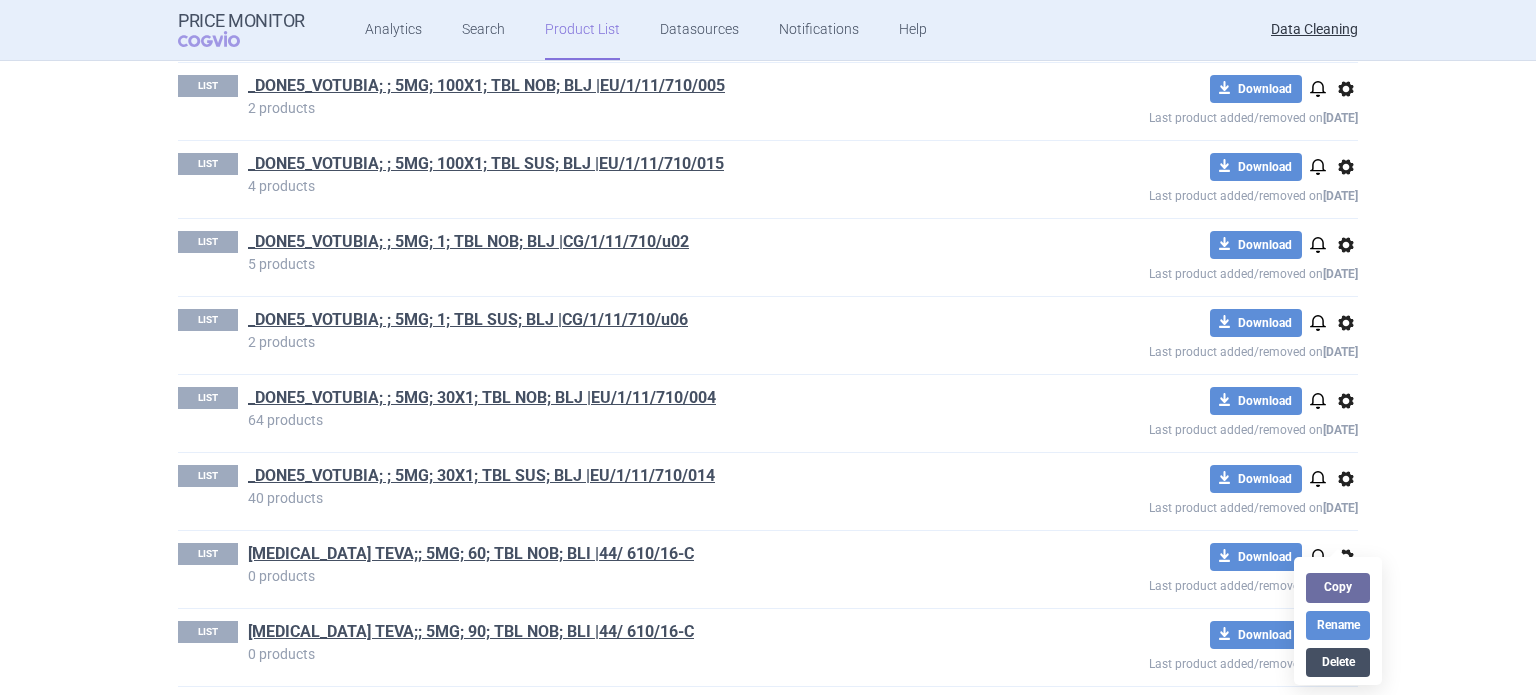 click on "Delete" at bounding box center [1338, 662] 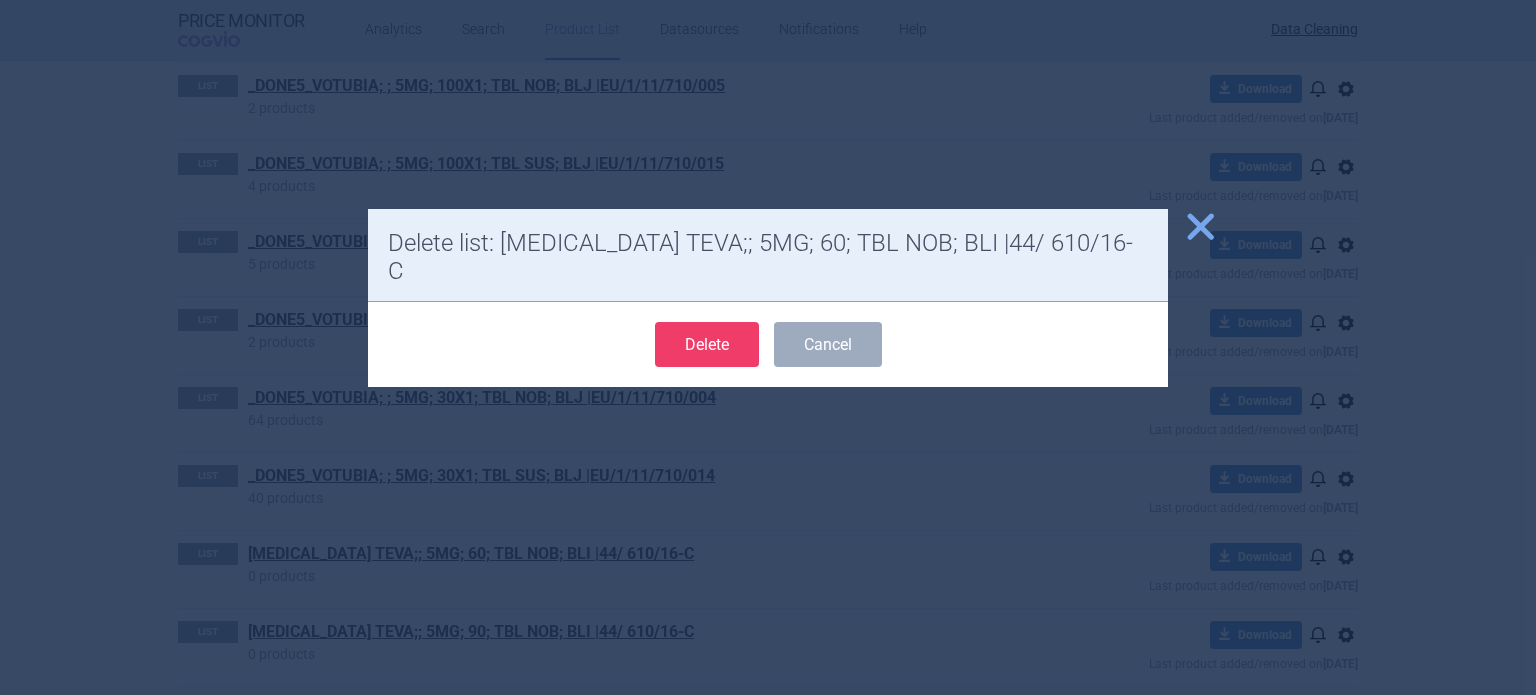 click on "Delete" at bounding box center [707, 344] 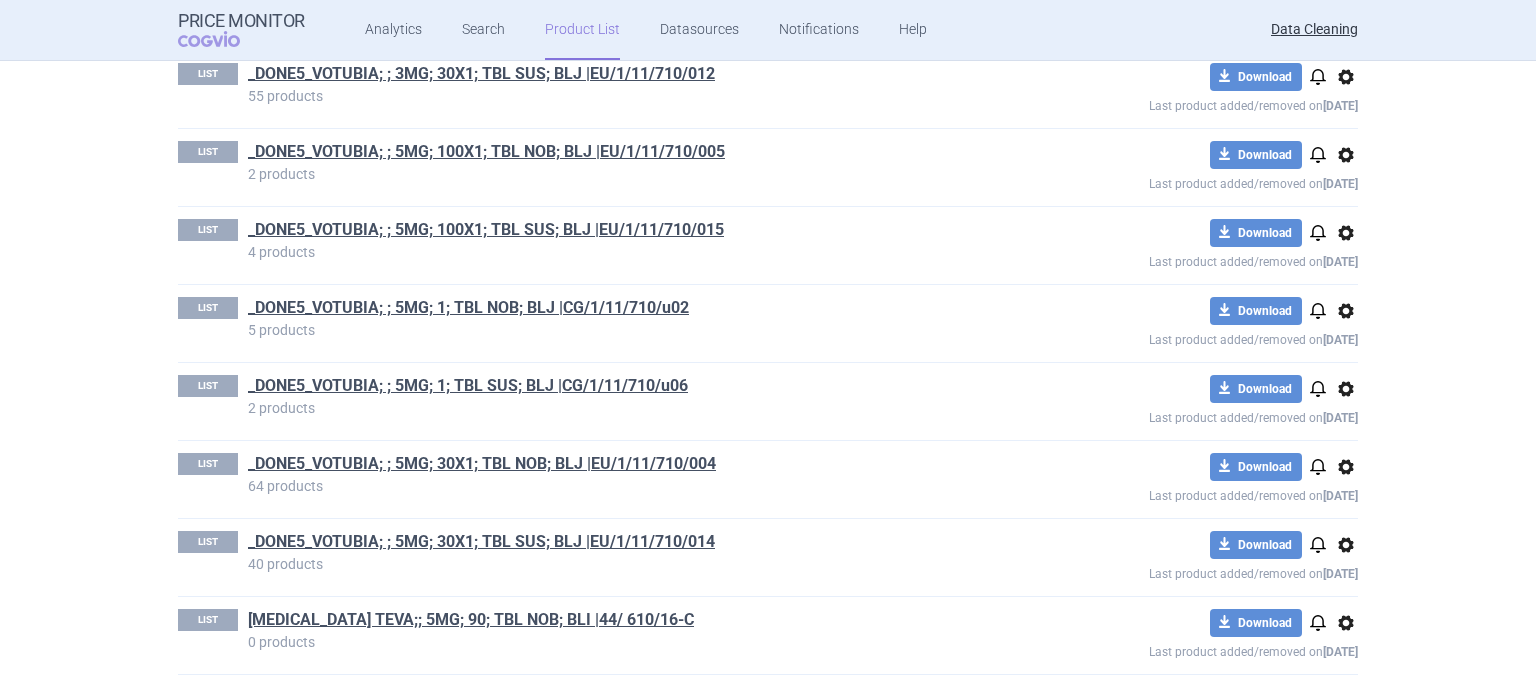 scroll, scrollTop: 3817, scrollLeft: 0, axis: vertical 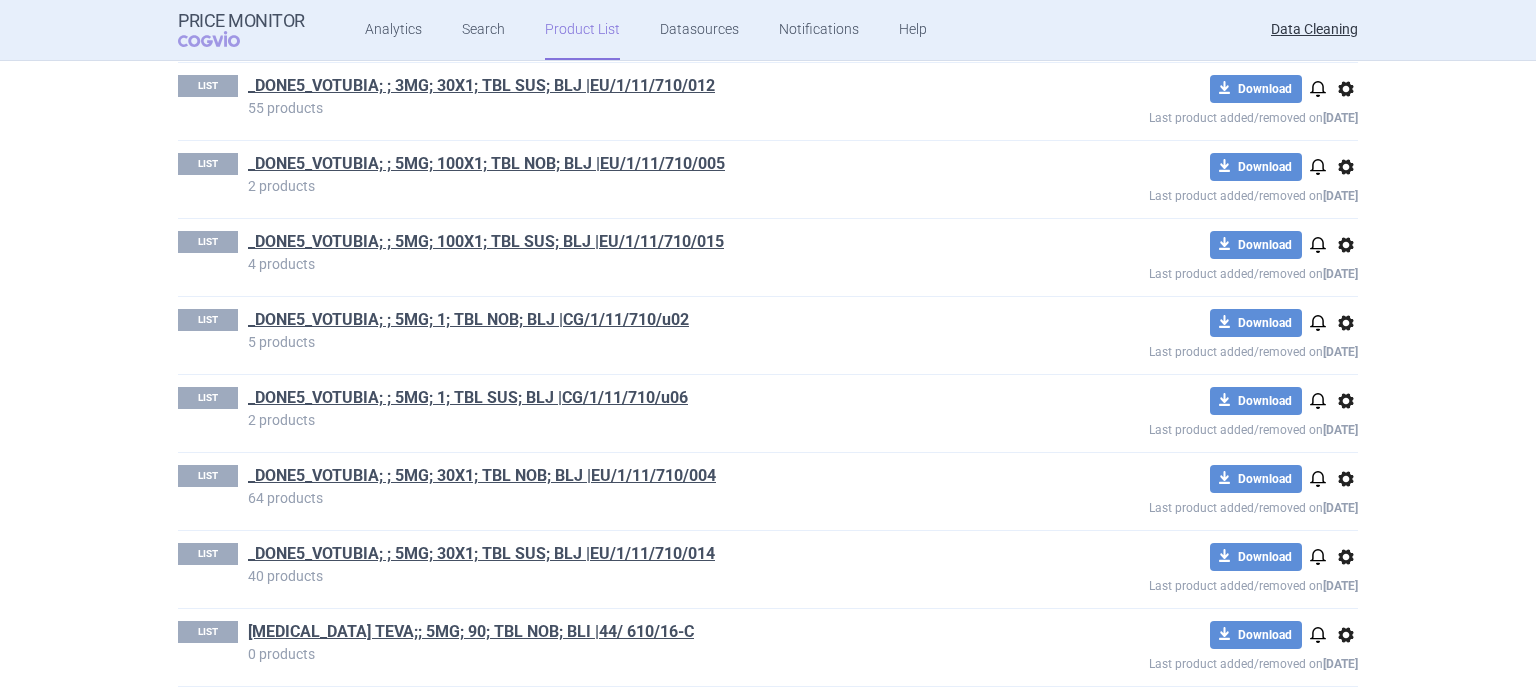 click on "options" at bounding box center (1346, 635) 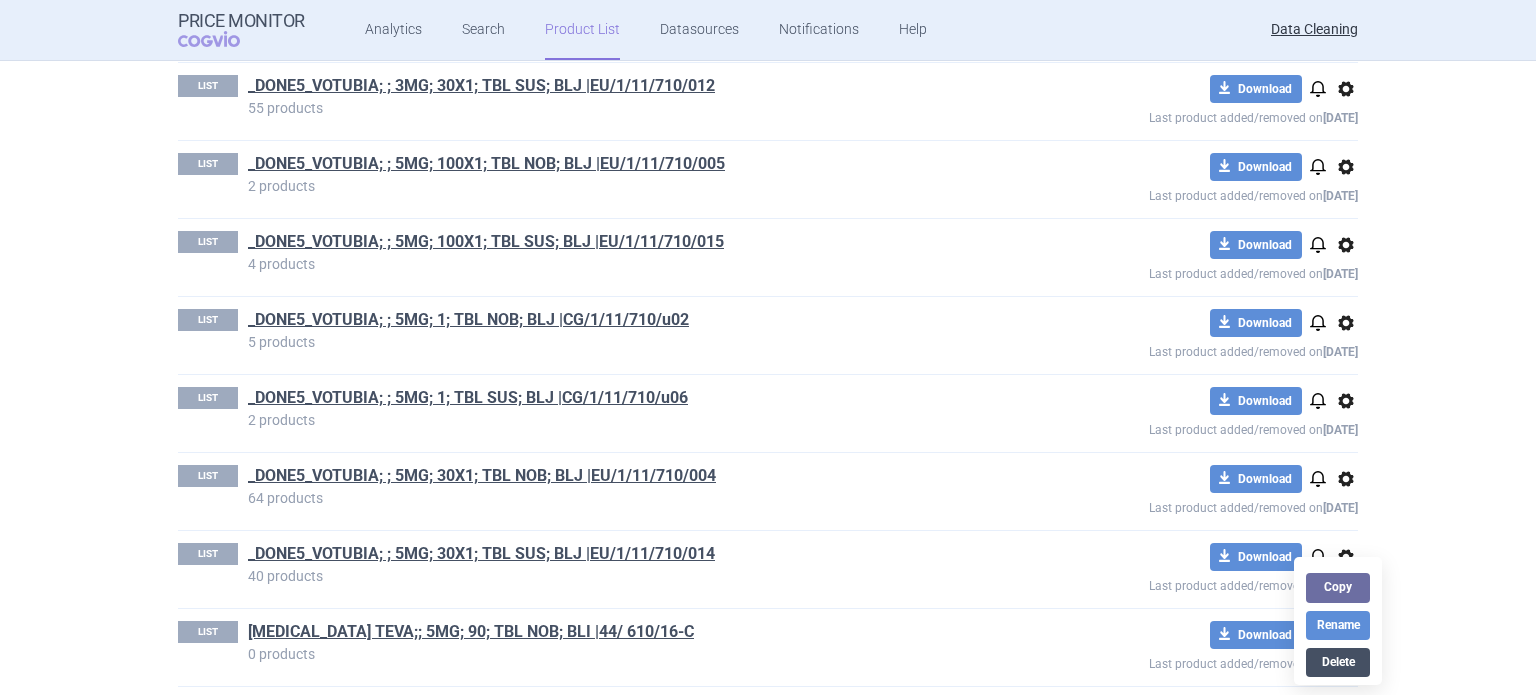 click on "Delete" at bounding box center (1338, 662) 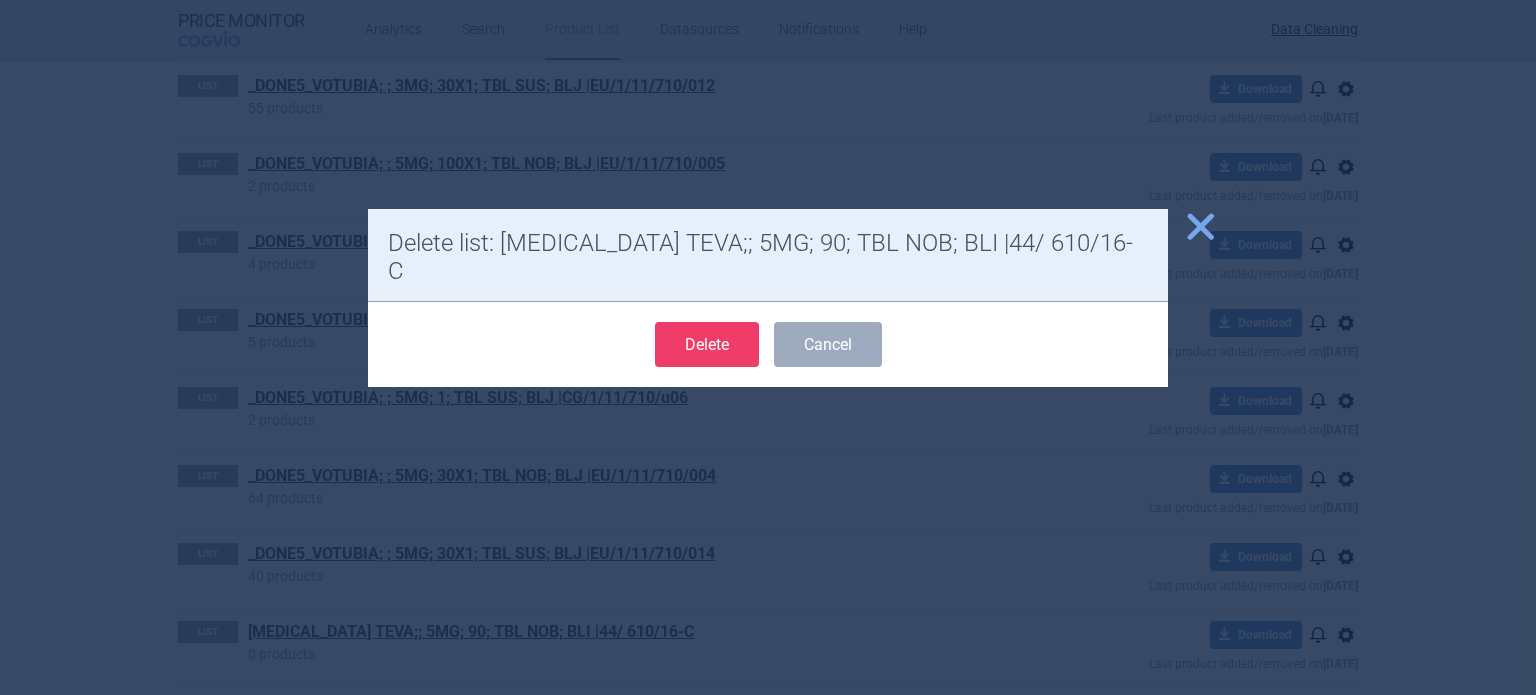 click on "Delete" at bounding box center [707, 344] 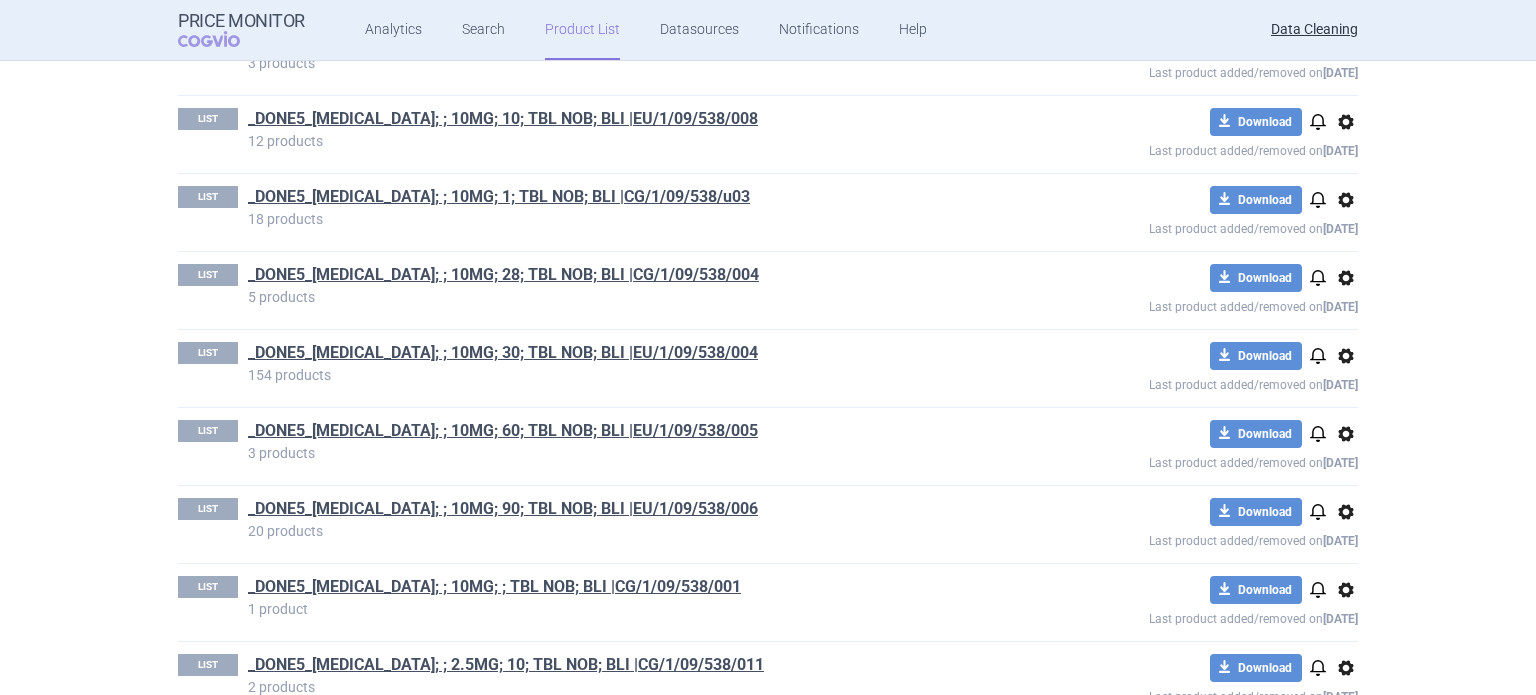 scroll, scrollTop: 0, scrollLeft: 0, axis: both 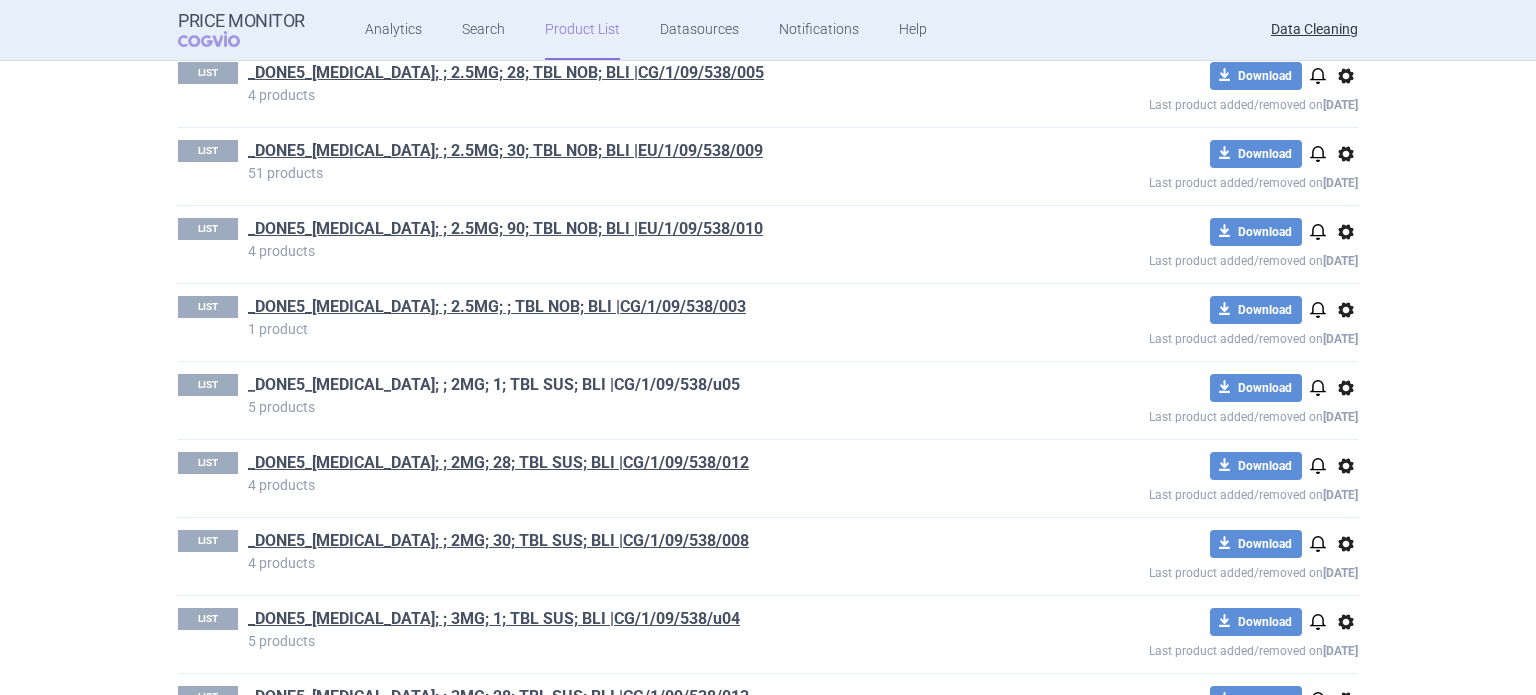 click on "_DONE5_AFINITOR; ; 2MG; 1; TBL SUS; BLI |CG/1/09/538/u05" at bounding box center (494, 385) 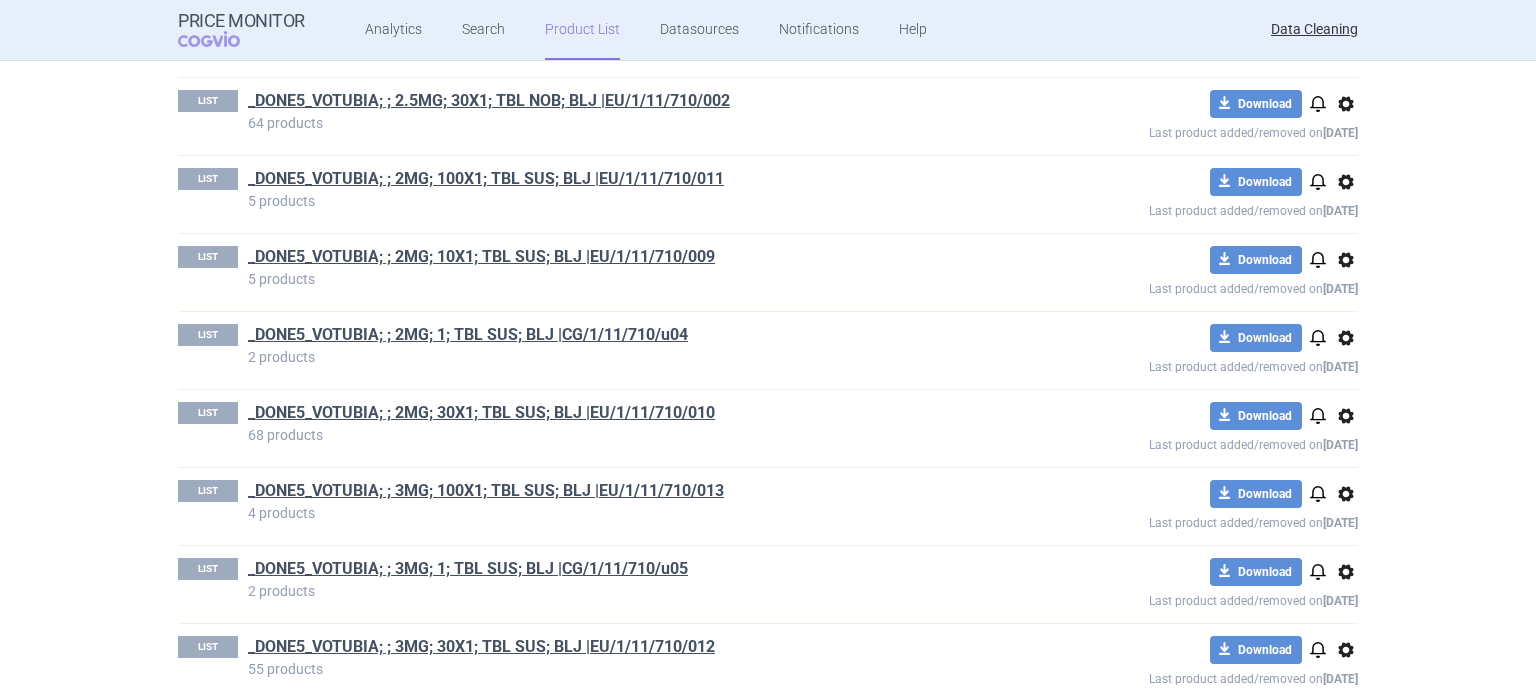 scroll, scrollTop: 3284, scrollLeft: 0, axis: vertical 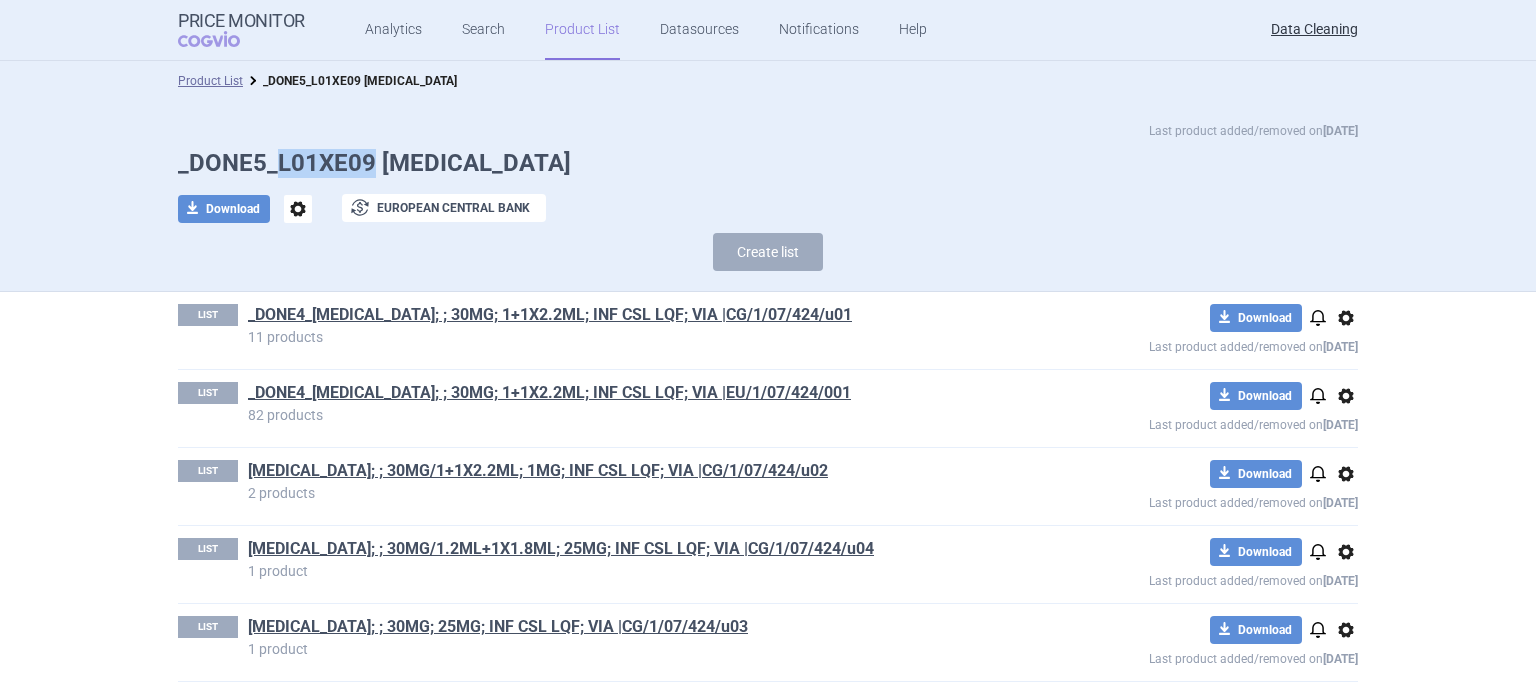 drag, startPoint x: 359, startPoint y: 167, endPoint x: 274, endPoint y: 171, distance: 85.09406 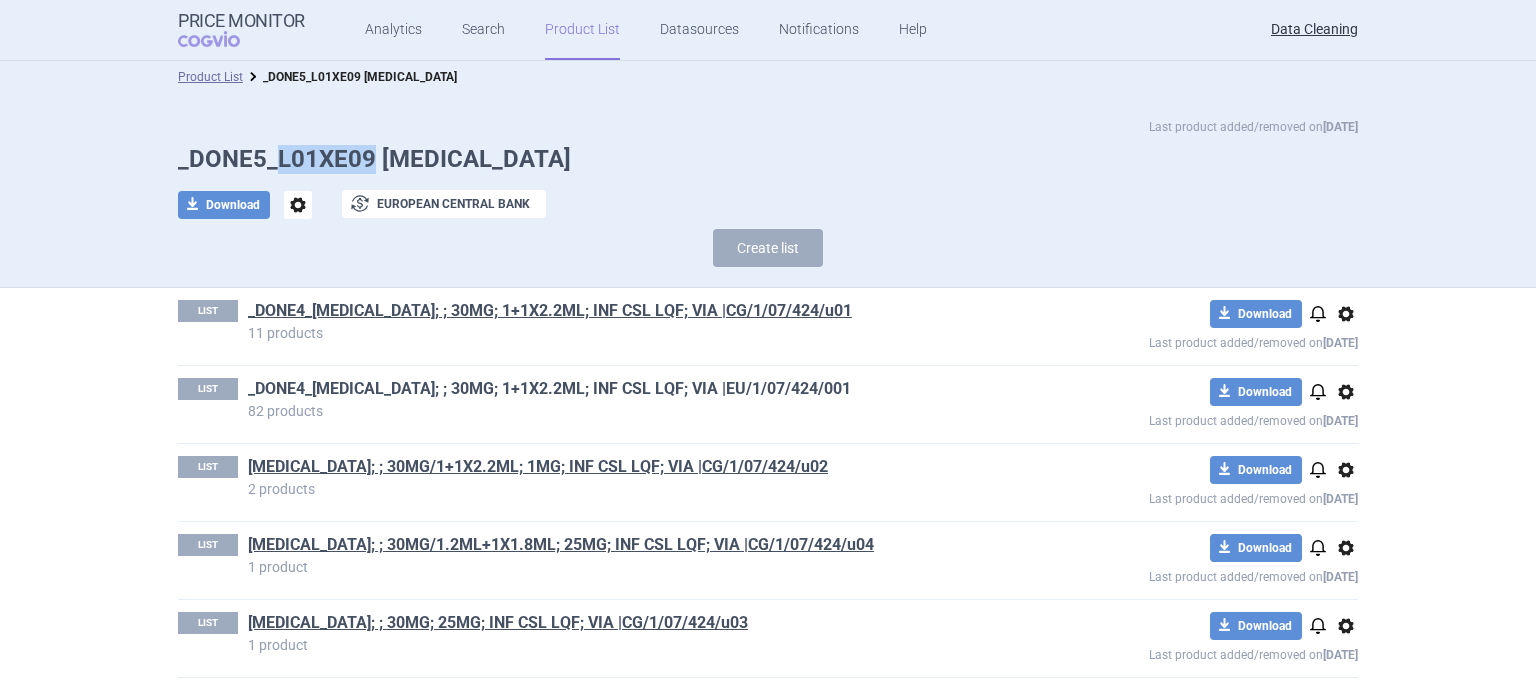 click on "_DONE4_[MEDICAL_DATA]; ; 30MG; 1+1X2.2ML; INF CSL LQF; VIA |EU/1/07/424/001" at bounding box center [549, 389] 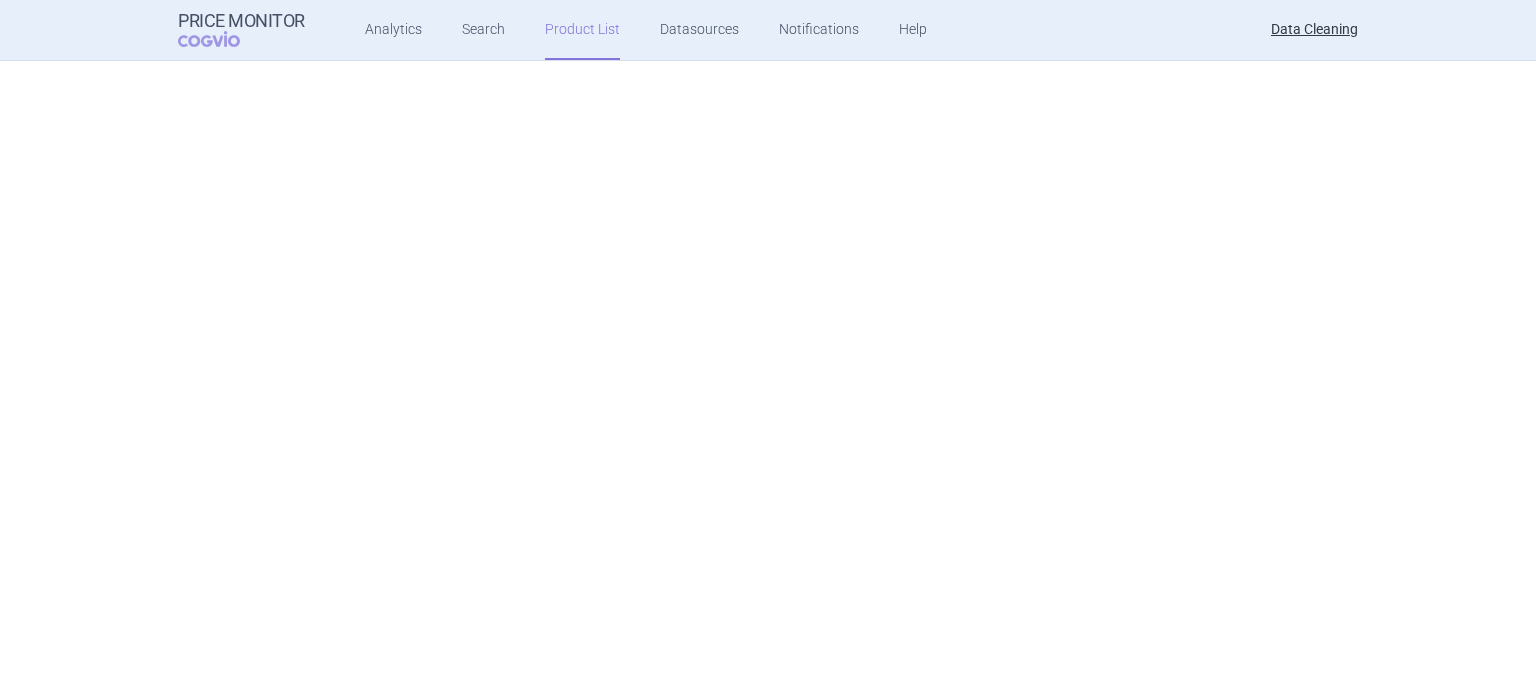 scroll, scrollTop: 3867, scrollLeft: 0, axis: vertical 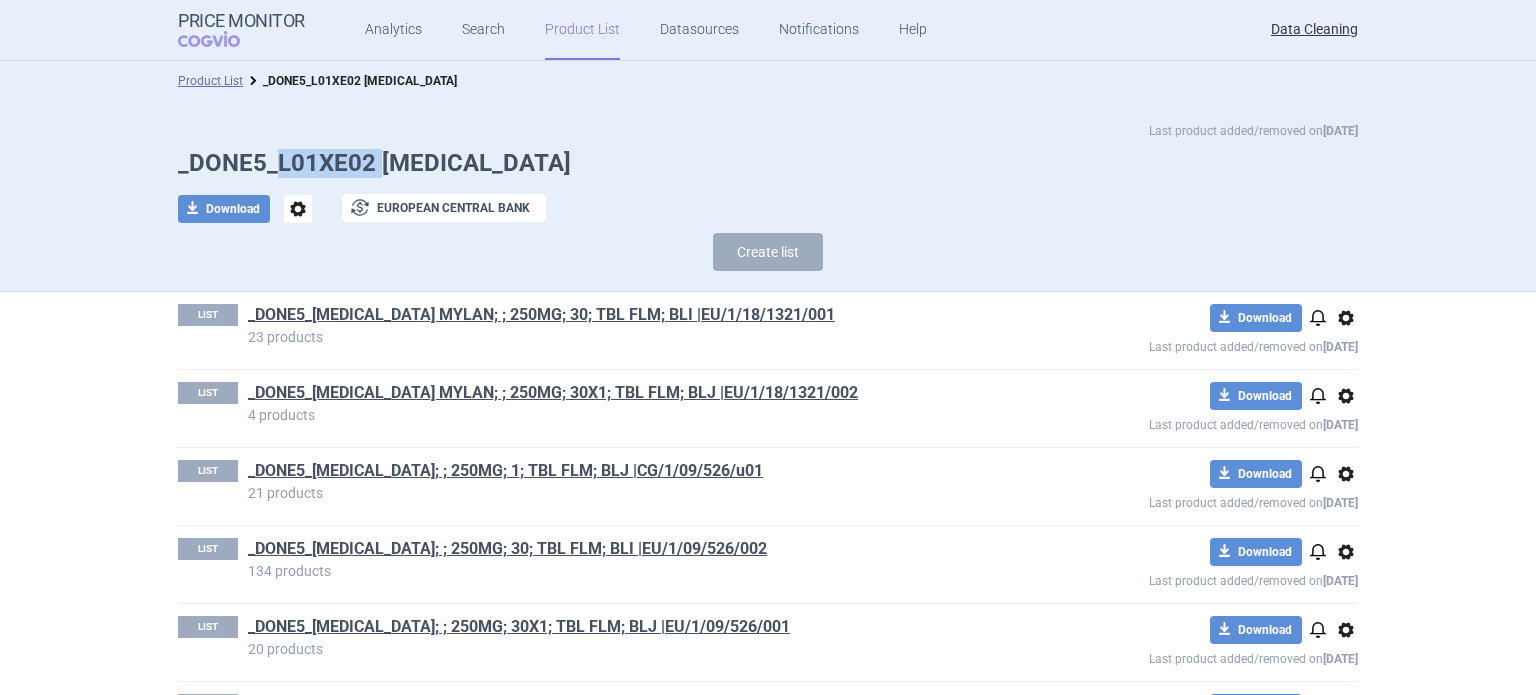drag, startPoint x: 368, startPoint y: 156, endPoint x: 271, endPoint y: 178, distance: 99.46356 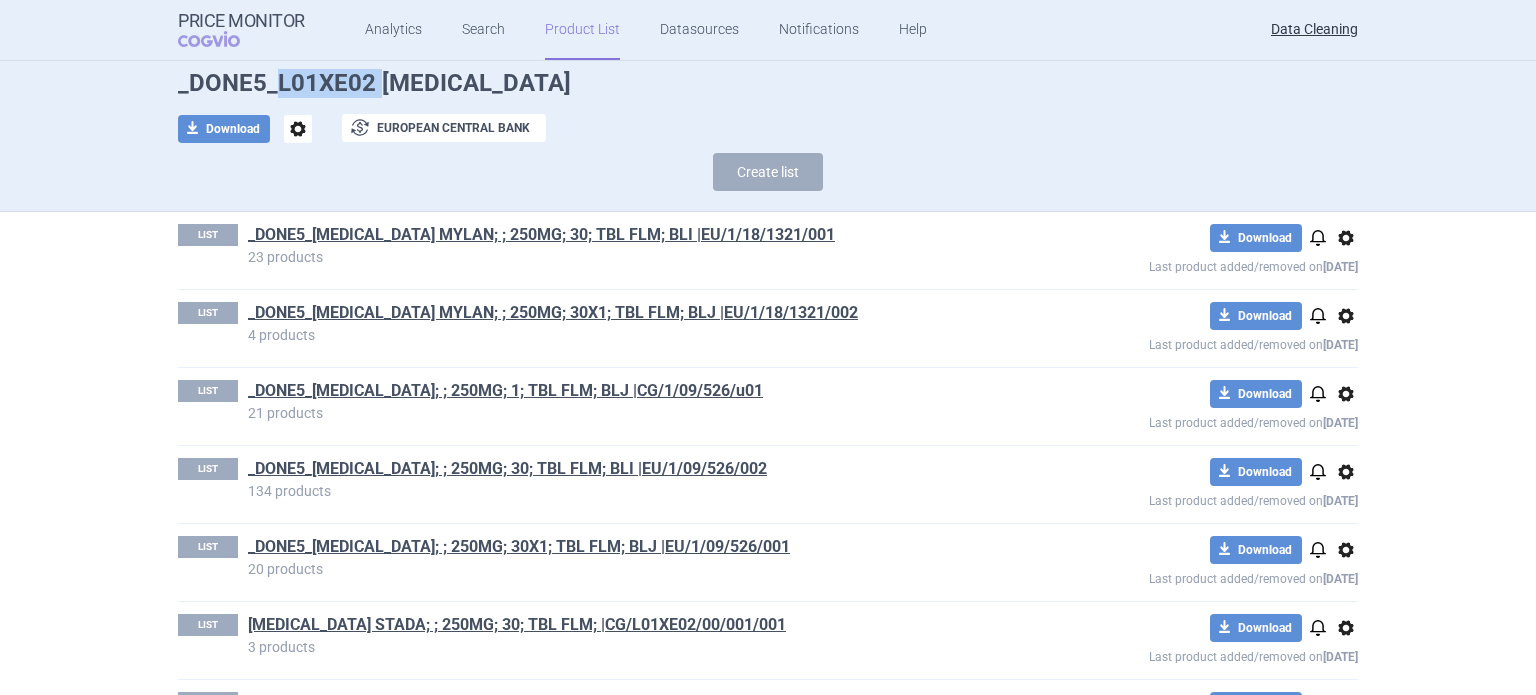 scroll, scrollTop: 160, scrollLeft: 0, axis: vertical 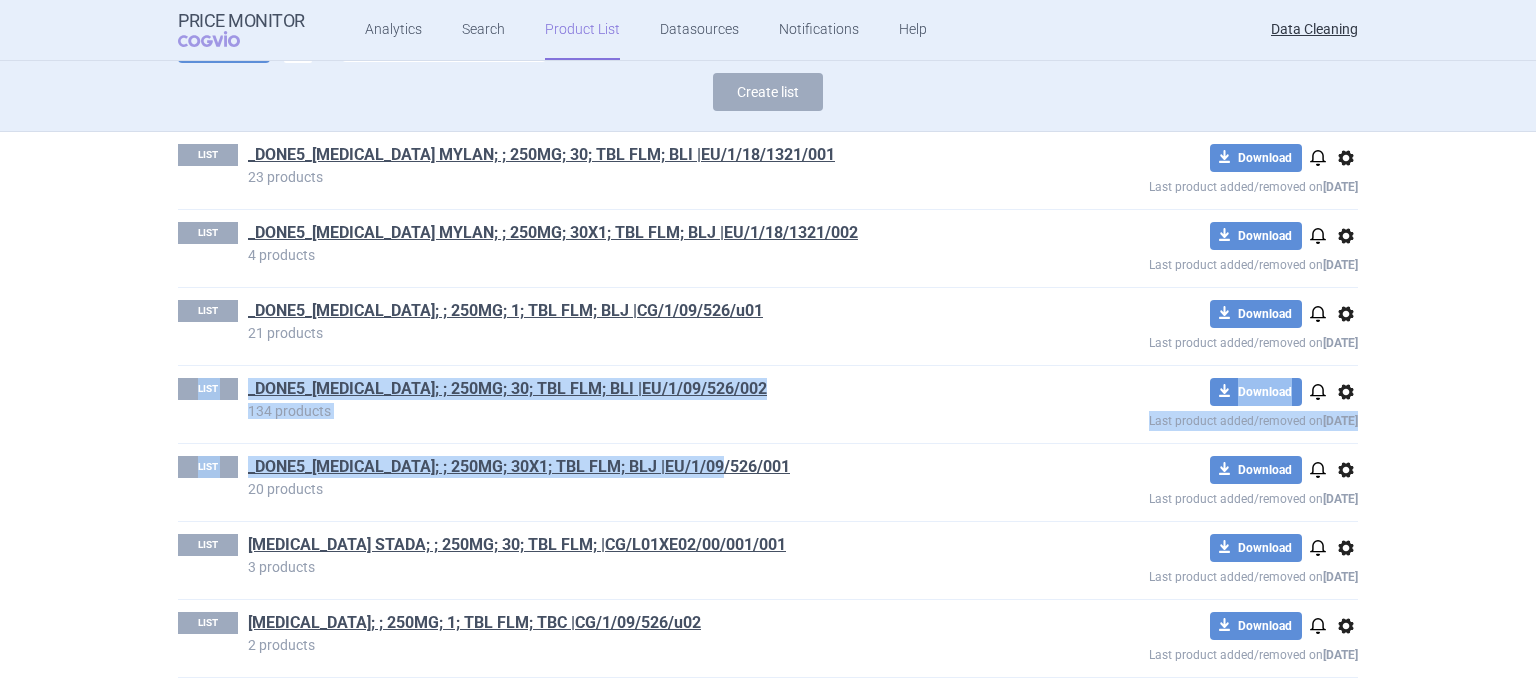 drag, startPoint x: 751, startPoint y: 471, endPoint x: 263, endPoint y: 371, distance: 498.14053 